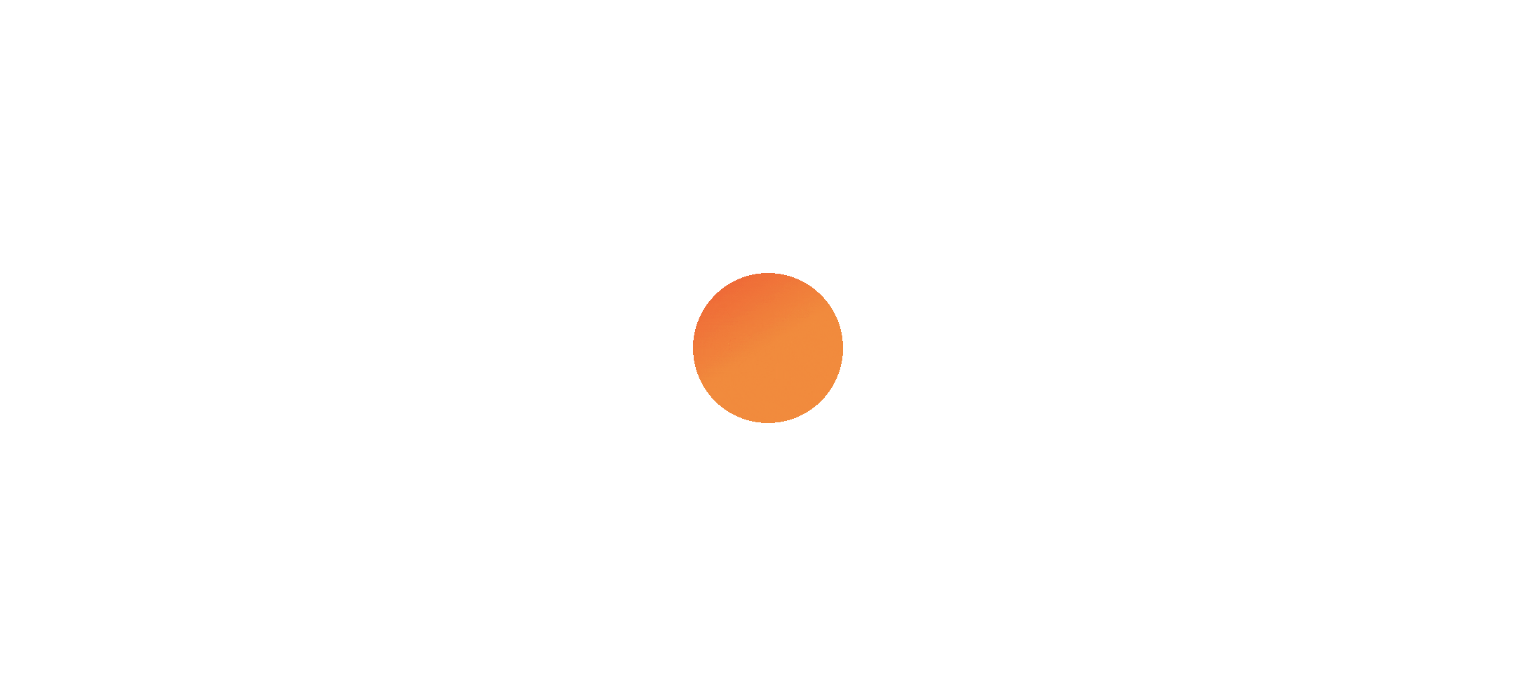 scroll, scrollTop: 0, scrollLeft: 0, axis: both 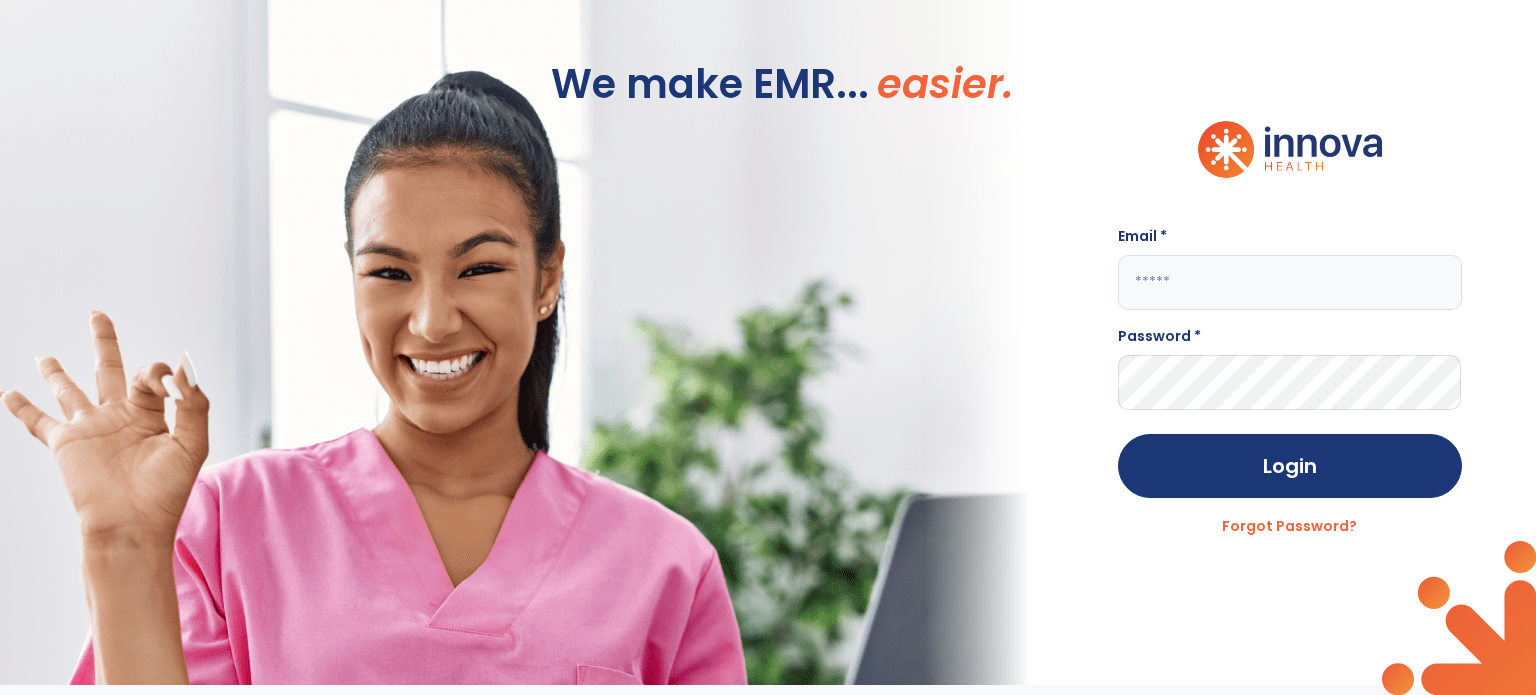 click 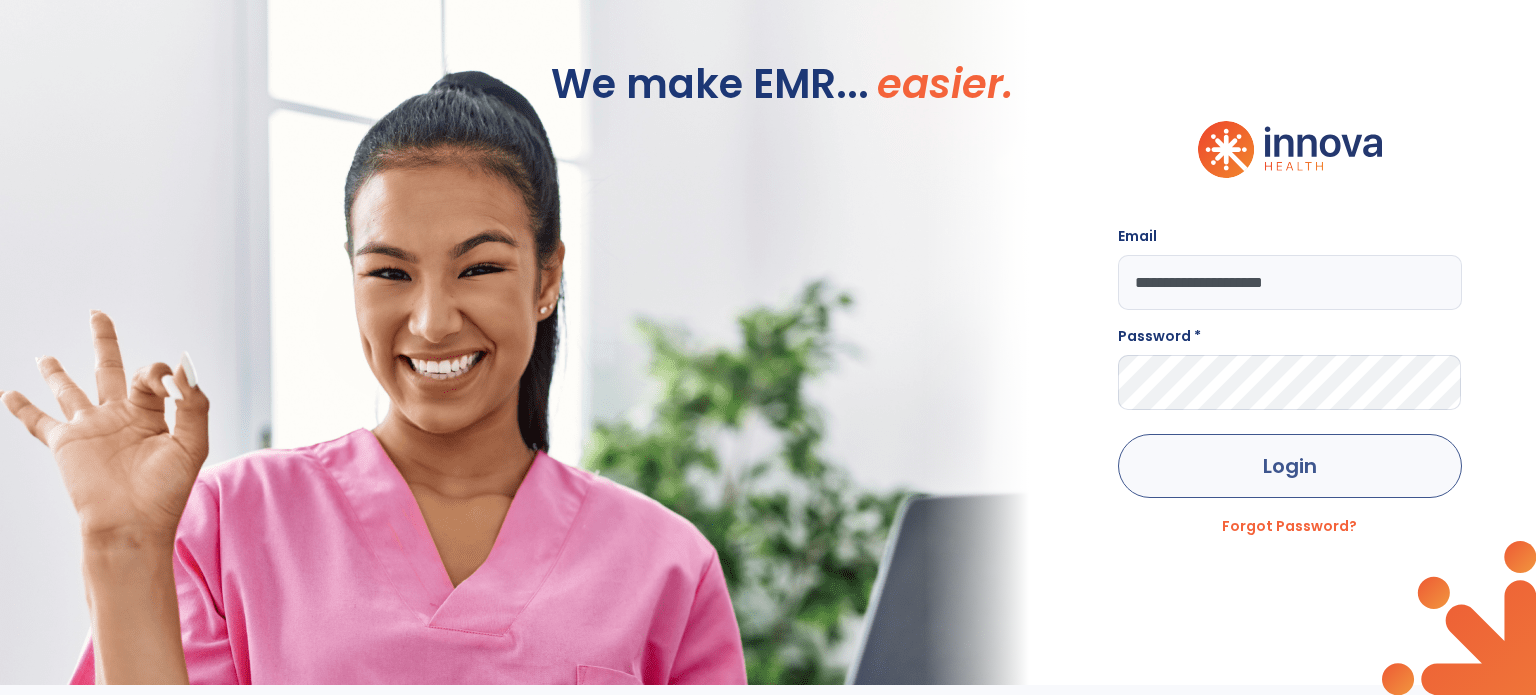 type on "**********" 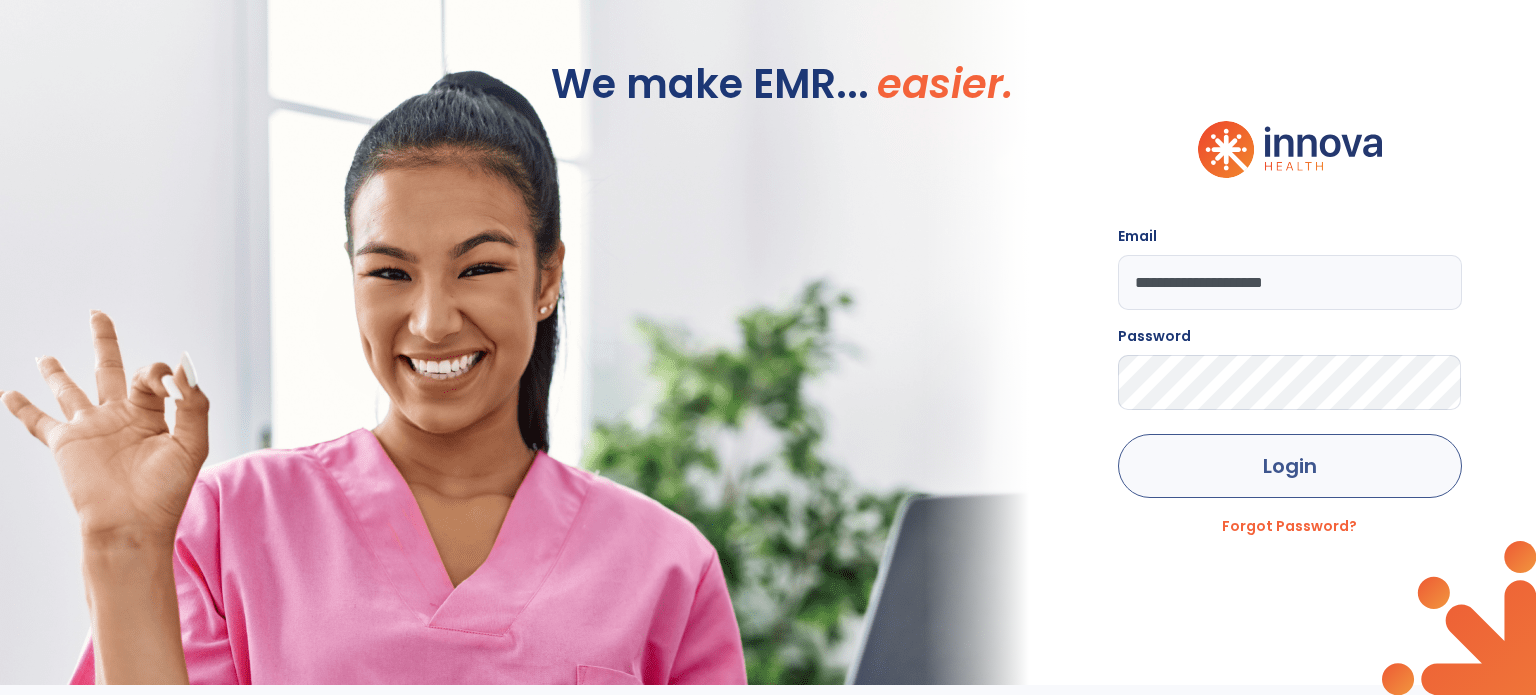 click on "Login" 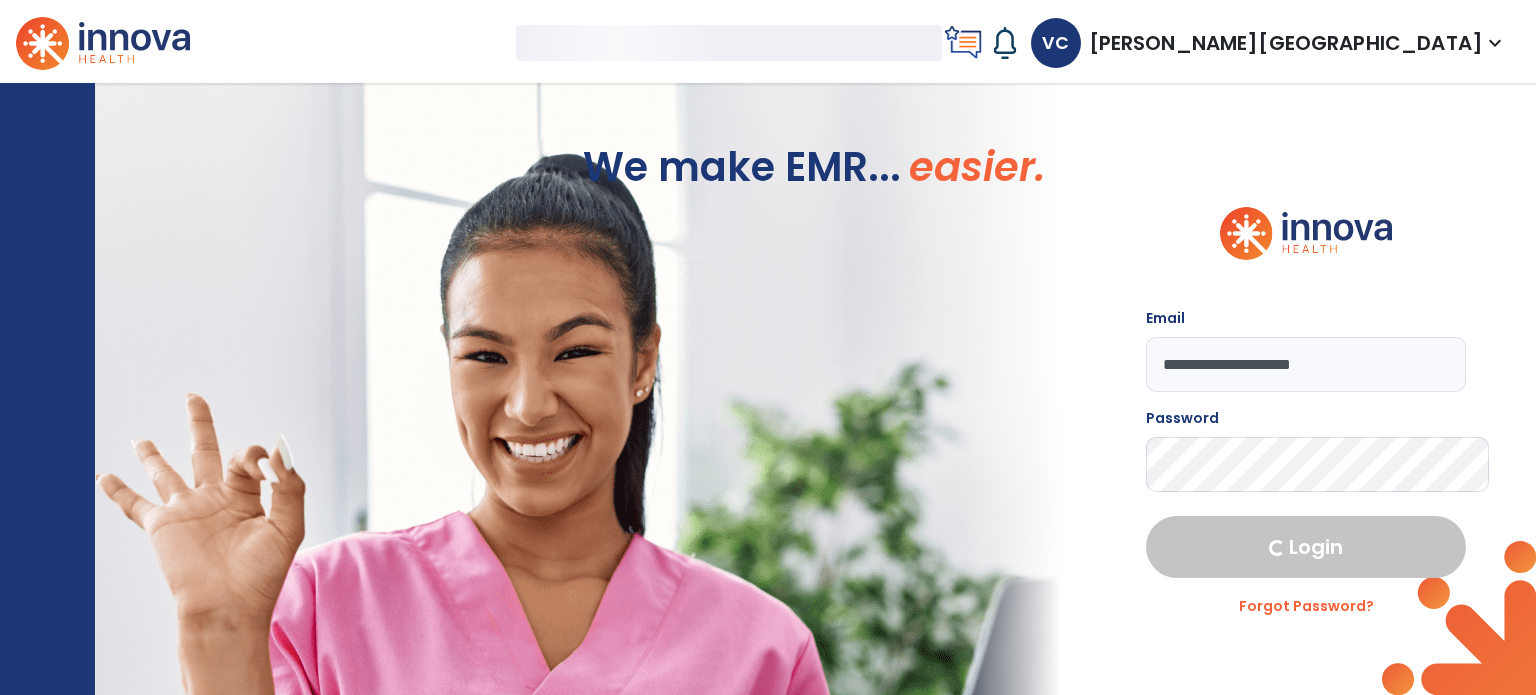 select on "****" 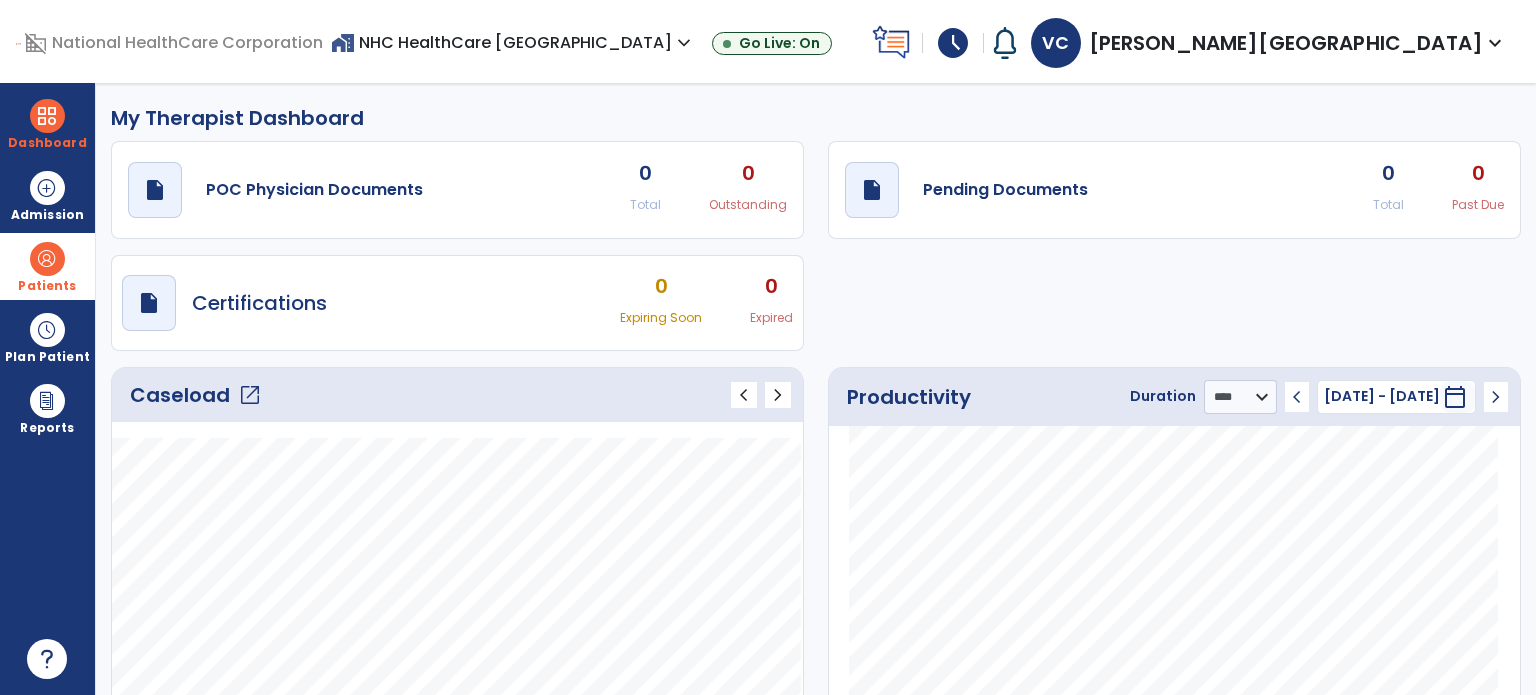 click at bounding box center [47, 259] 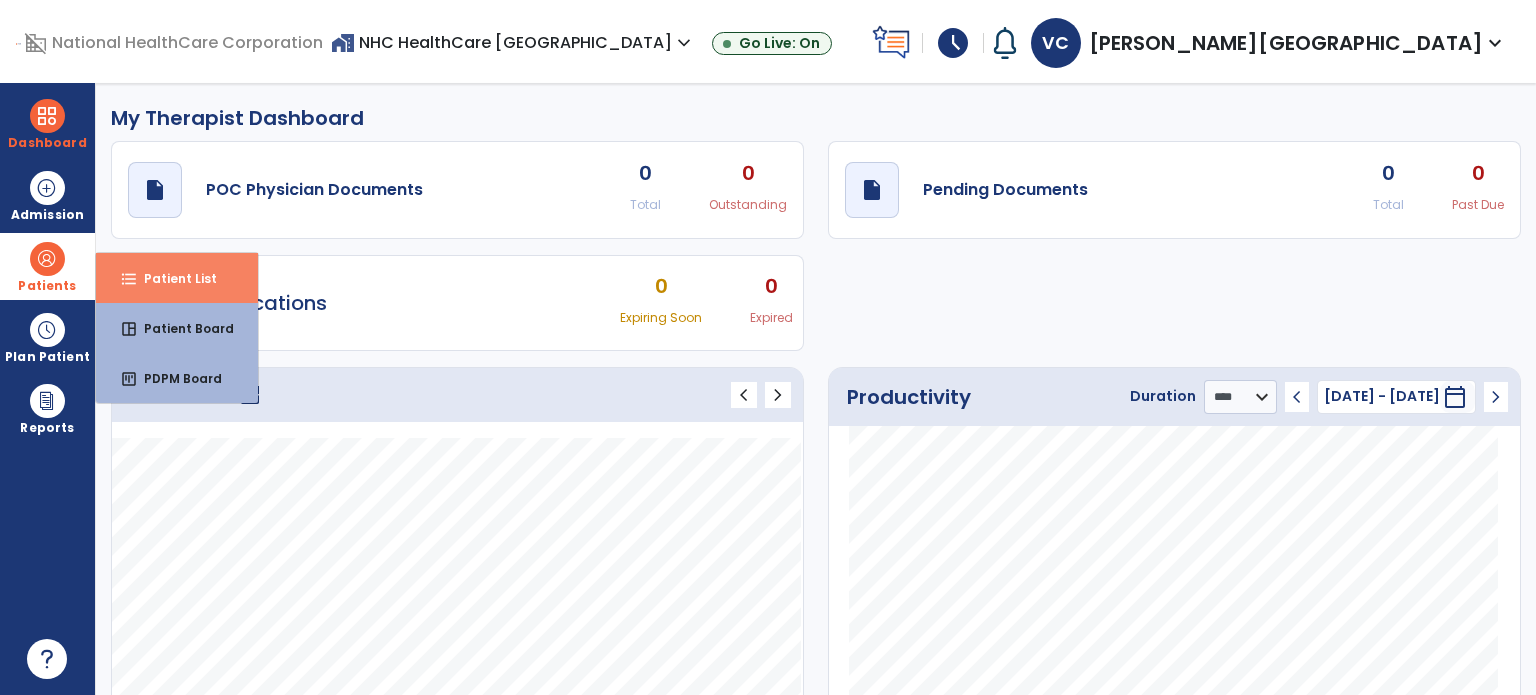 click on "format_list_bulleted  Patient List" at bounding box center (177, 278) 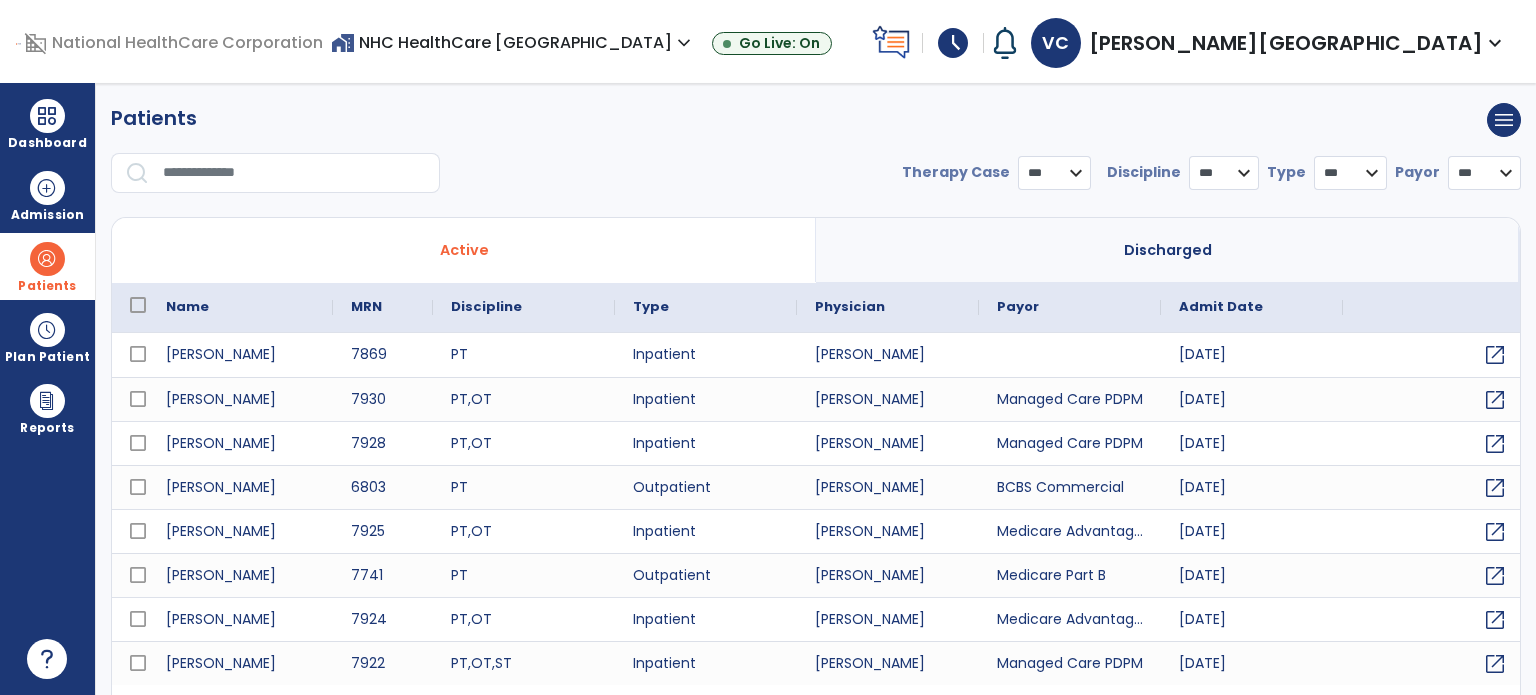 select on "***" 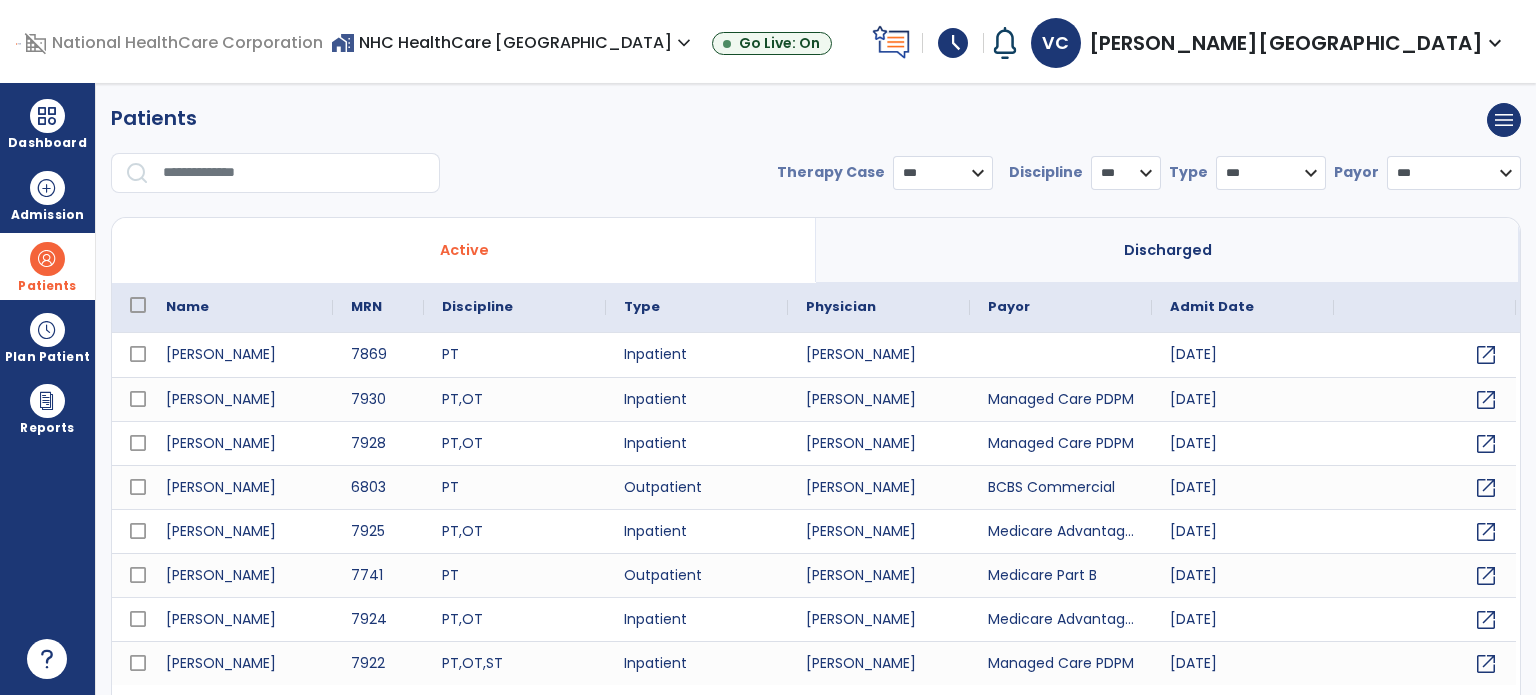 click at bounding box center [294, 173] 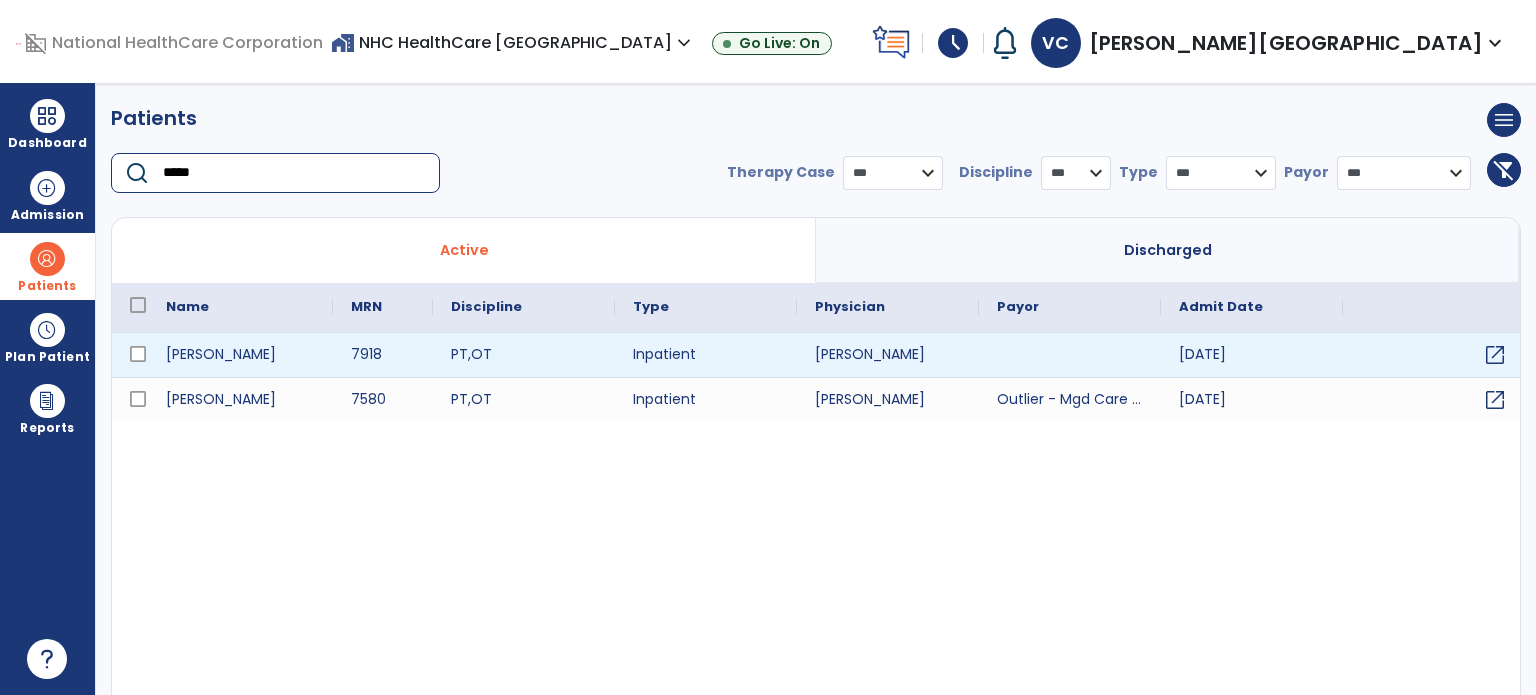 type on "*****" 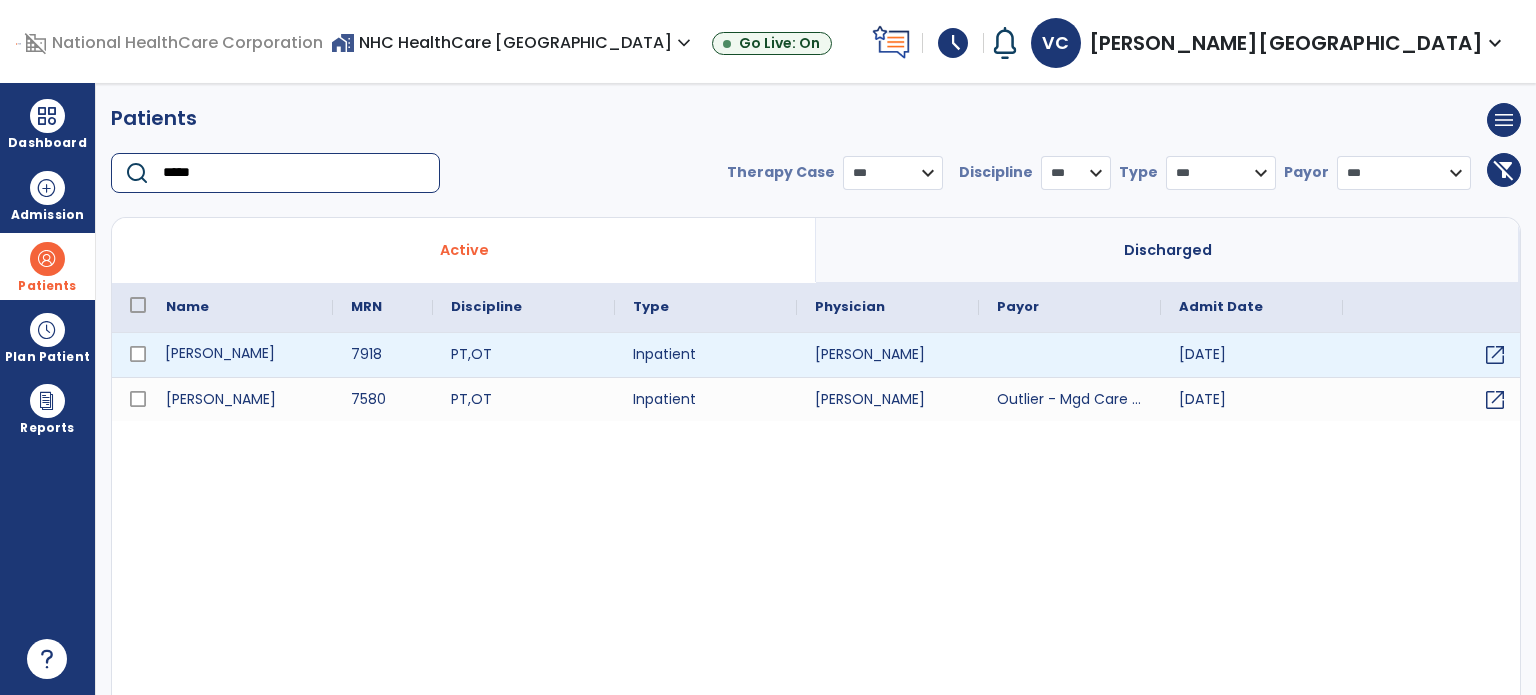 click on "[PERSON_NAME]" at bounding box center (240, 355) 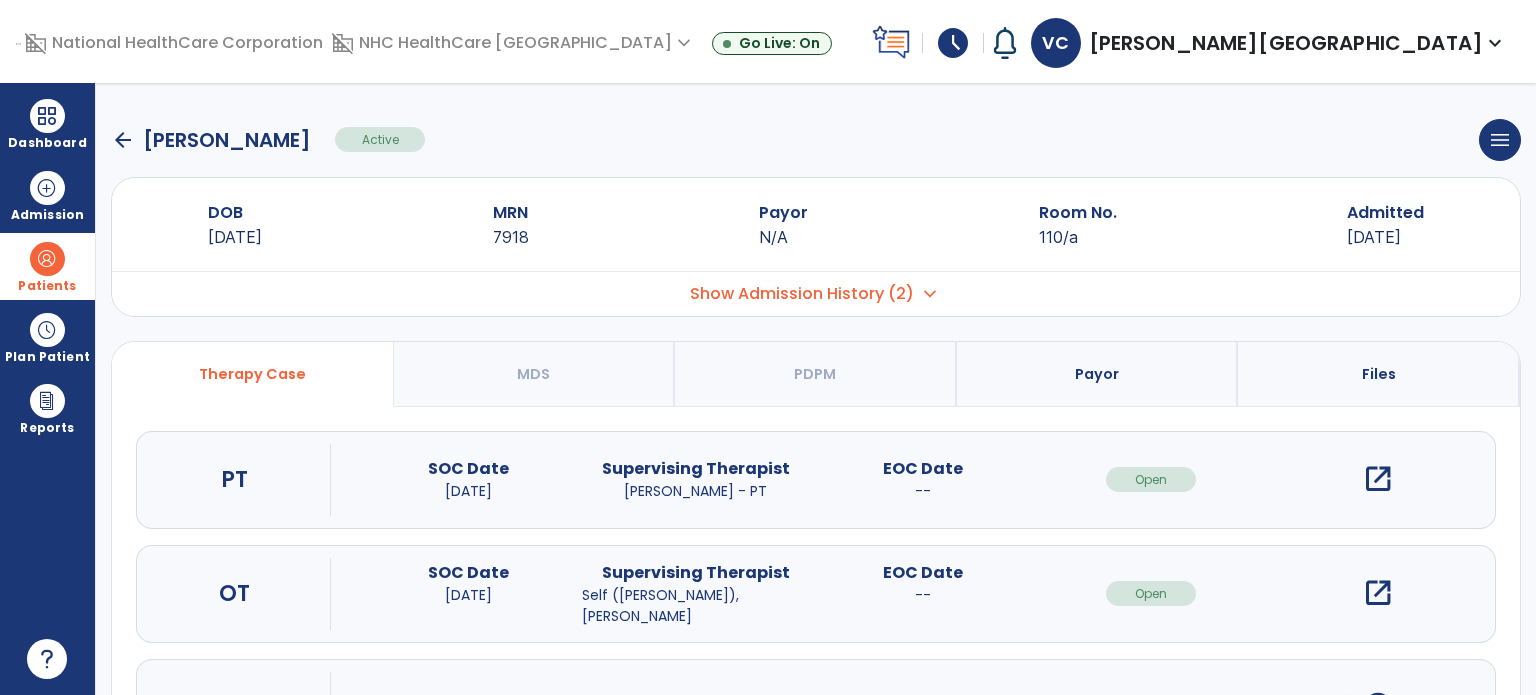 click on "arrow_back" 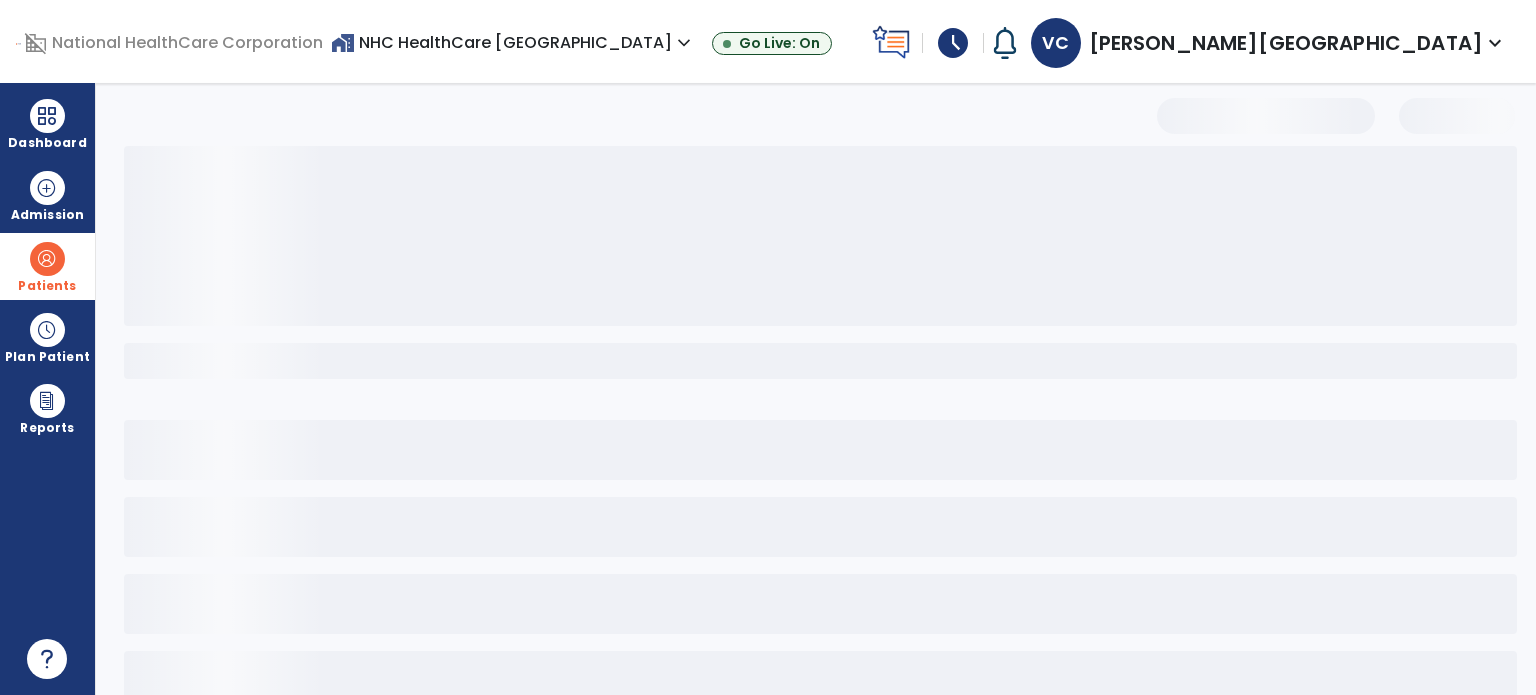select on "***" 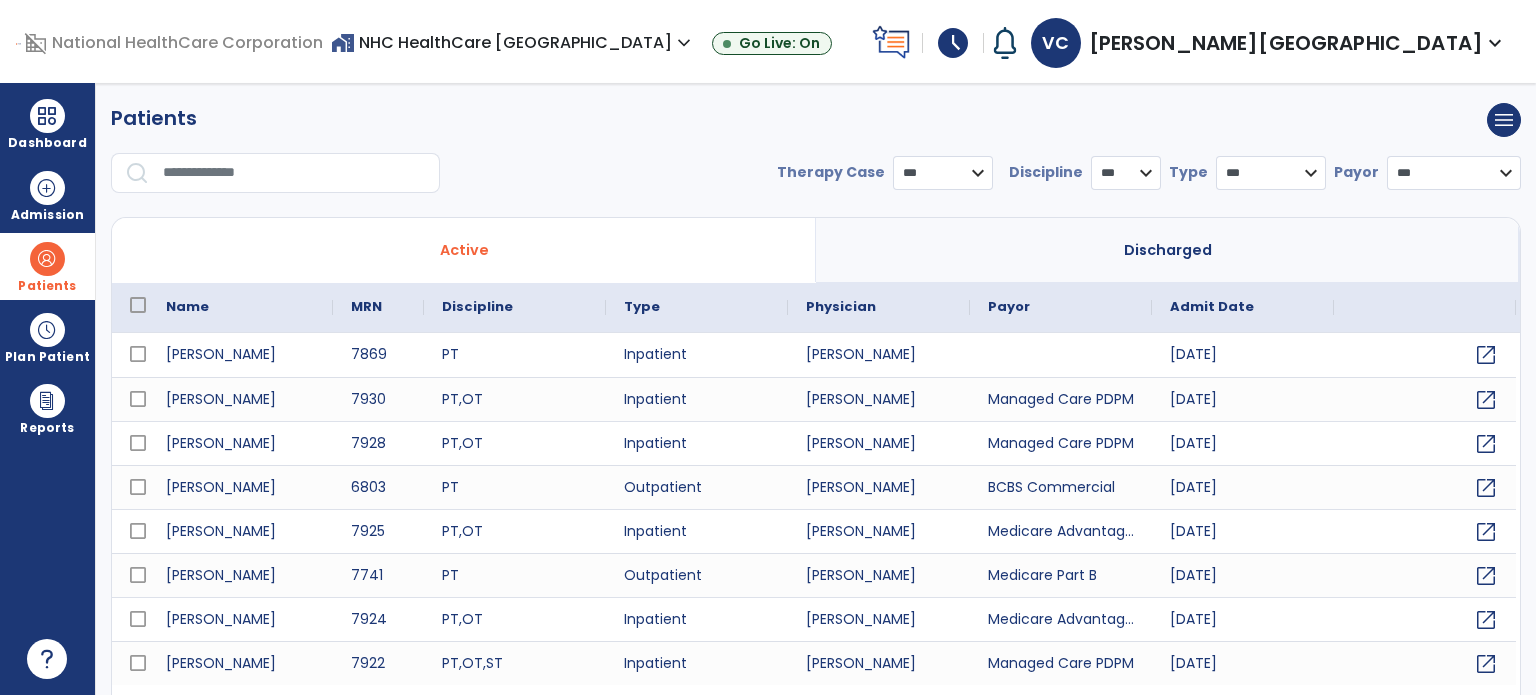 click at bounding box center [294, 173] 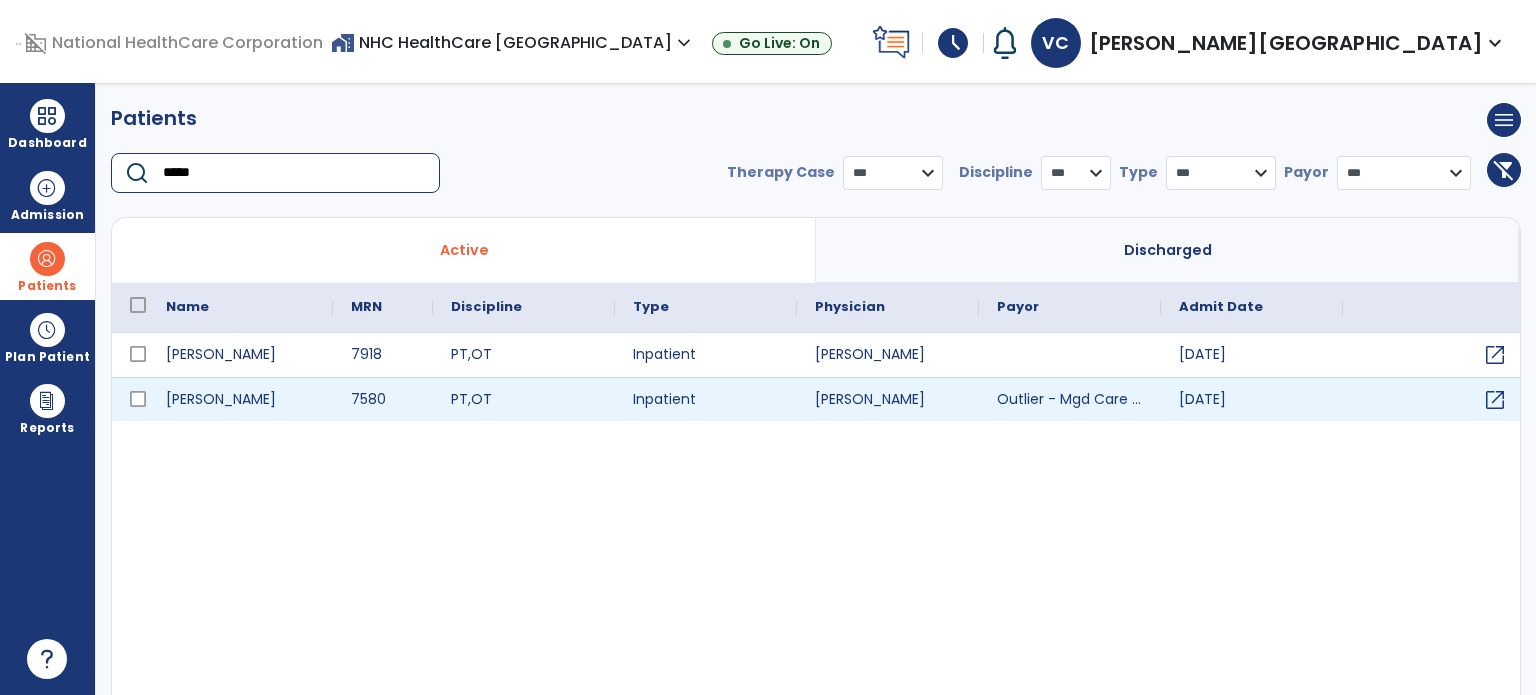 type on "*****" 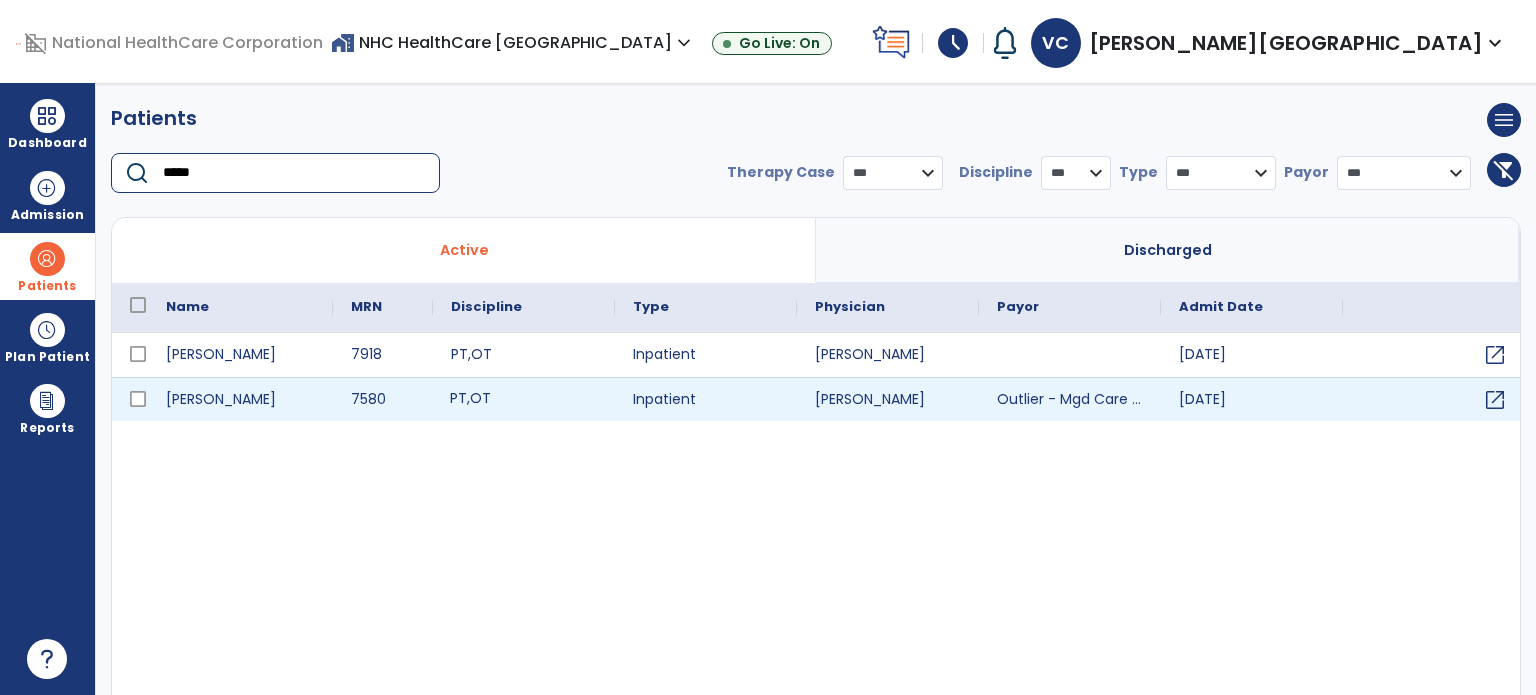 click on "PT , OT" at bounding box center [524, 399] 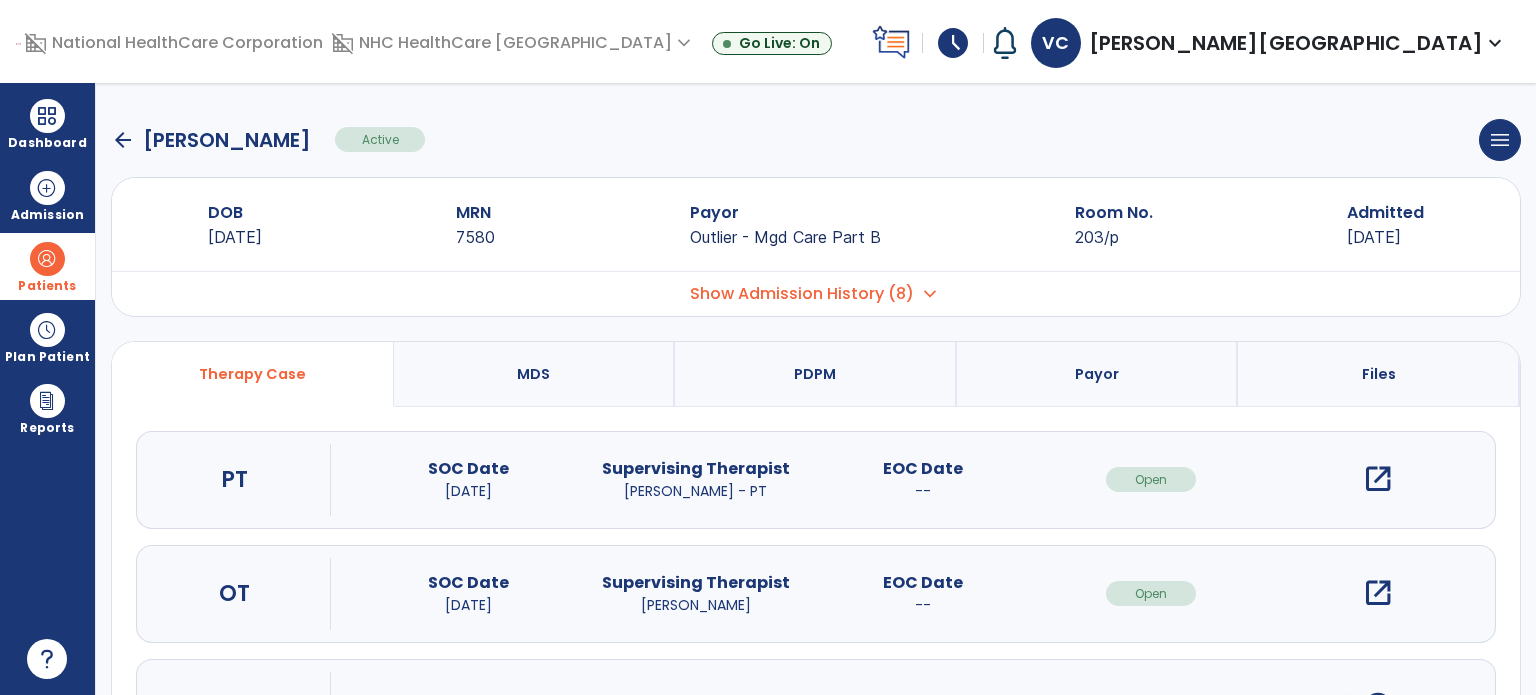 click on "open_in_new" at bounding box center (1378, 479) 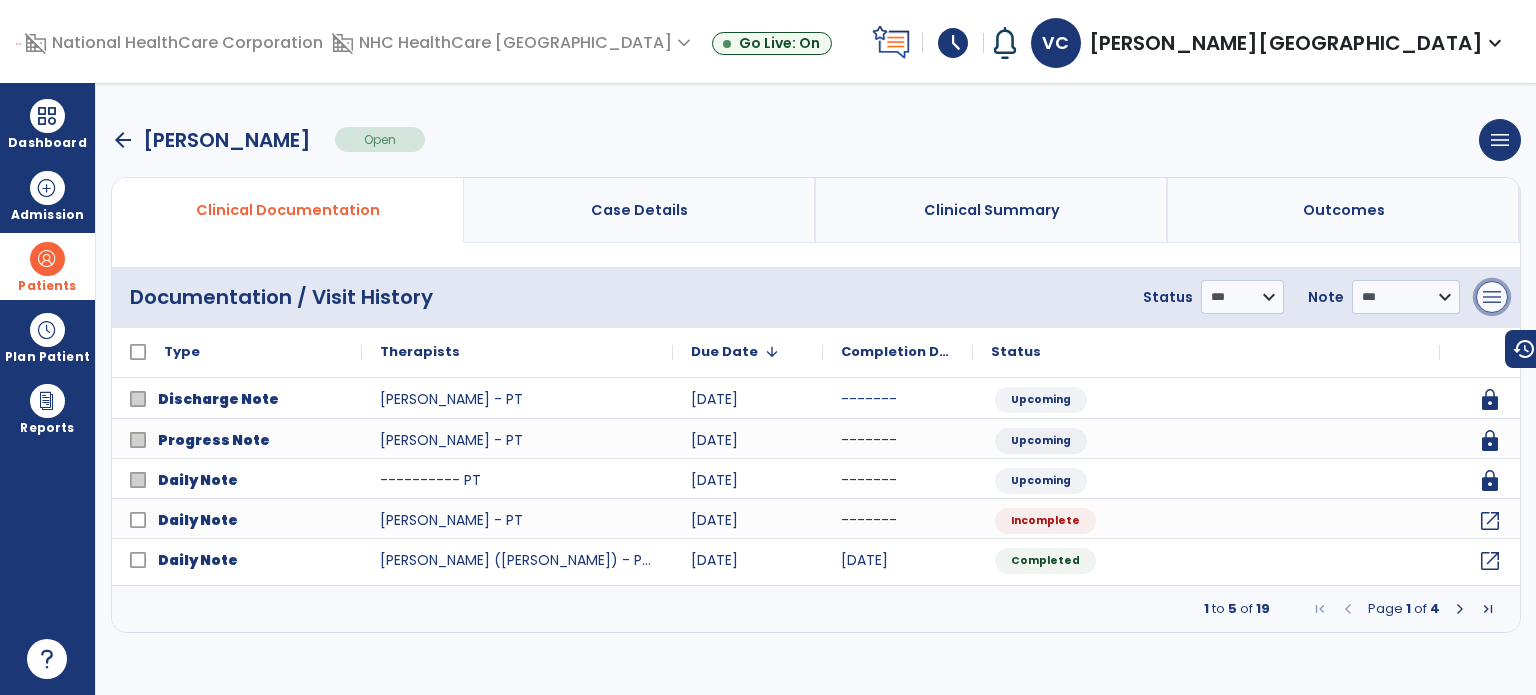 click on "menu" at bounding box center (1492, 297) 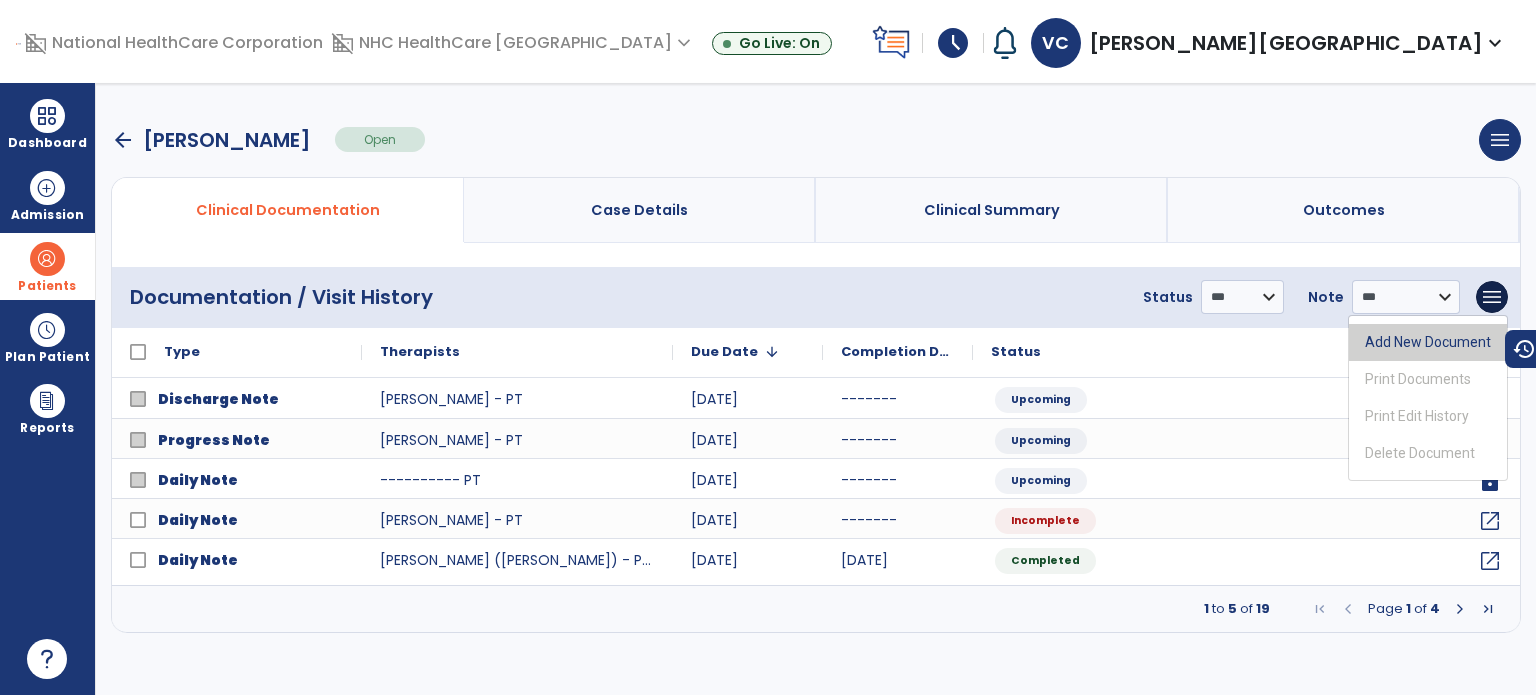 click on "Add New Document" at bounding box center [1428, 342] 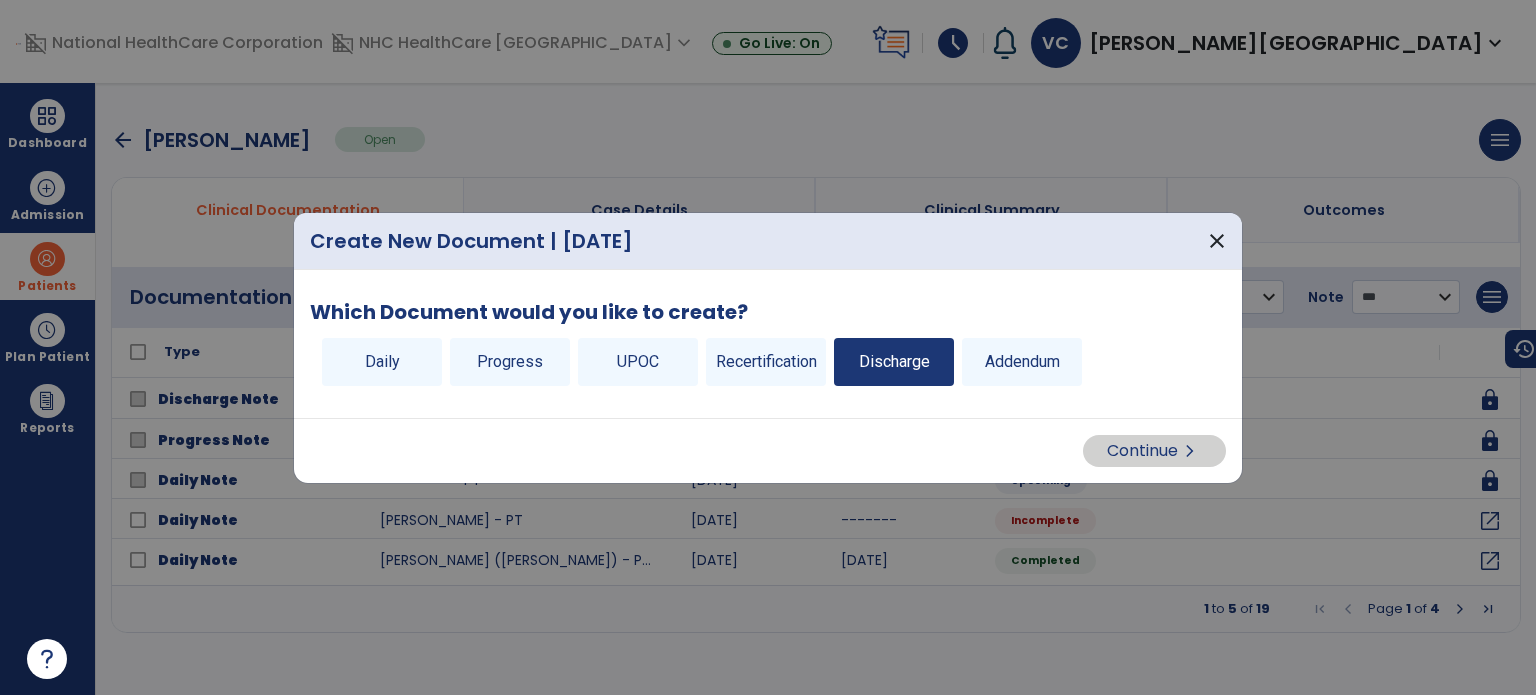 click on "Discharge" at bounding box center (894, 362) 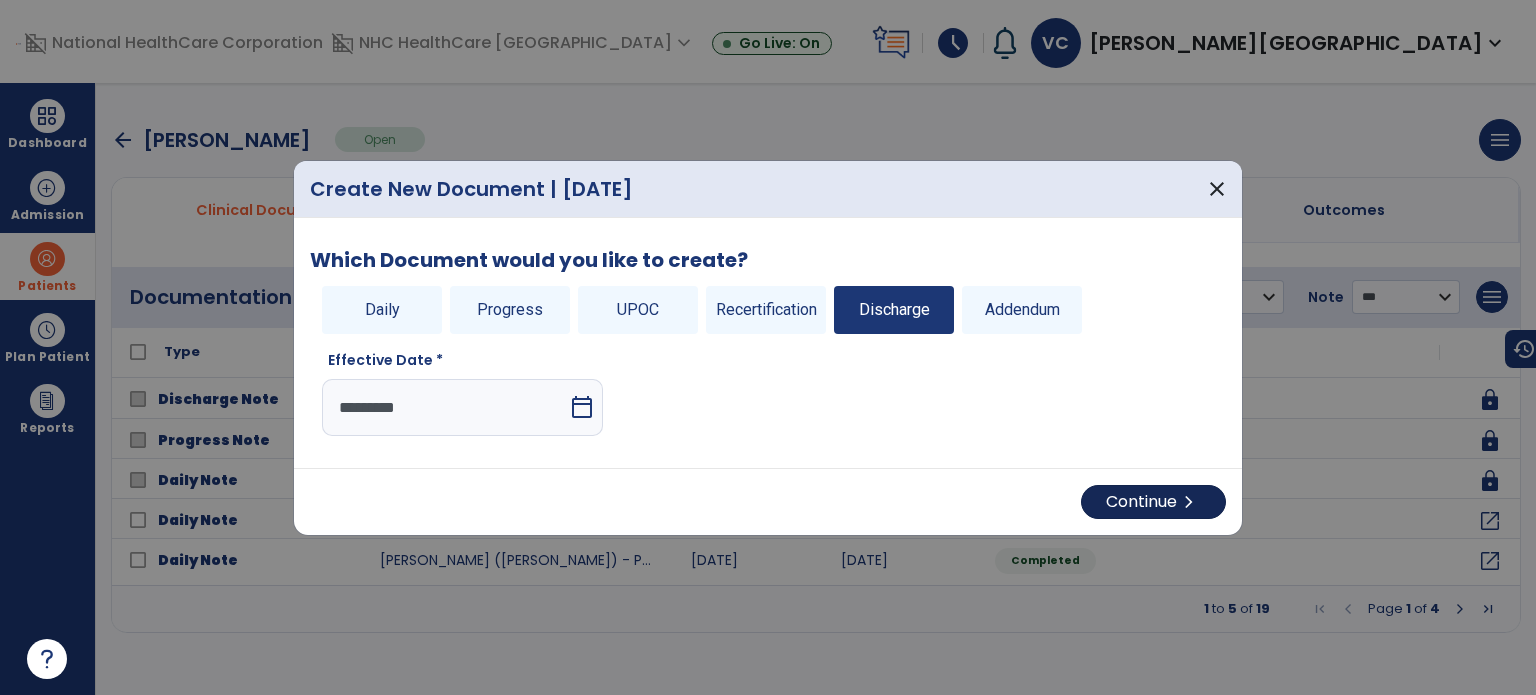 click on "Continue   chevron_right" at bounding box center (1153, 502) 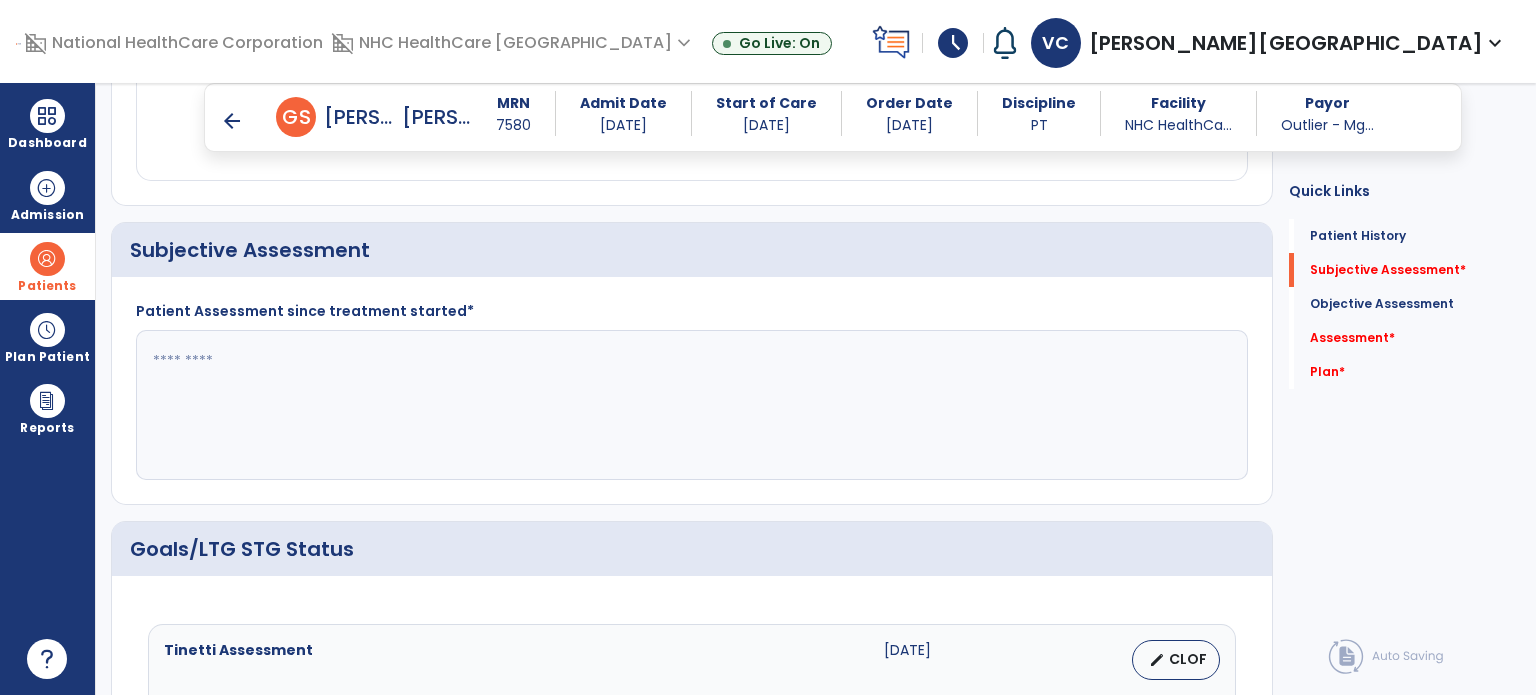 scroll, scrollTop: 393, scrollLeft: 0, axis: vertical 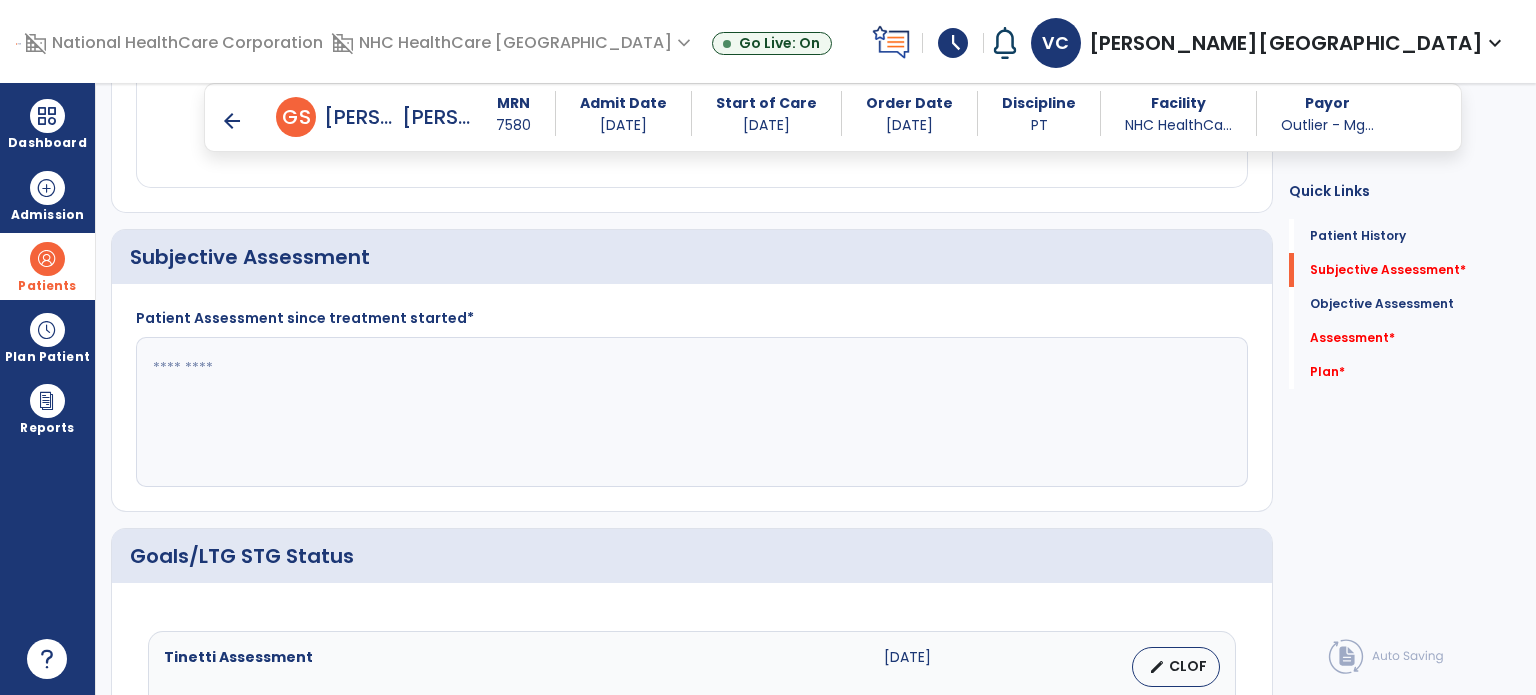 click on "arrow_back" at bounding box center [232, 121] 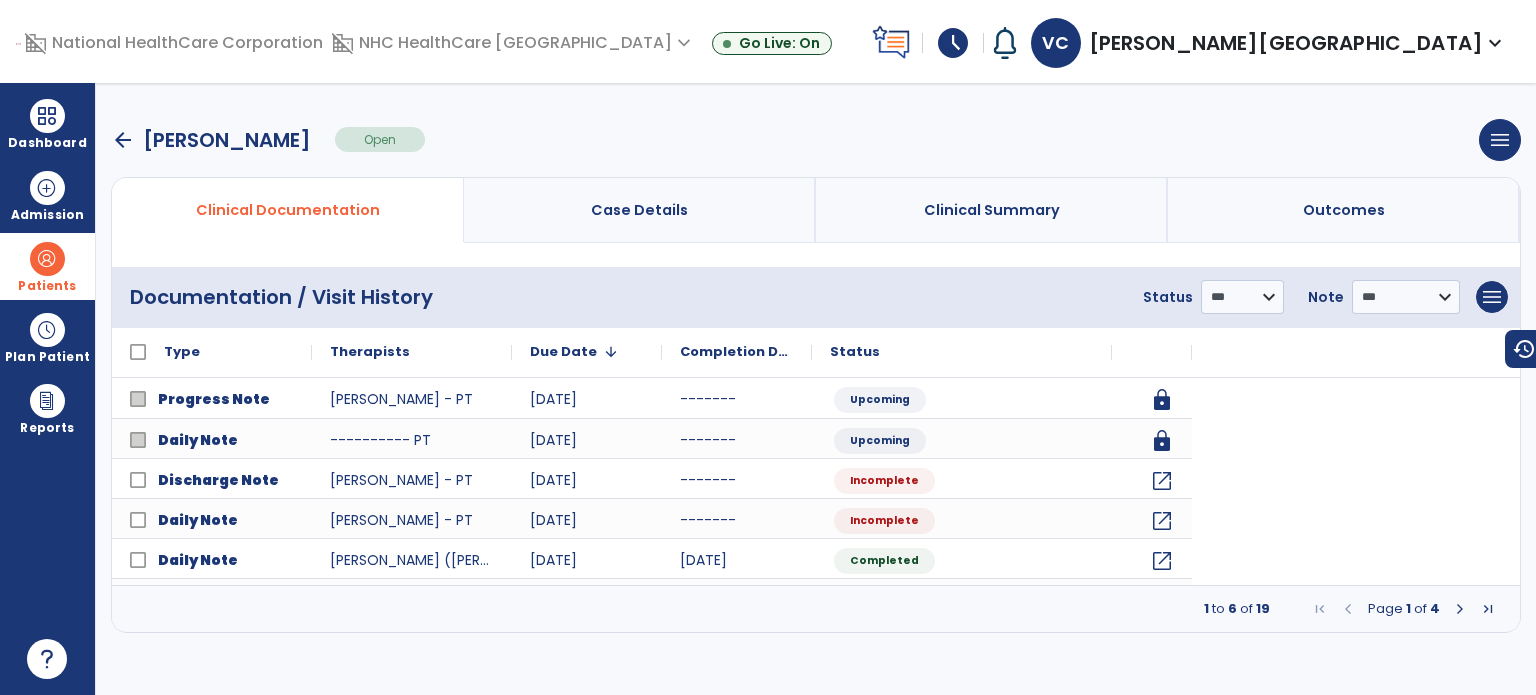 scroll, scrollTop: 0, scrollLeft: 0, axis: both 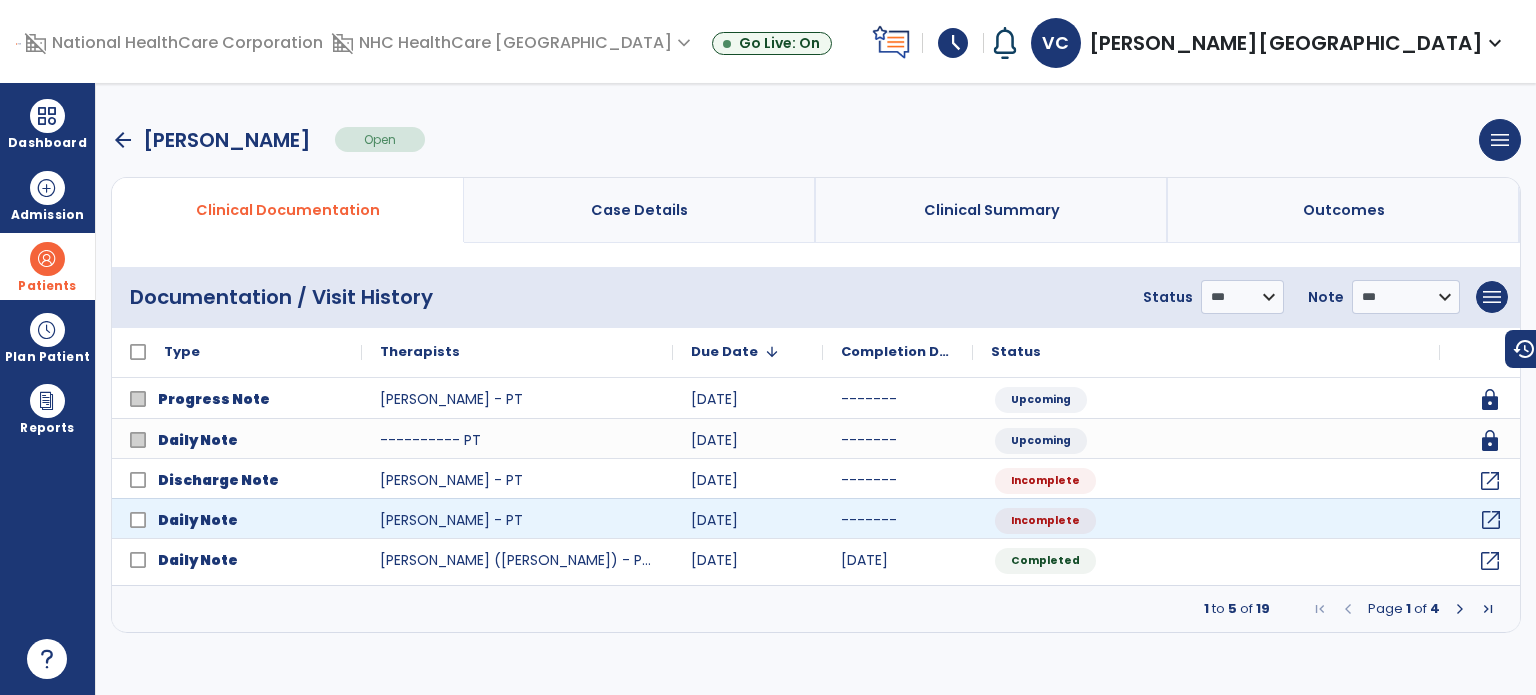 click on "open_in_new" 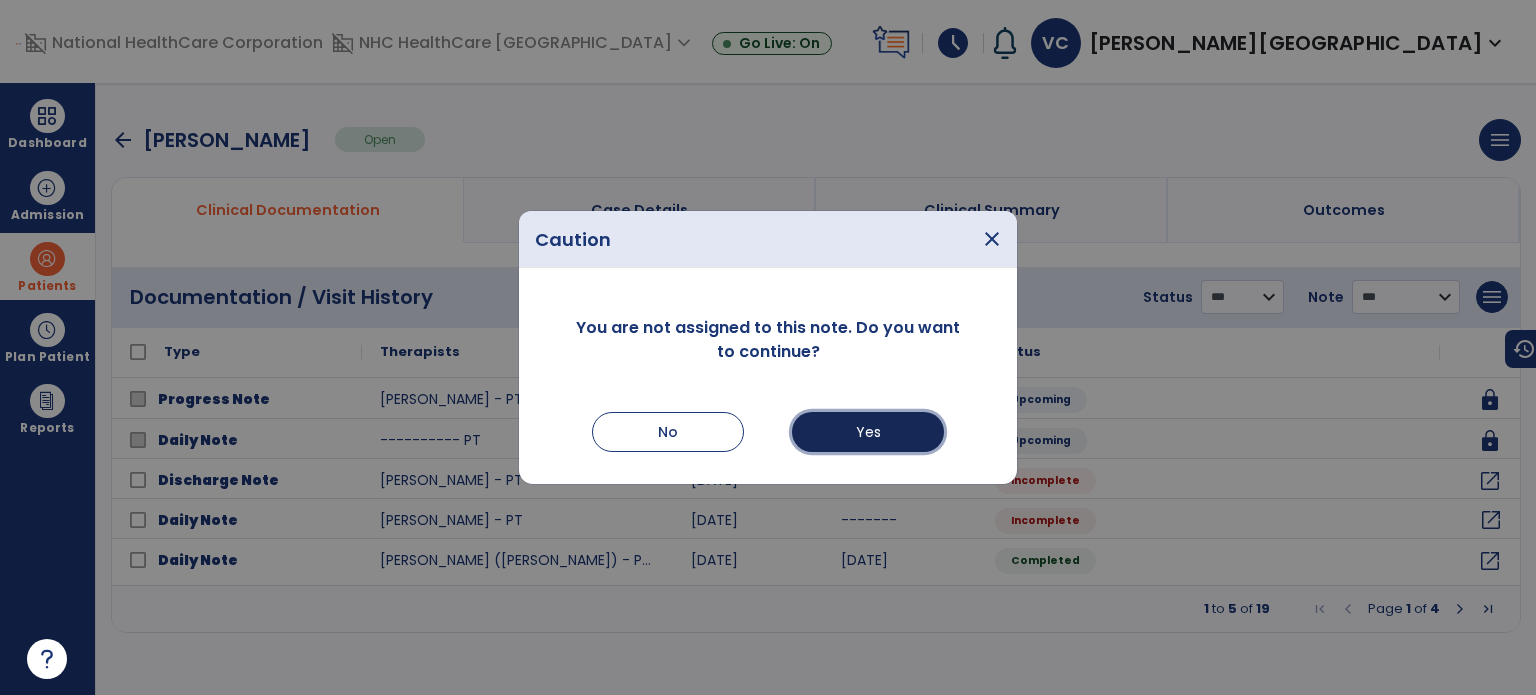 click on "Yes" at bounding box center (868, 432) 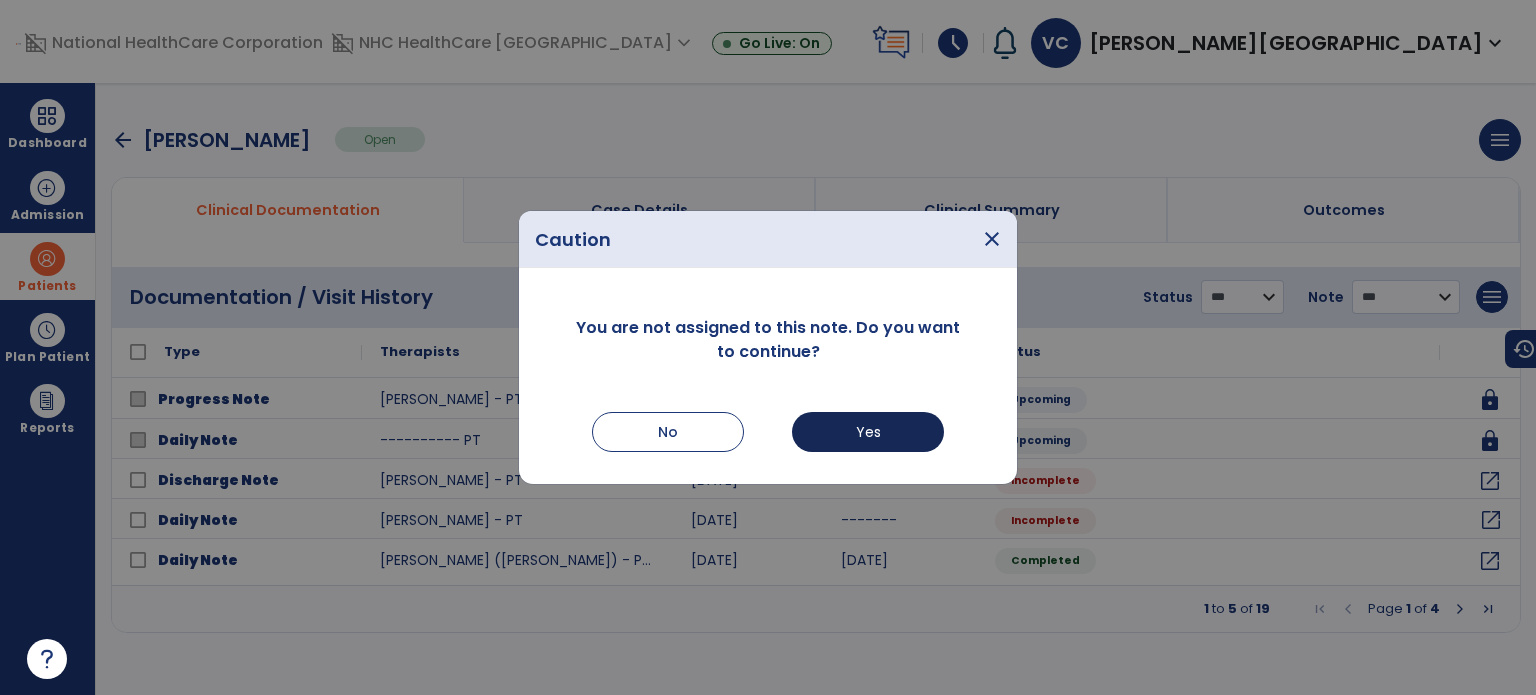 select on "*" 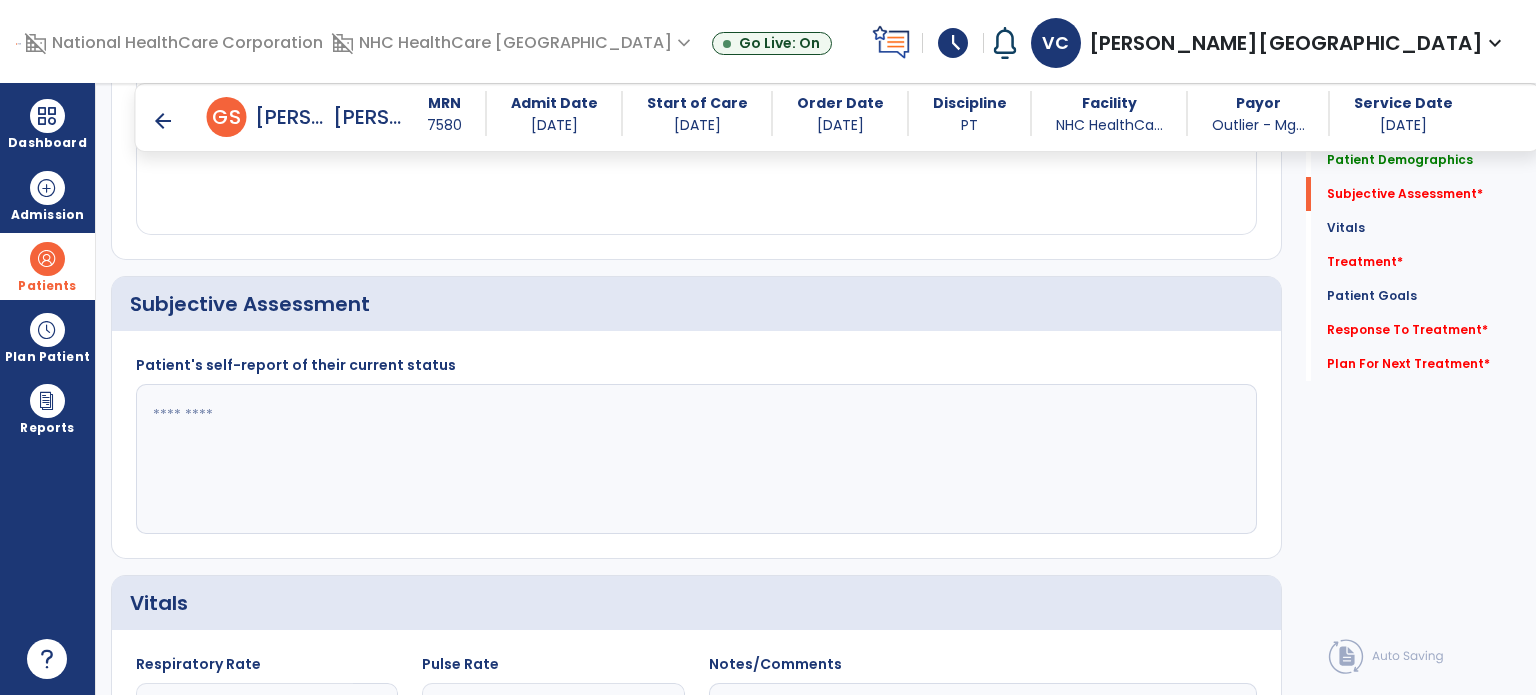 scroll, scrollTop: 375, scrollLeft: 0, axis: vertical 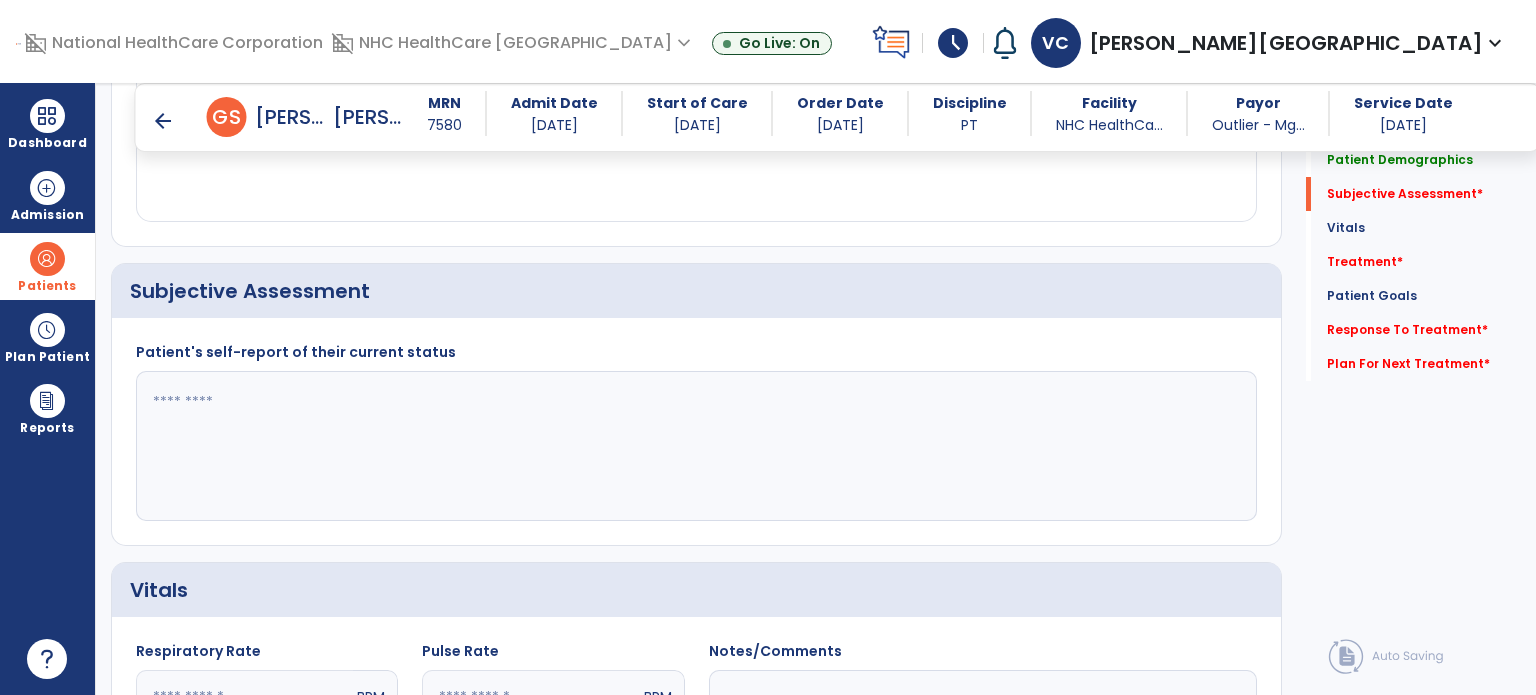 click 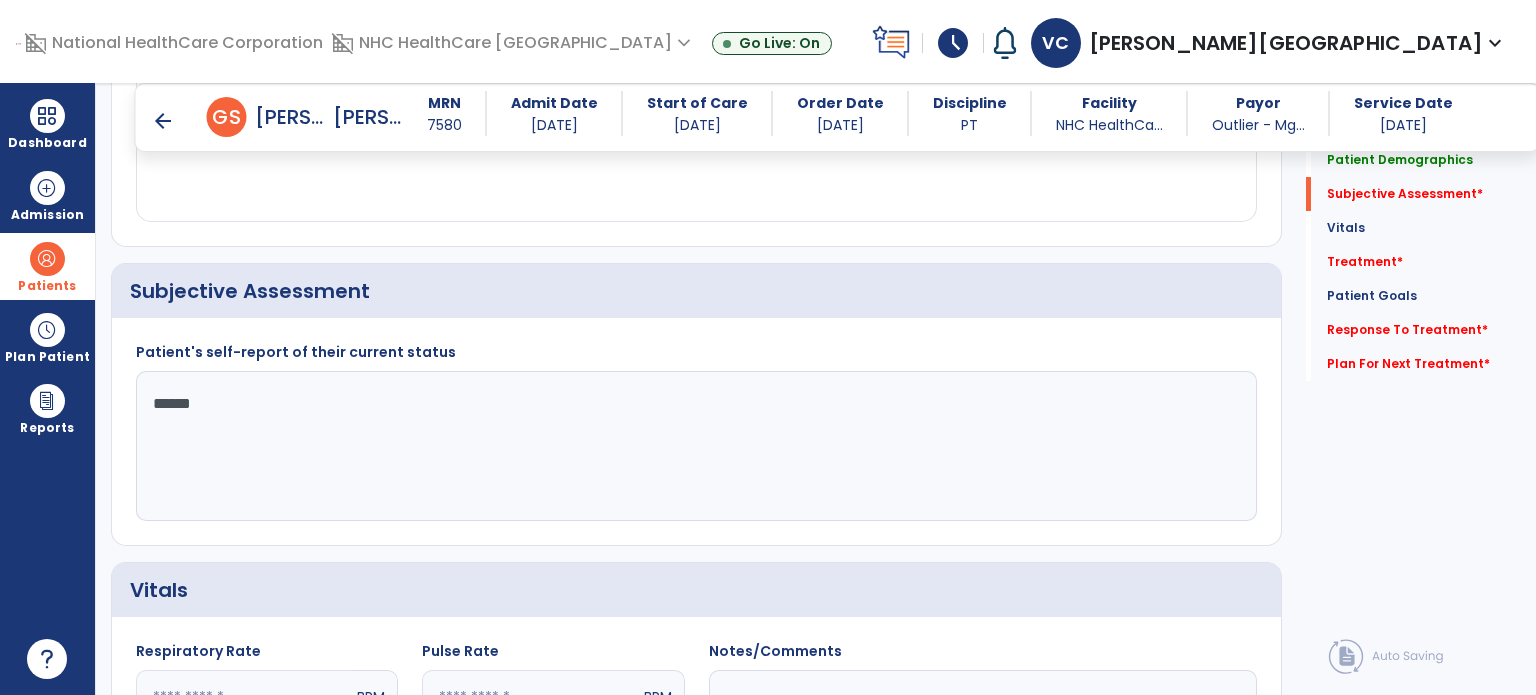 type on "*******" 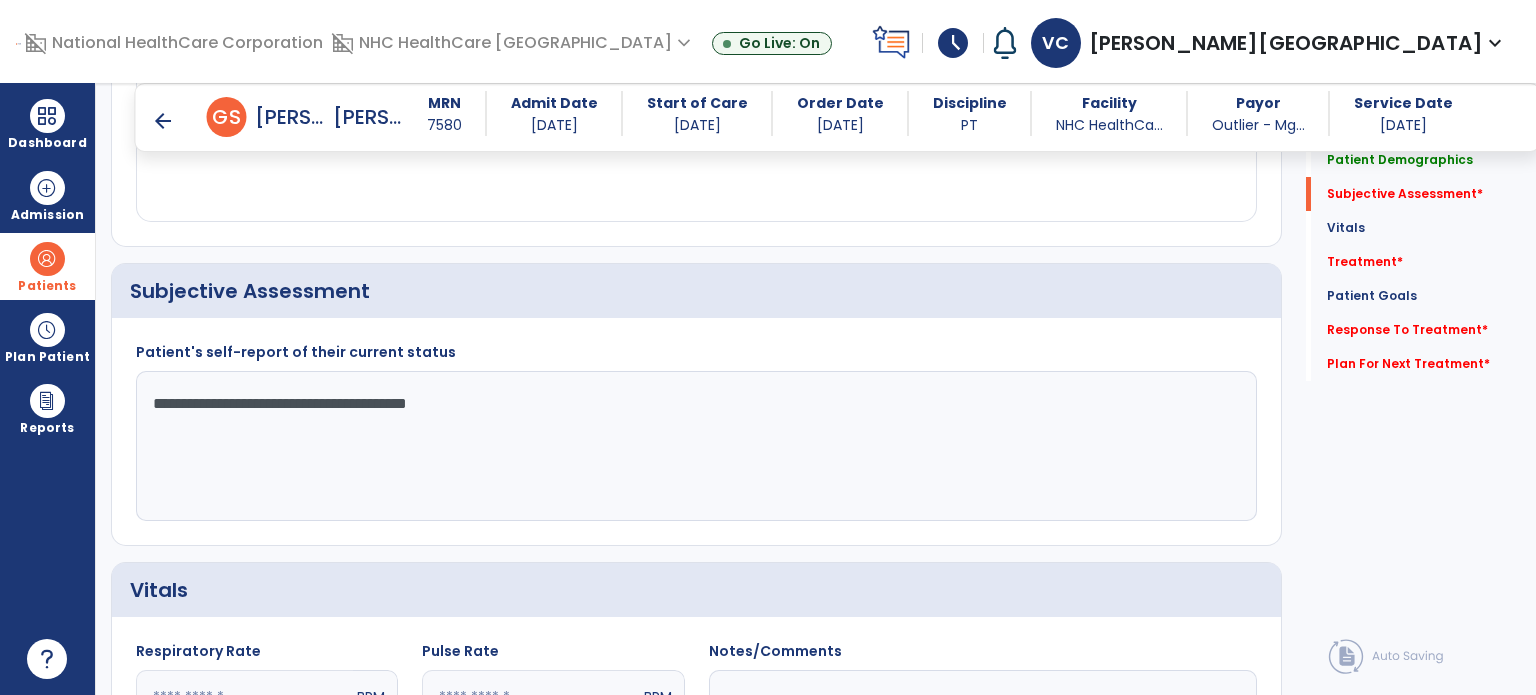 type on "**********" 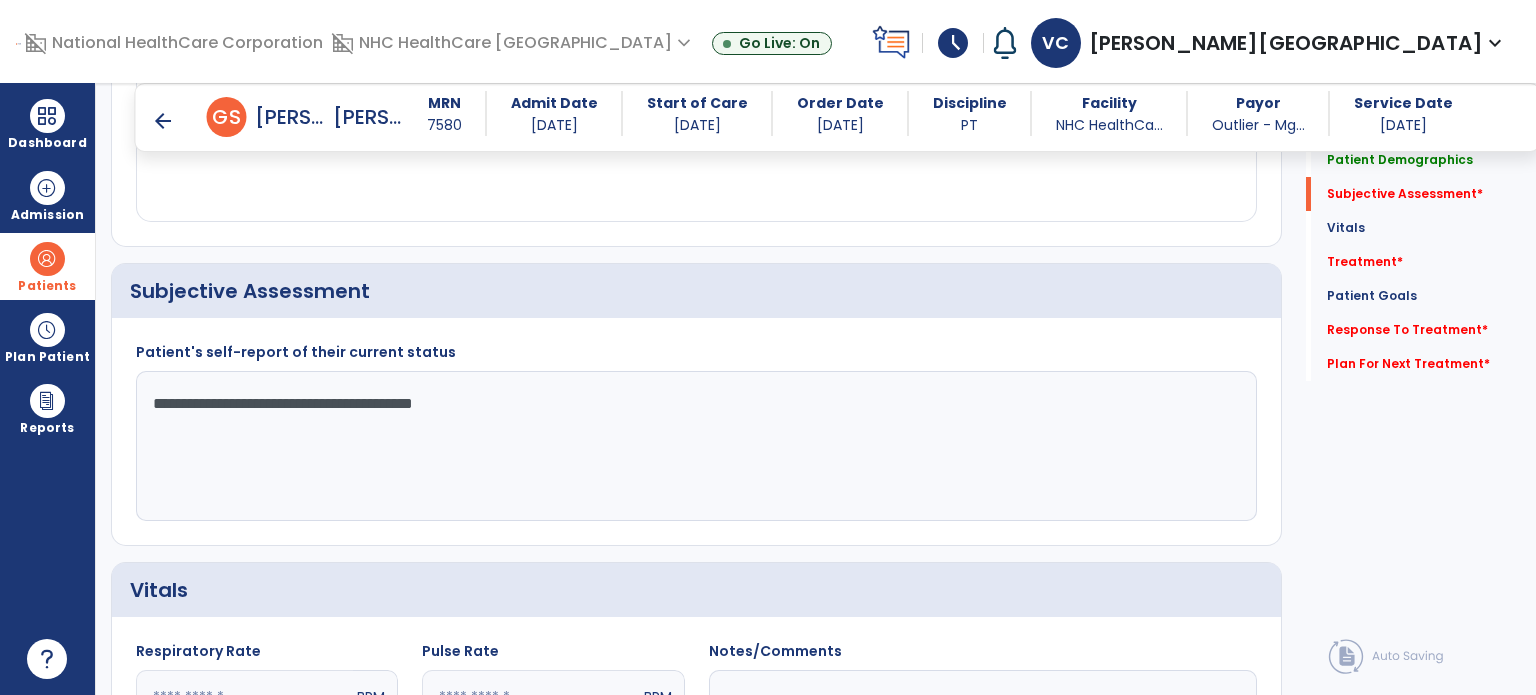 click on "arrow_back" at bounding box center [163, 121] 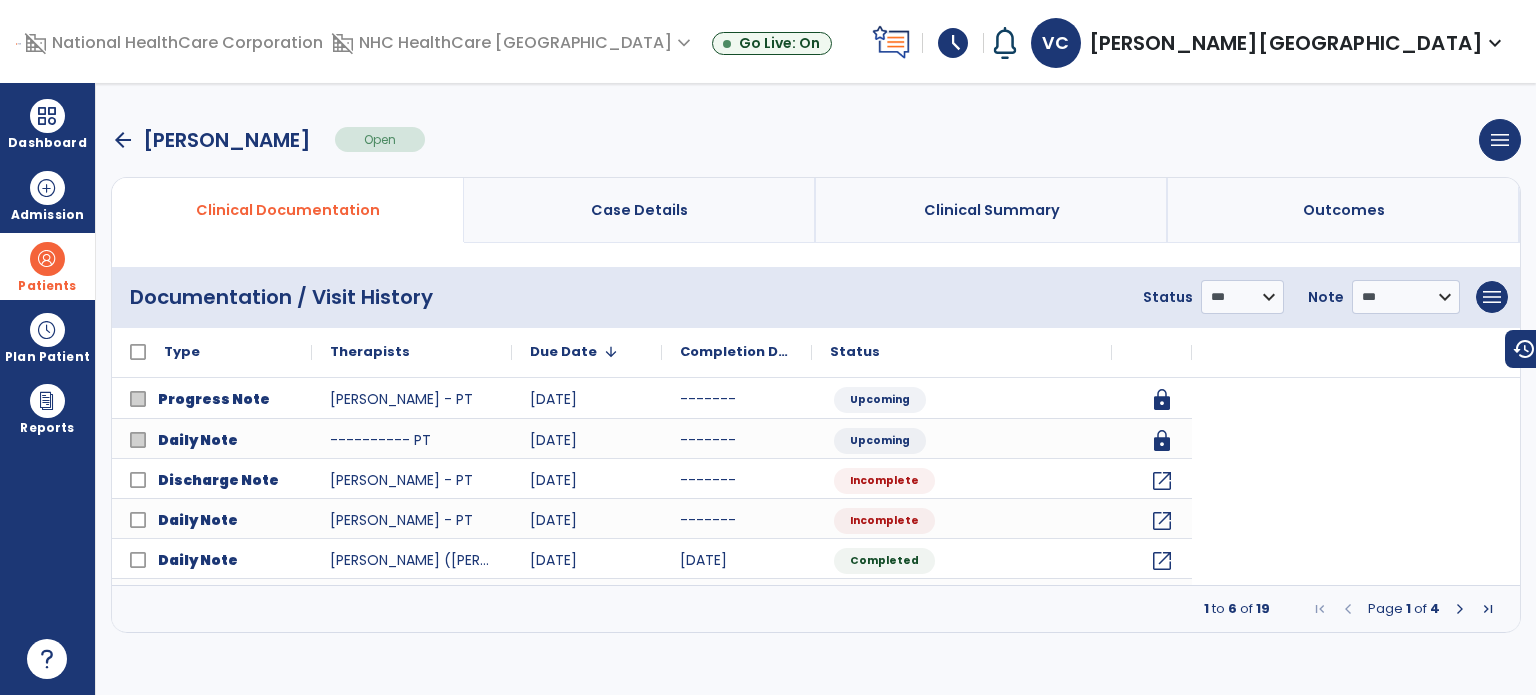 scroll, scrollTop: 0, scrollLeft: 0, axis: both 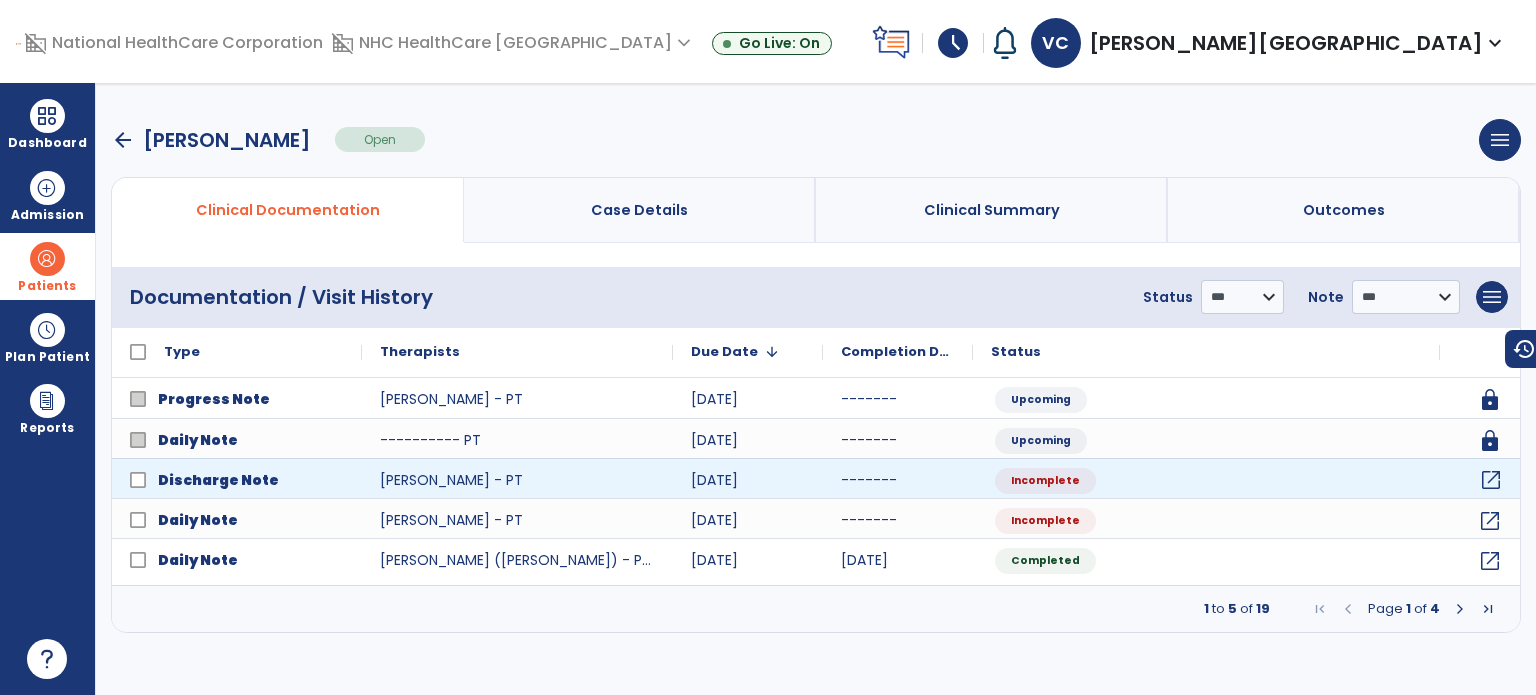 click on "open_in_new" 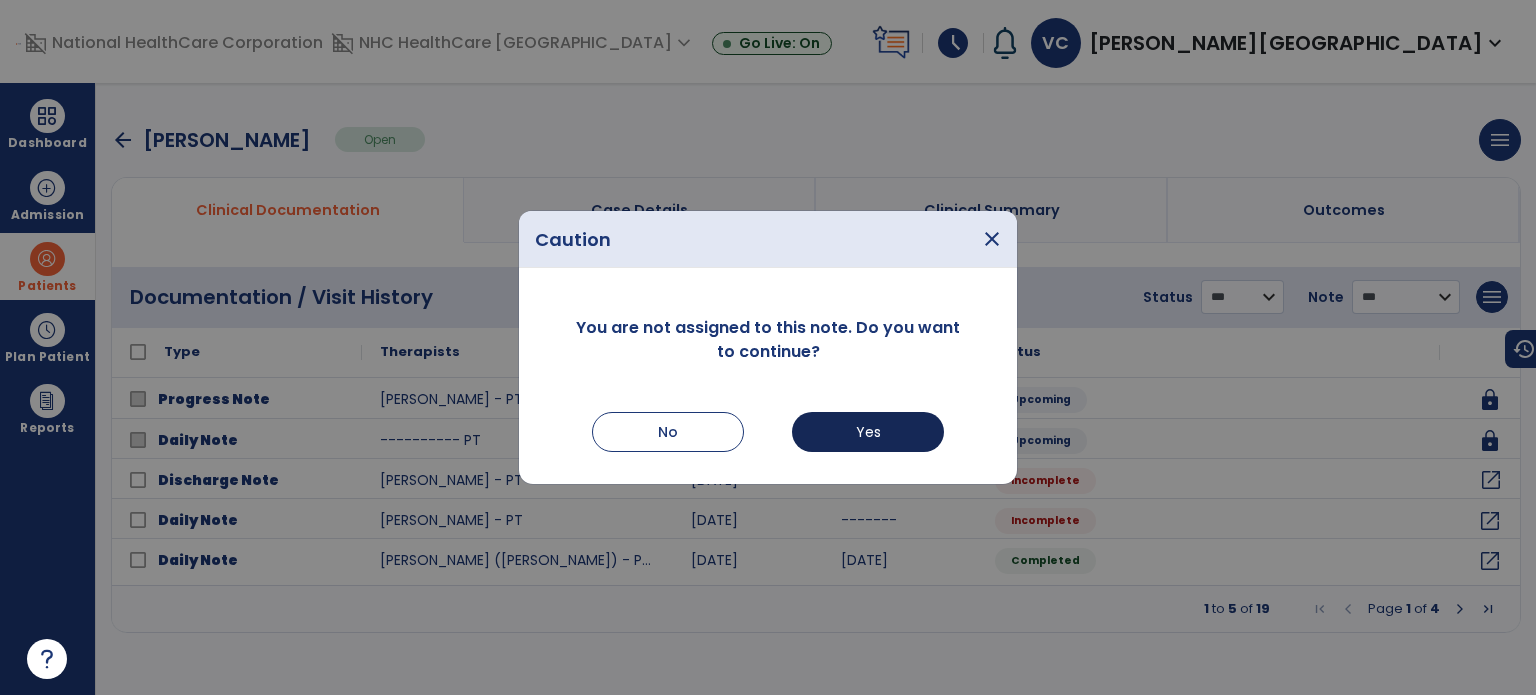 click on "Yes" at bounding box center [868, 432] 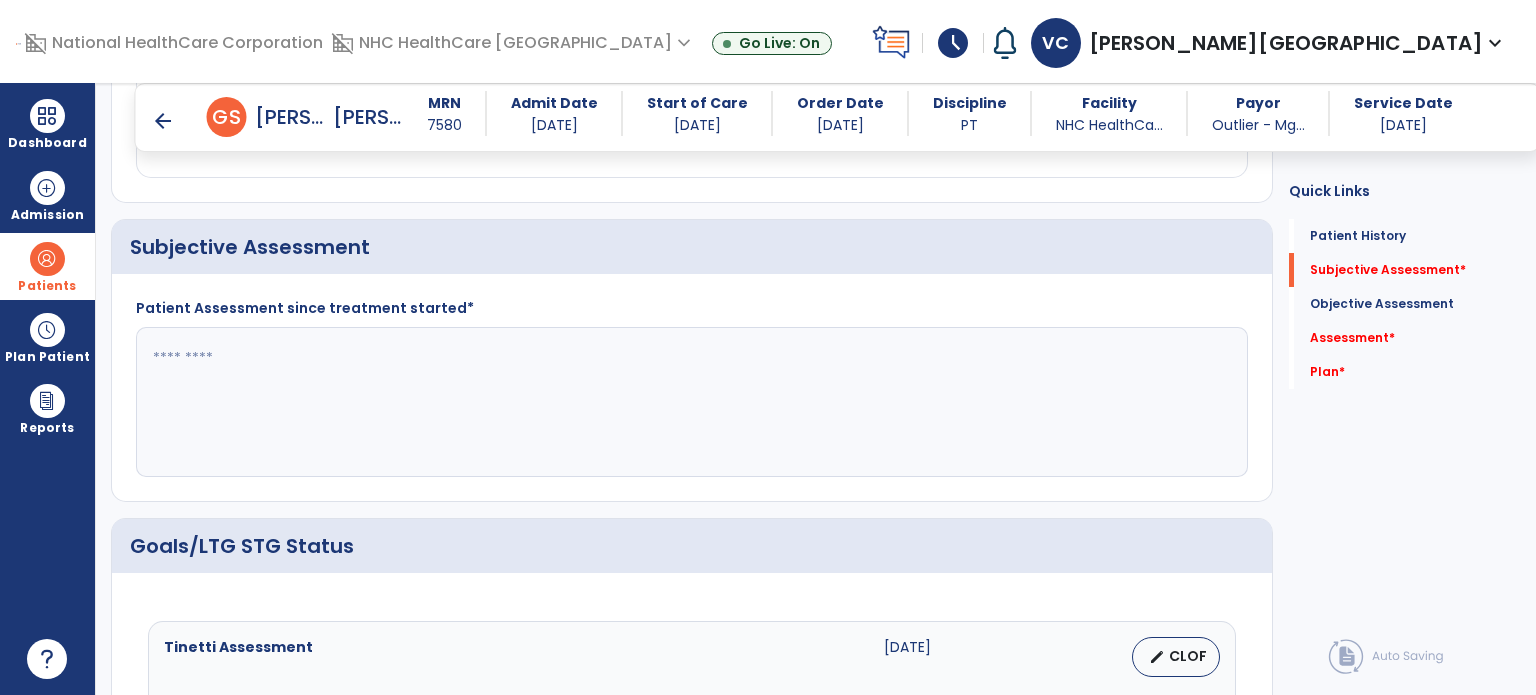 scroll, scrollTop: 401, scrollLeft: 0, axis: vertical 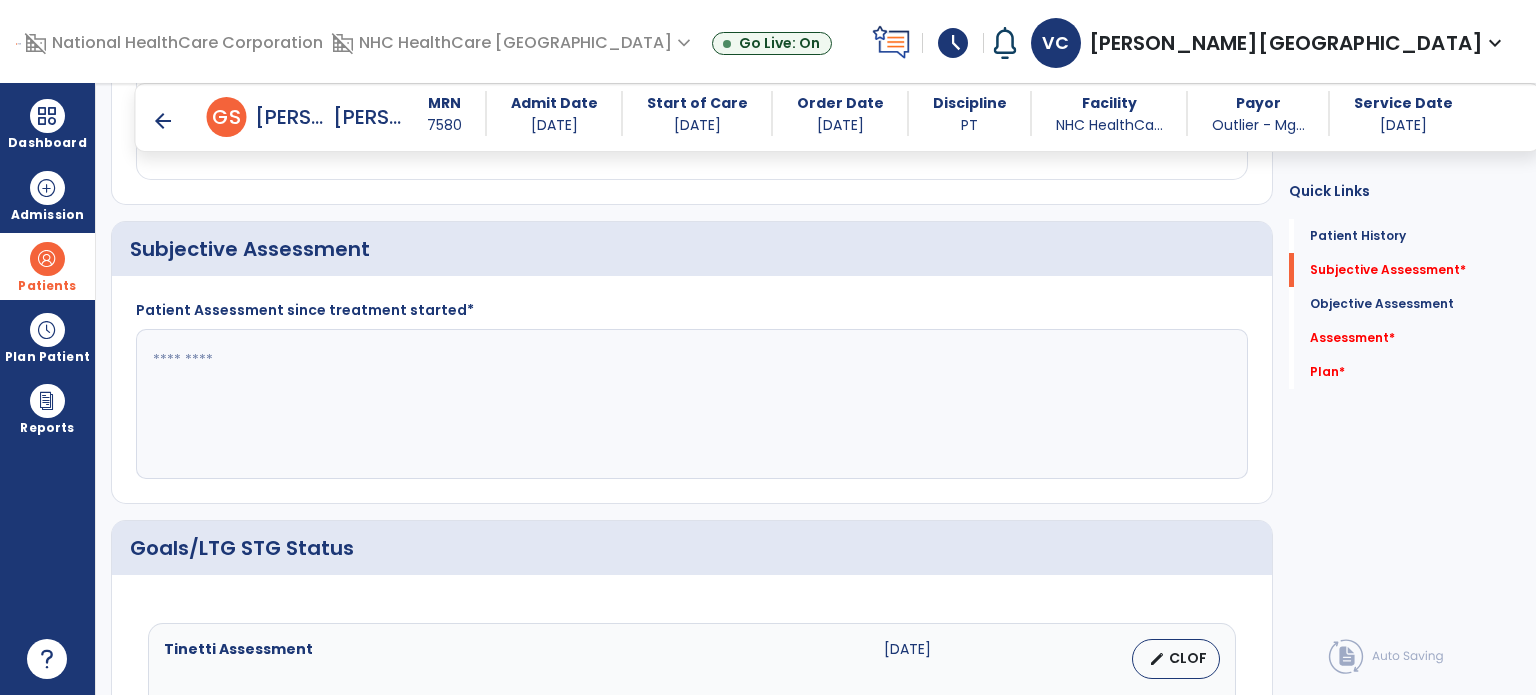 click 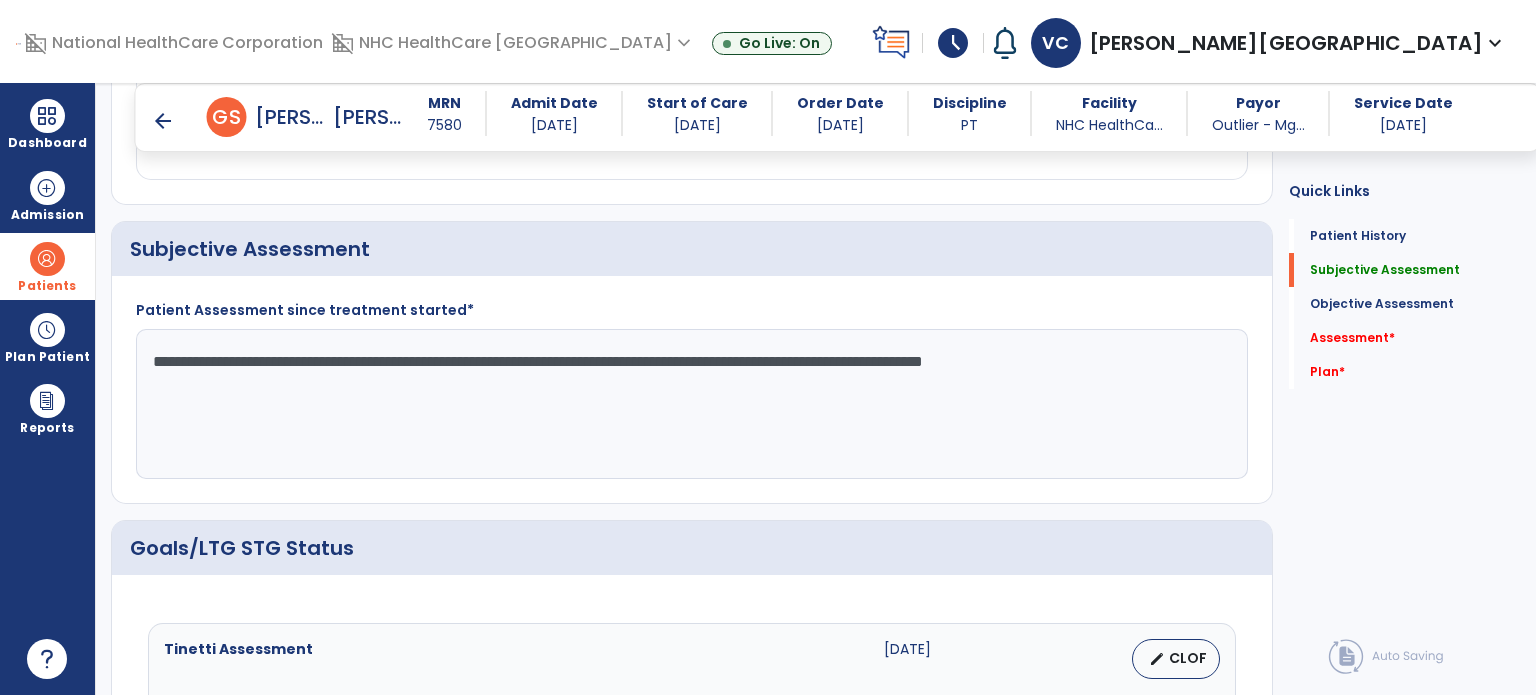 click on "**********" 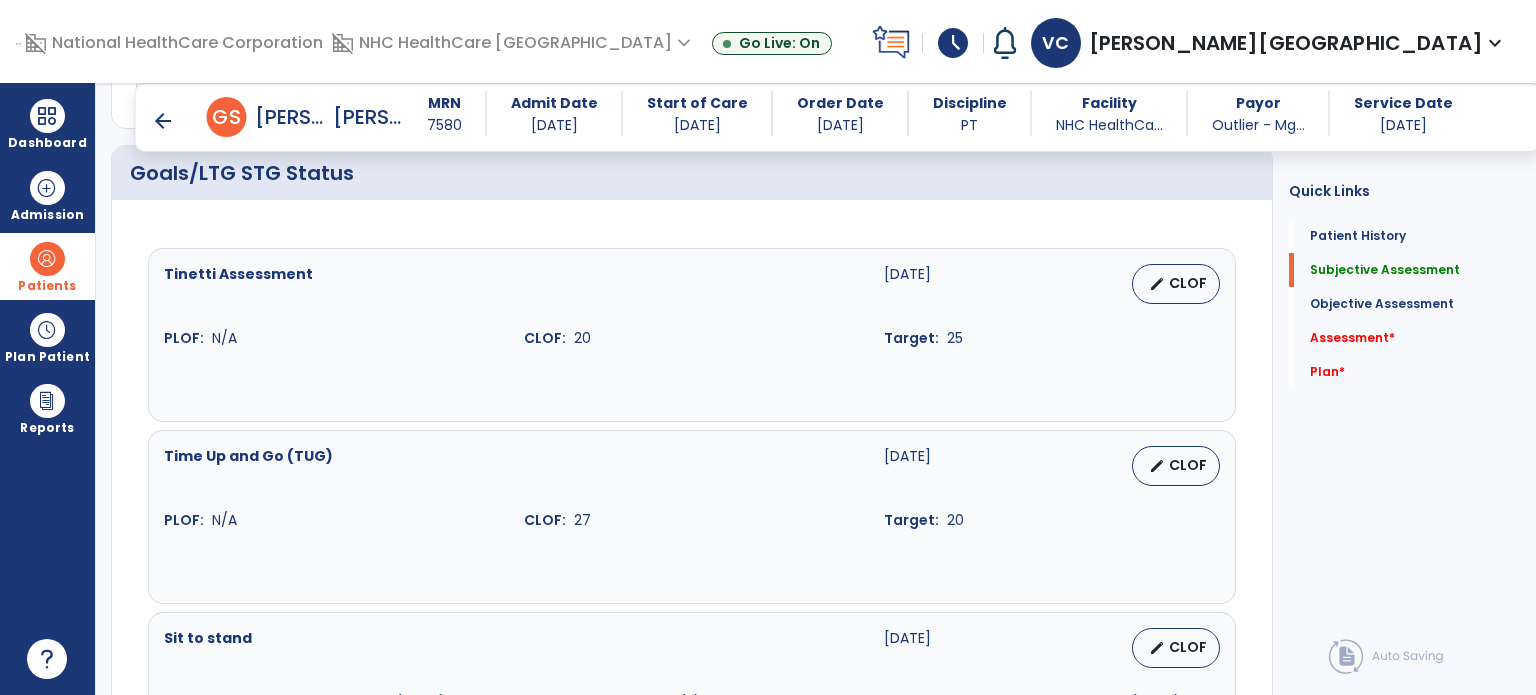 scroll, scrollTop: 747, scrollLeft: 0, axis: vertical 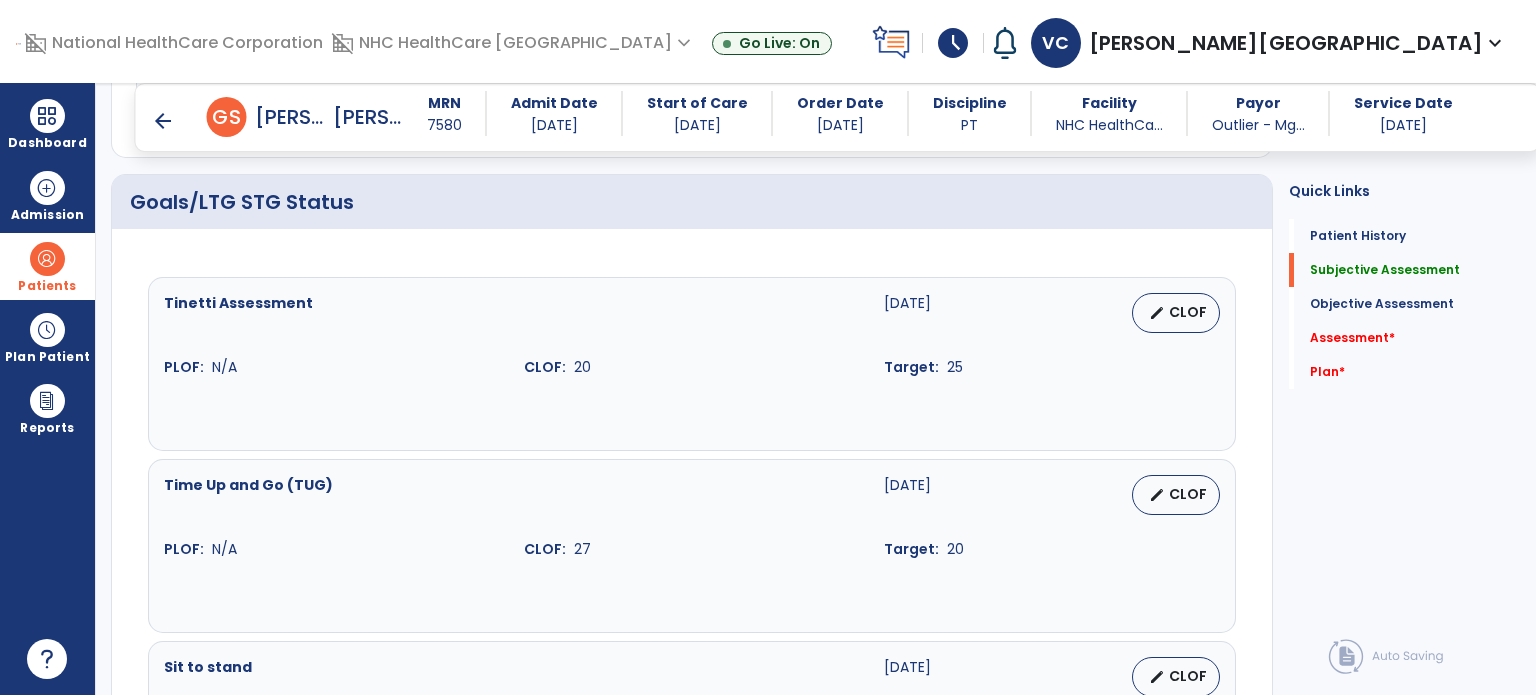 type on "**********" 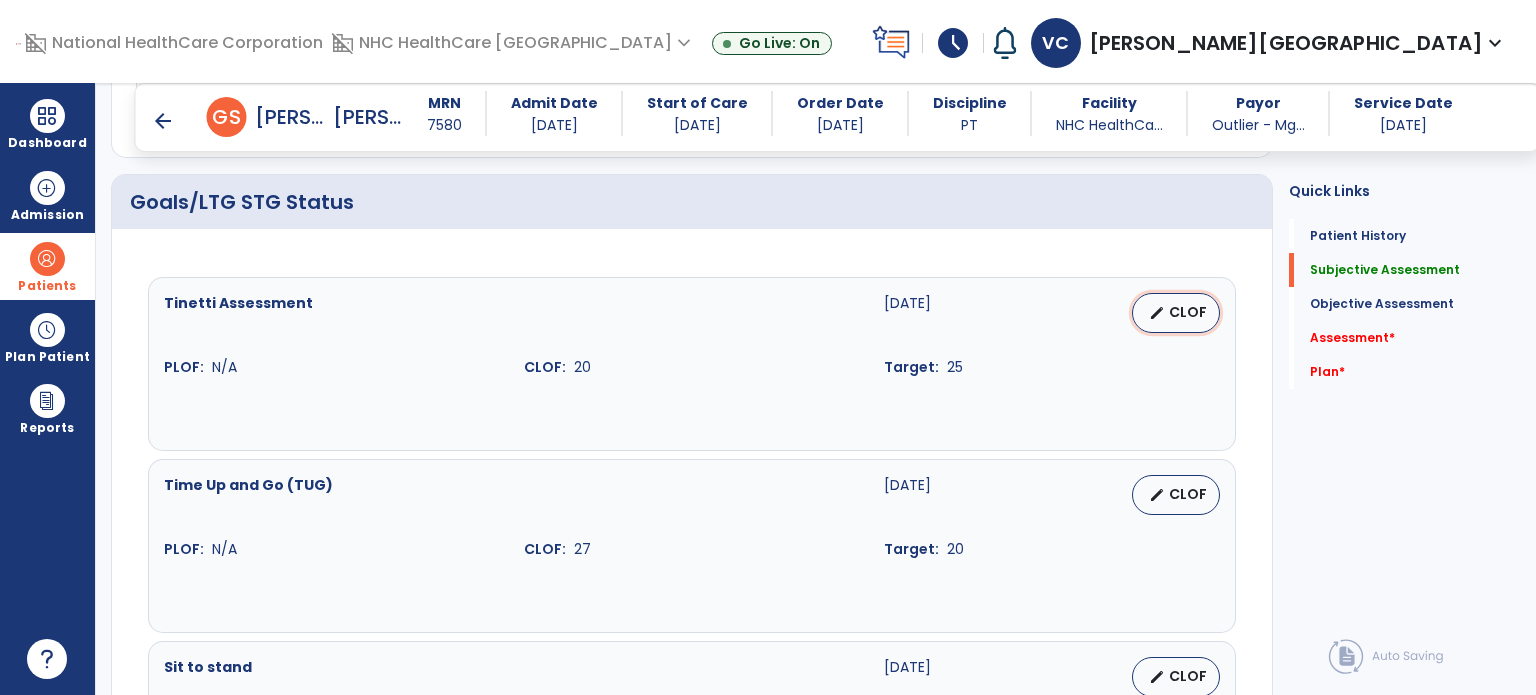 click on "CLOF" at bounding box center [1188, 312] 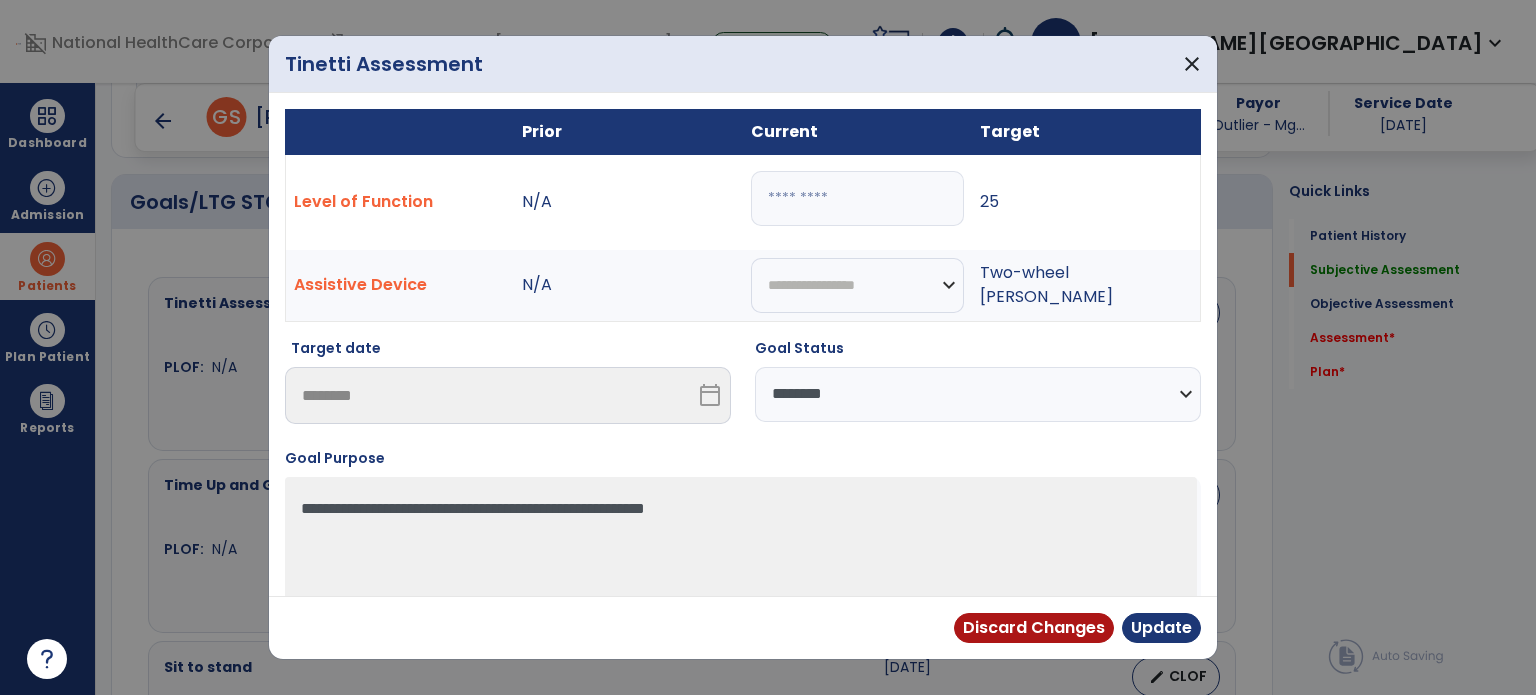 click on "**" at bounding box center [857, 198] 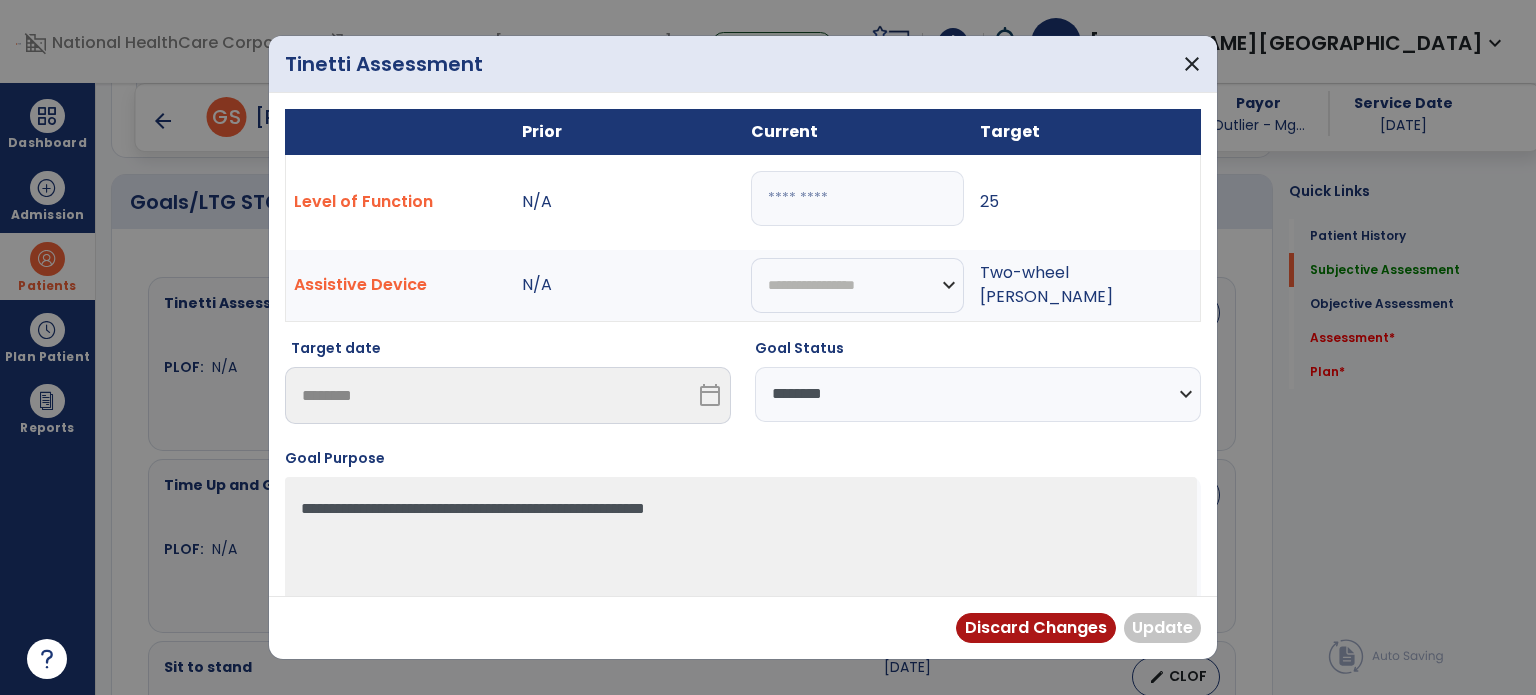 type on "**" 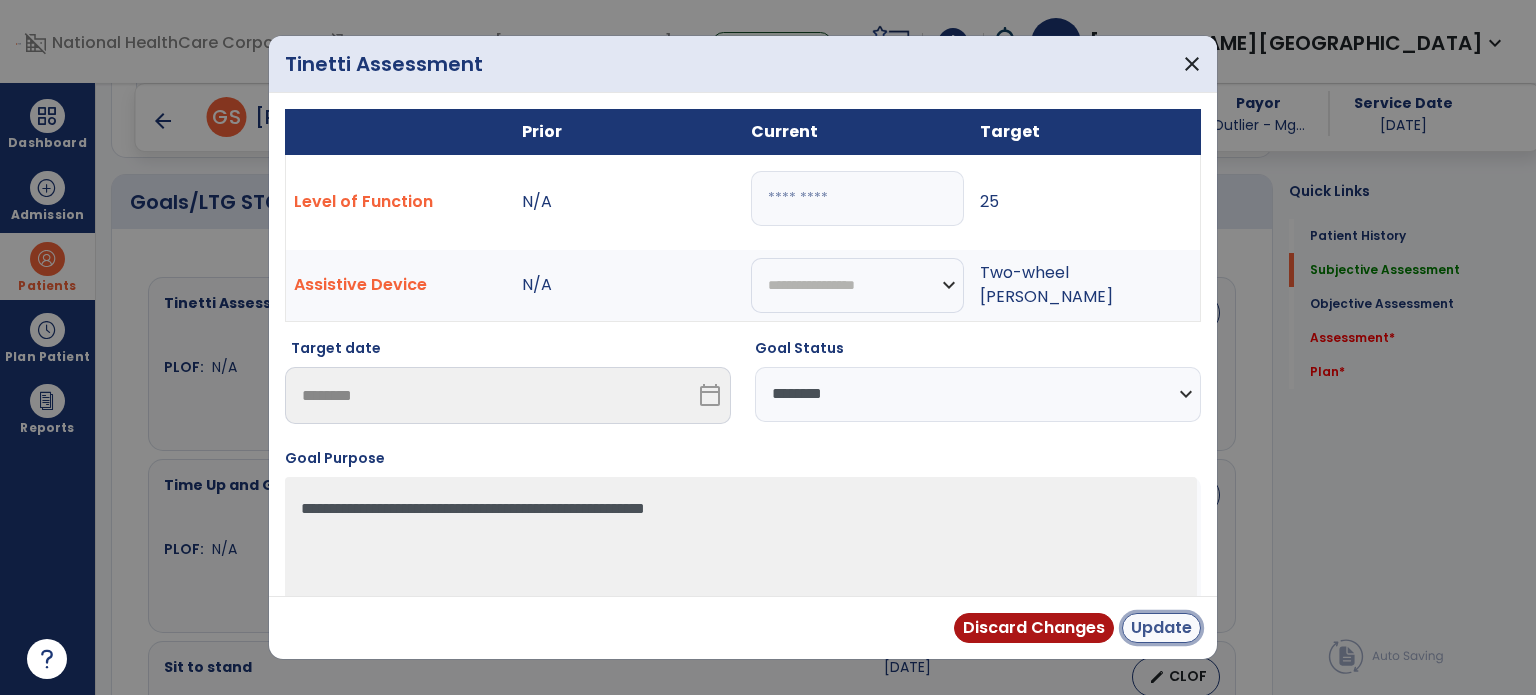 click on "Update" at bounding box center (1161, 628) 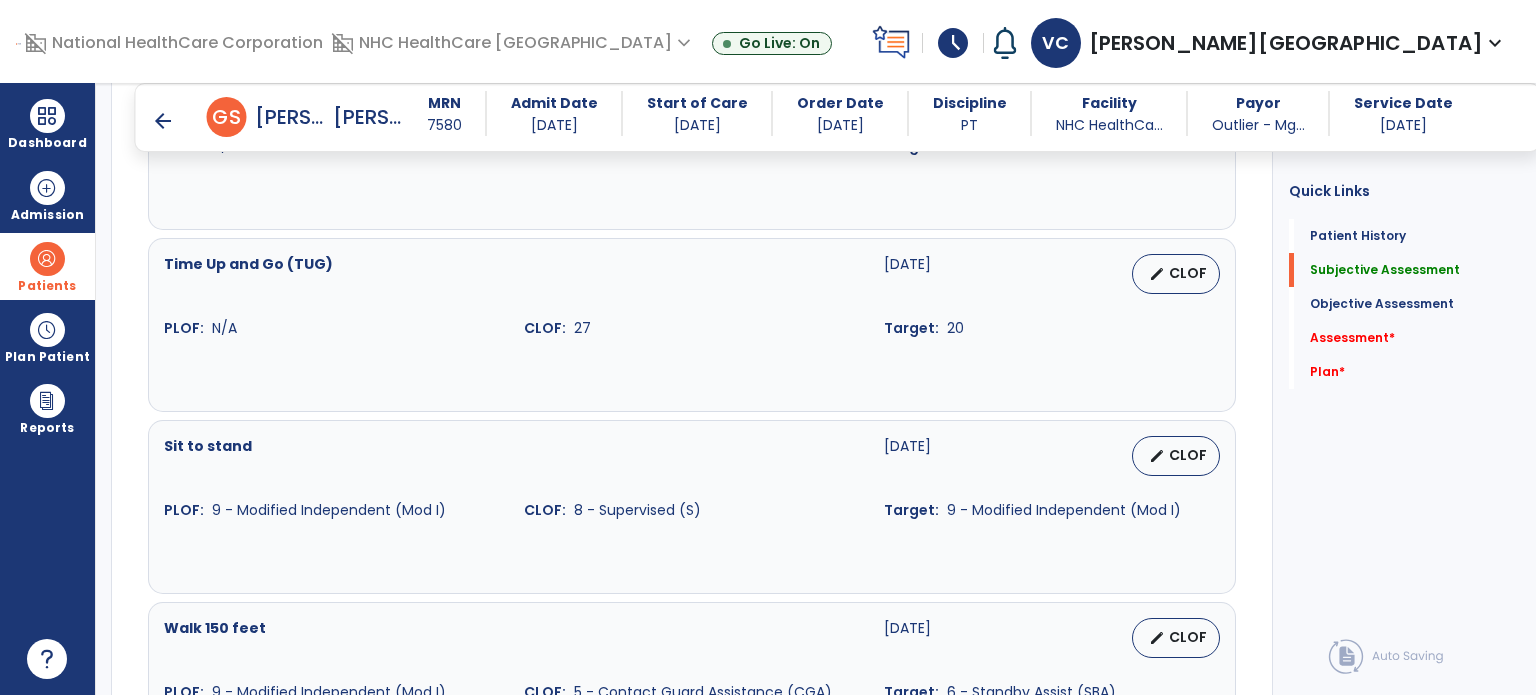 scroll, scrollTop: 967, scrollLeft: 0, axis: vertical 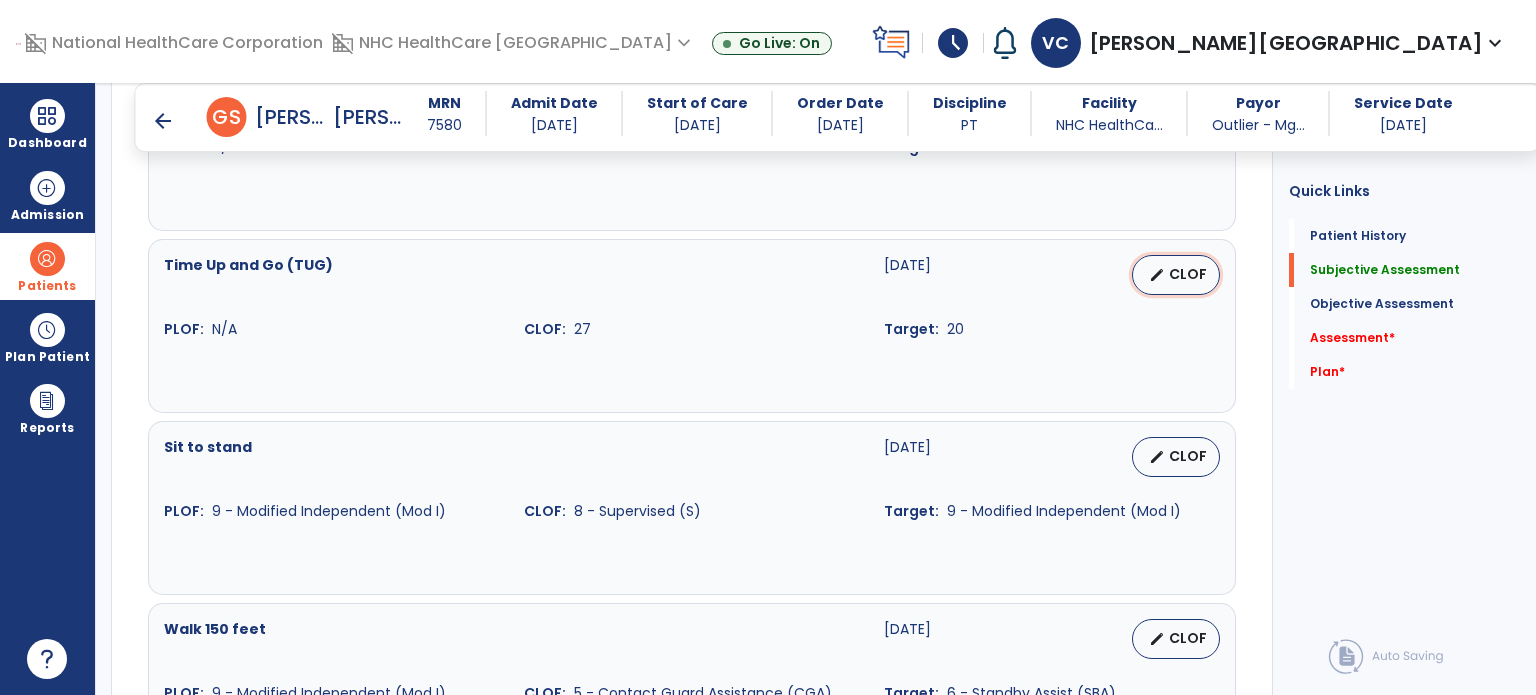 click on "CLOF" at bounding box center (1188, 274) 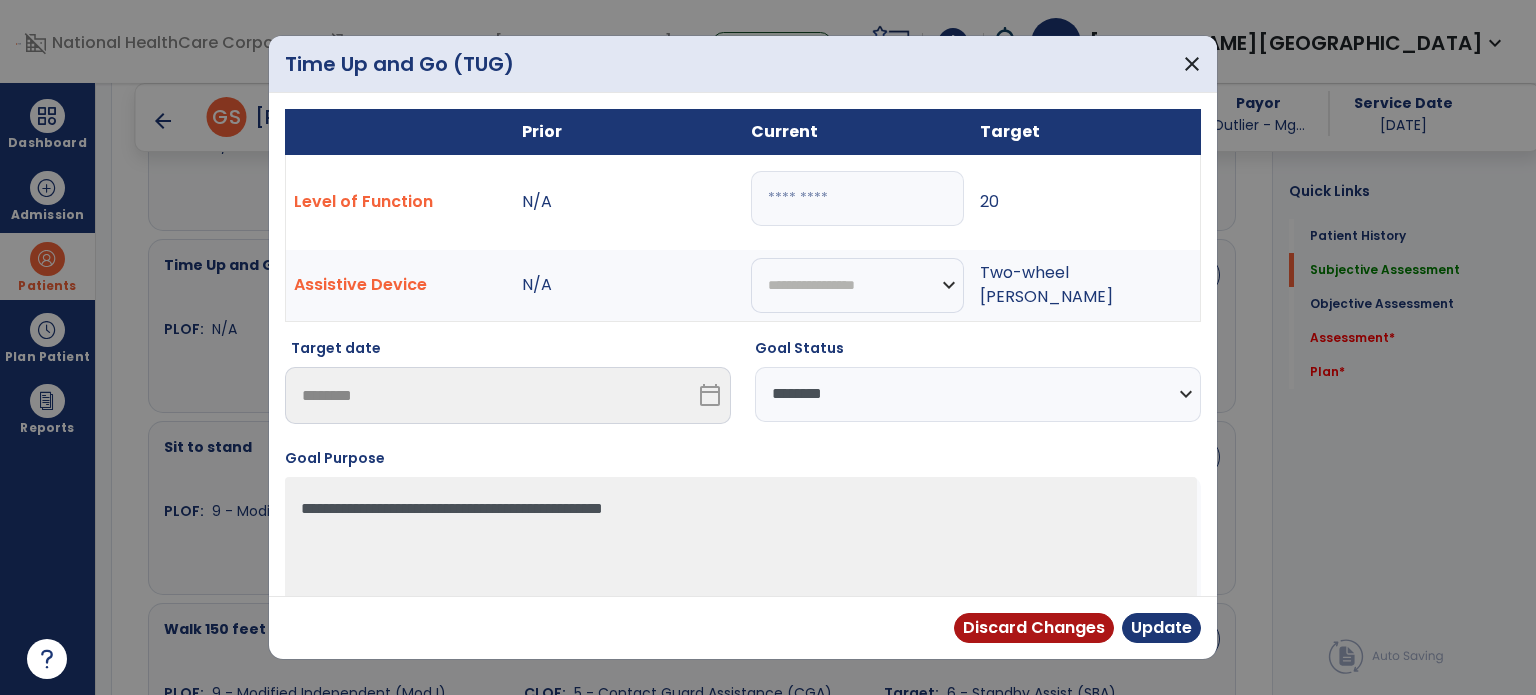 click on "**" at bounding box center [857, 198] 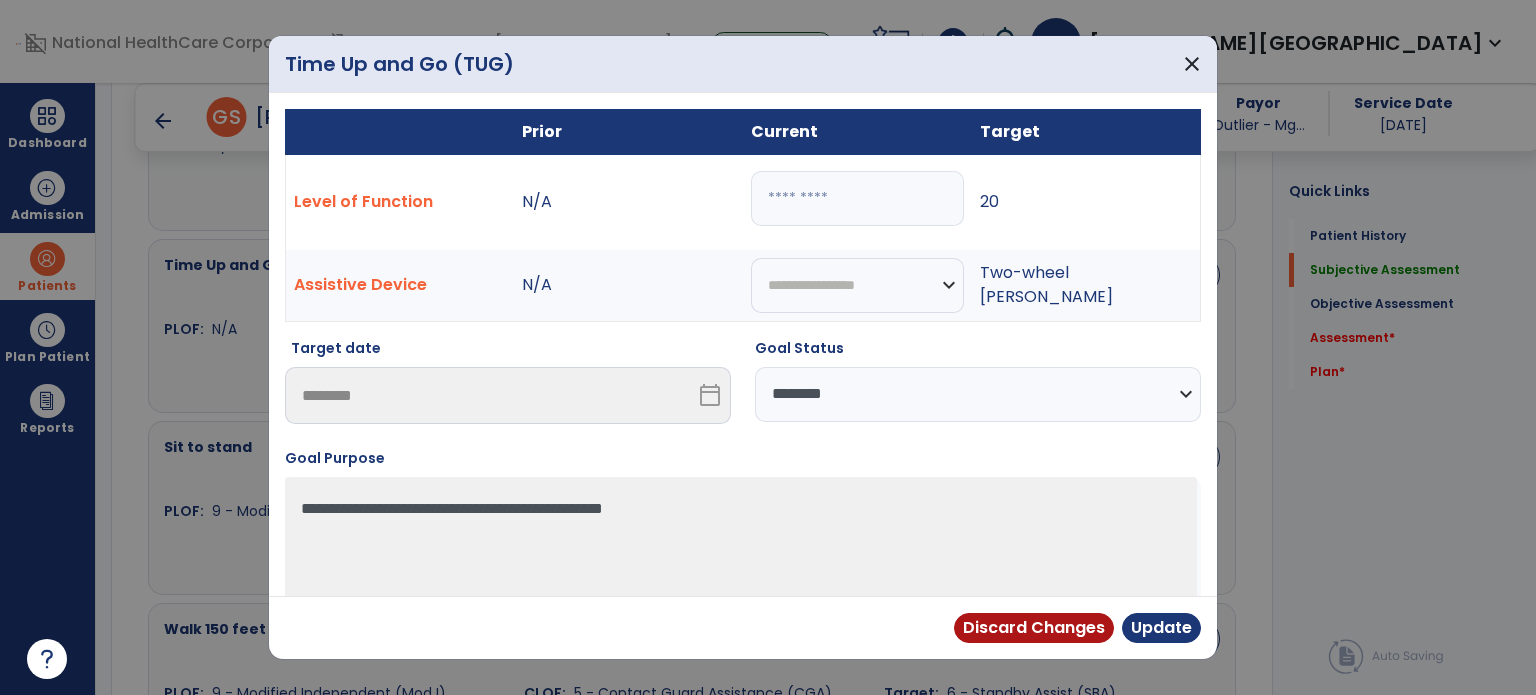 type on "*****" 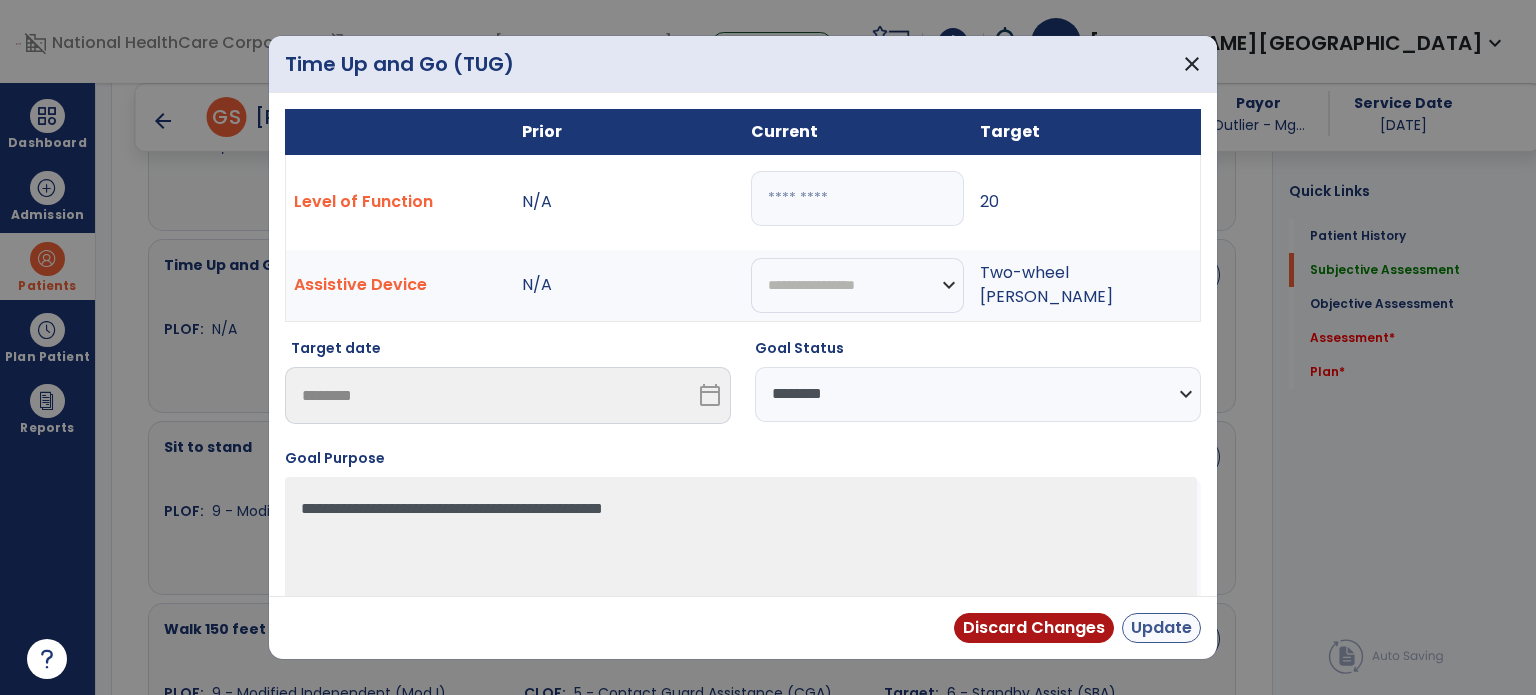 click on "Update" at bounding box center [1161, 628] 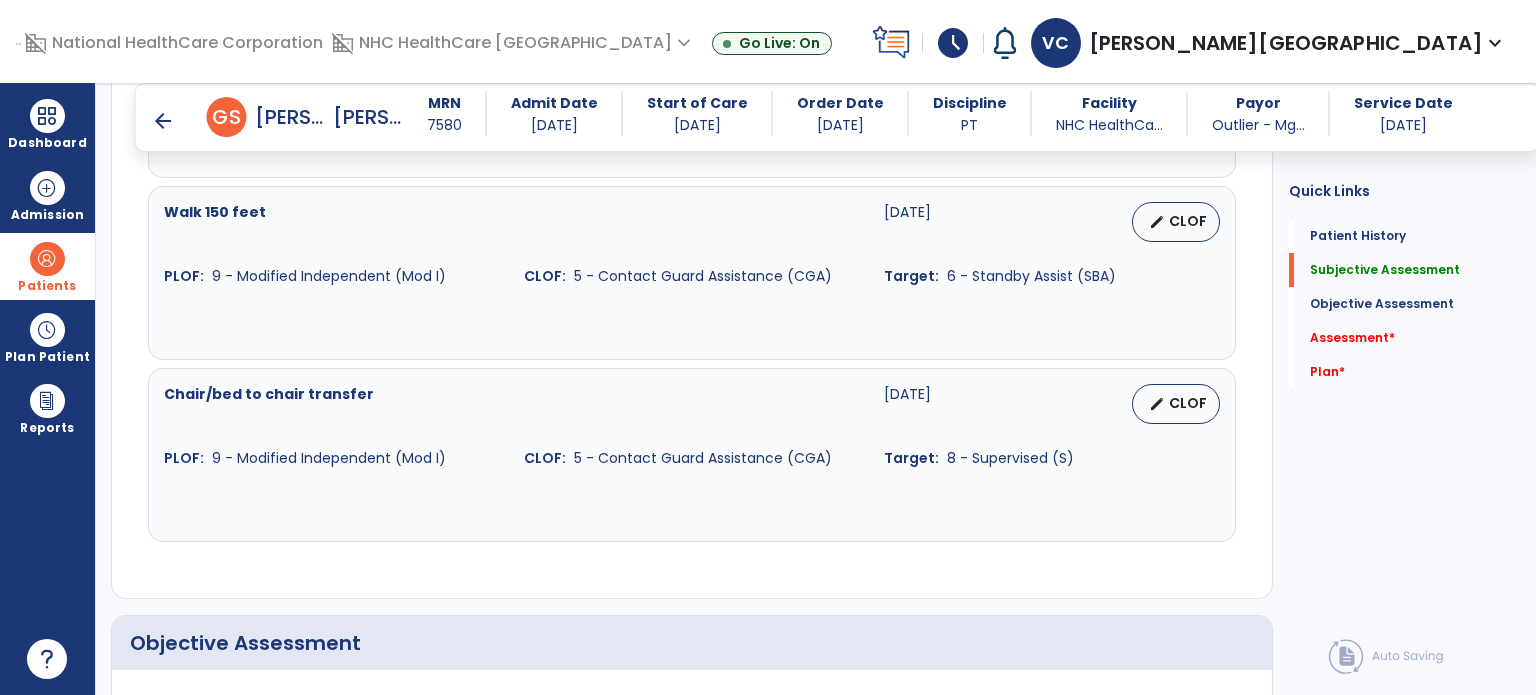 scroll, scrollTop: 1392, scrollLeft: 0, axis: vertical 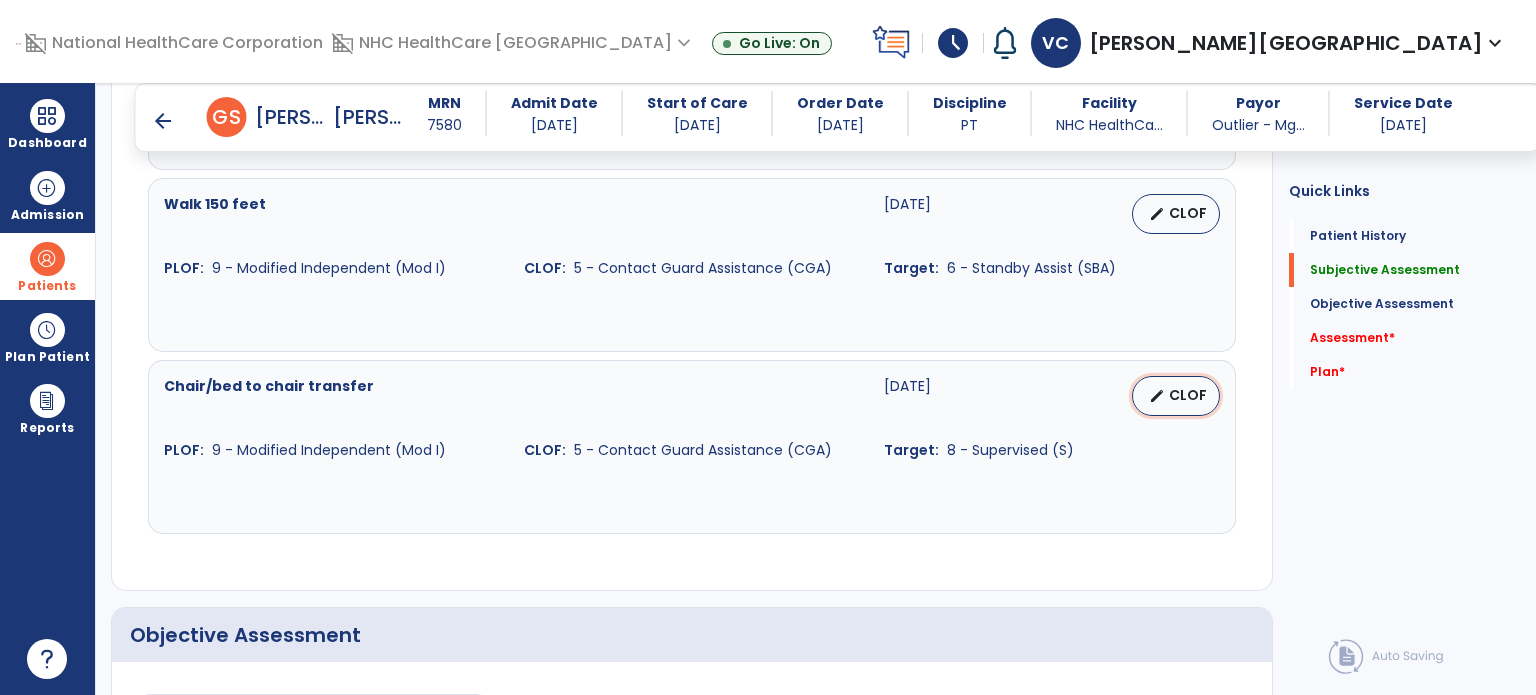 click on "edit" at bounding box center (1157, 396) 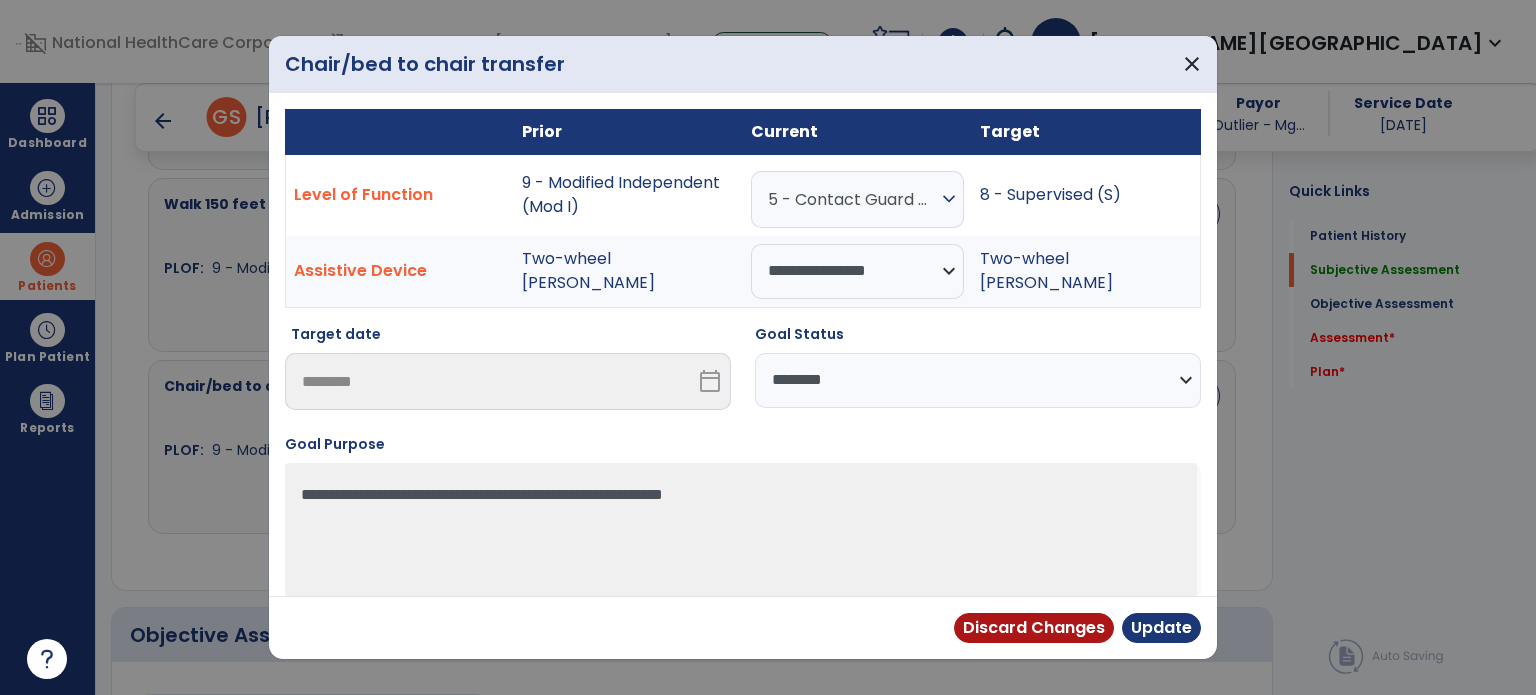 click on "5 - Contact Guard Assistance (CGA)" at bounding box center (852, 199) 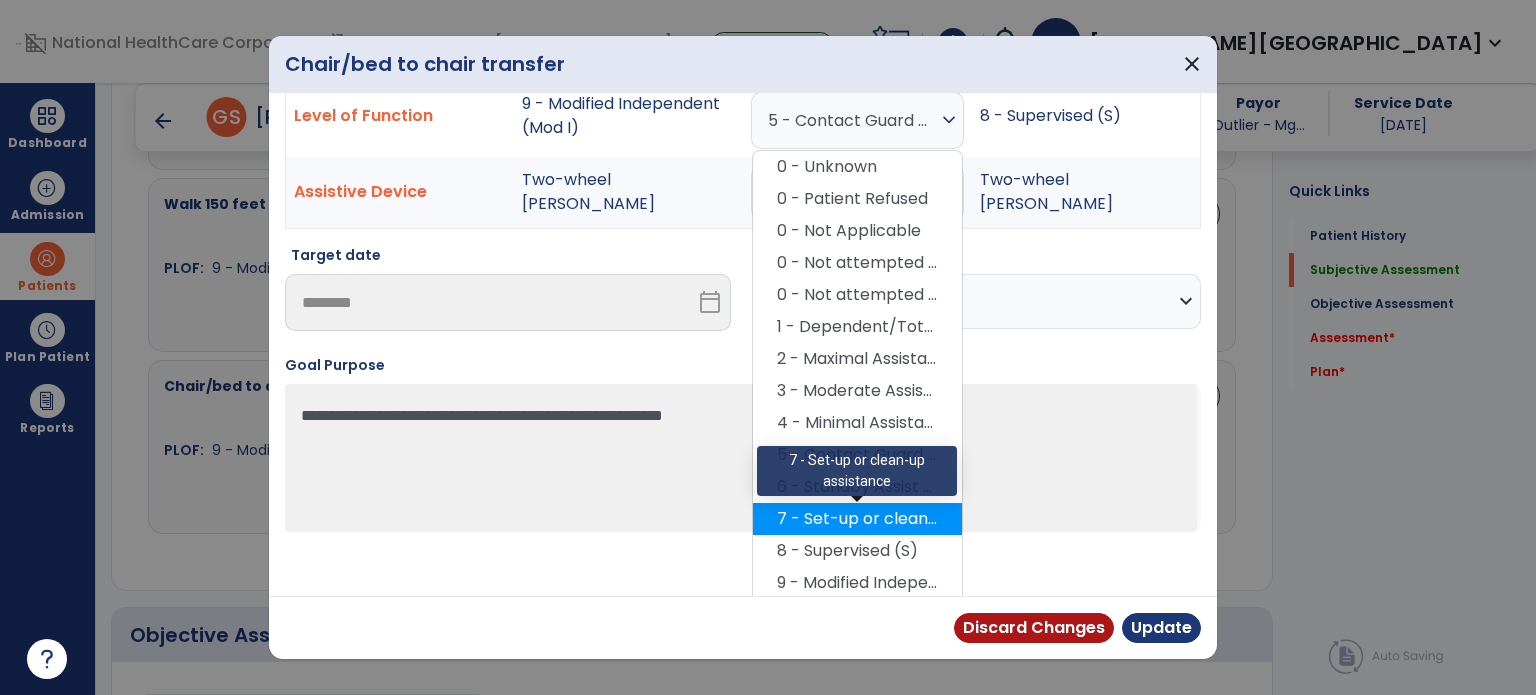scroll, scrollTop: 88, scrollLeft: 0, axis: vertical 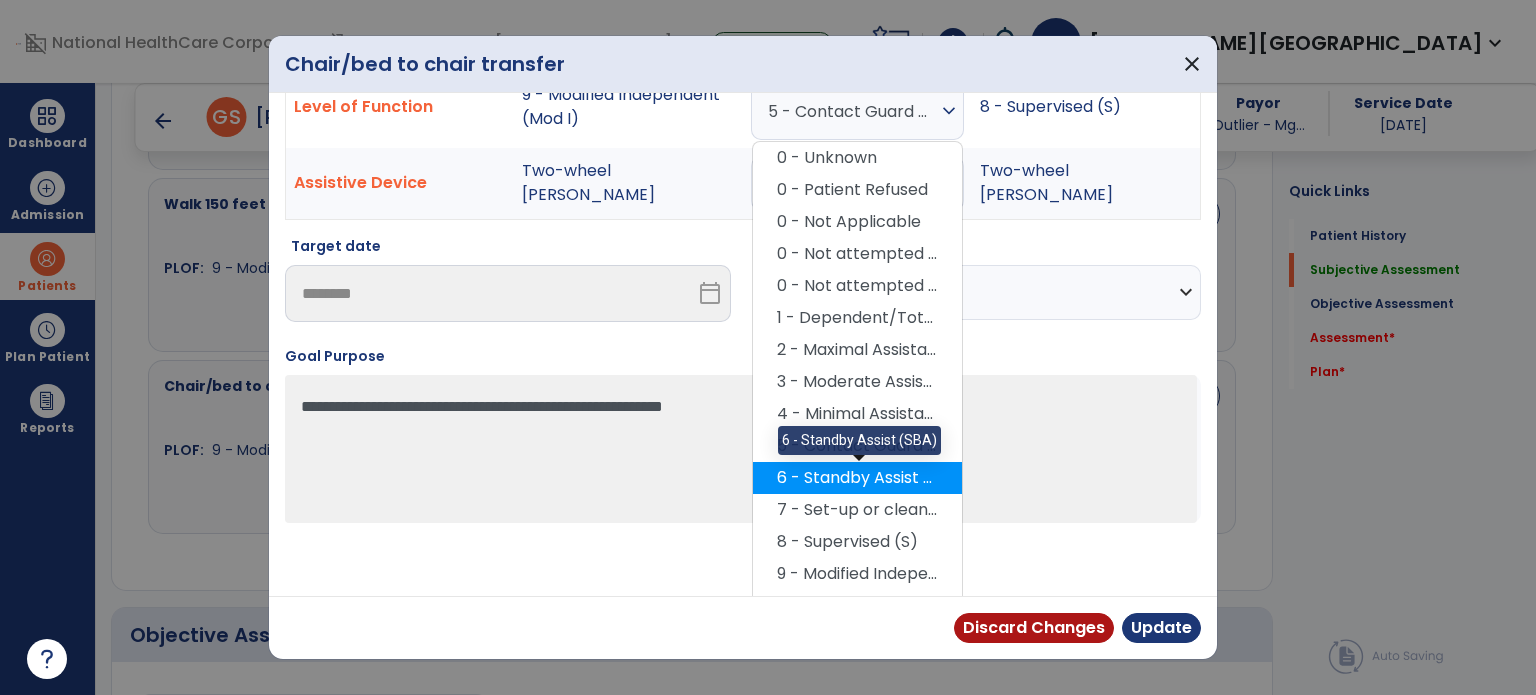 click on "6 - Standby Assist (SBA)" at bounding box center [857, 478] 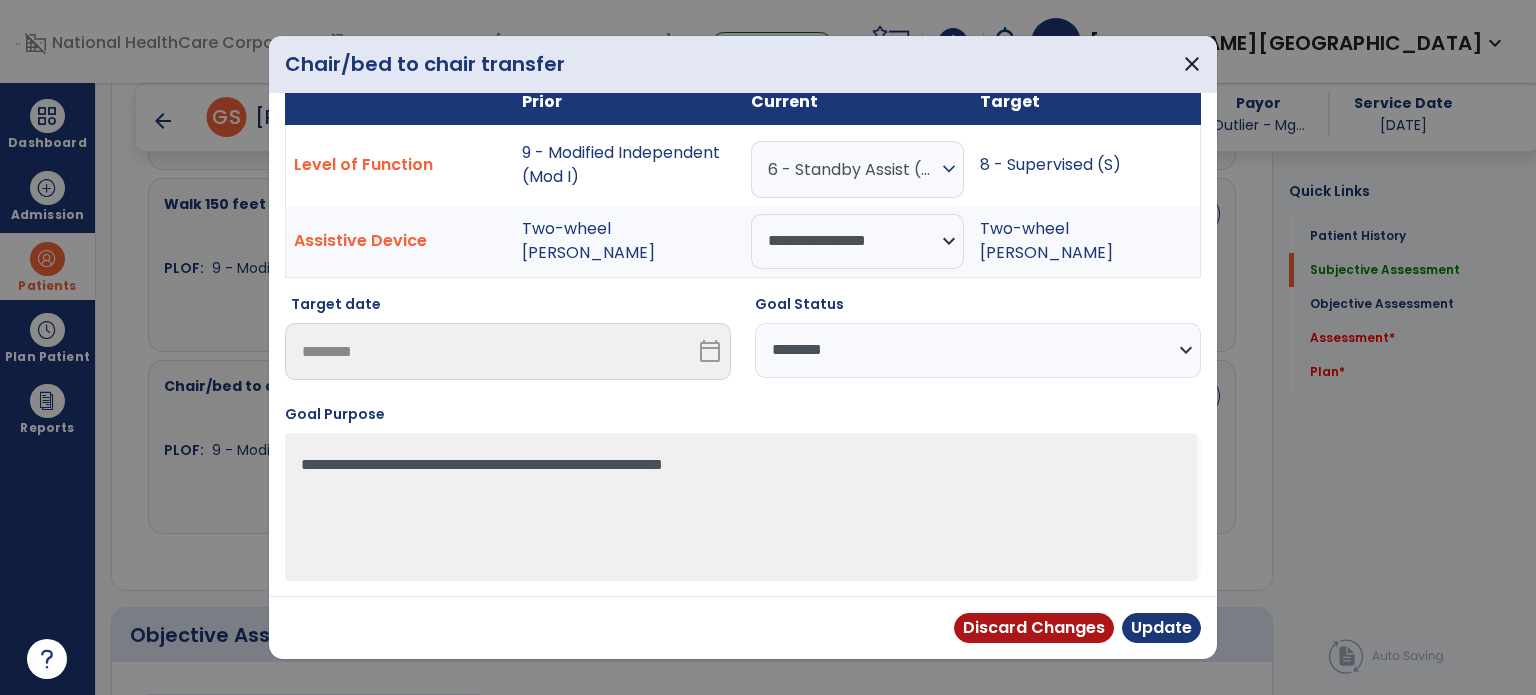 scroll, scrollTop: 28, scrollLeft: 0, axis: vertical 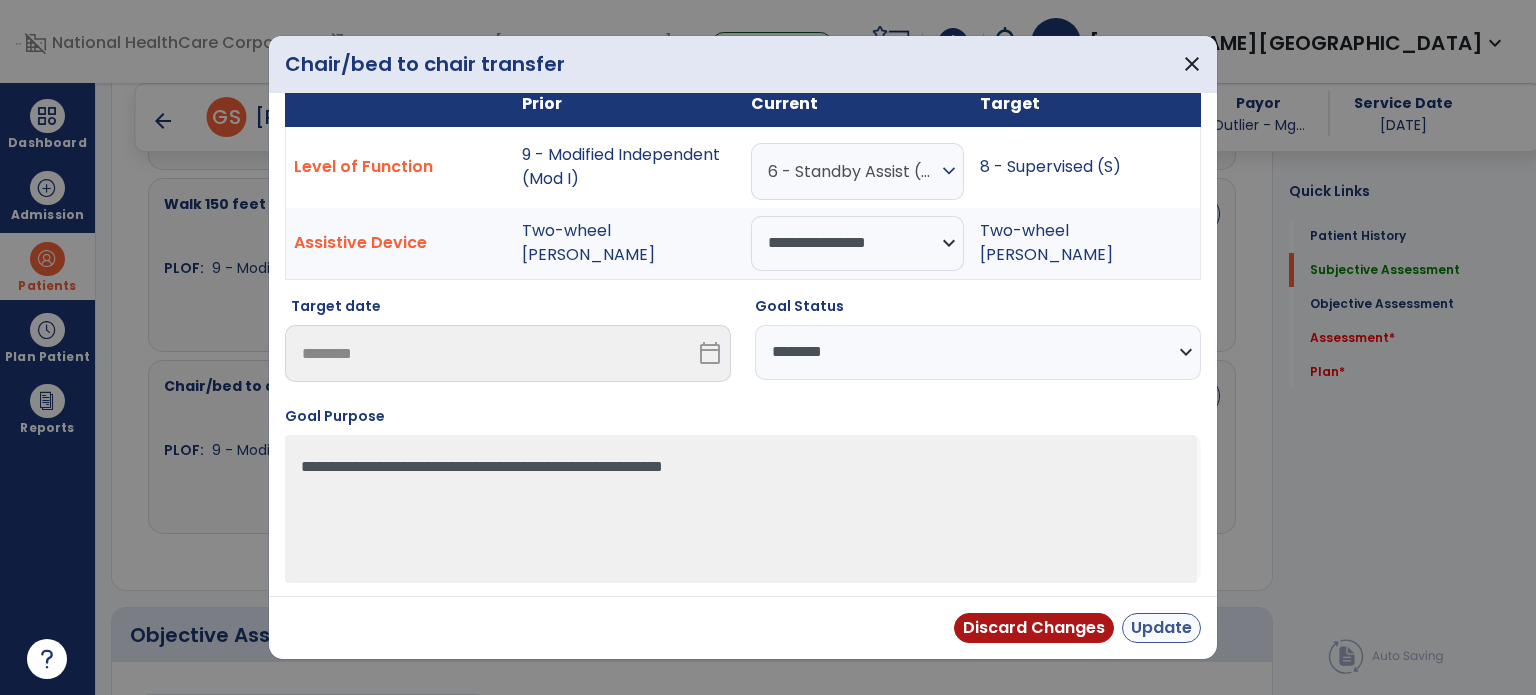 click on "Update" at bounding box center (1161, 628) 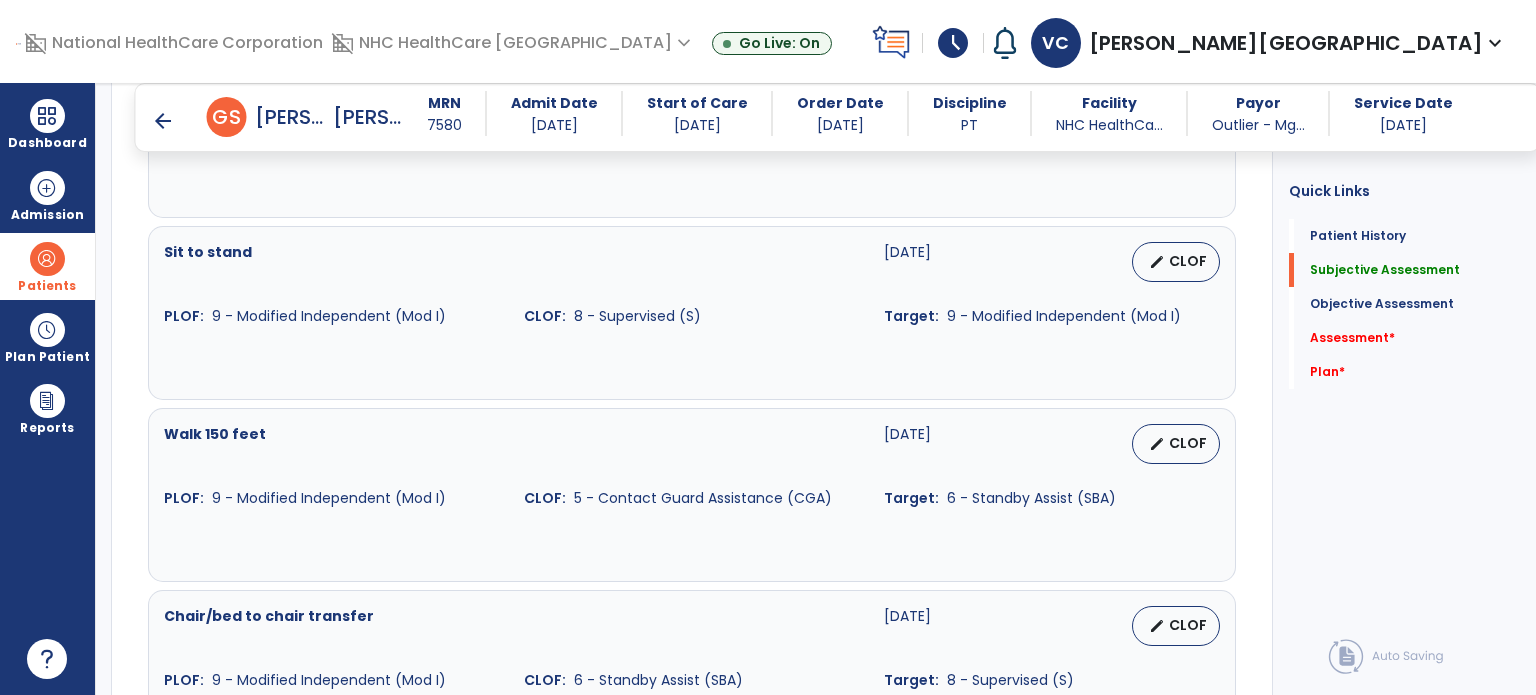 scroll, scrollTop: 1156, scrollLeft: 0, axis: vertical 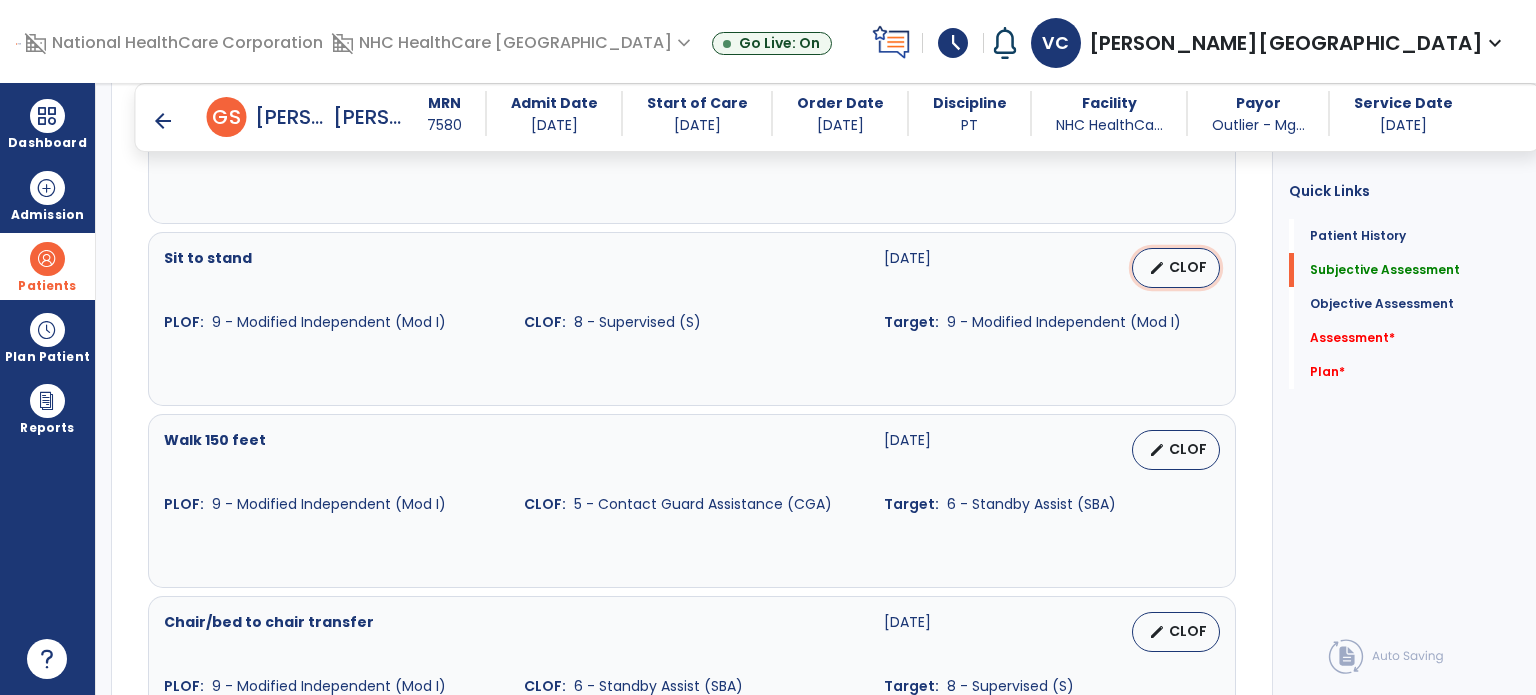 click on "edit" at bounding box center (1157, 268) 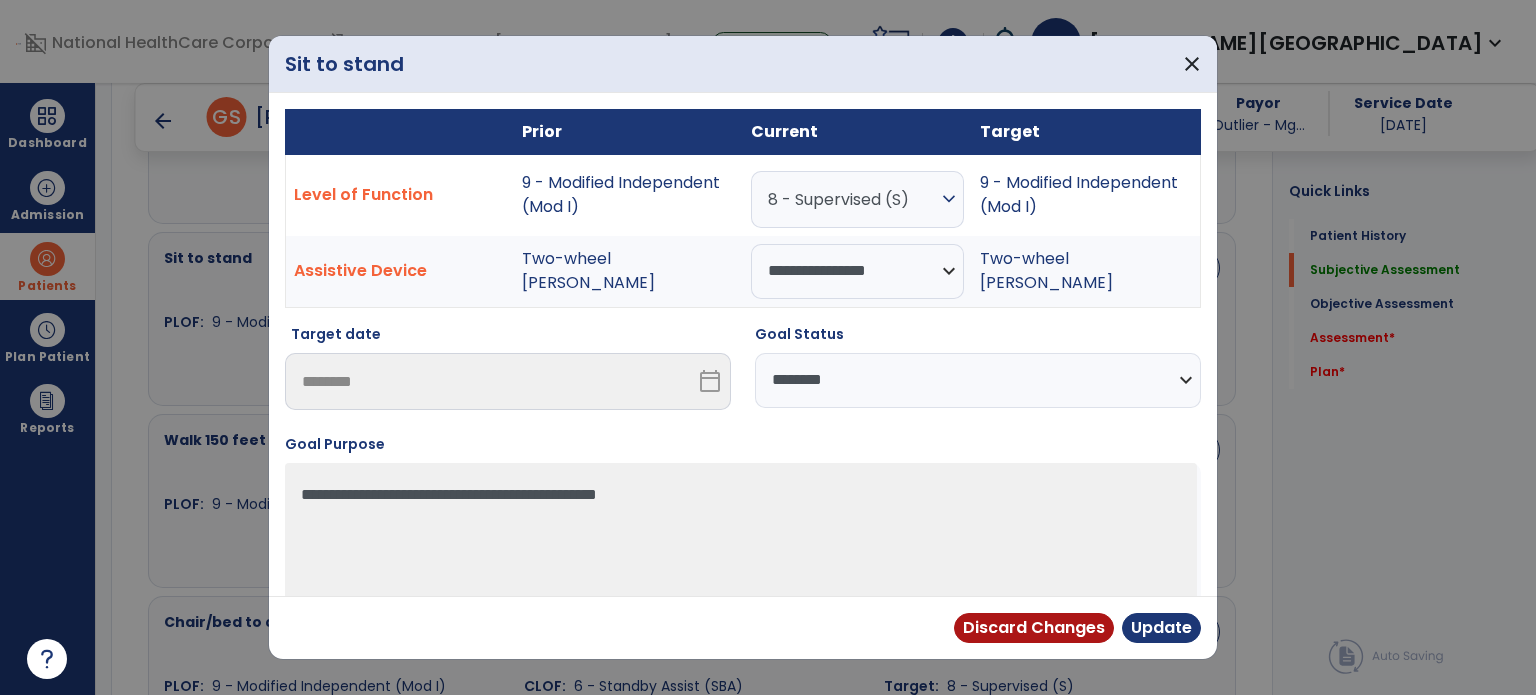 click on "8 - Supervised (S)" at bounding box center [852, 199] 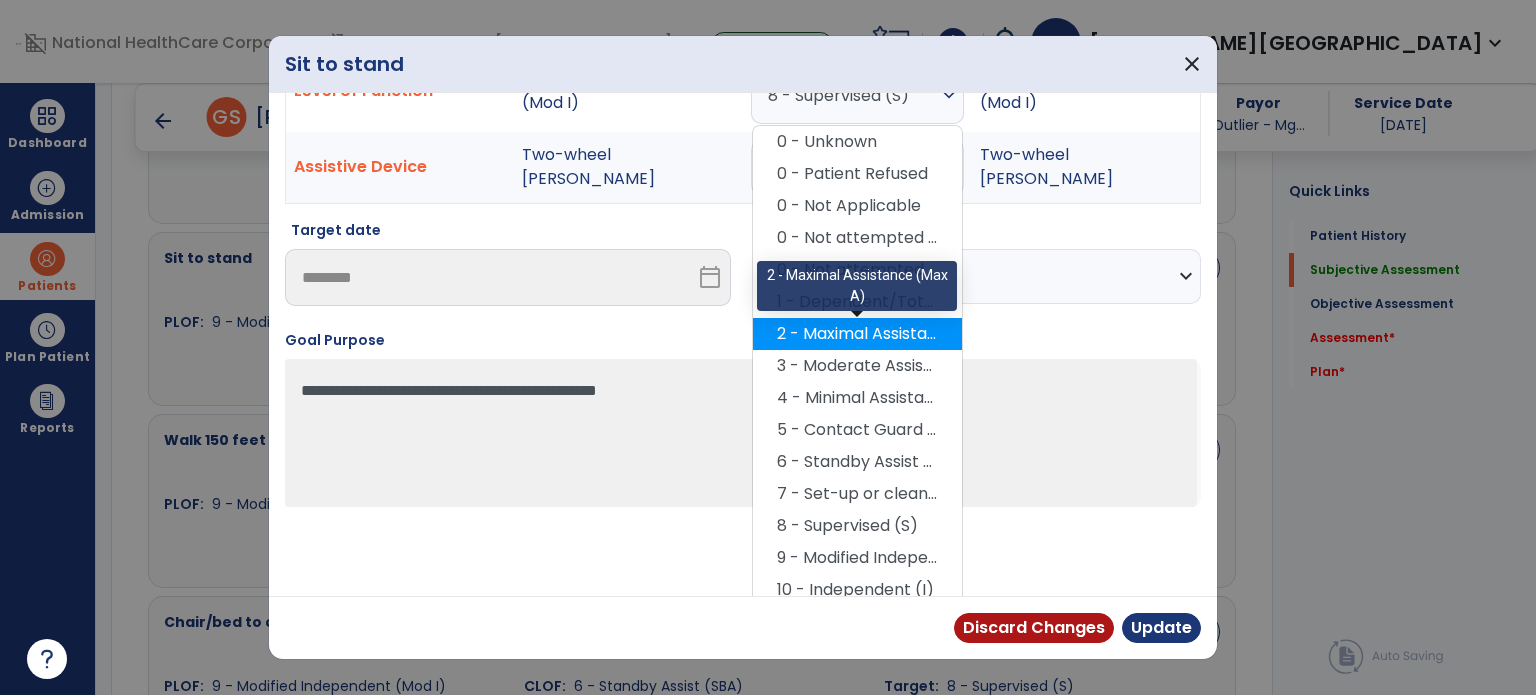 scroll, scrollTop: 109, scrollLeft: 0, axis: vertical 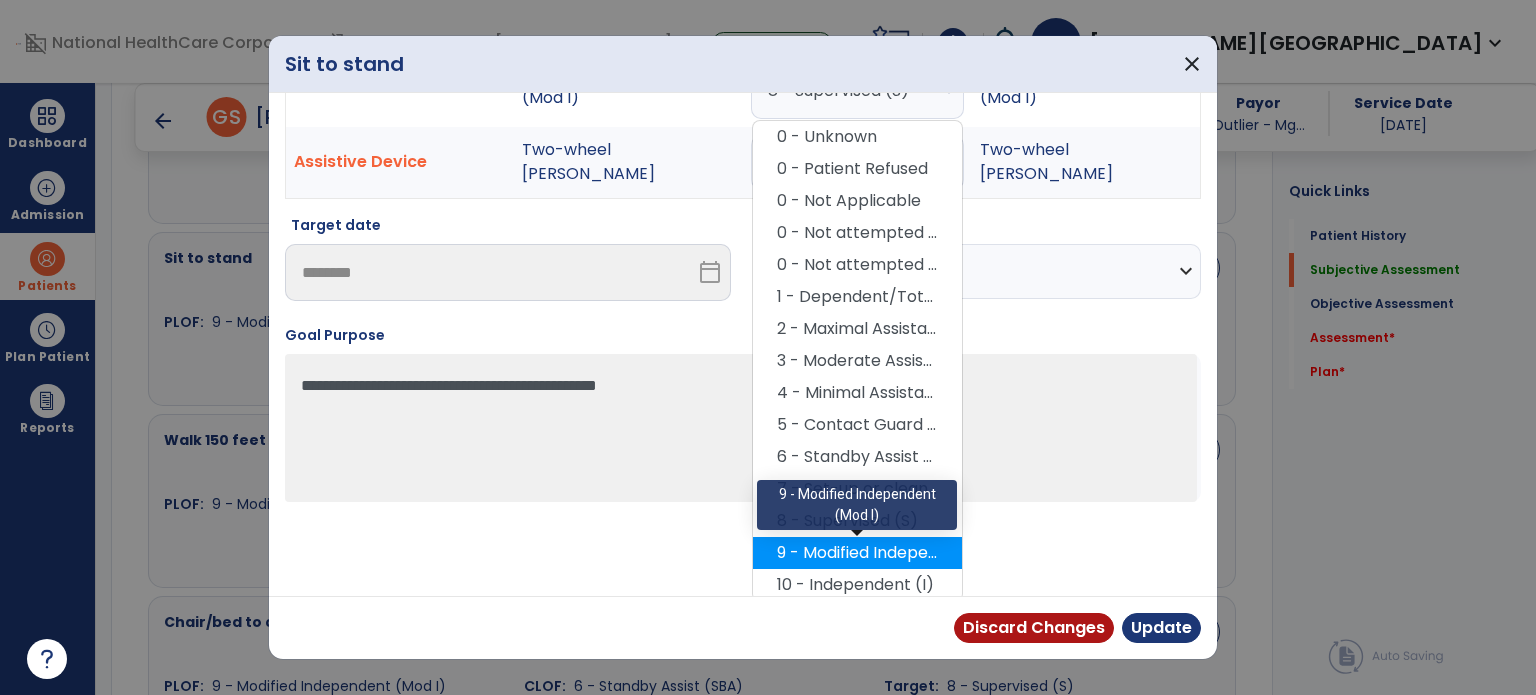 click on "9 - Modified Independent (Mod I)" at bounding box center (857, 553) 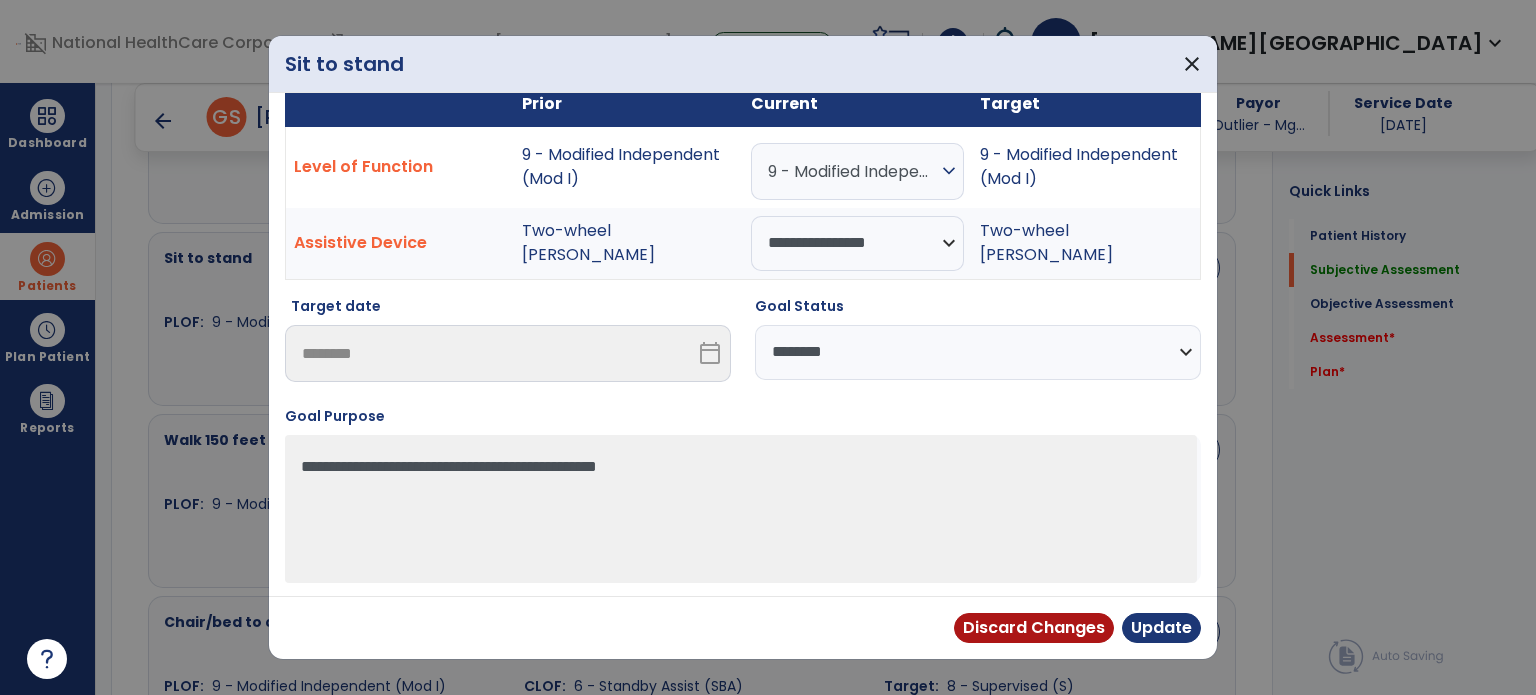 click on "**********" at bounding box center [978, 352] 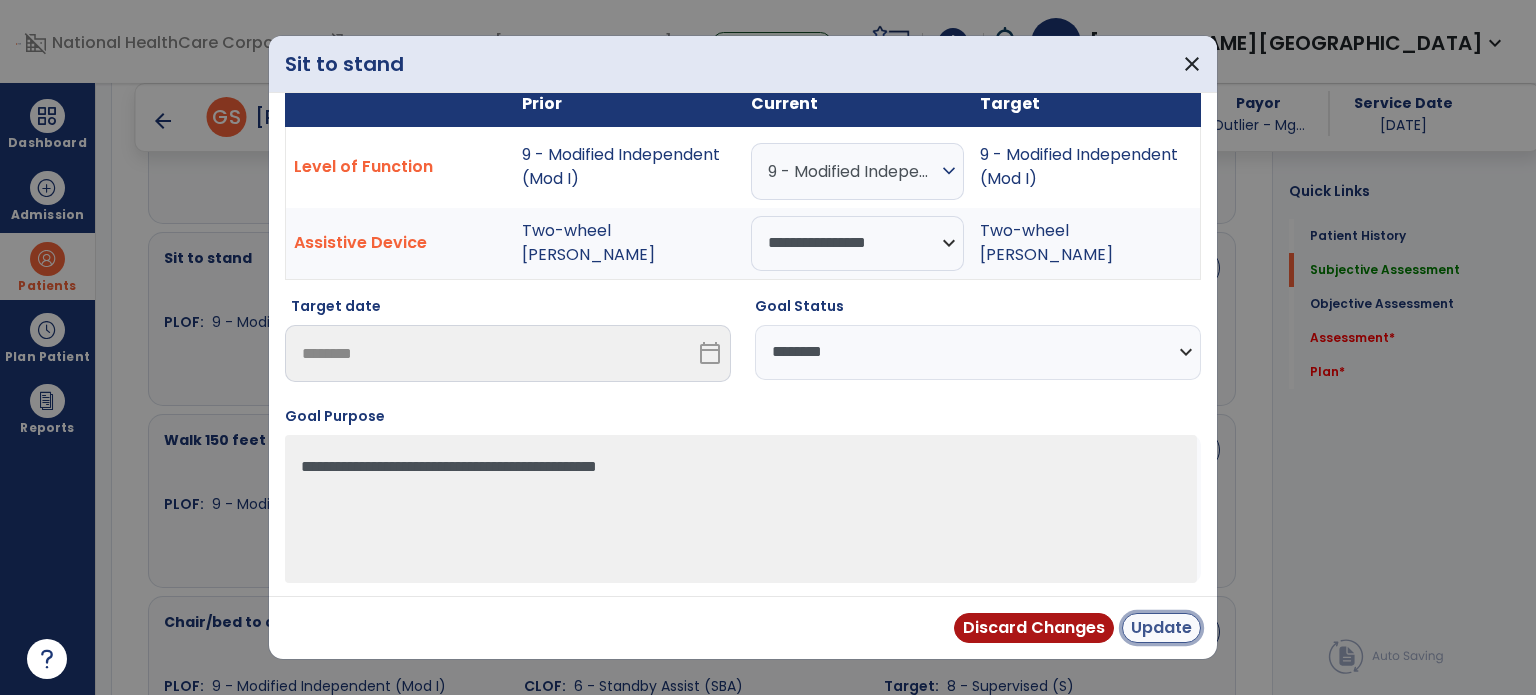 click on "Update" at bounding box center (1161, 628) 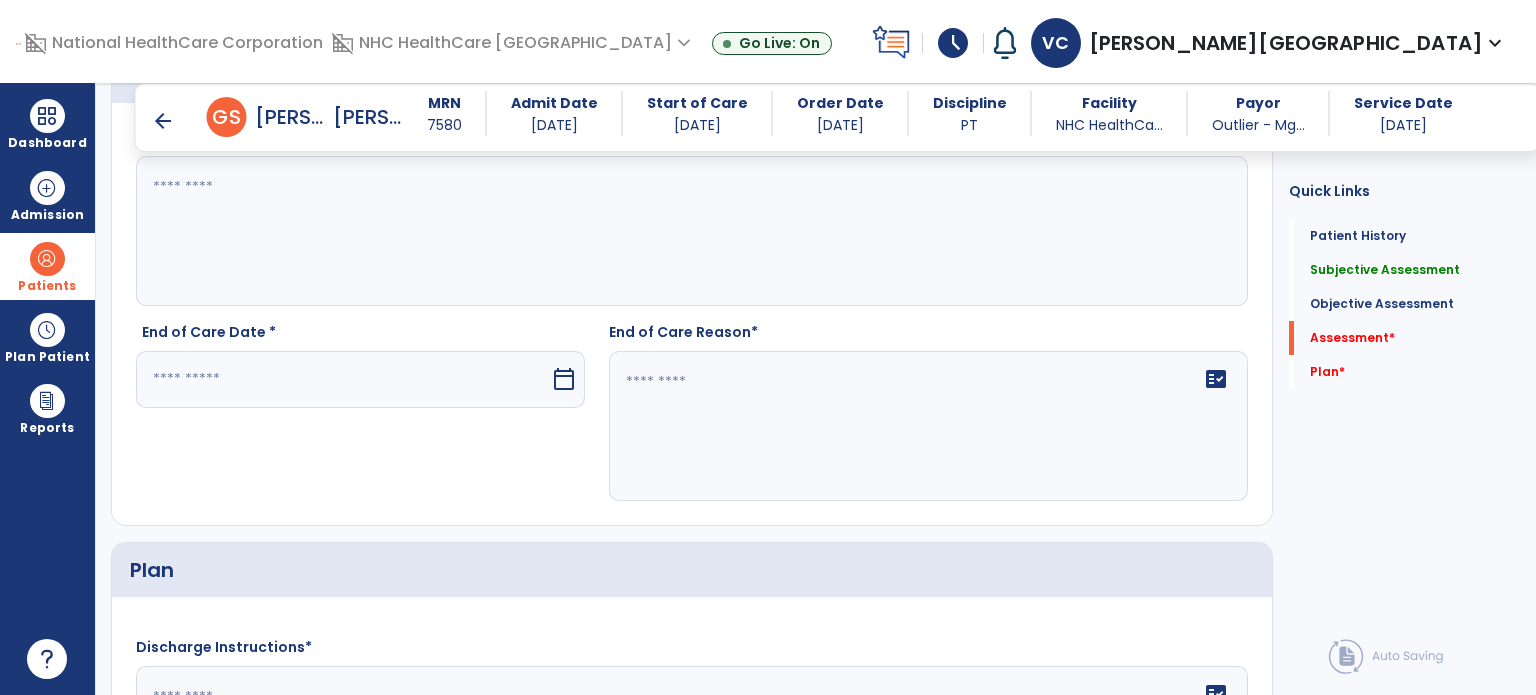 scroll, scrollTop: 2384, scrollLeft: 0, axis: vertical 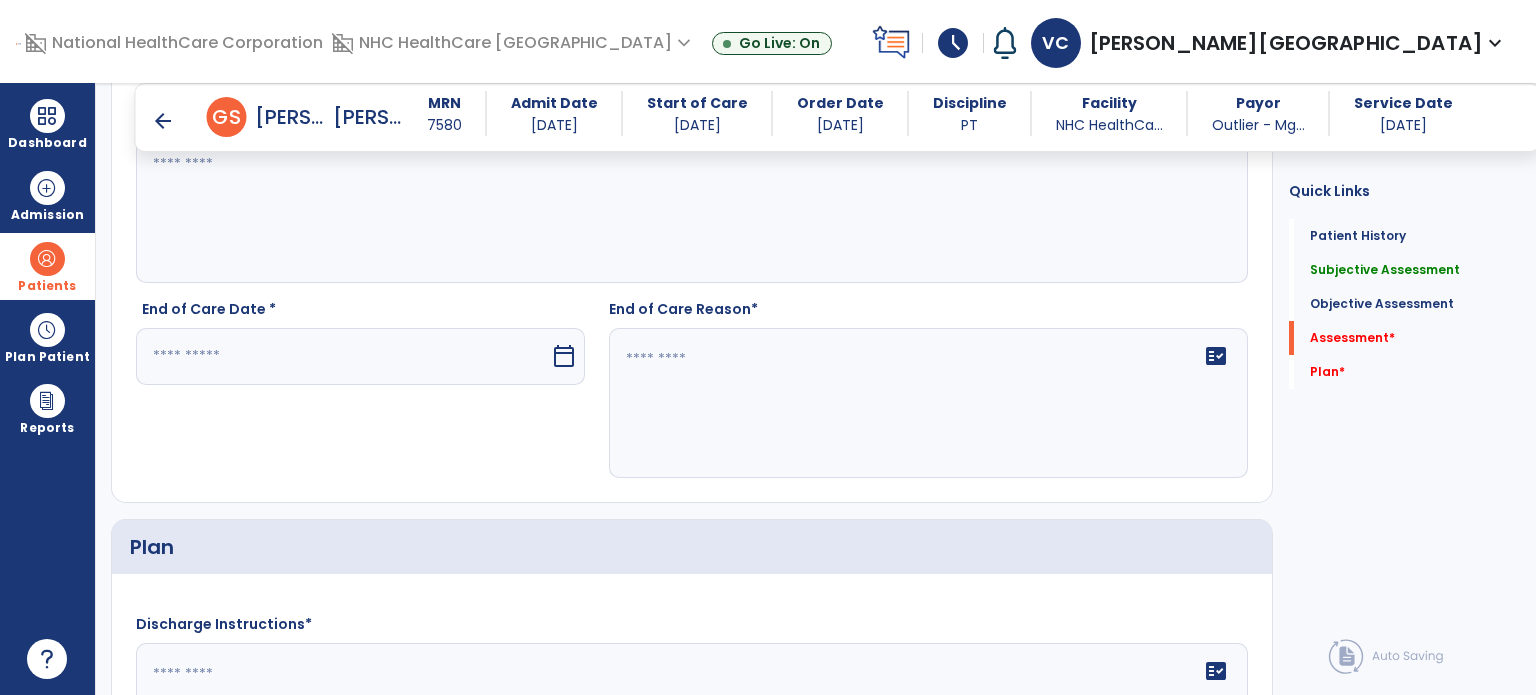 click at bounding box center [343, 356] 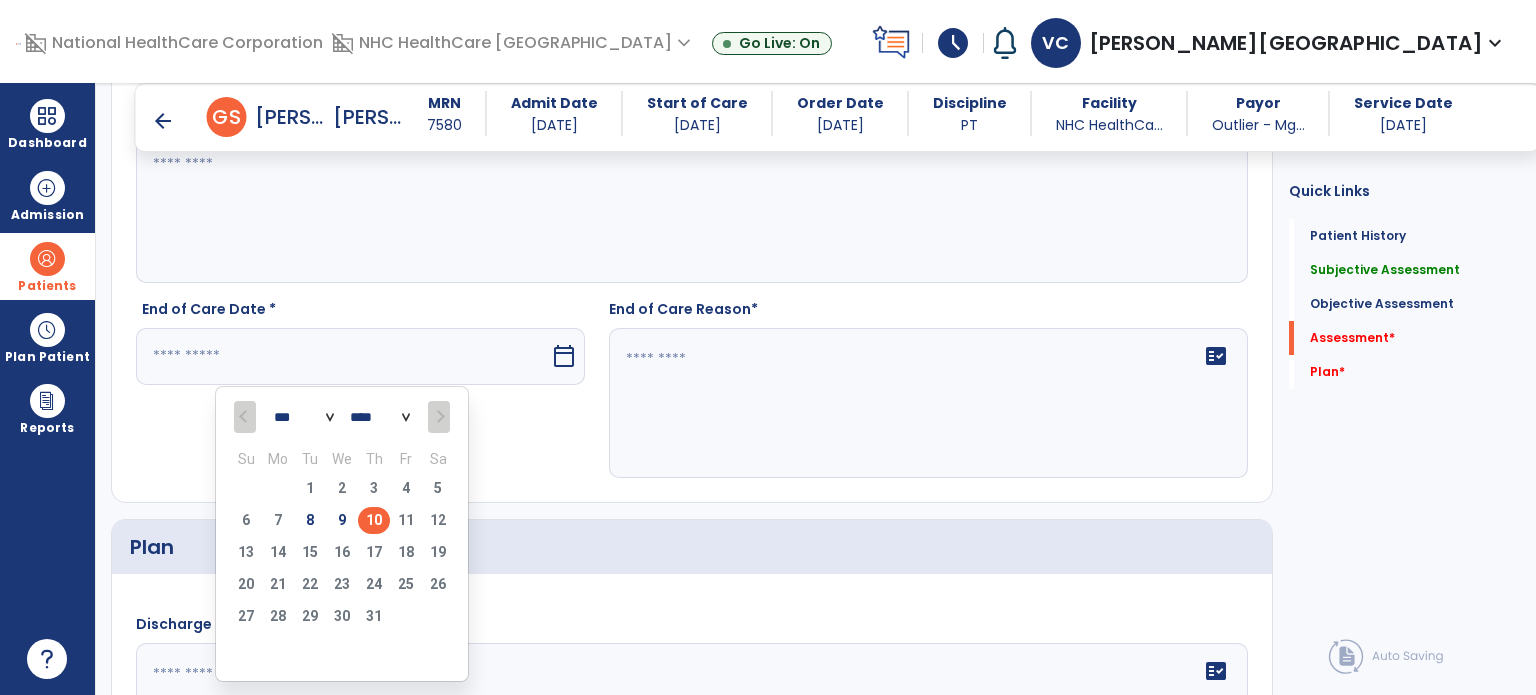 click on "10" at bounding box center (374, 520) 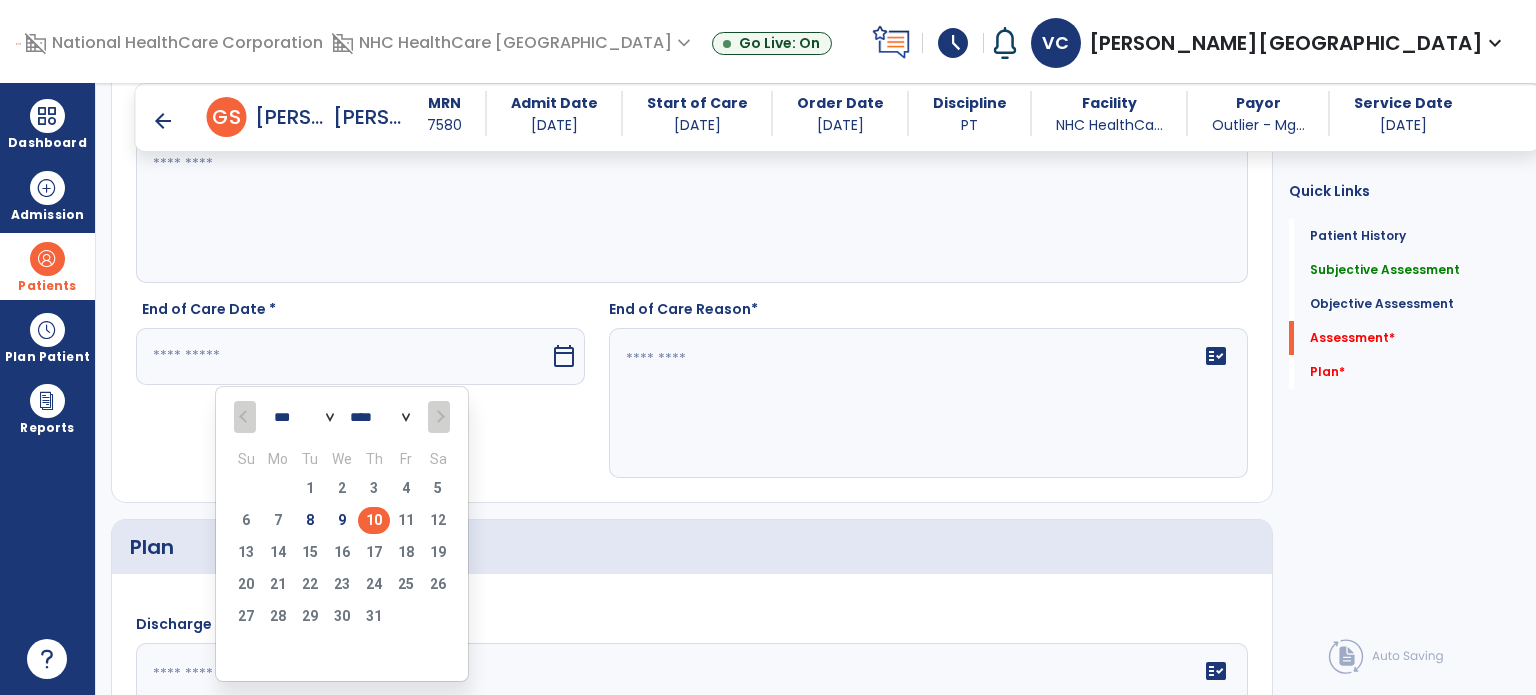 type on "*********" 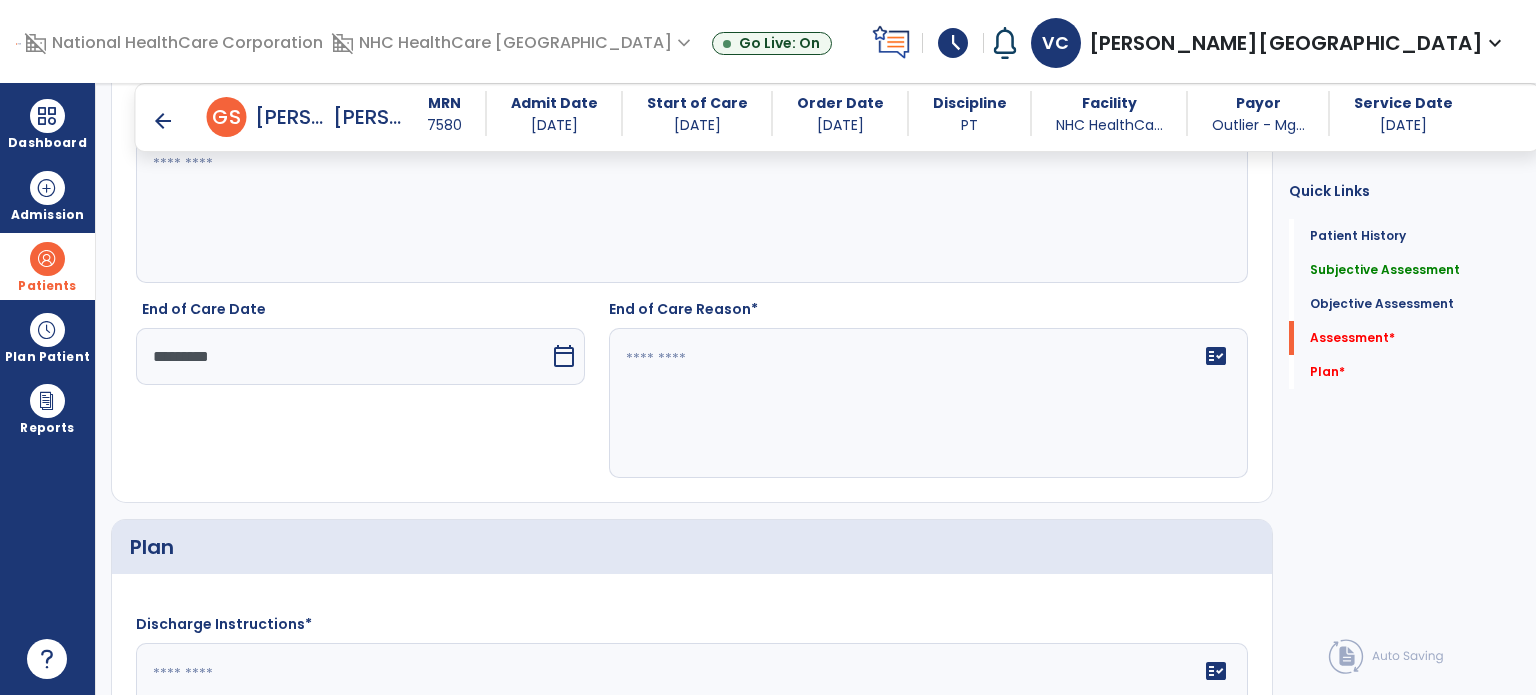 click on "fact_check" 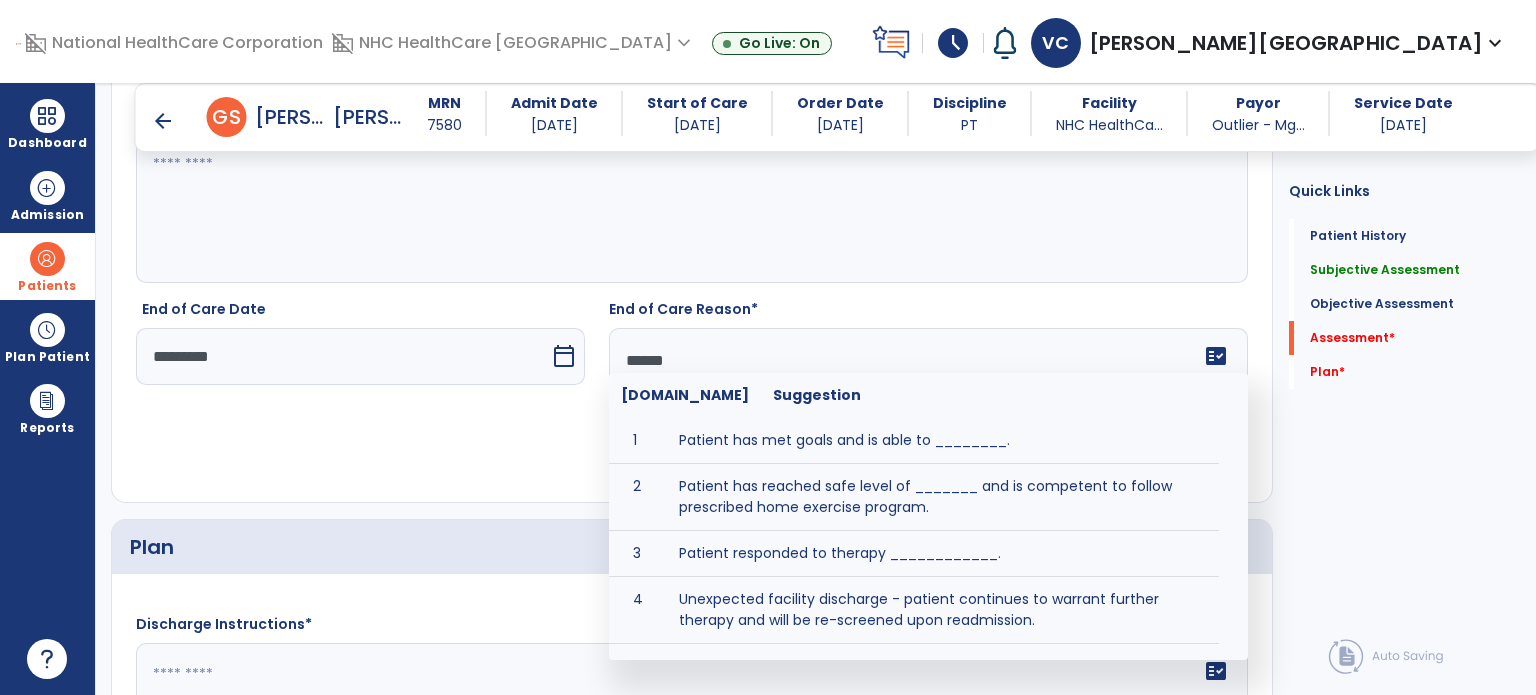 type on "*******" 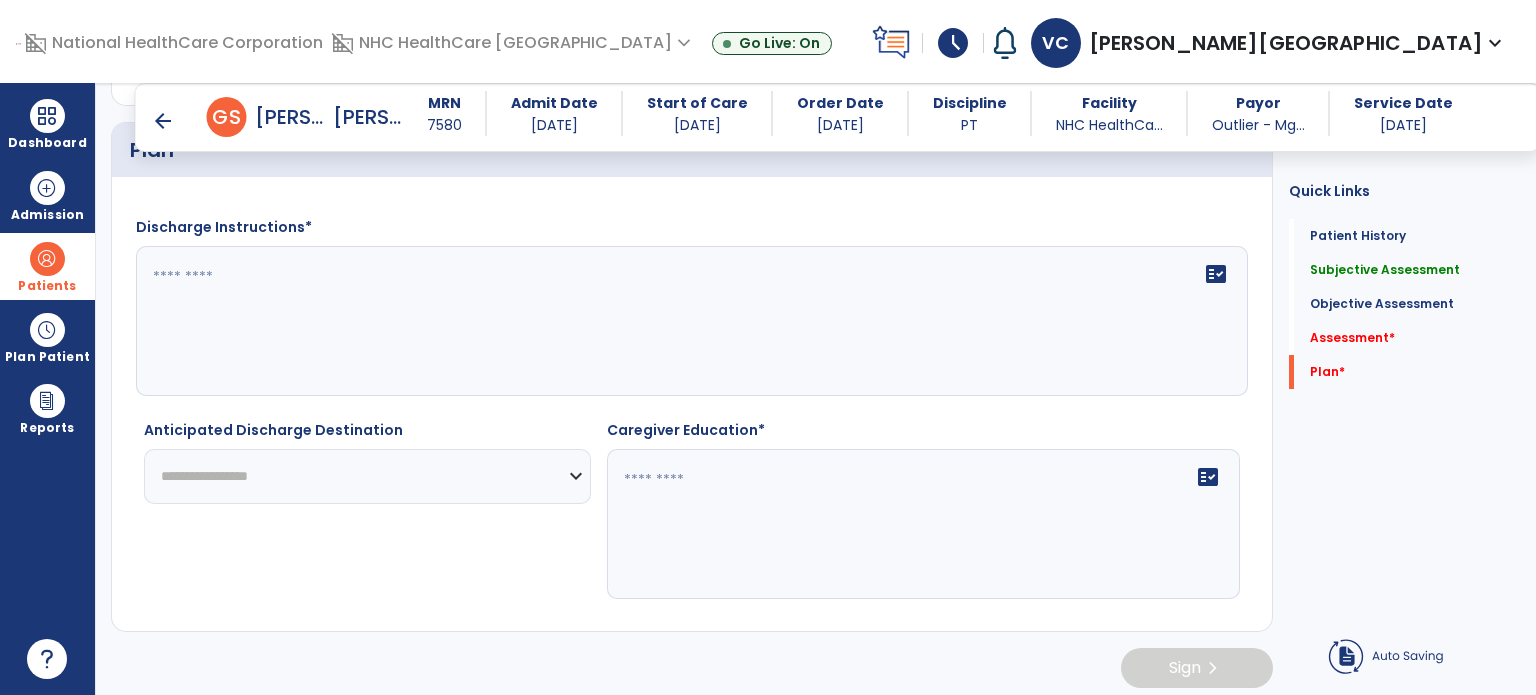 scroll, scrollTop: 2780, scrollLeft: 0, axis: vertical 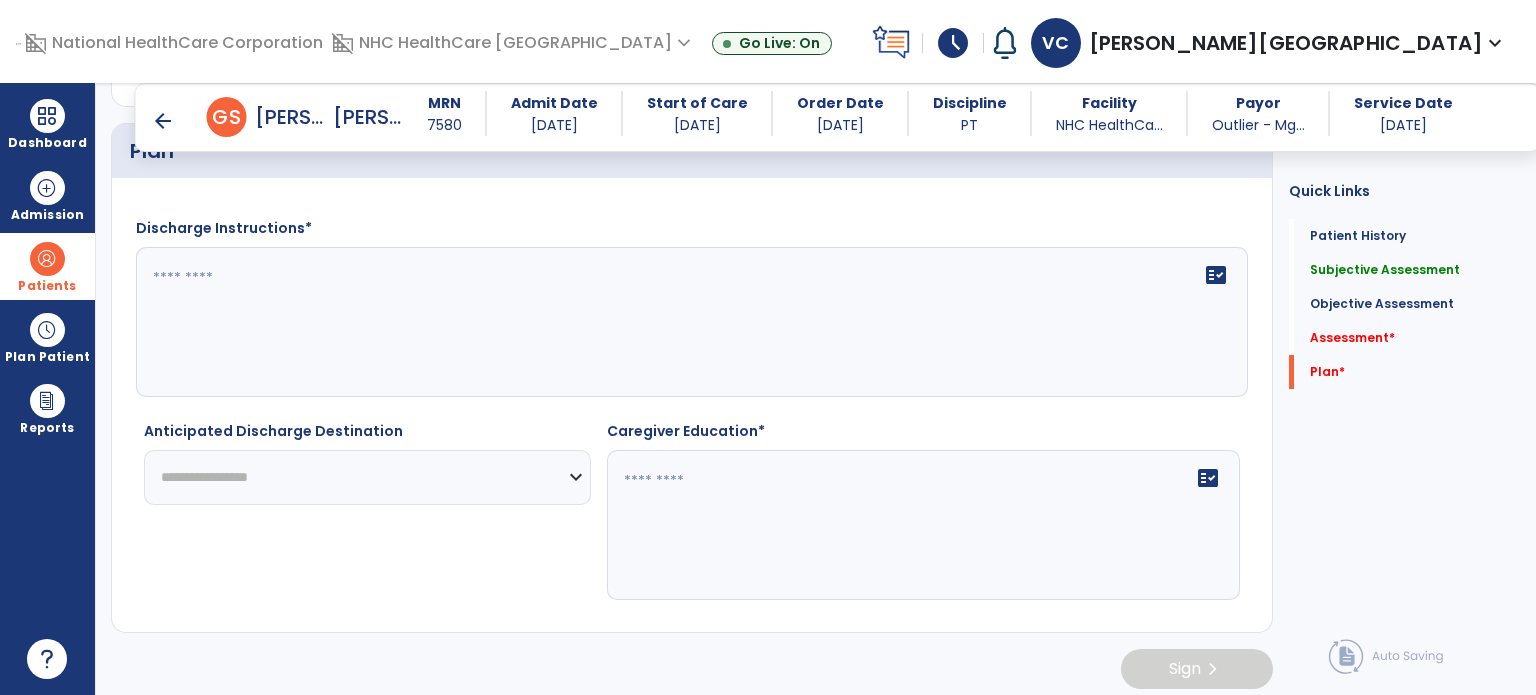 type on "**********" 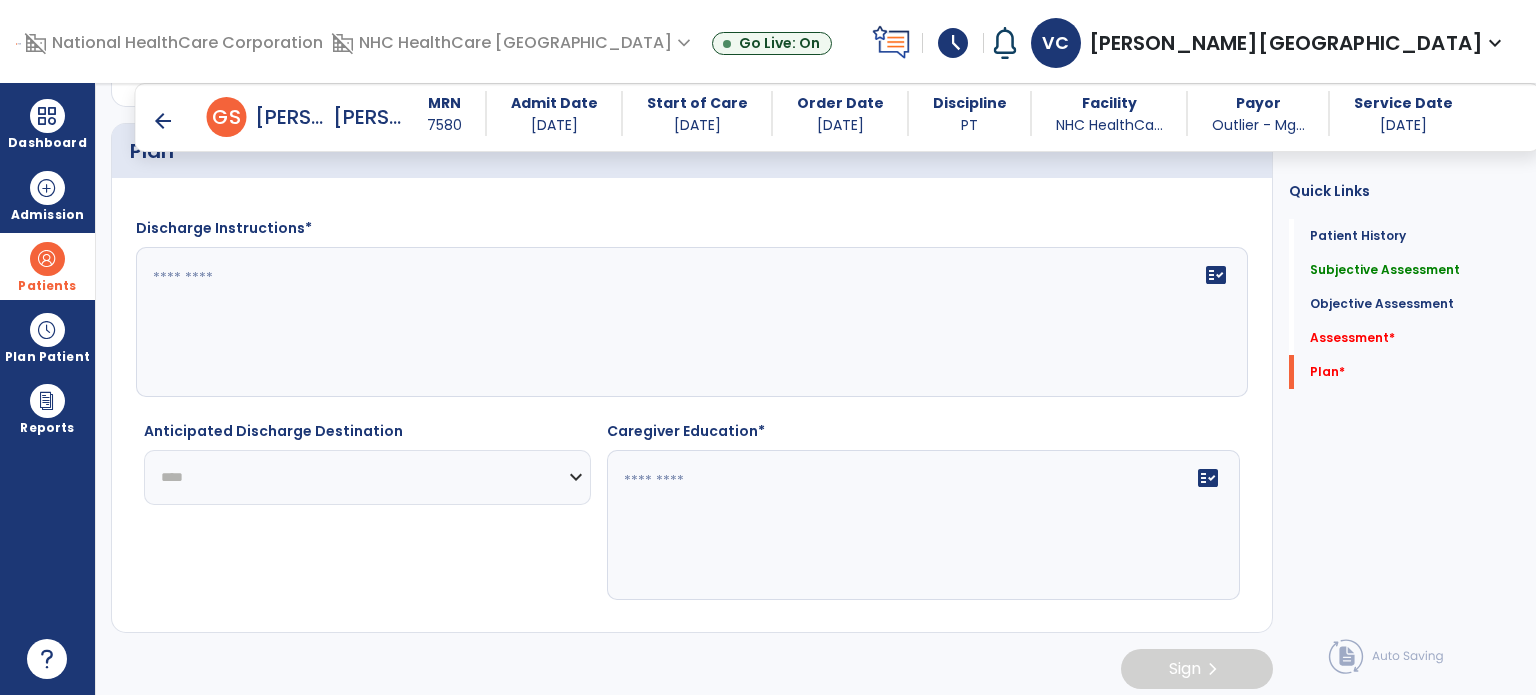 click on "**********" 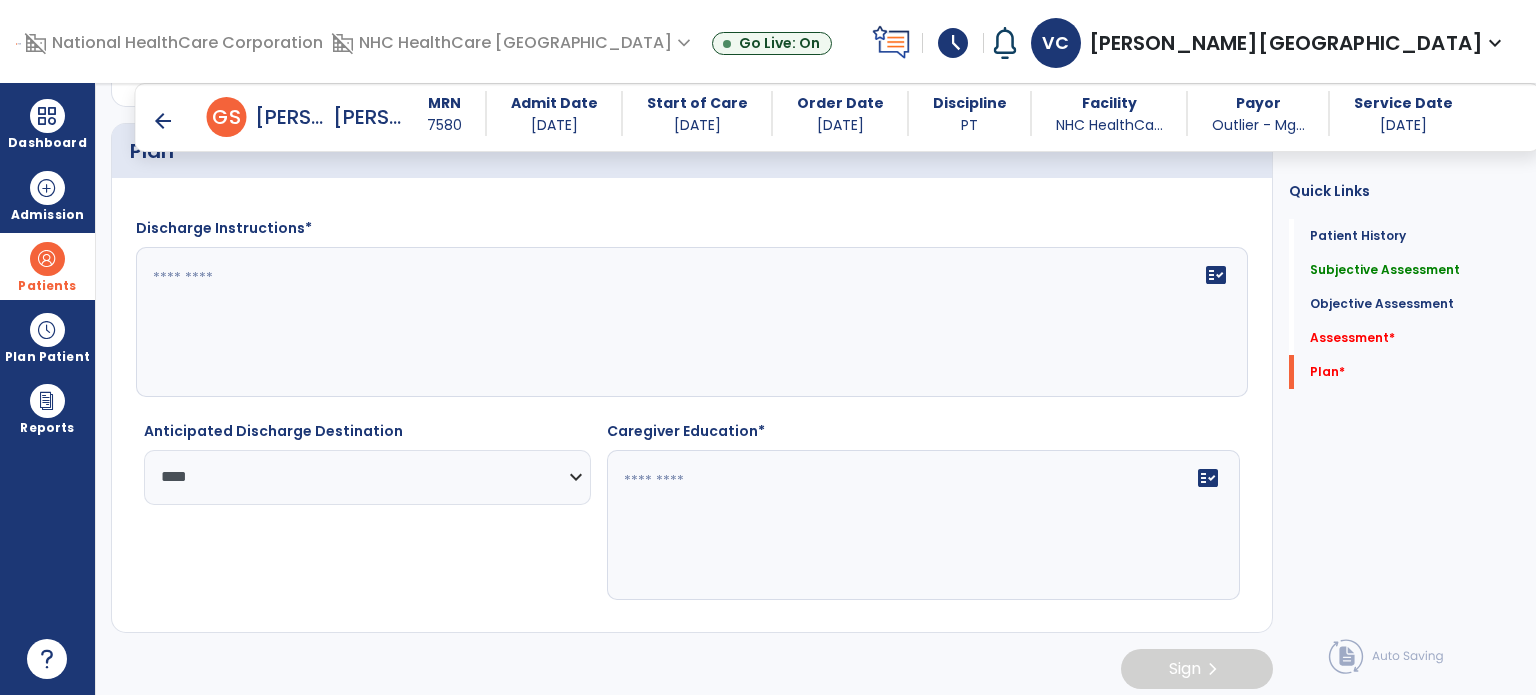 click on "**********" 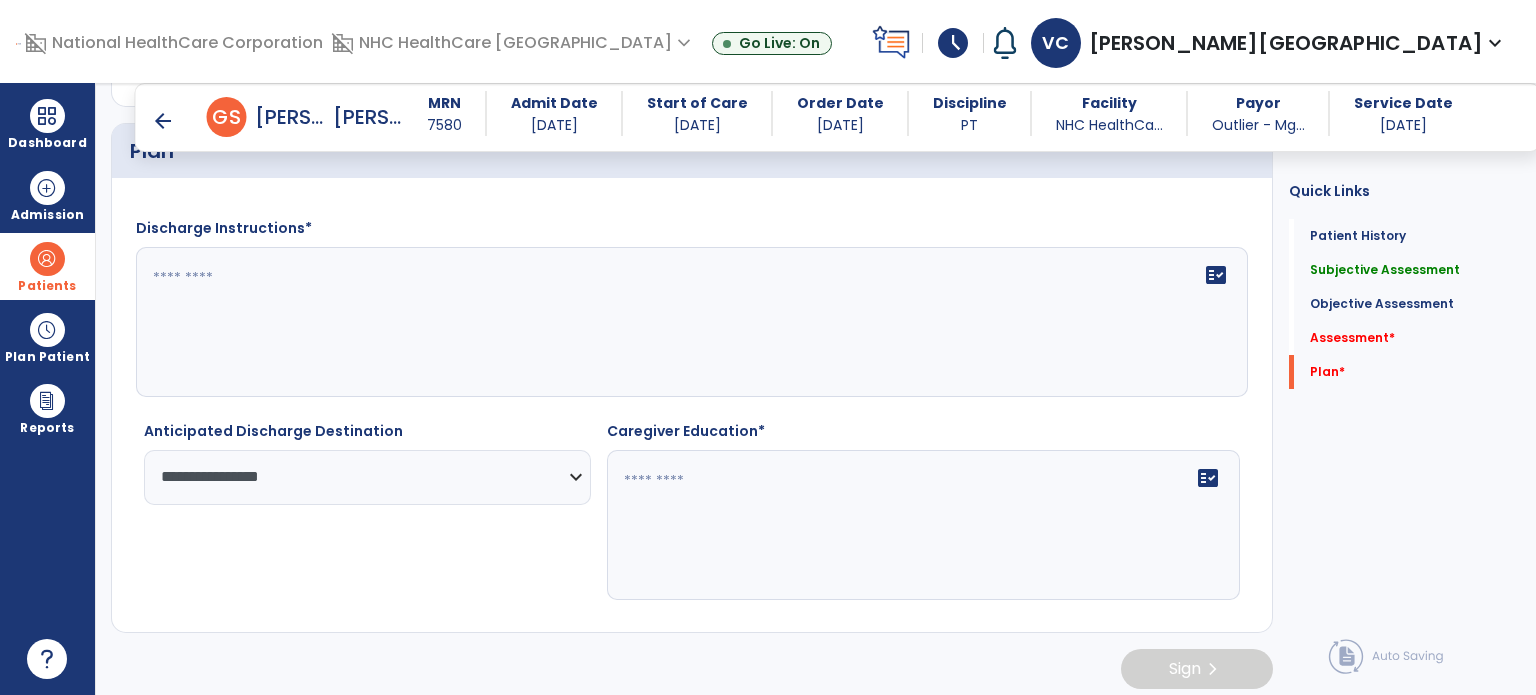 click on "**********" 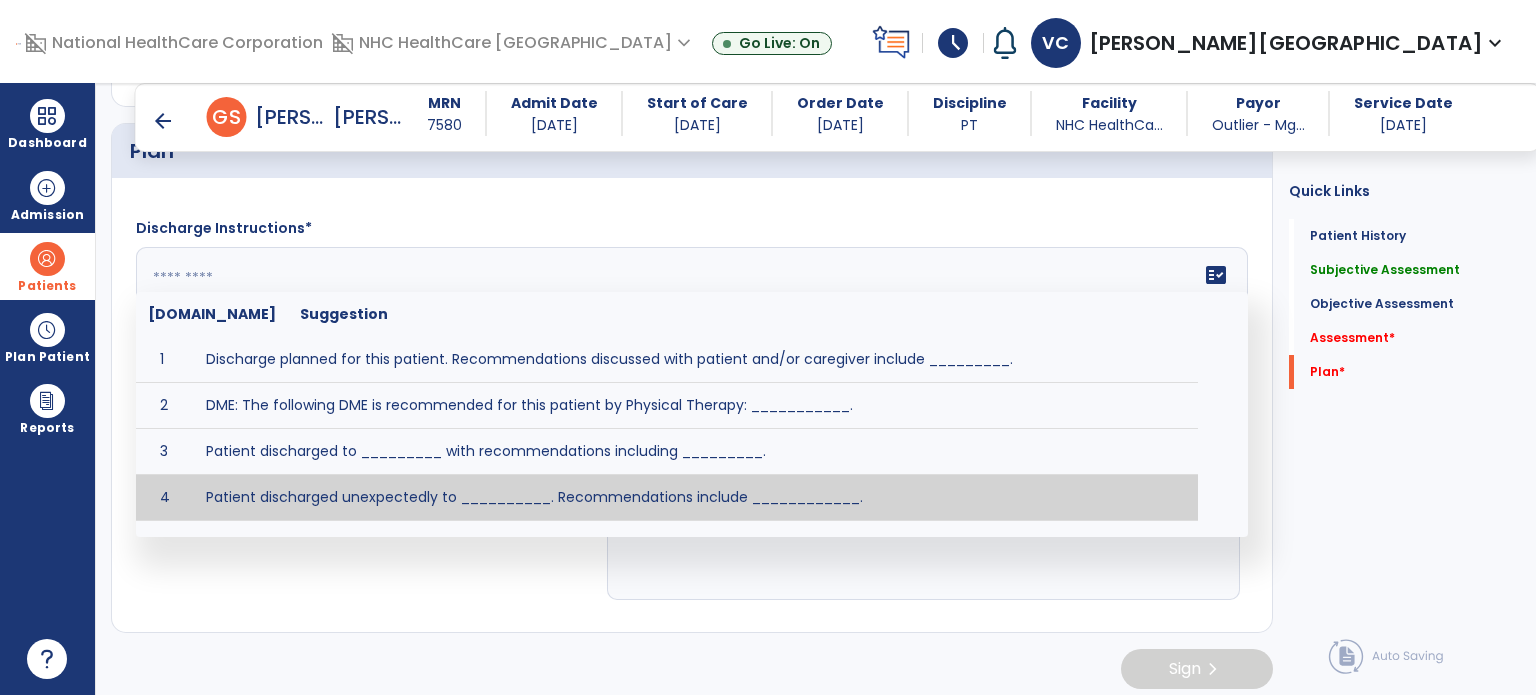 click on "**********" 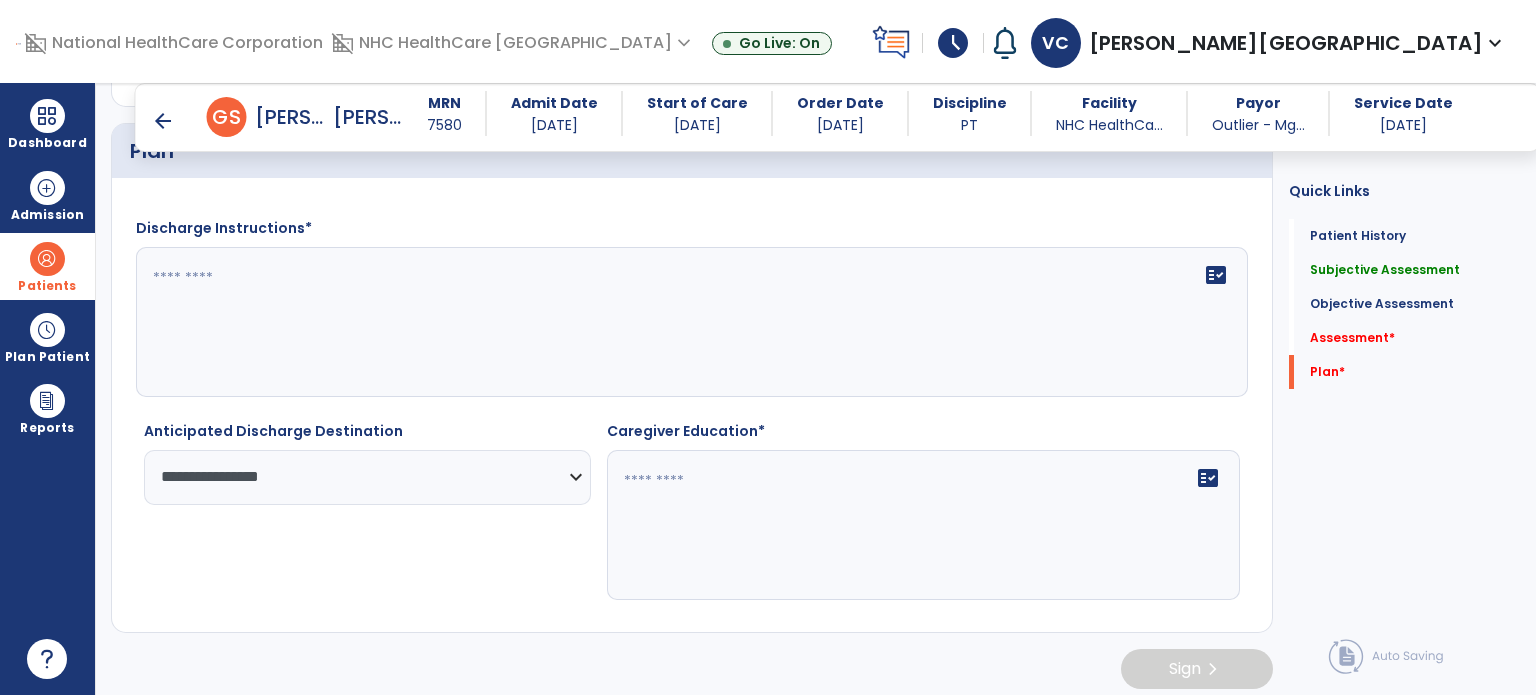 scroll, scrollTop: 2781, scrollLeft: 0, axis: vertical 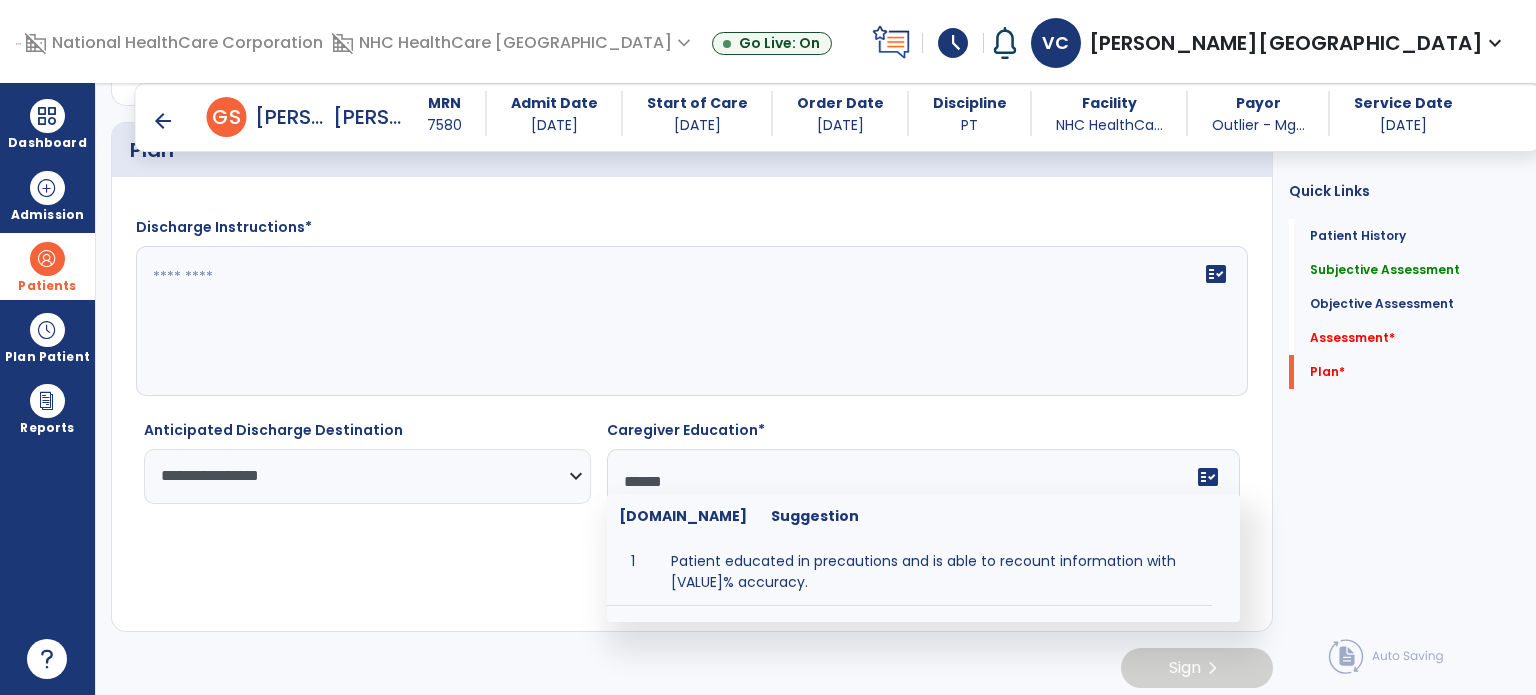 type on "*******" 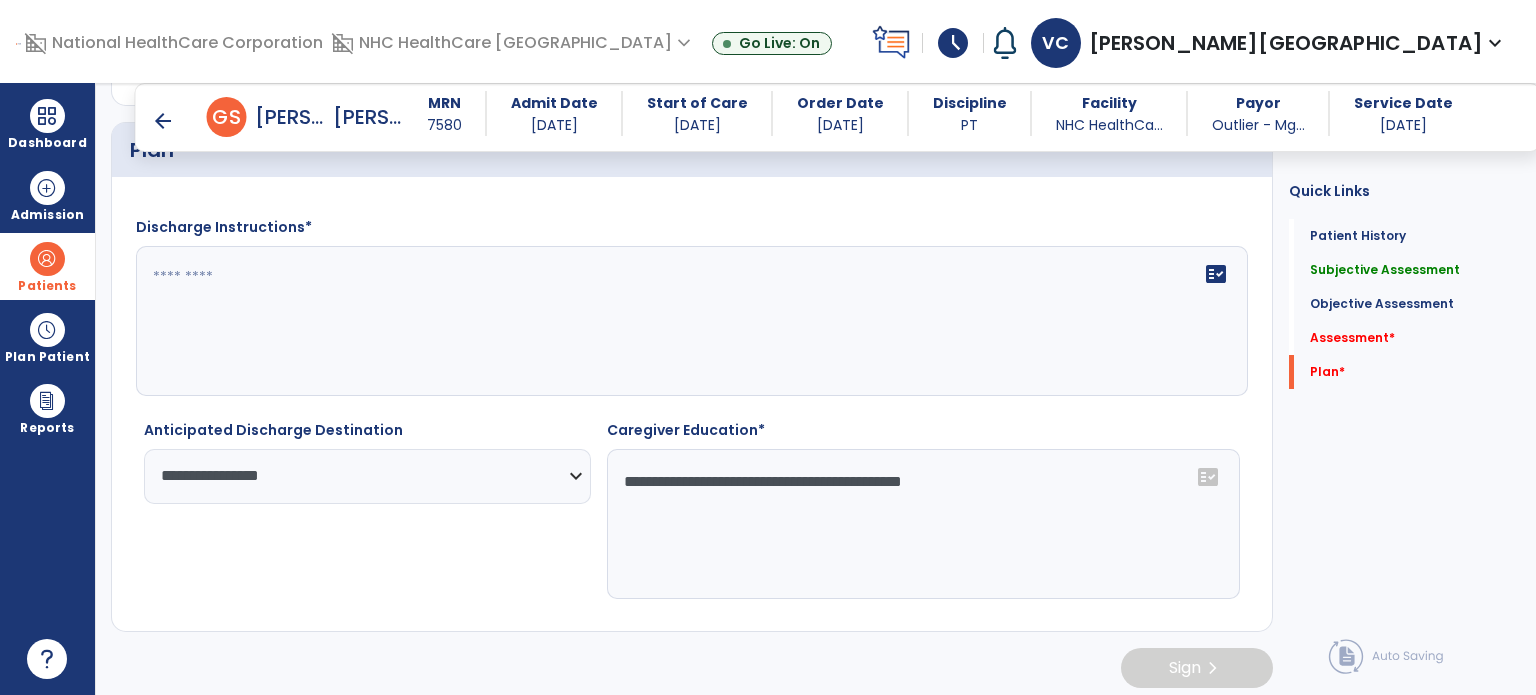 click on "**********" 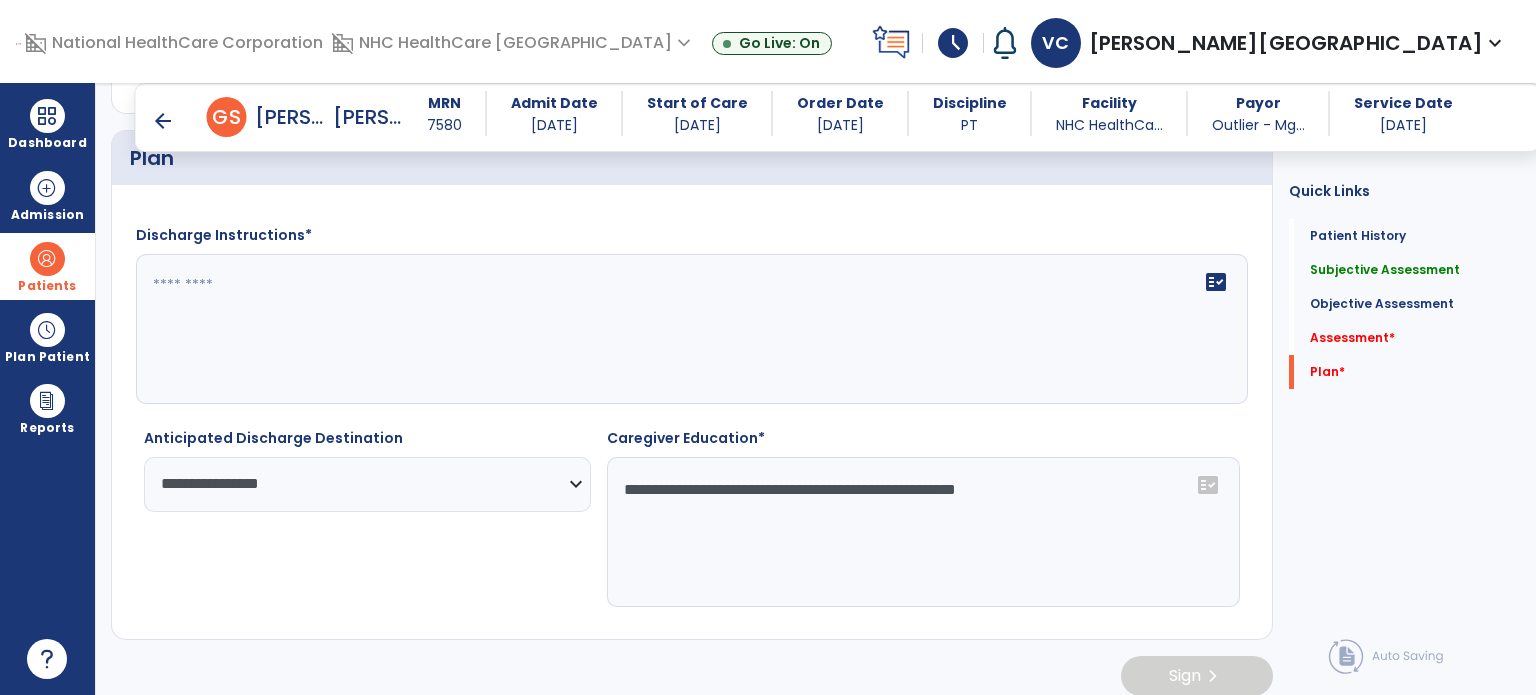scroll, scrollTop: 2781, scrollLeft: 0, axis: vertical 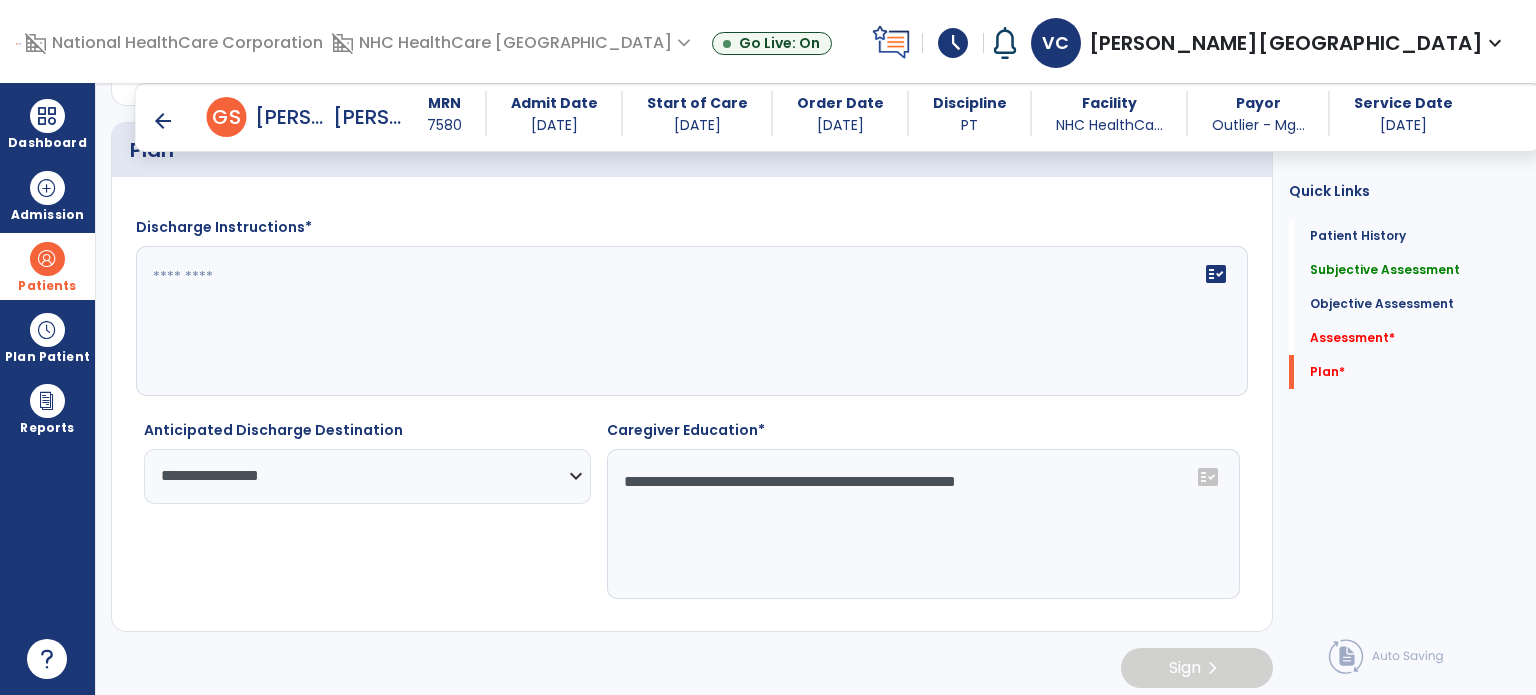 type on "**********" 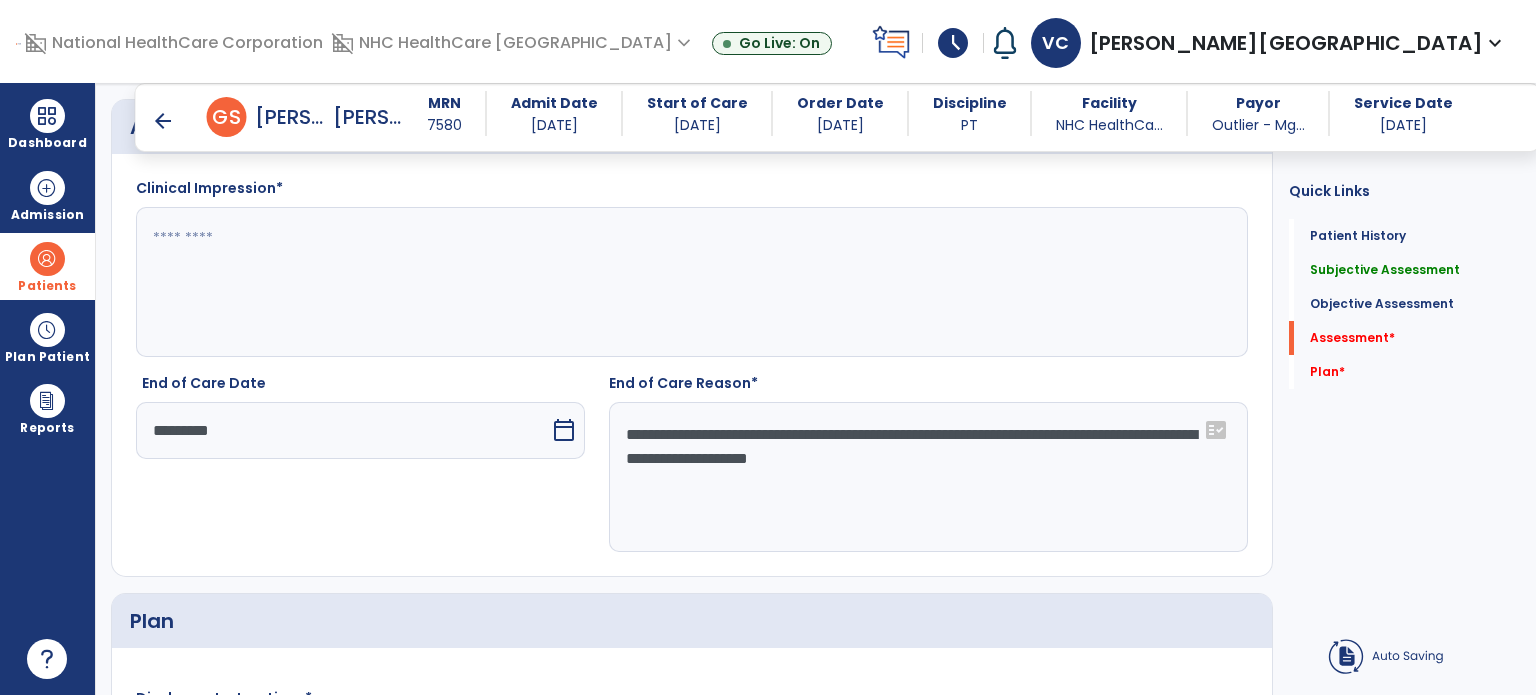 scroll, scrollTop: 2302, scrollLeft: 0, axis: vertical 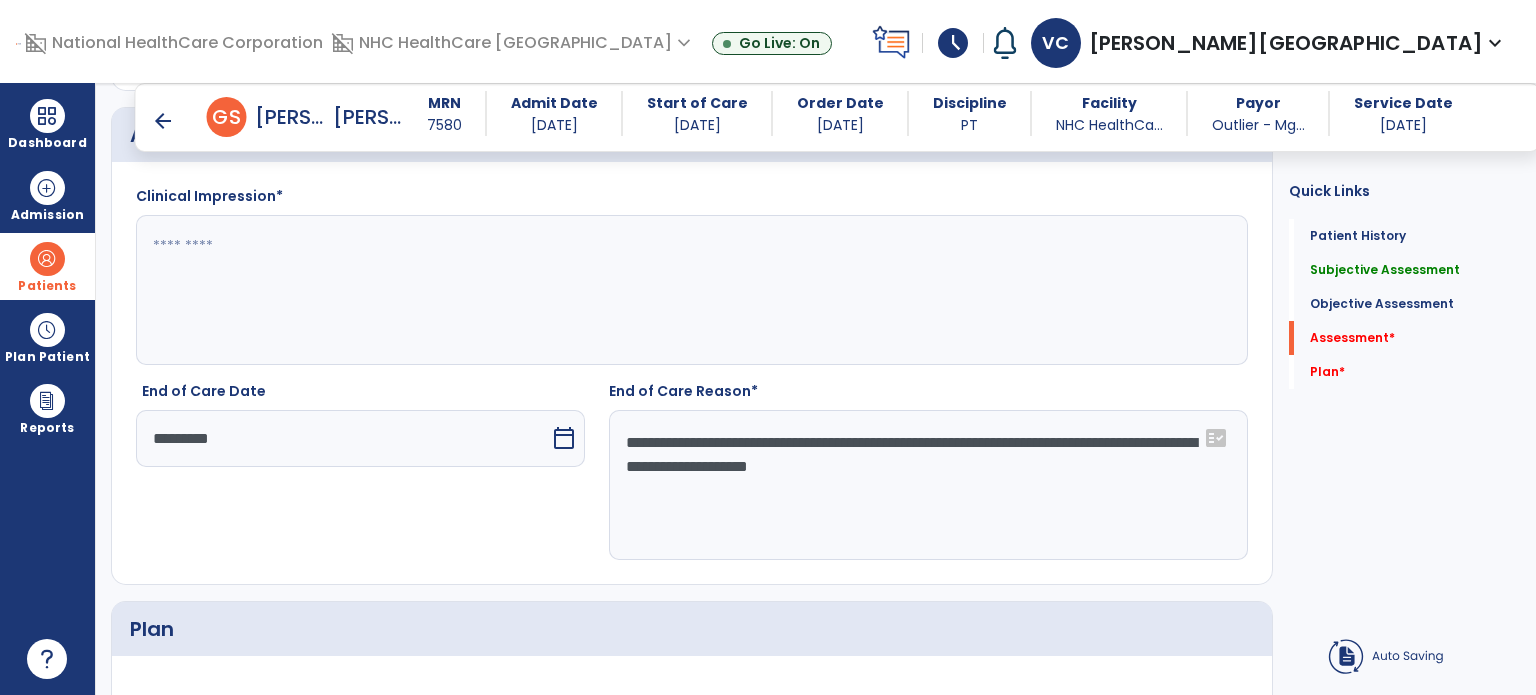 type on "**********" 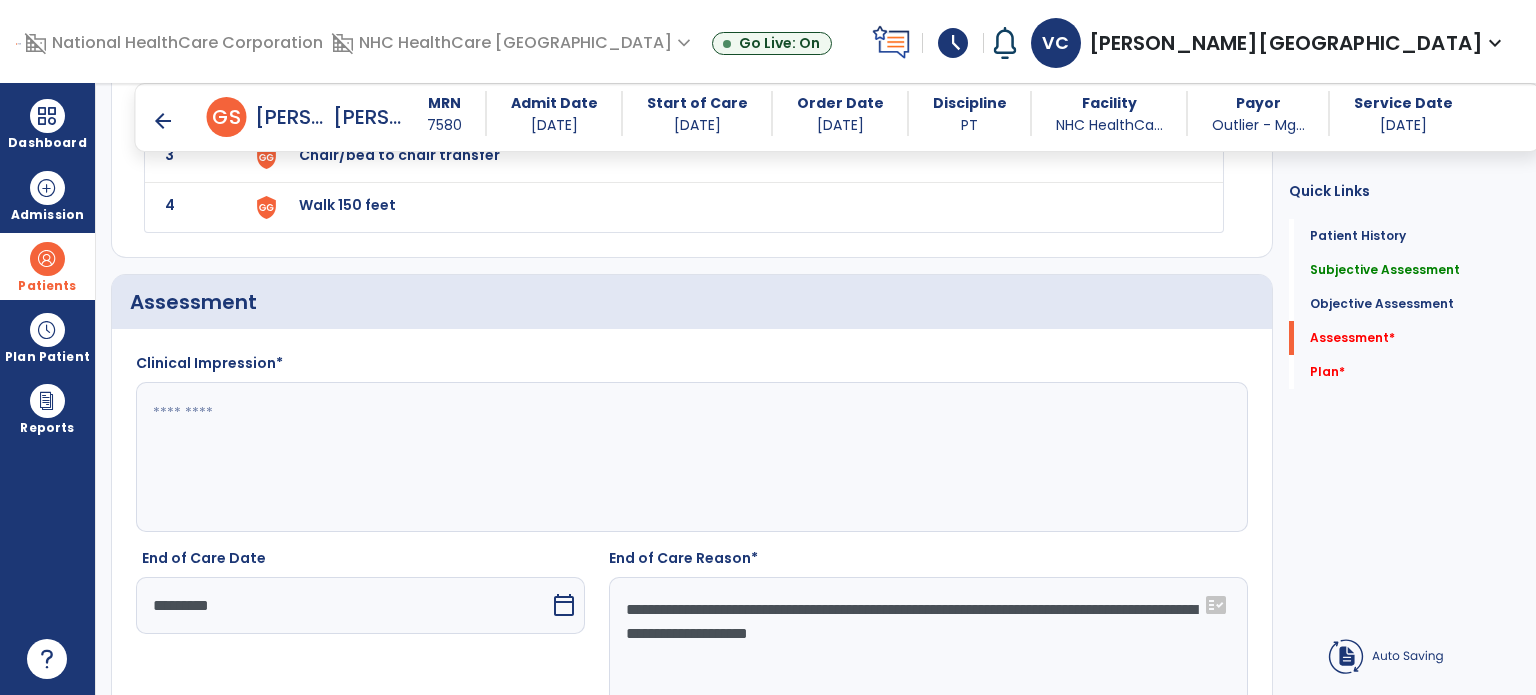 scroll, scrollTop: 2099, scrollLeft: 0, axis: vertical 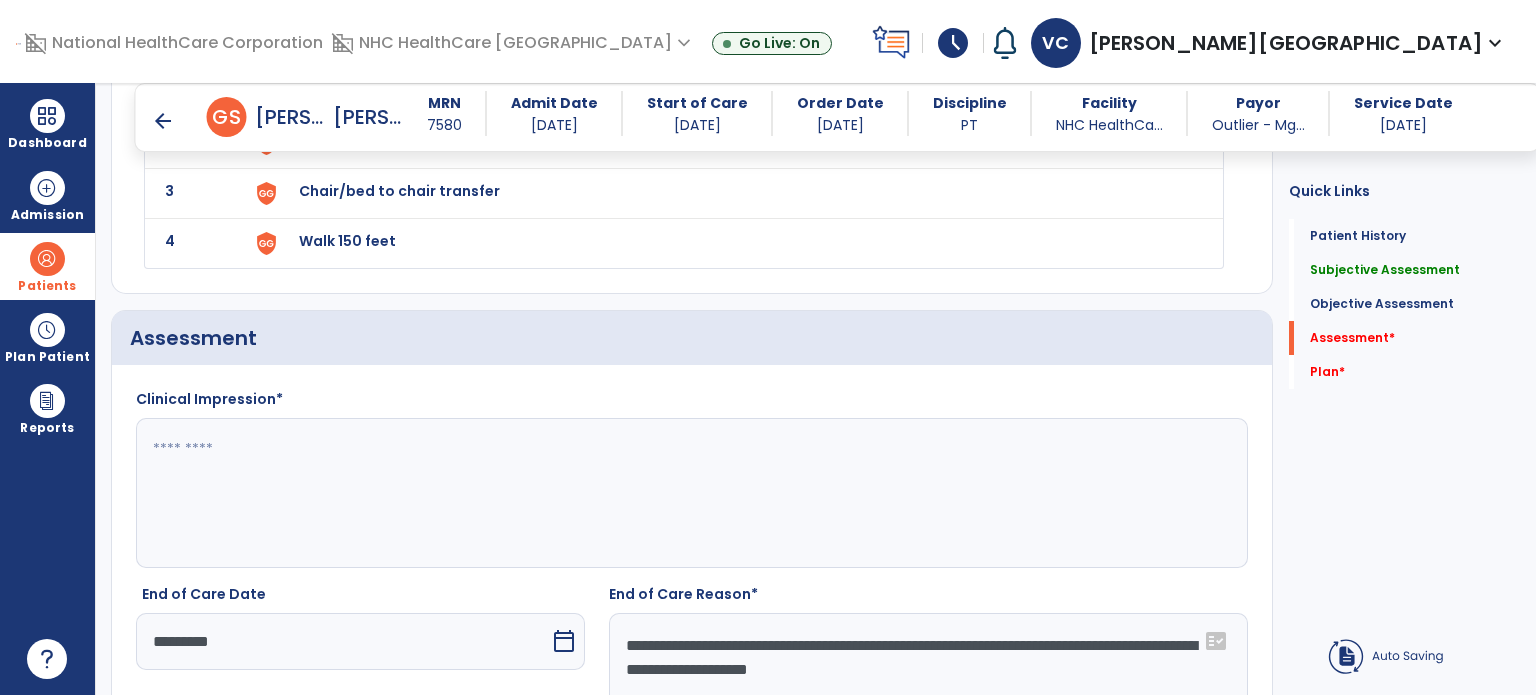 click 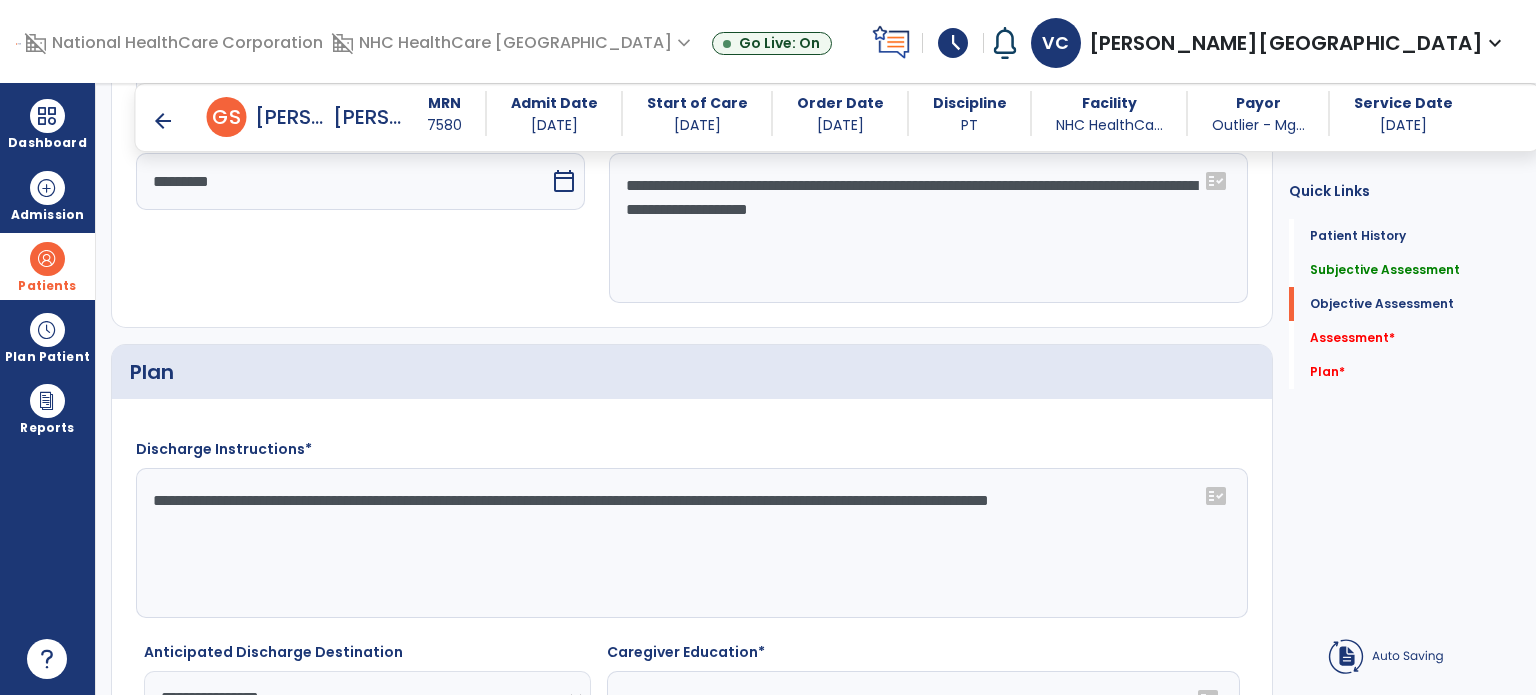 scroll, scrollTop: 2781, scrollLeft: 0, axis: vertical 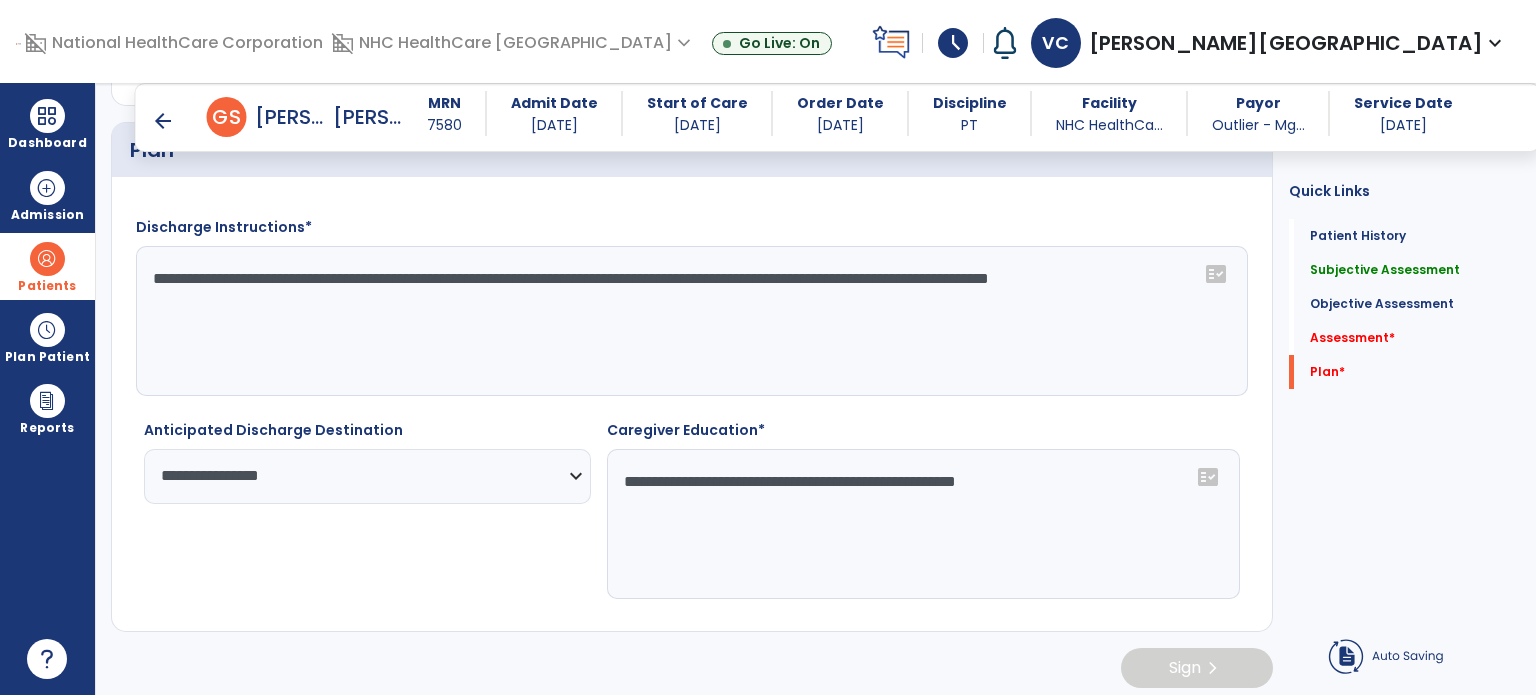 click on "**********" 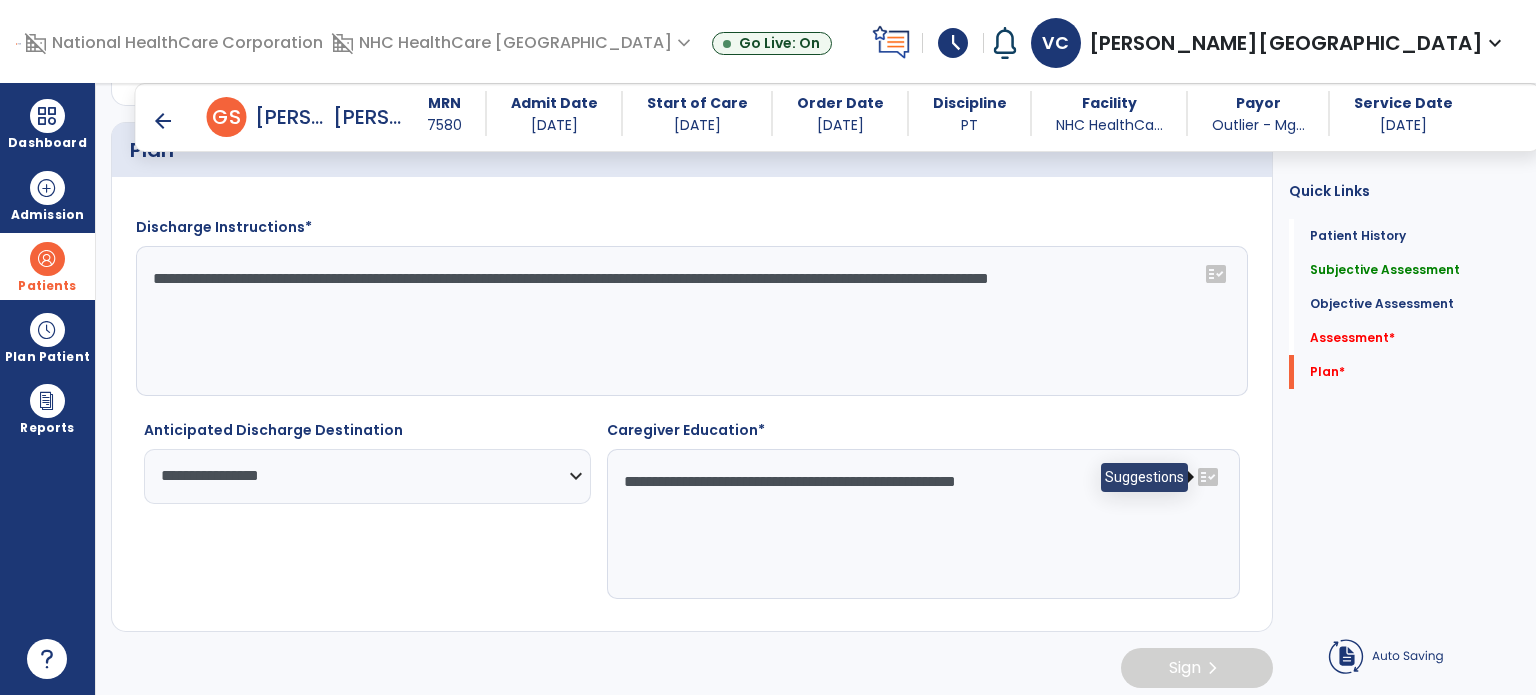 click on "fact_check" 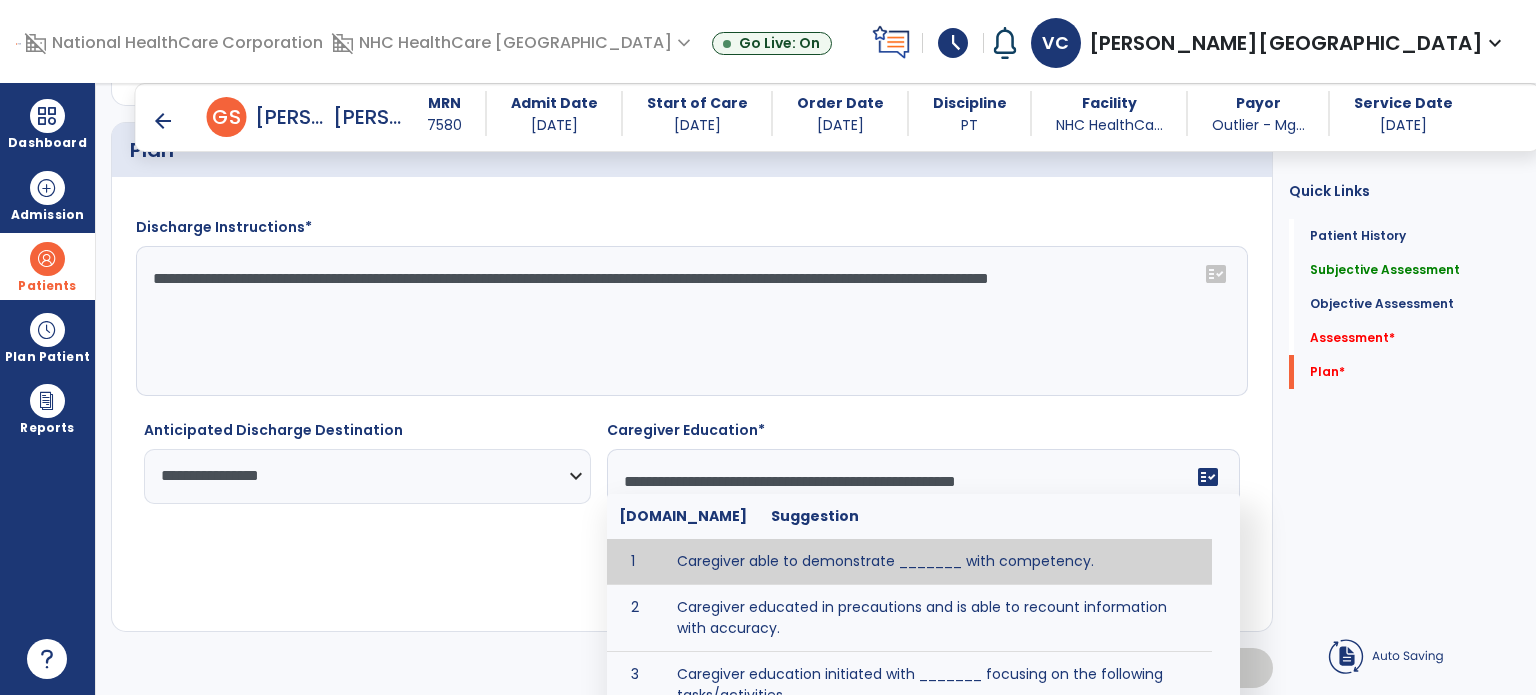 click on "**********" 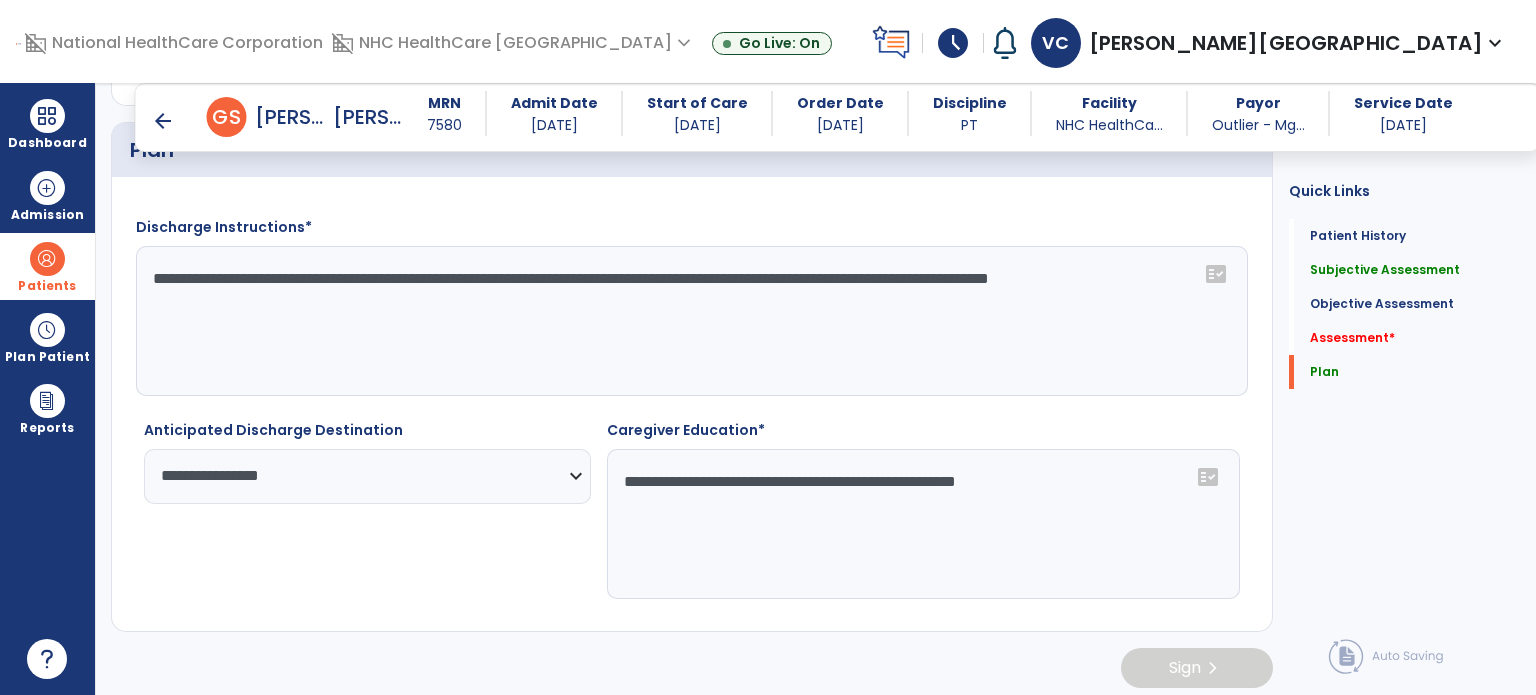 click on "**********" 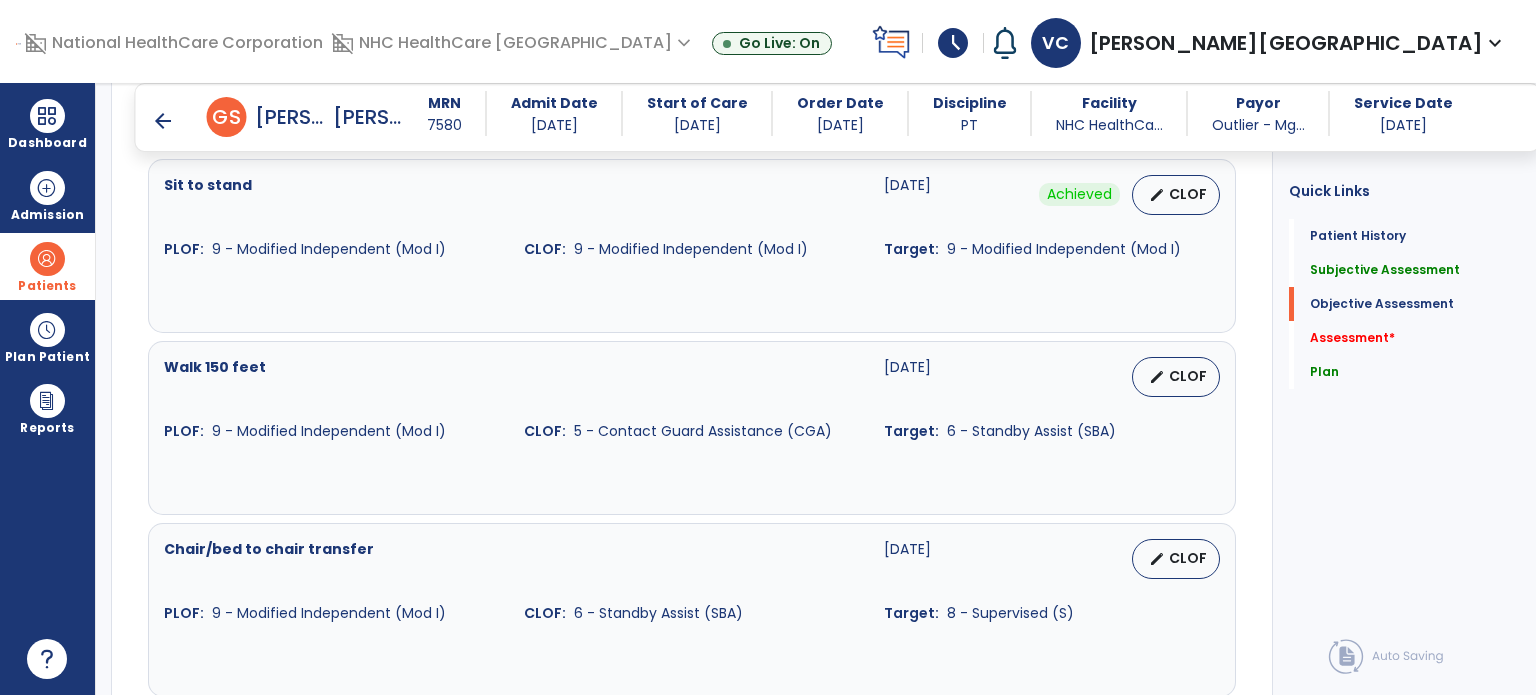 scroll, scrollTop: 1228, scrollLeft: 0, axis: vertical 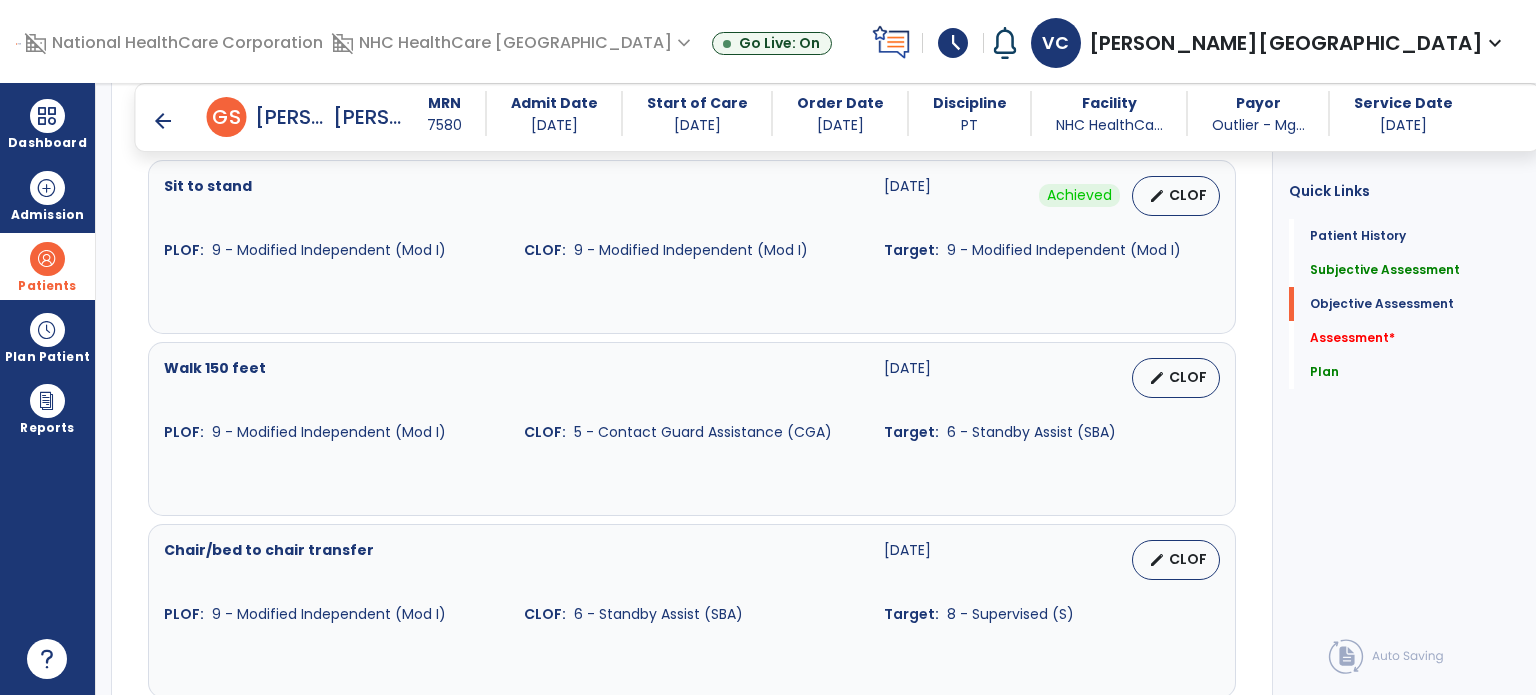 click on "arrow_back" at bounding box center [163, 121] 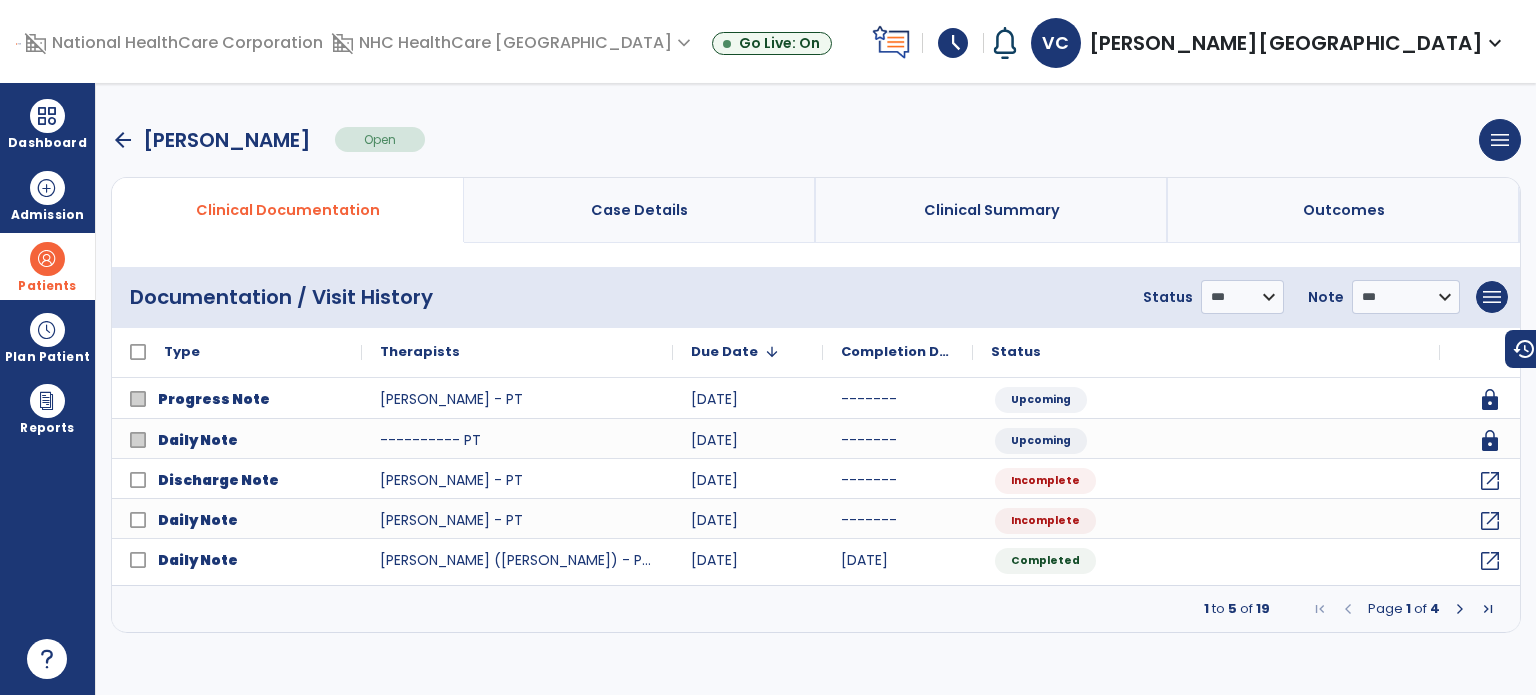click on "arrow_back" at bounding box center [123, 140] 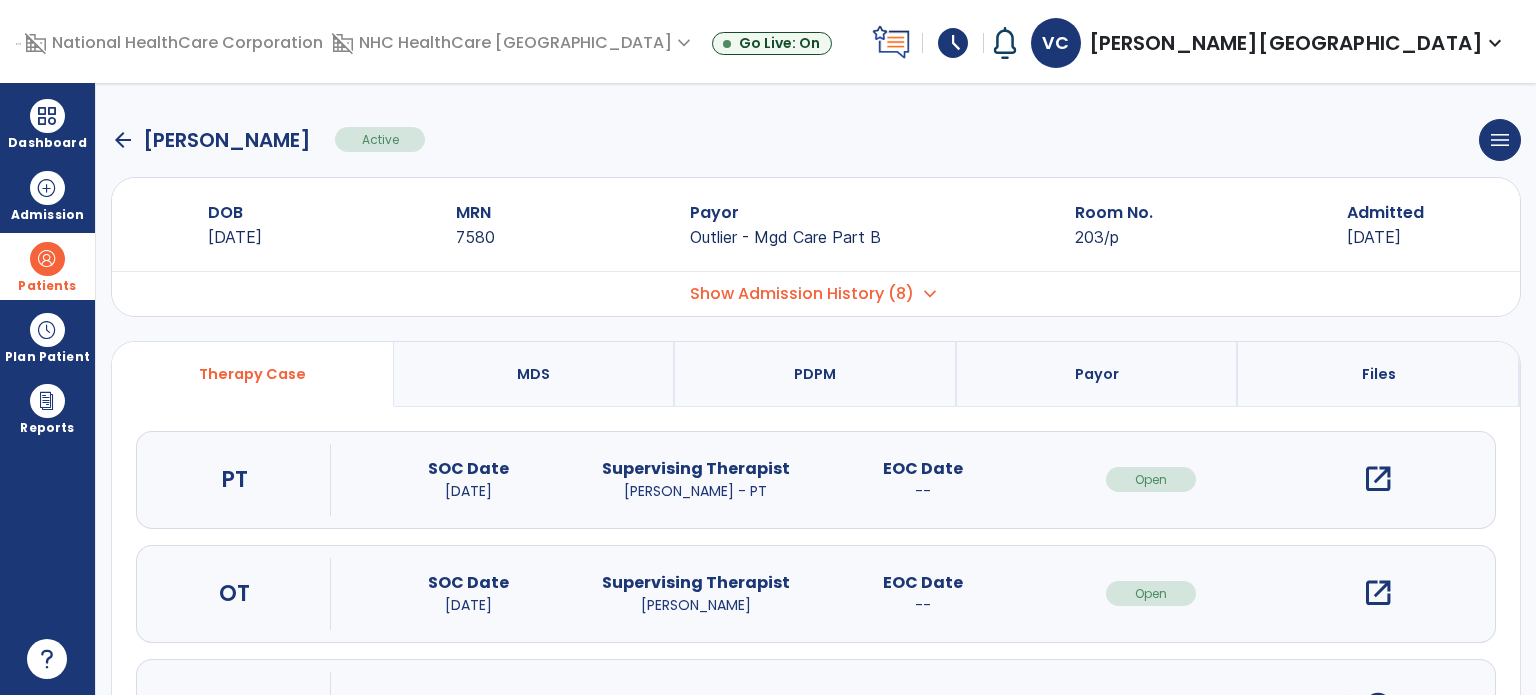 click on "arrow_back" 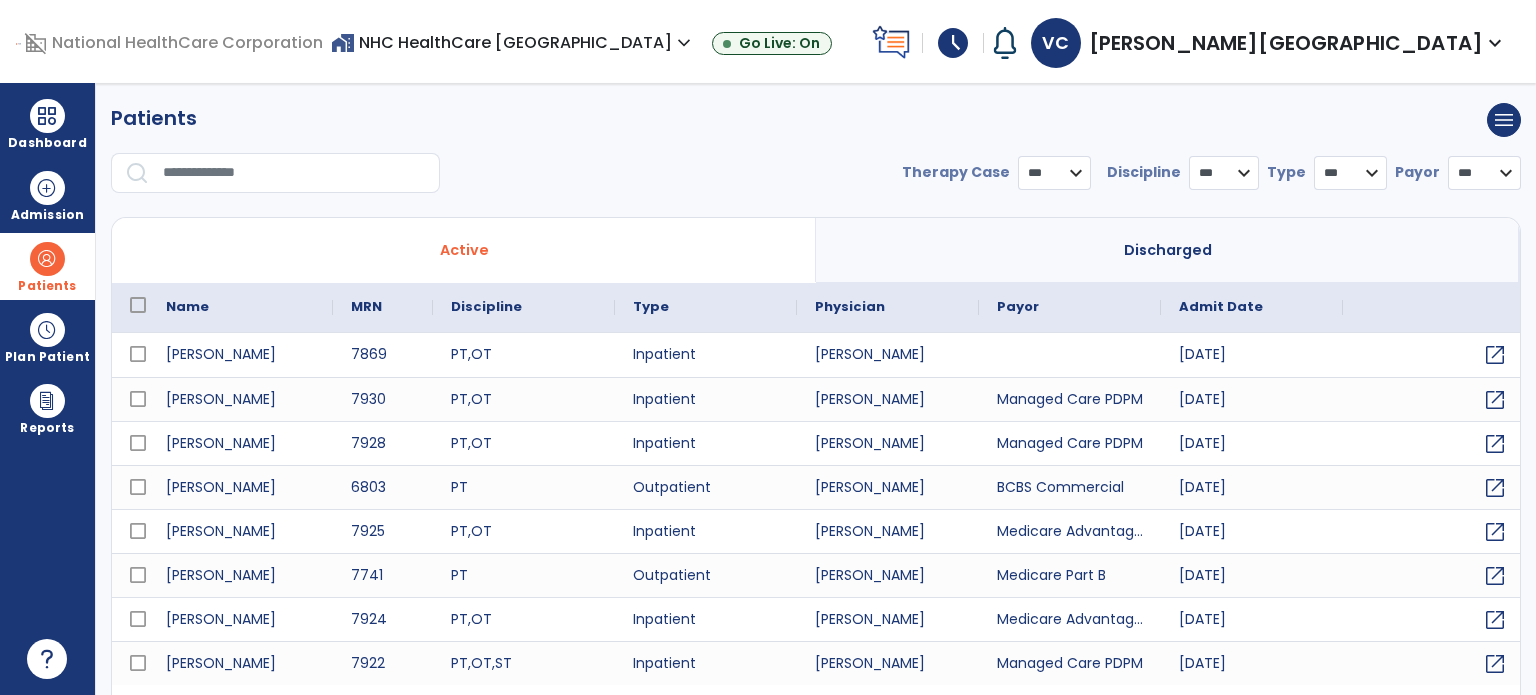 select on "***" 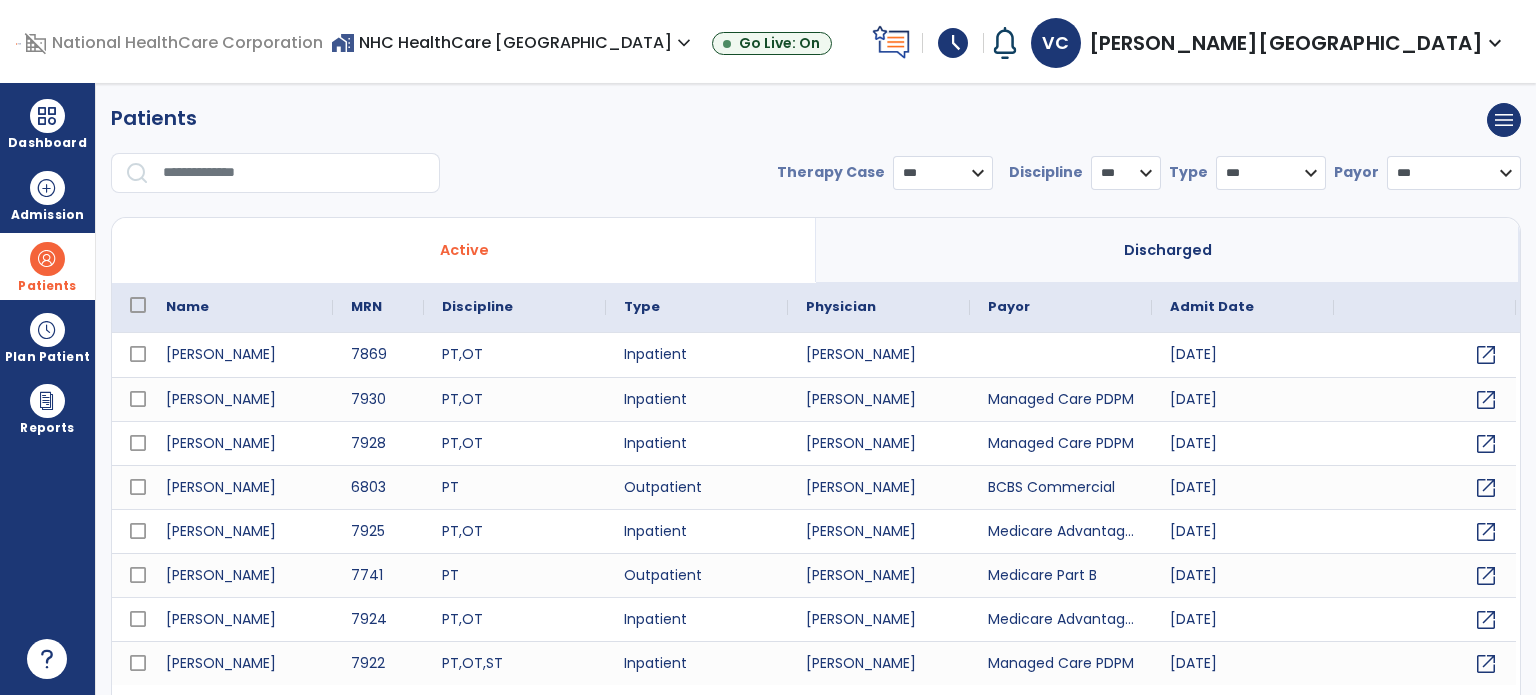 click at bounding box center [294, 173] 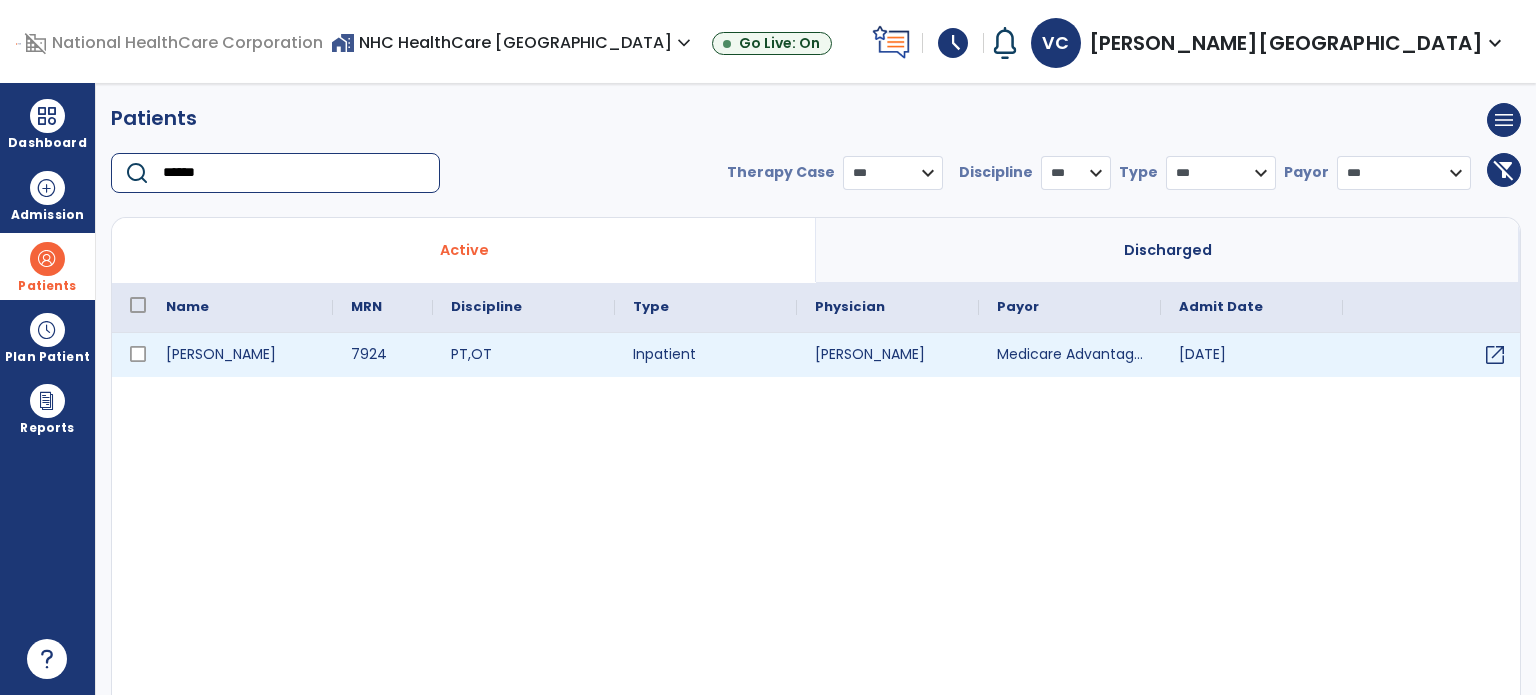 type on "******" 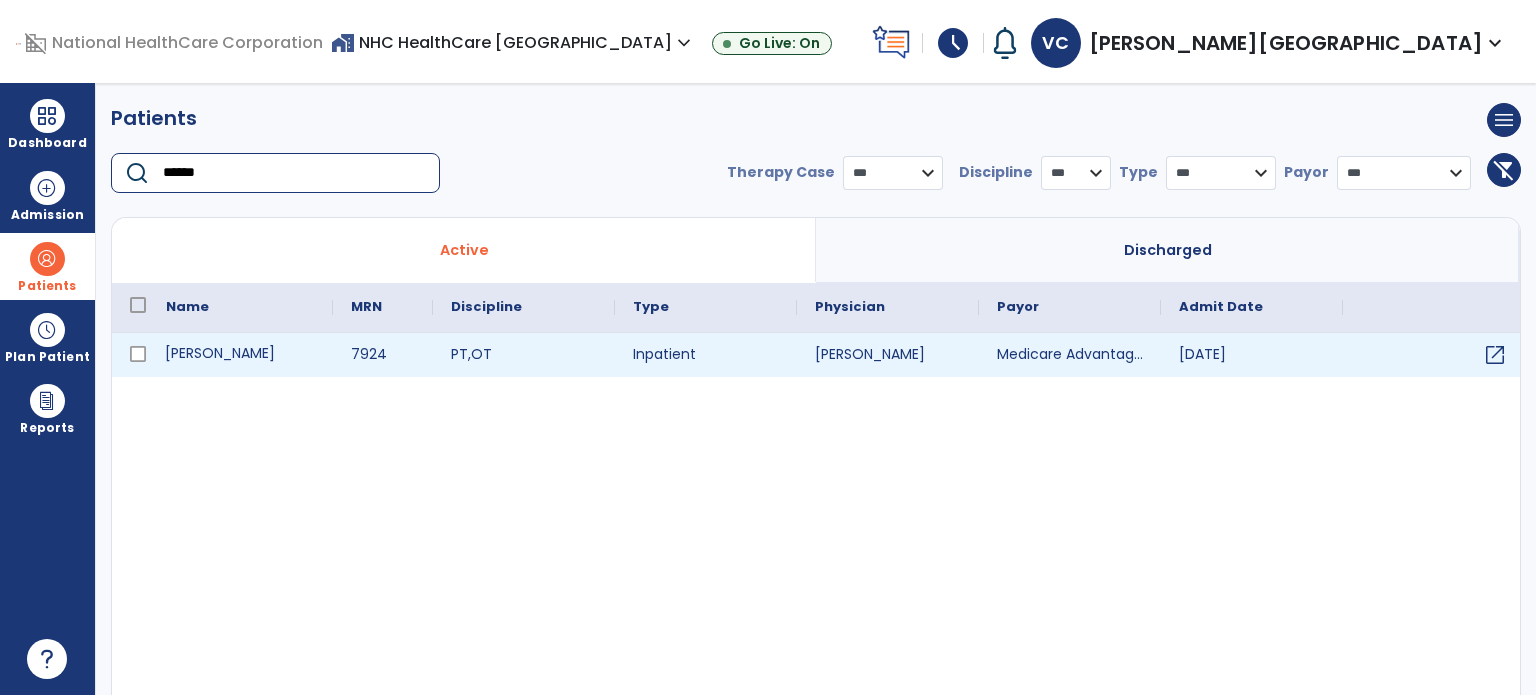 click on "[PERSON_NAME]" at bounding box center (240, 355) 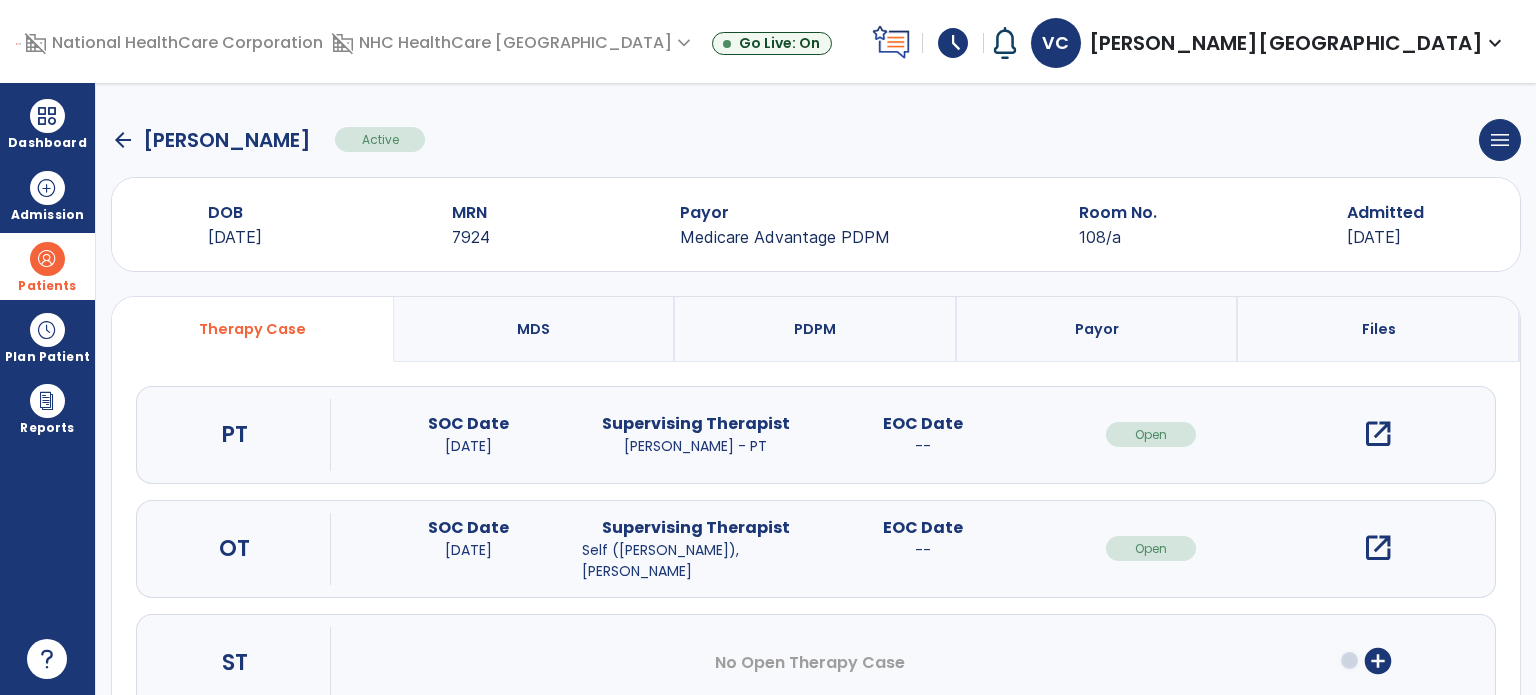 click on "open_in_new" at bounding box center [1378, 434] 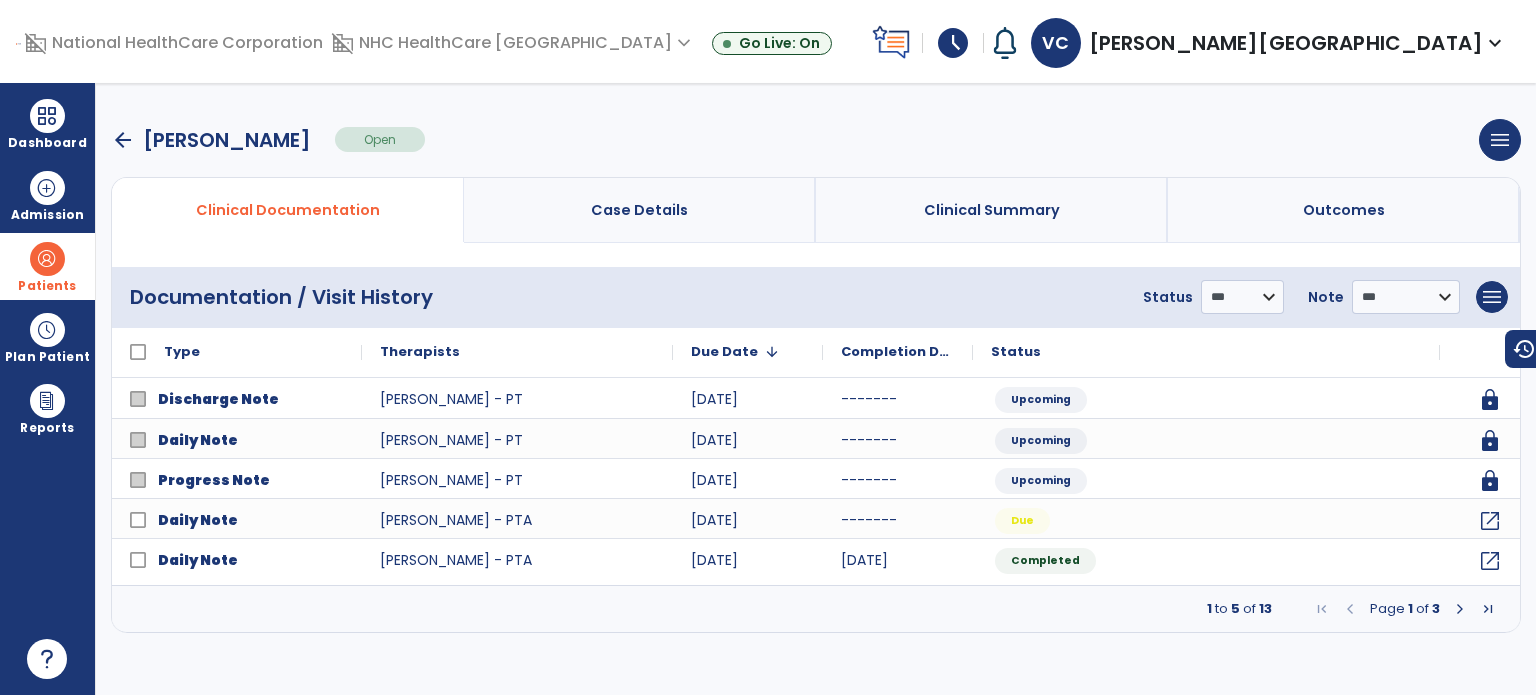 click on "arrow_back" at bounding box center [123, 140] 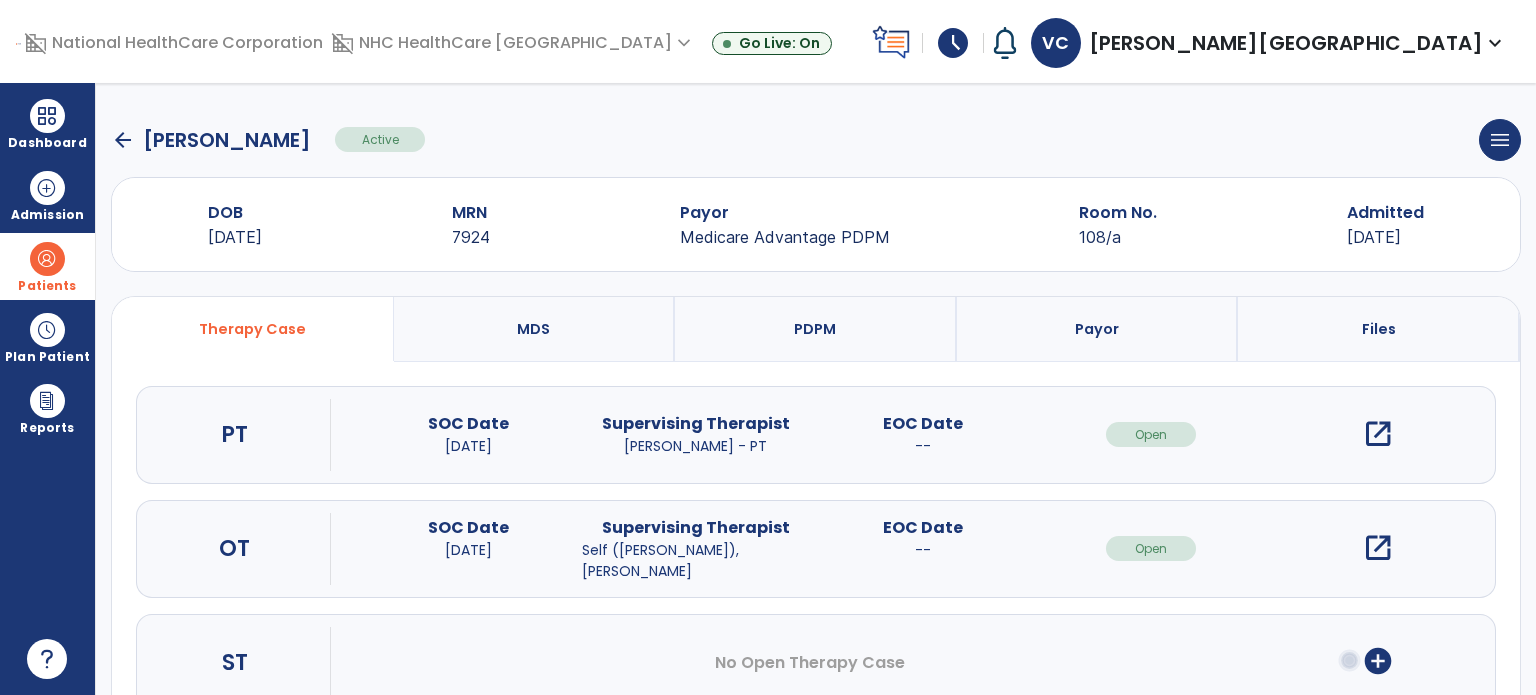 click on "arrow_back" 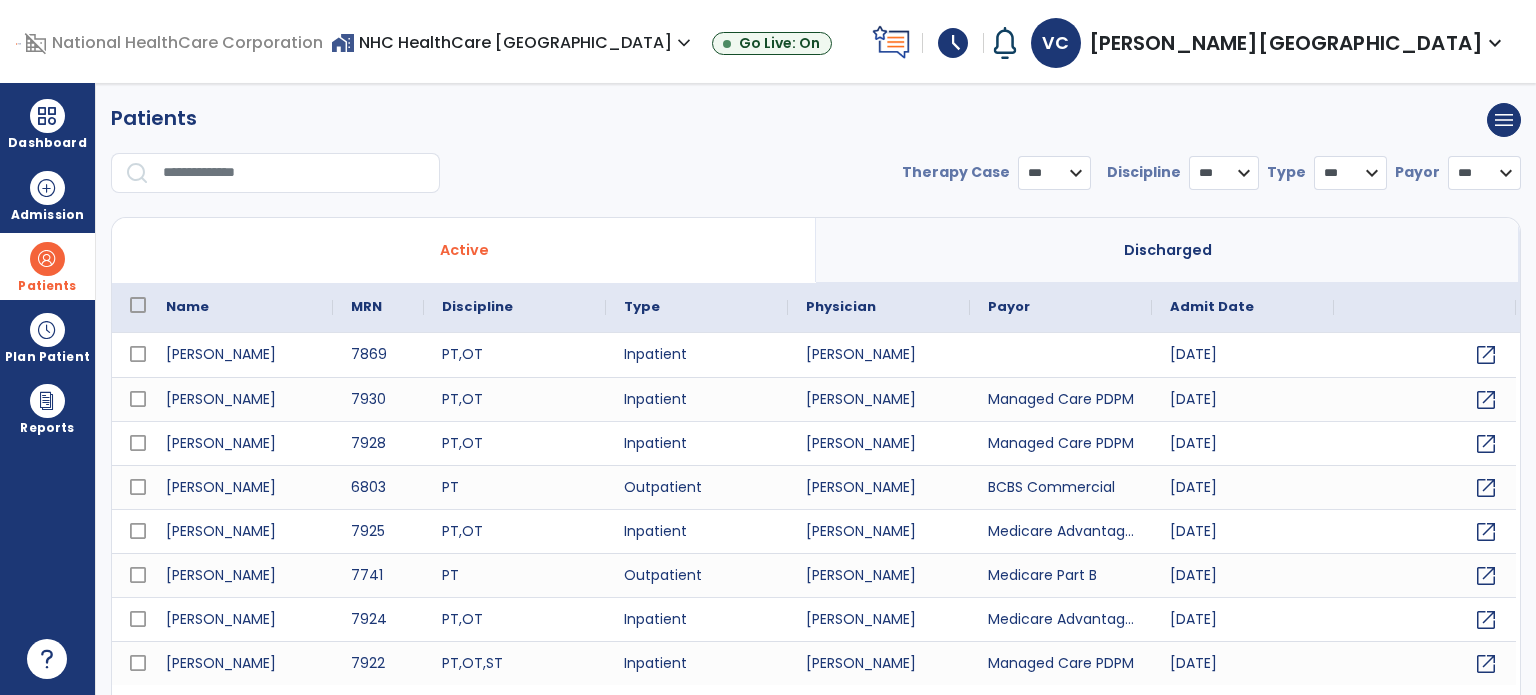 click at bounding box center (294, 173) 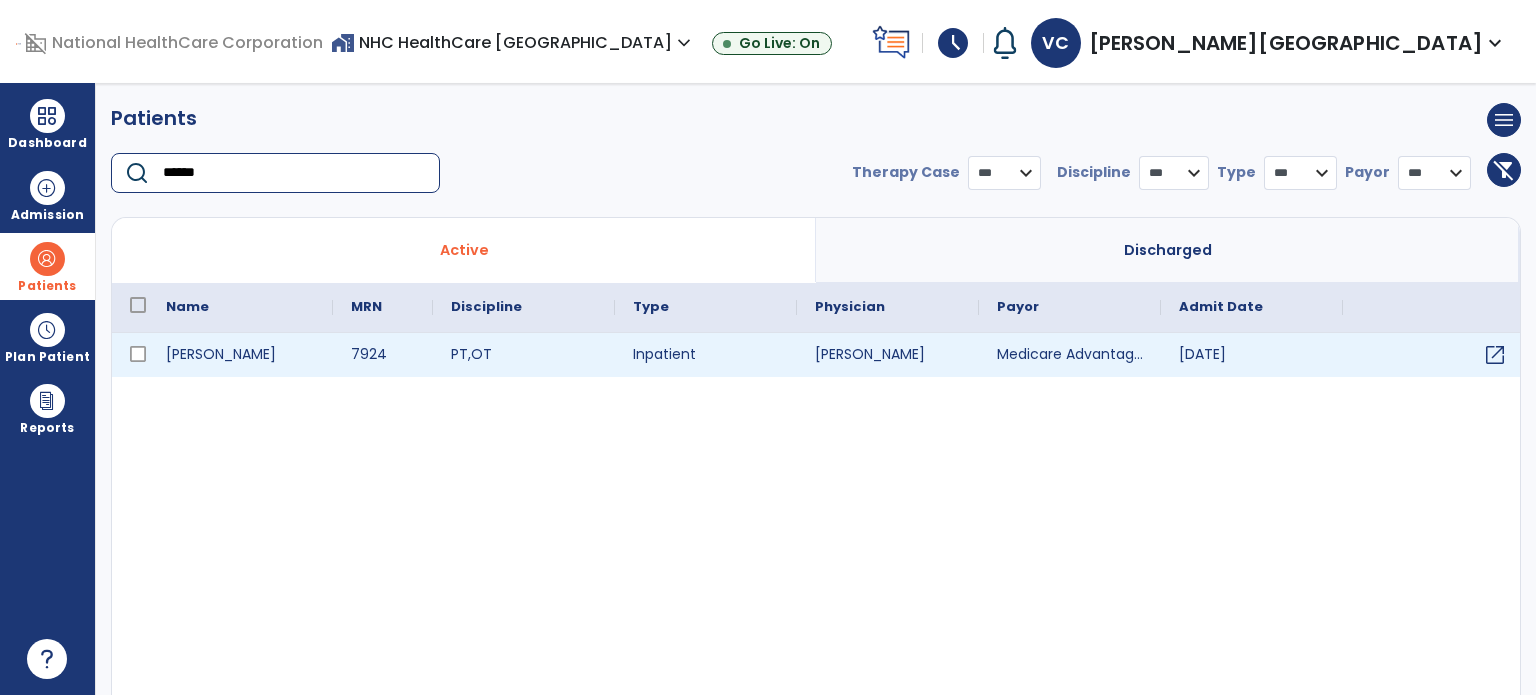 type on "******" 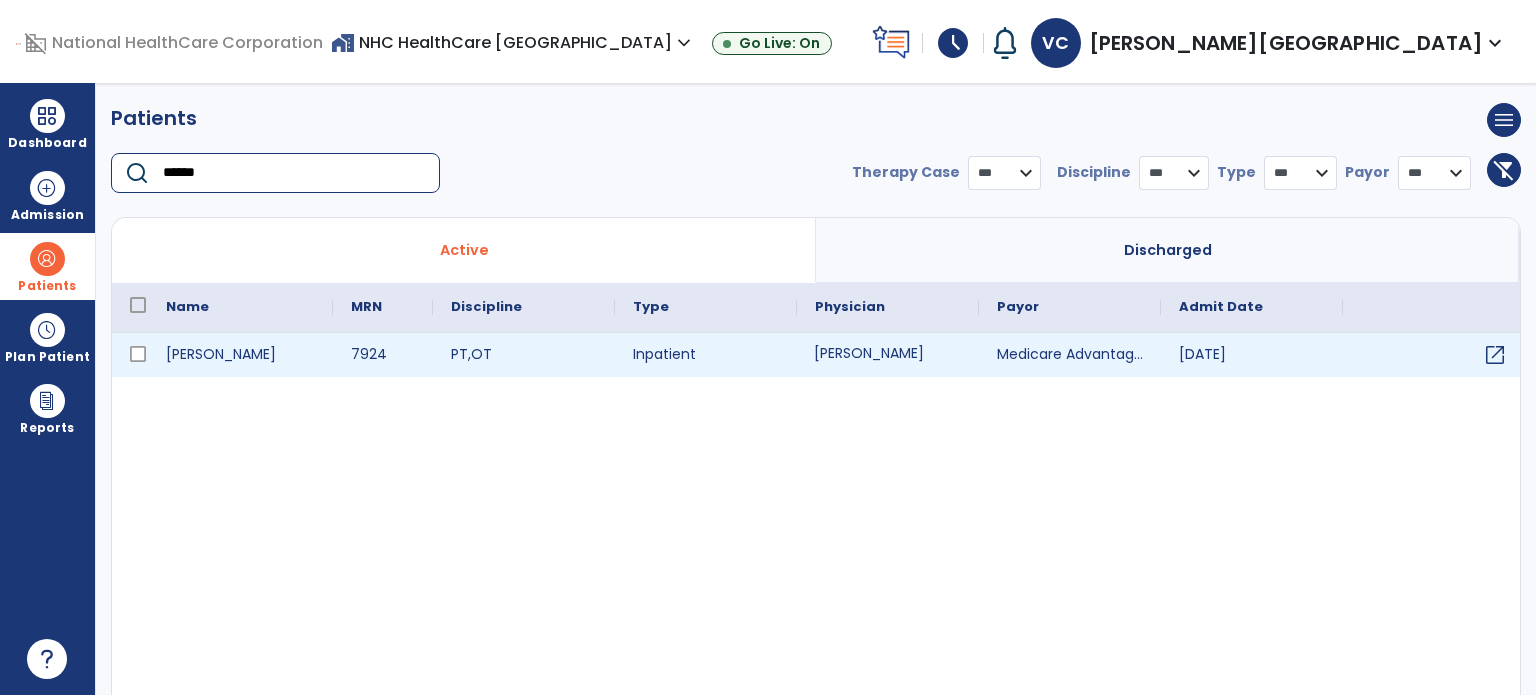 click on "[PERSON_NAME]" at bounding box center (888, 355) 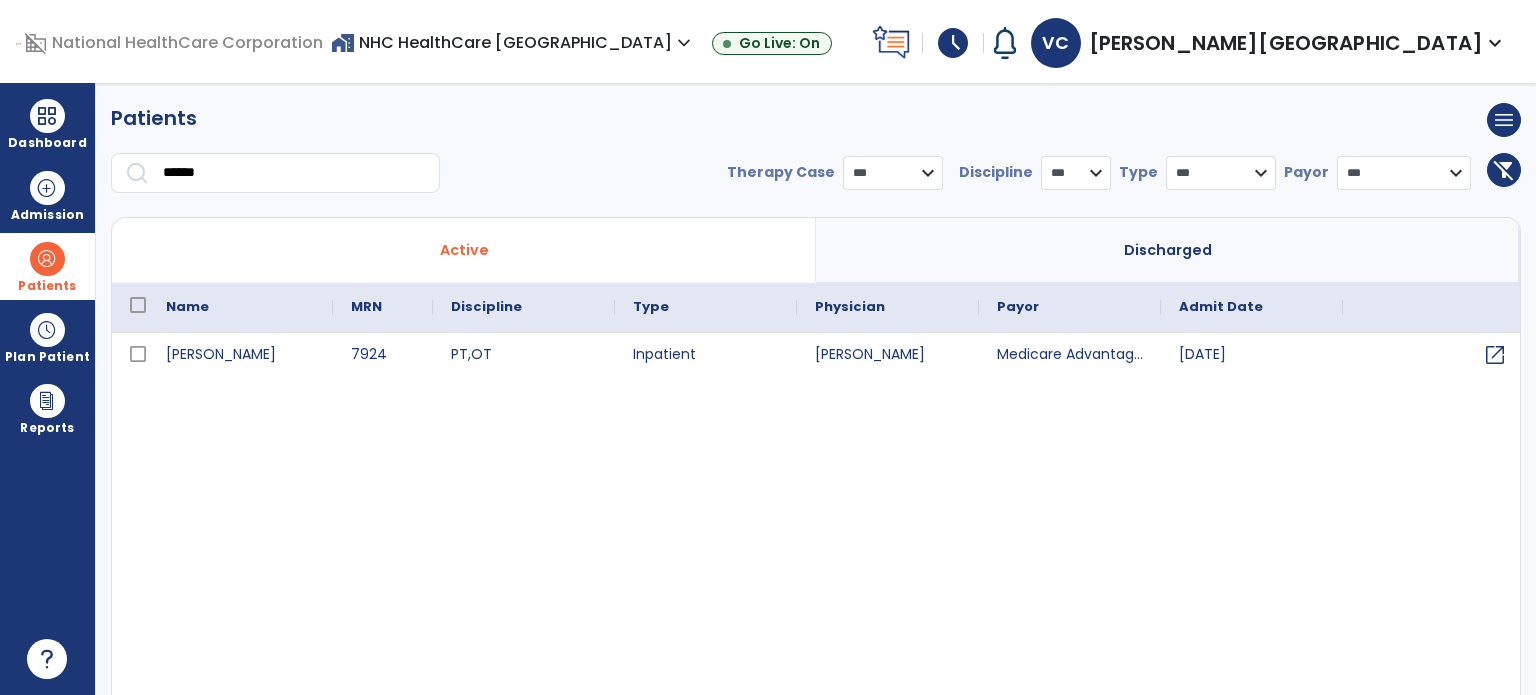 select on "***" 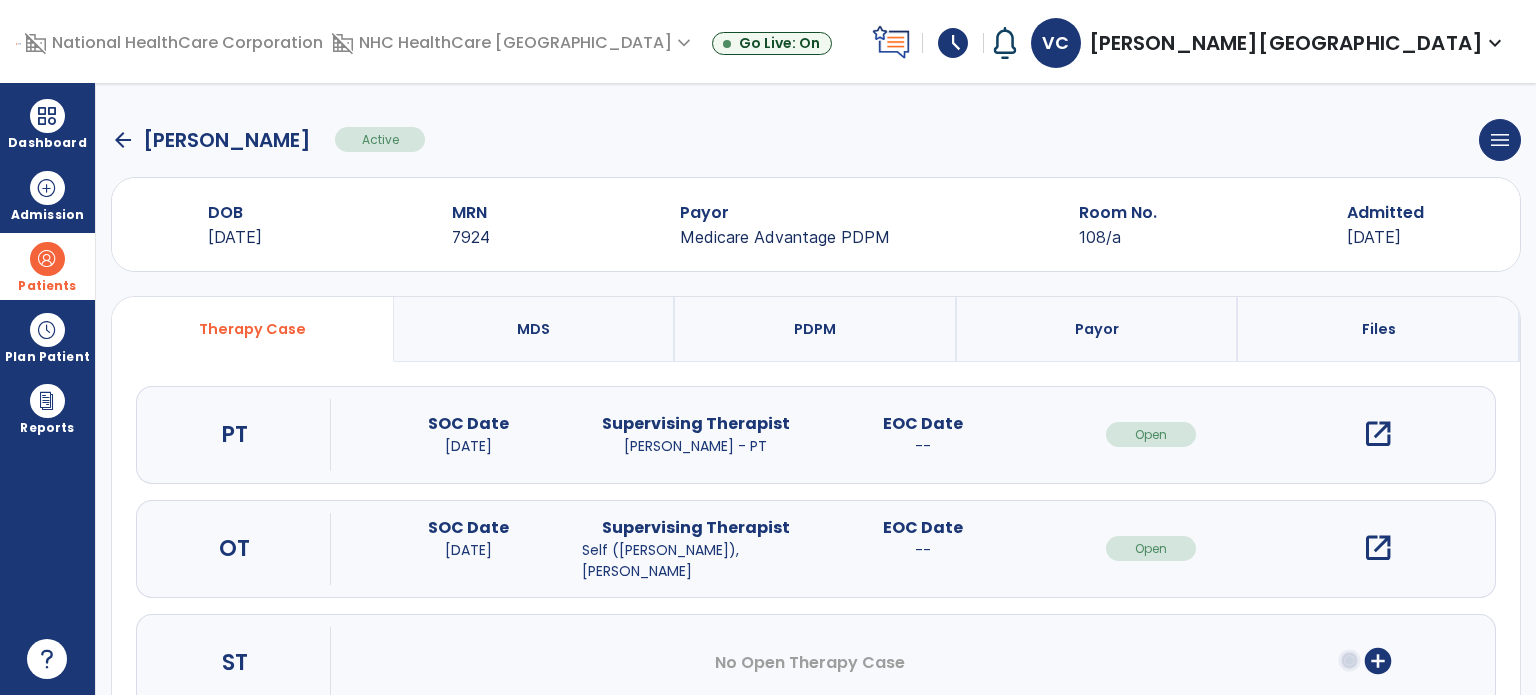 click on "open_in_new" at bounding box center (1378, 548) 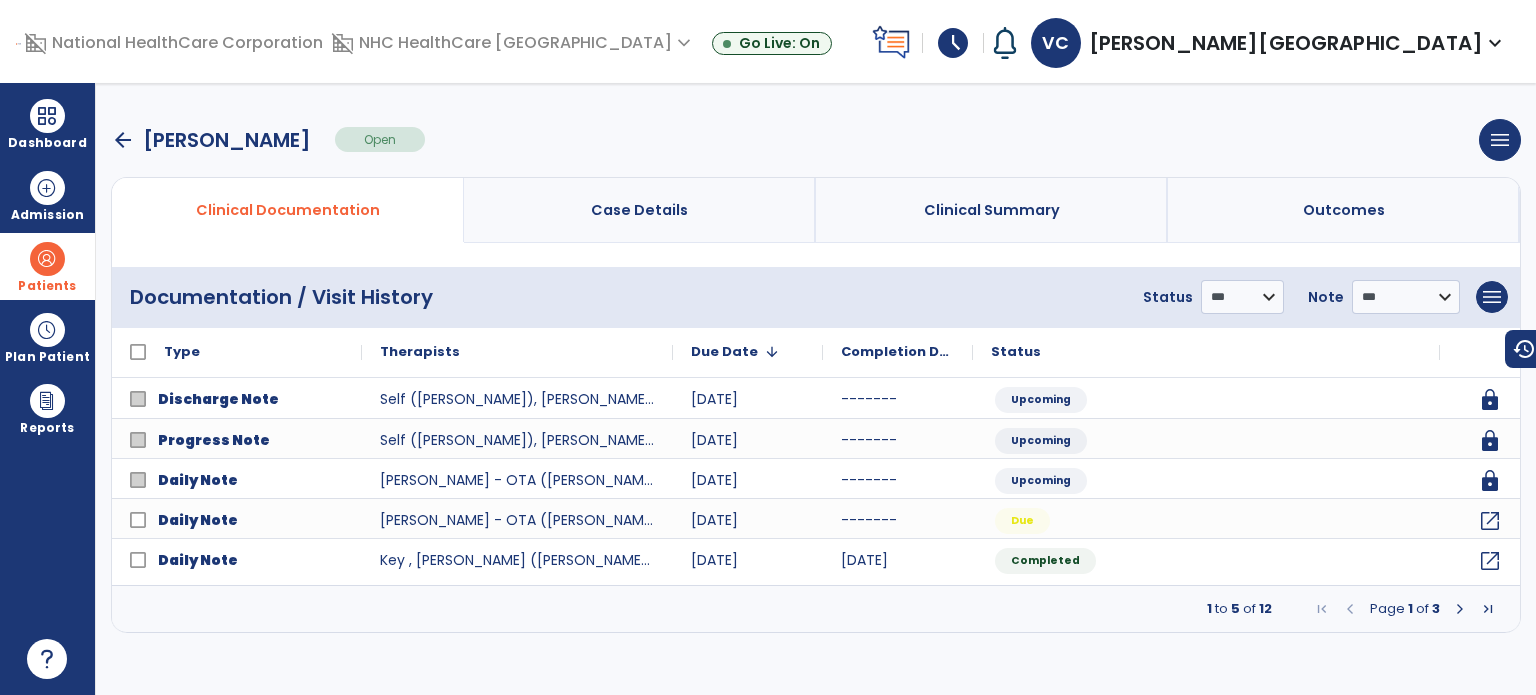 click on "arrow_back" at bounding box center [123, 140] 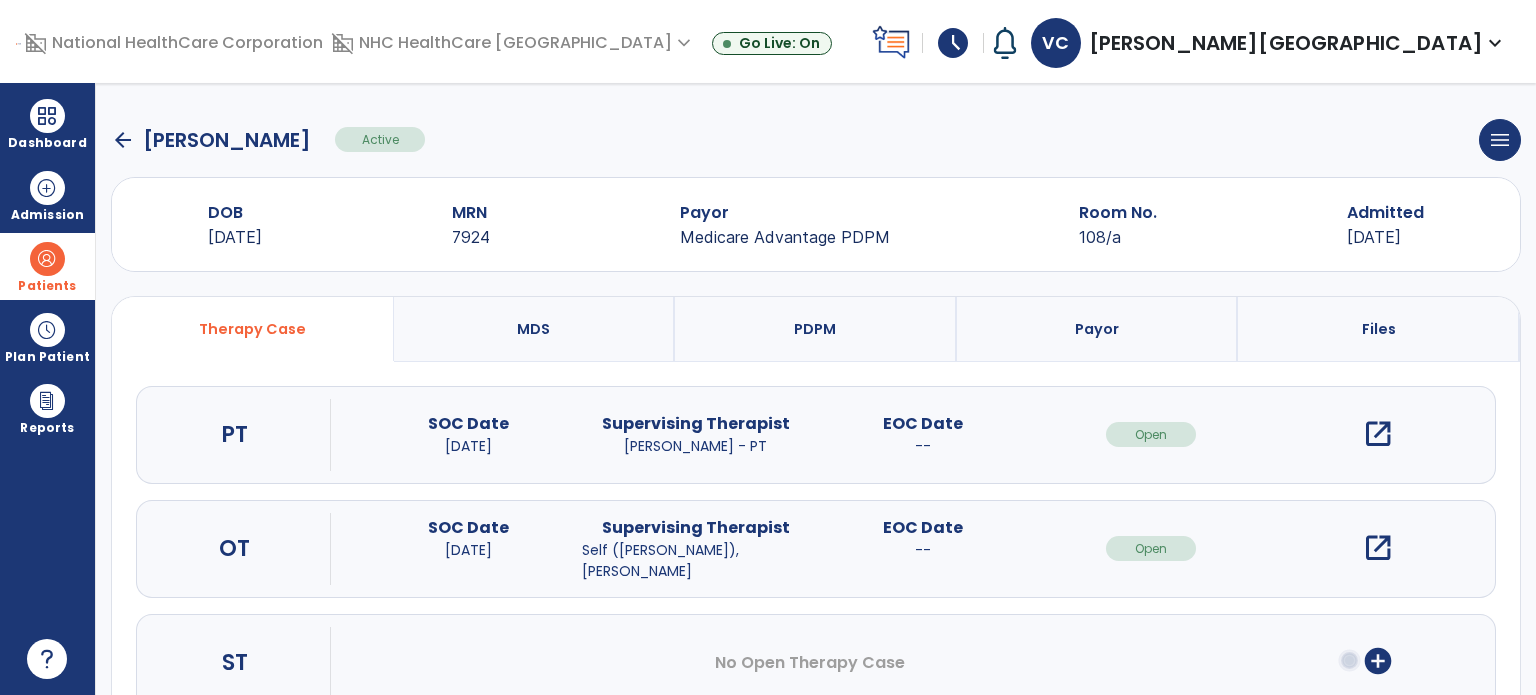 click on "arrow_back" 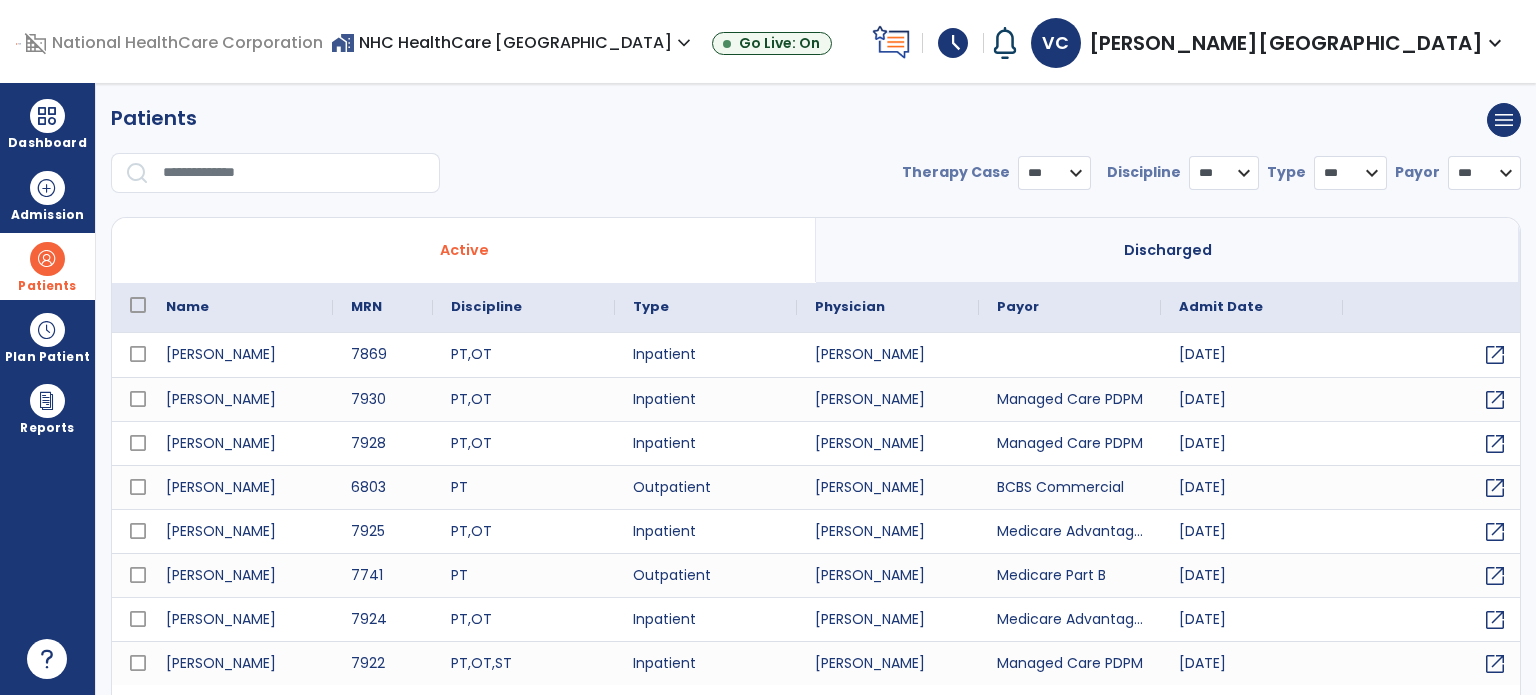 select on "***" 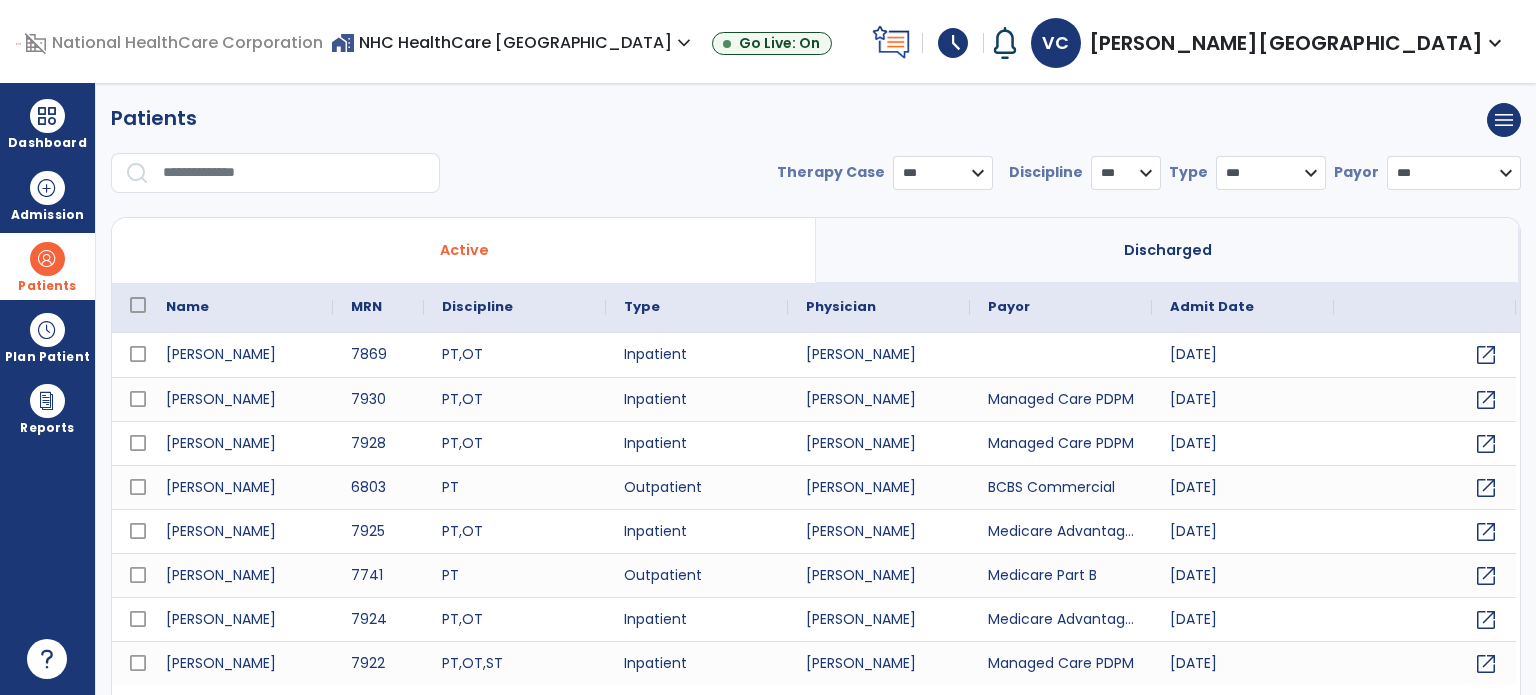 click at bounding box center (294, 173) 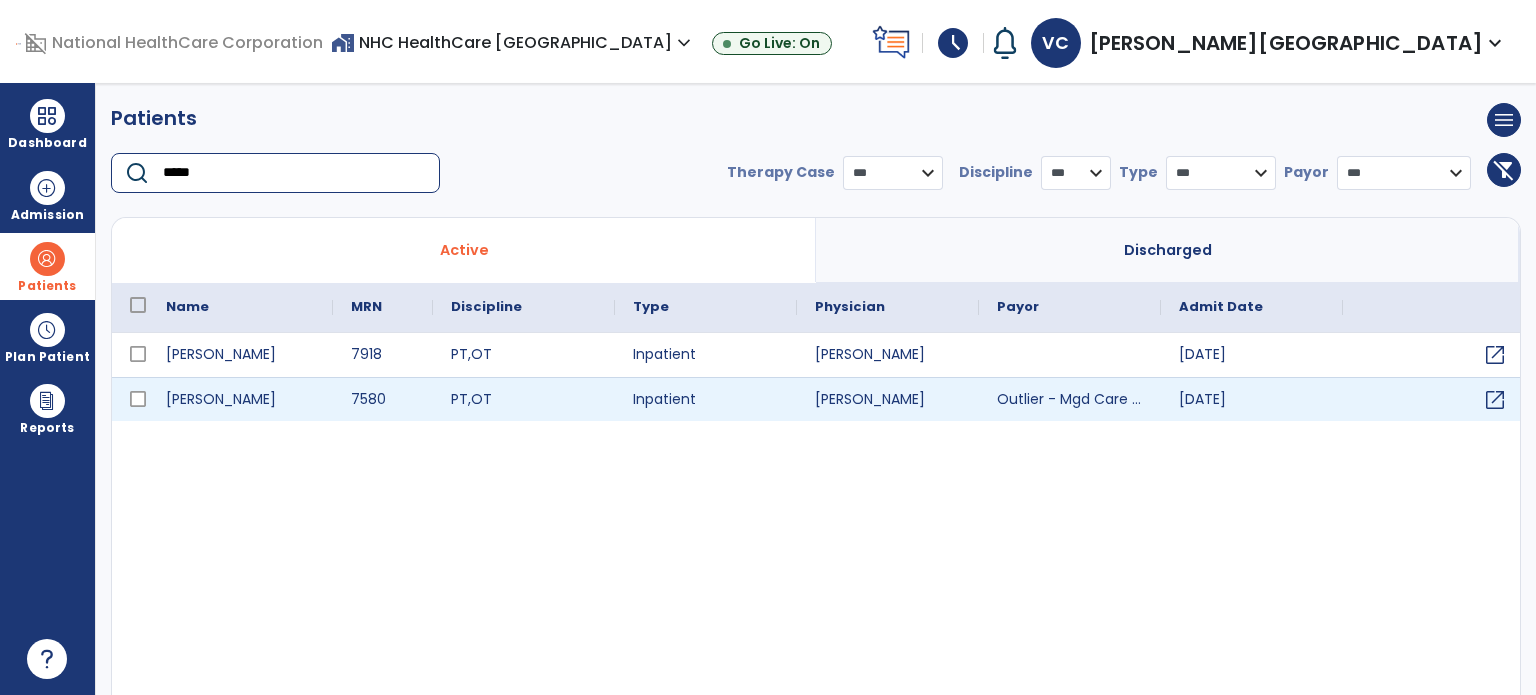 type on "*****" 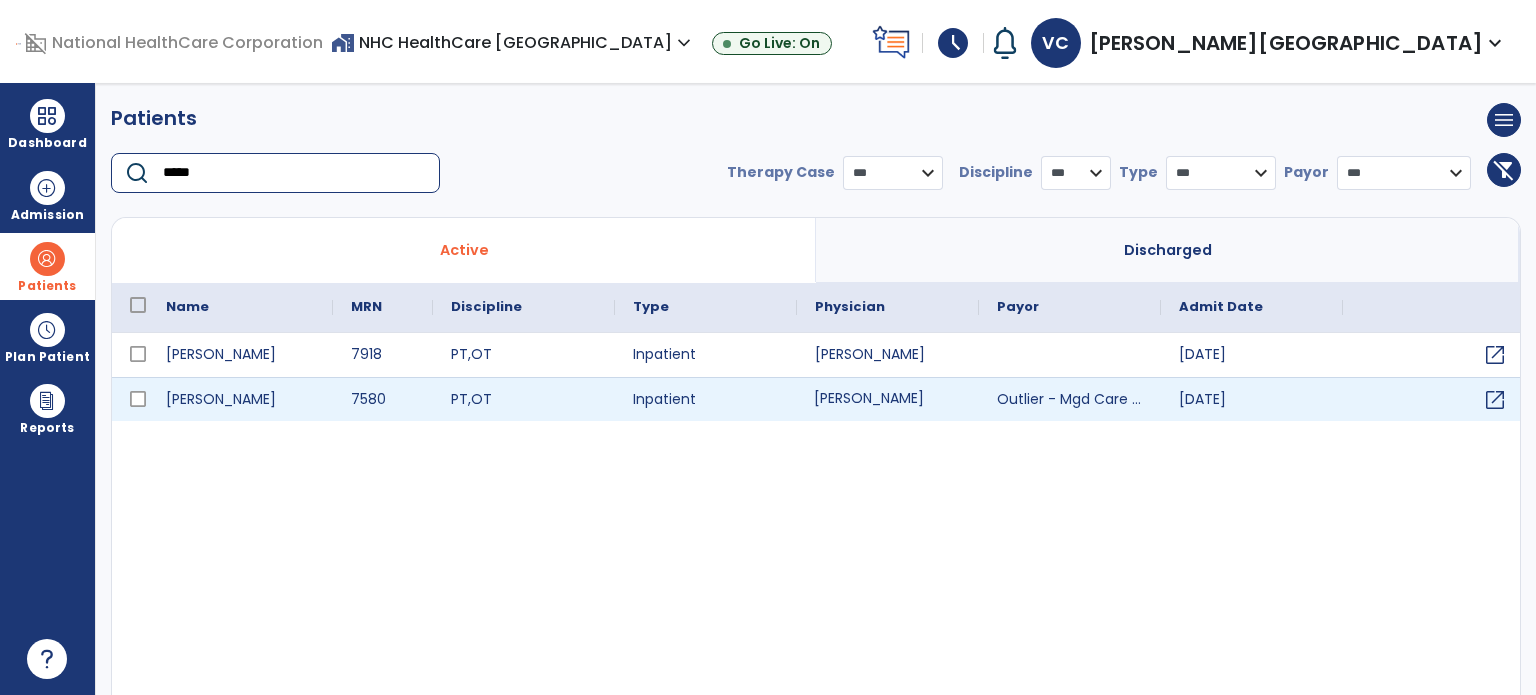 click on "[PERSON_NAME]" at bounding box center [888, 399] 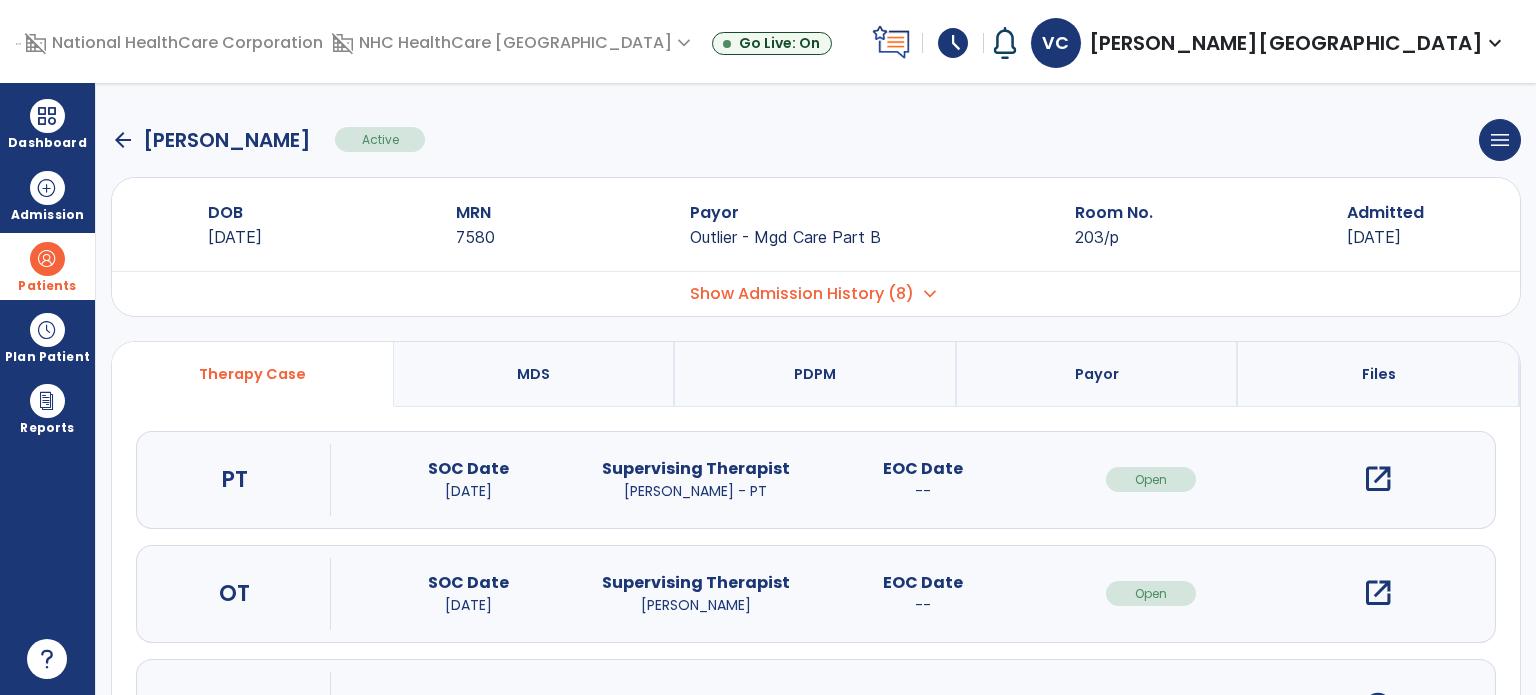 click on "open_in_new" at bounding box center (1378, 479) 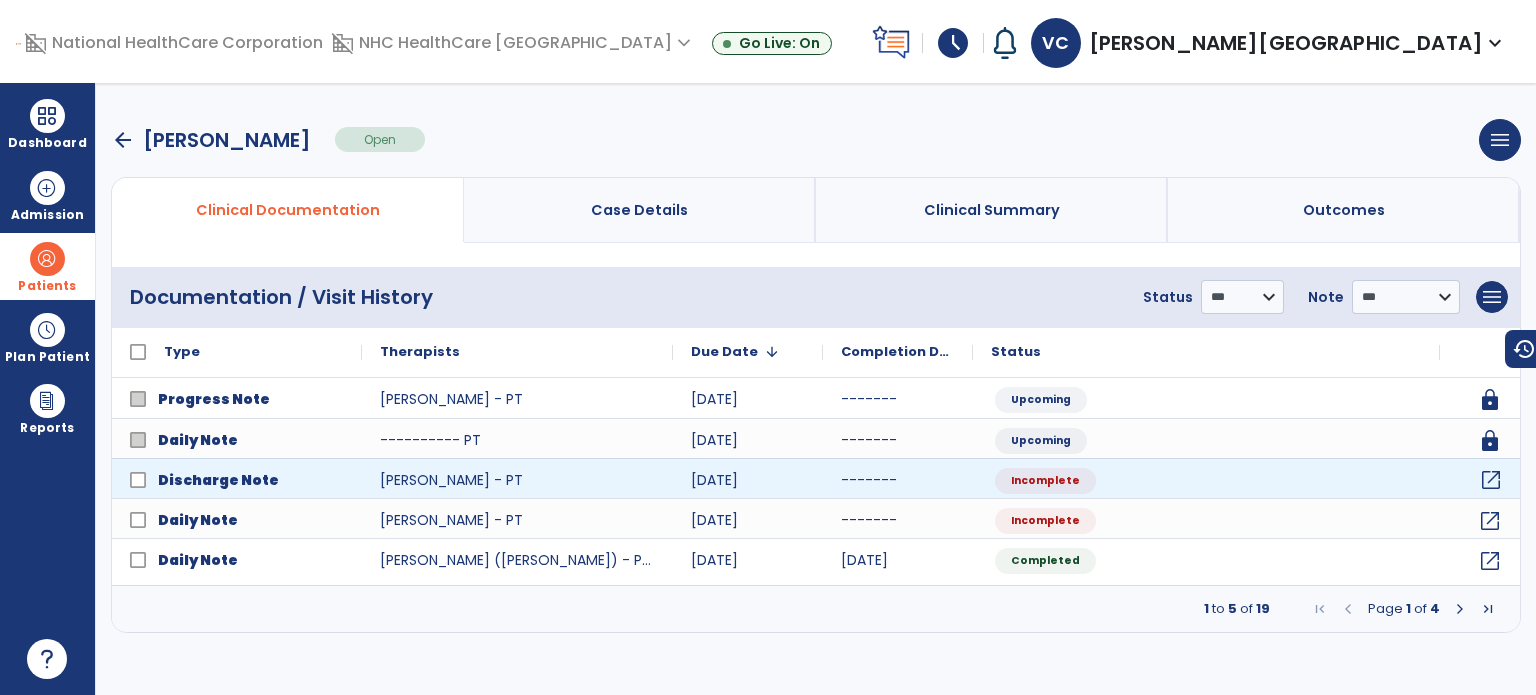 click on "open_in_new" 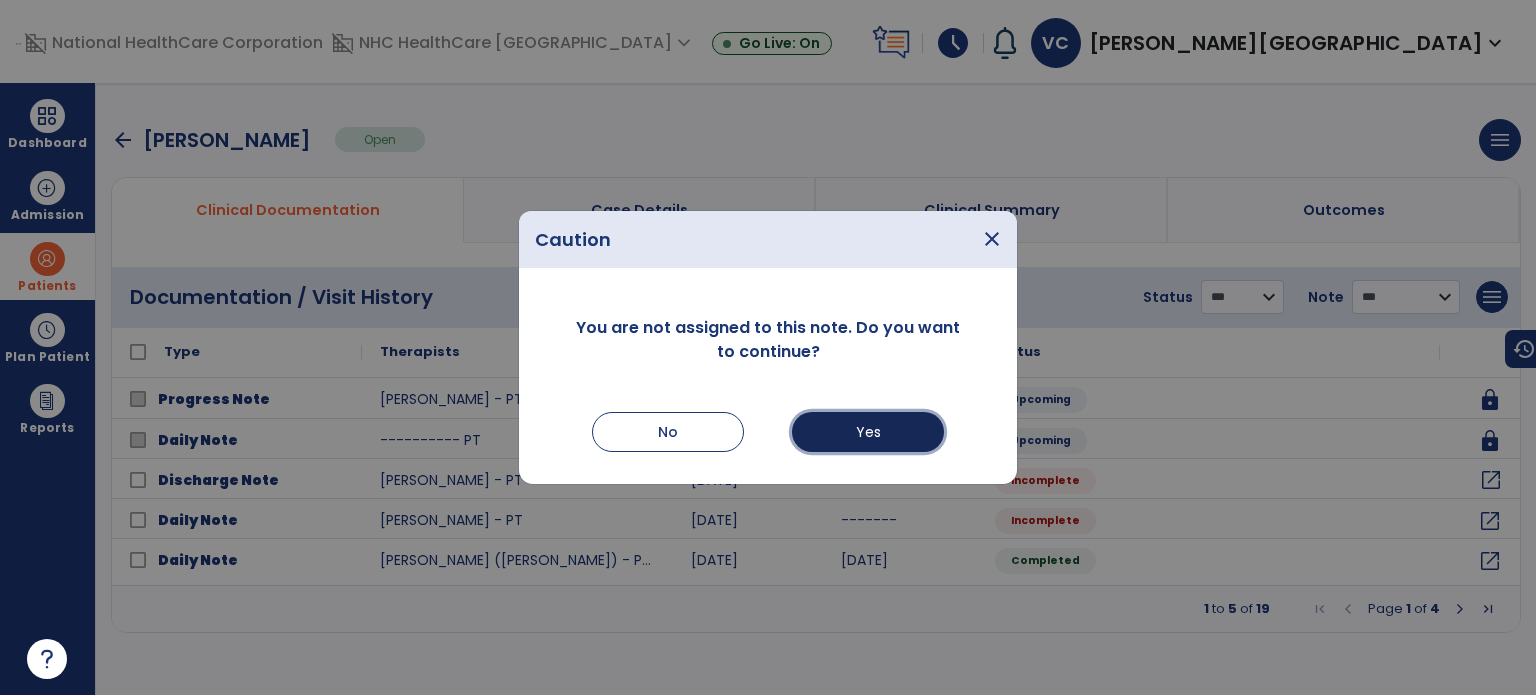 click on "Yes" at bounding box center (868, 432) 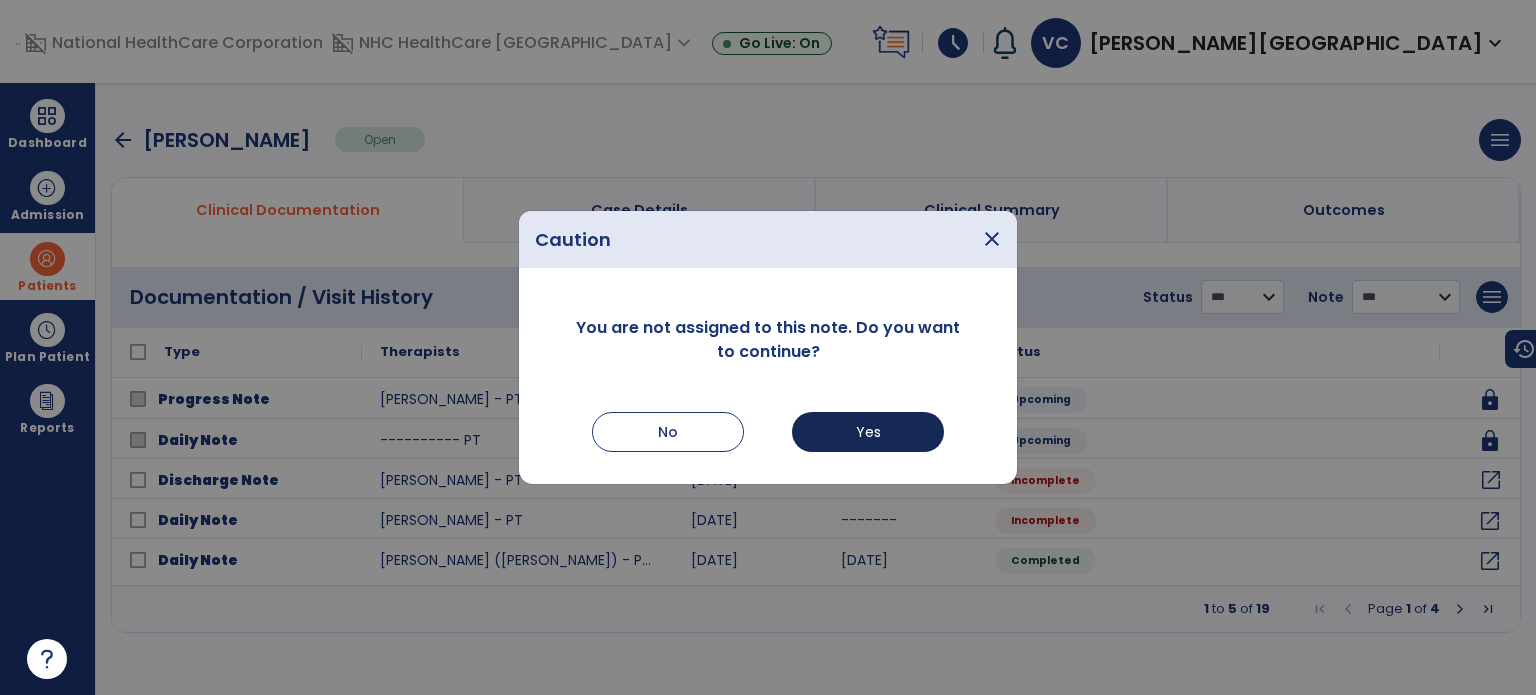 select on "**********" 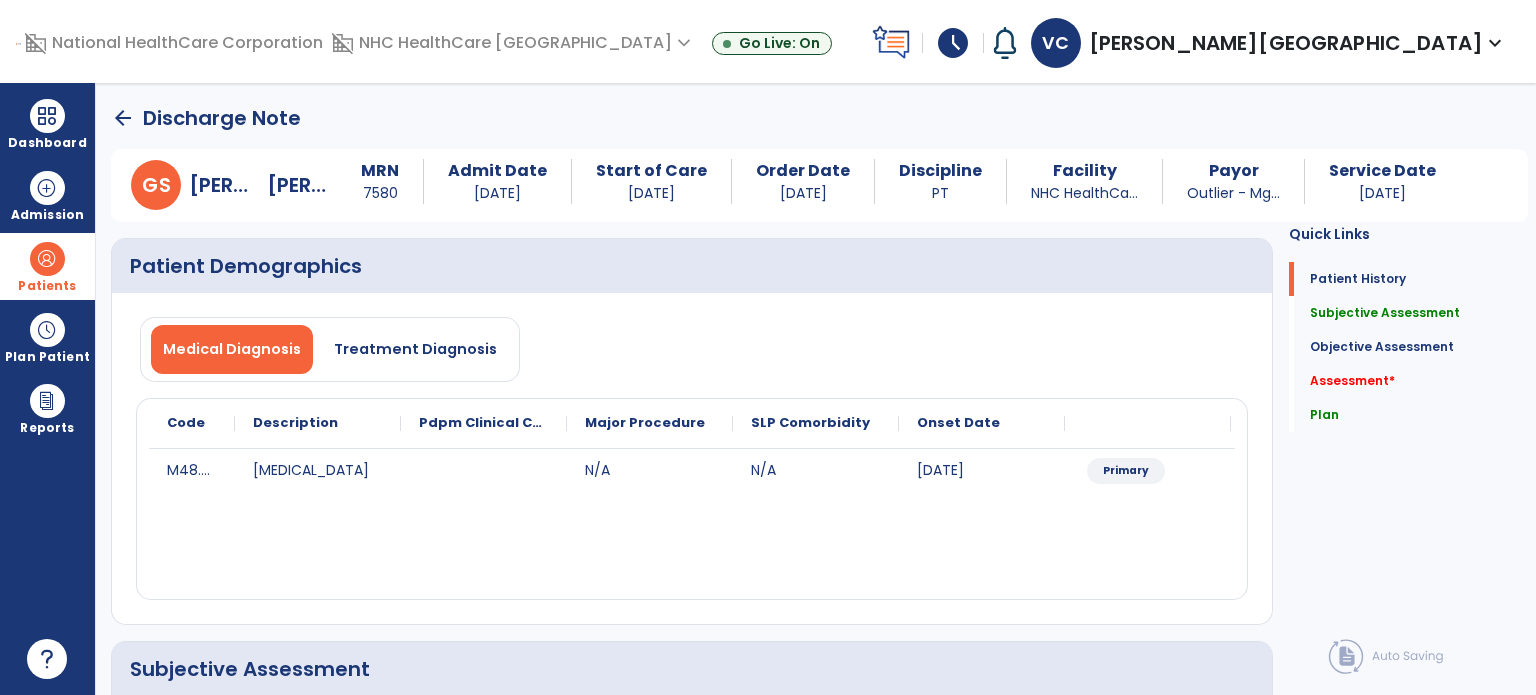 click on "SLP Comorbidity" 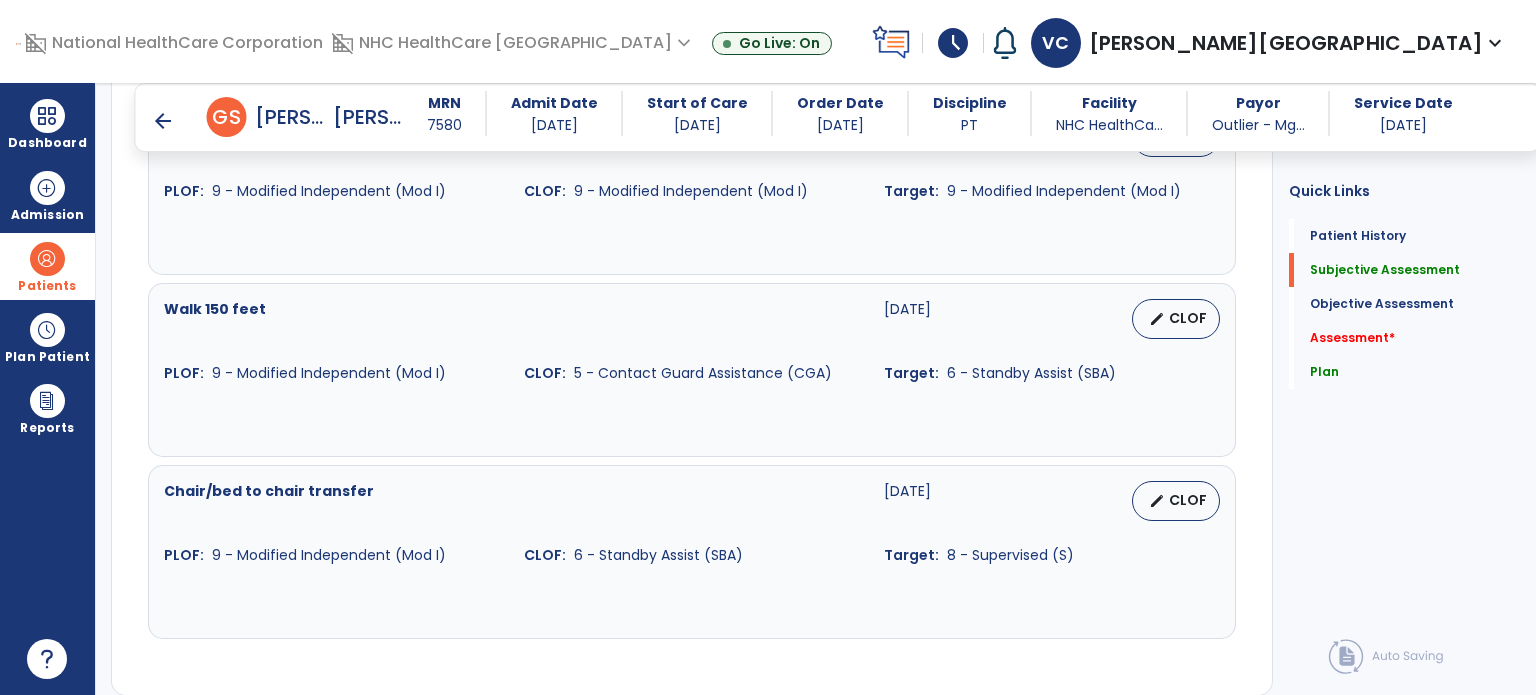 scroll, scrollTop: 1292, scrollLeft: 0, axis: vertical 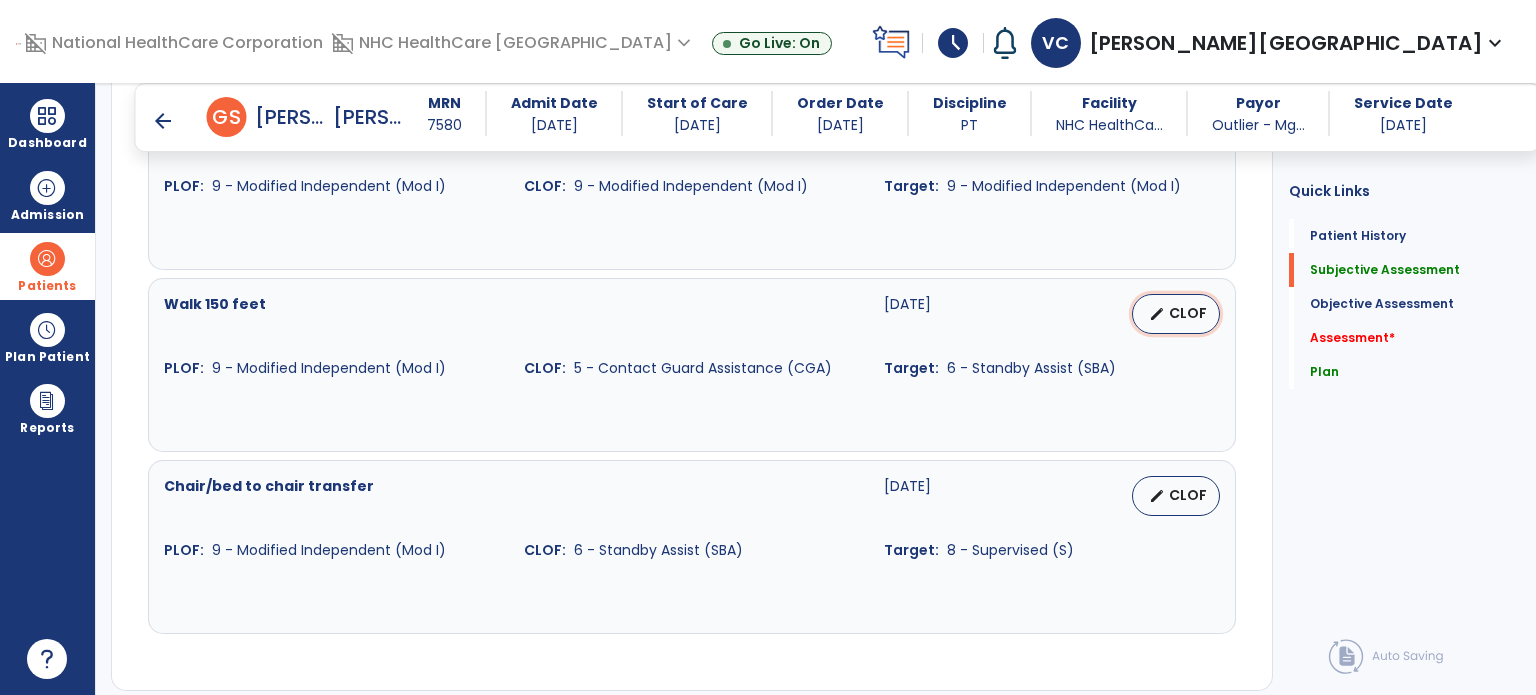 click on "CLOF" at bounding box center [1188, 313] 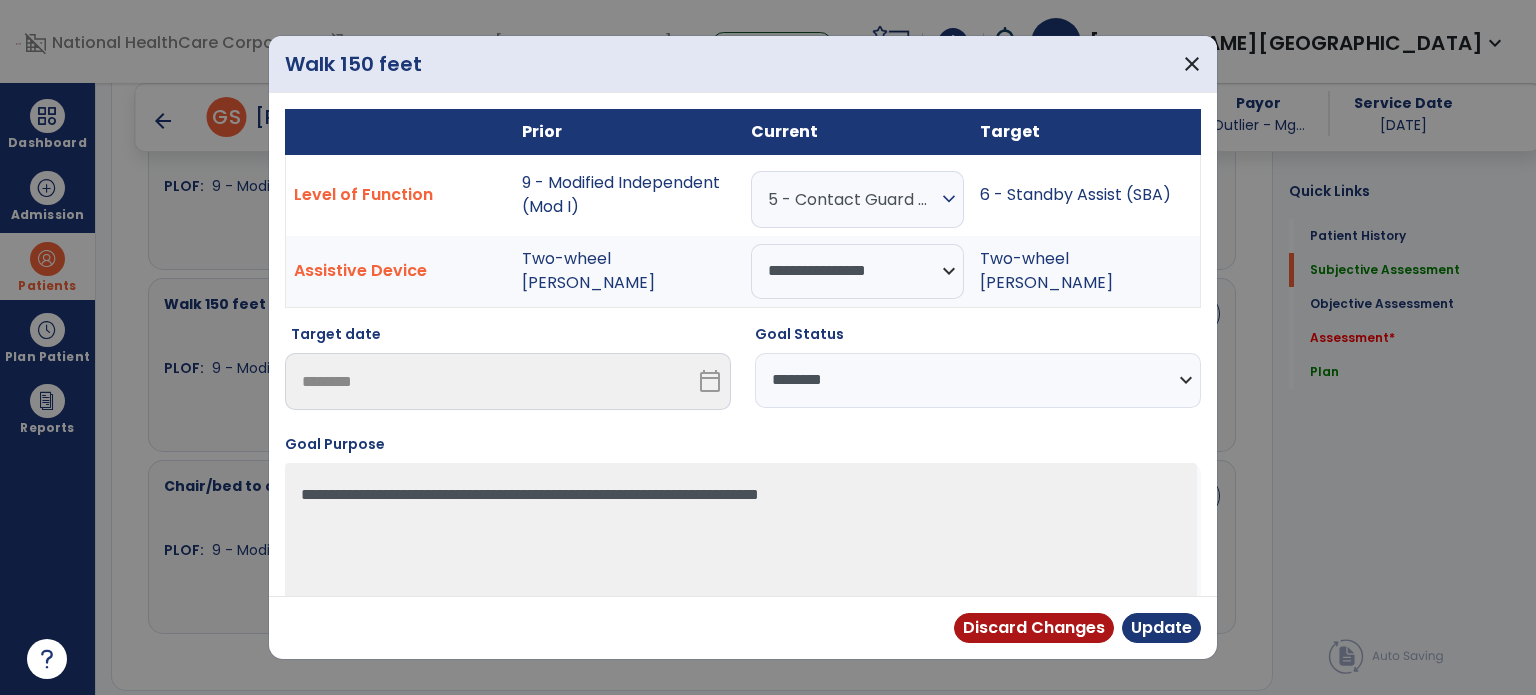 click on "5 - Contact Guard Assistance (CGA)" at bounding box center (852, 199) 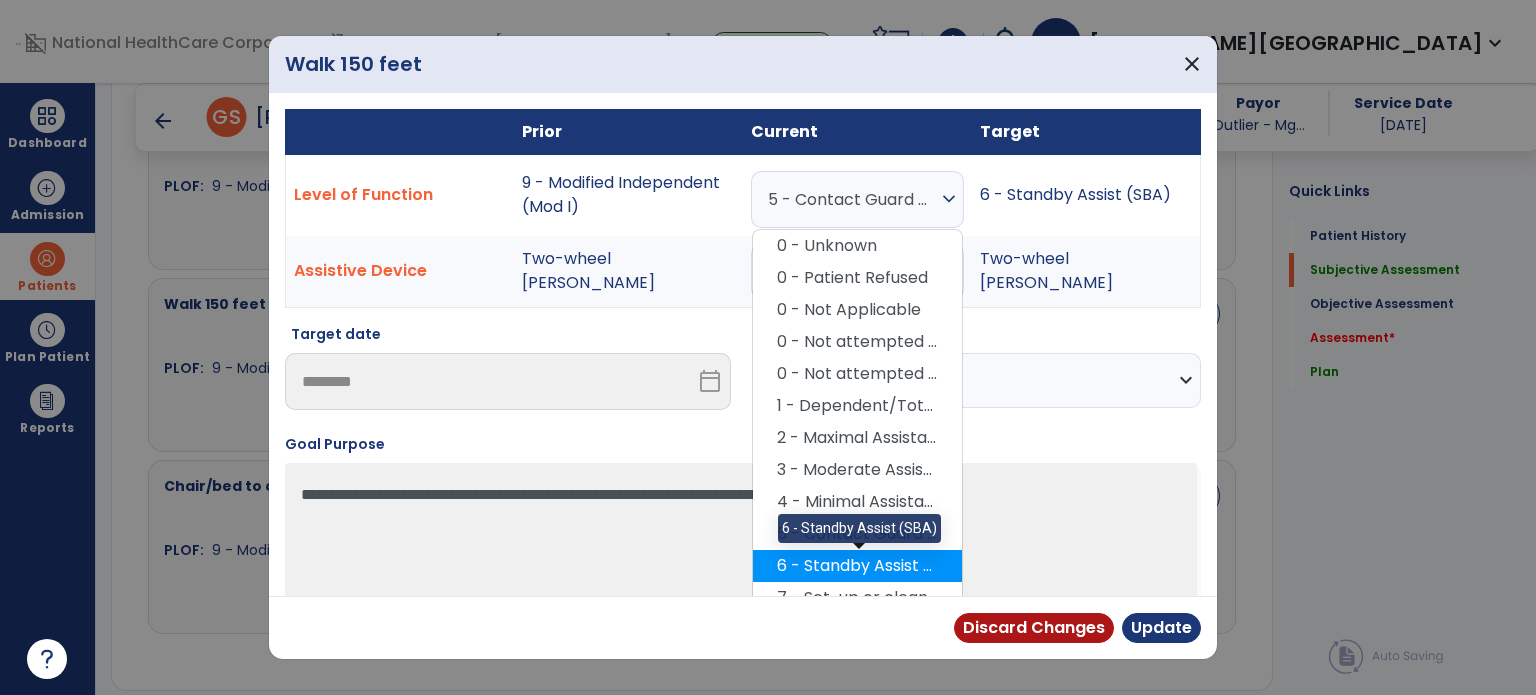 click on "6 - Standby Assist (SBA)" at bounding box center (857, 566) 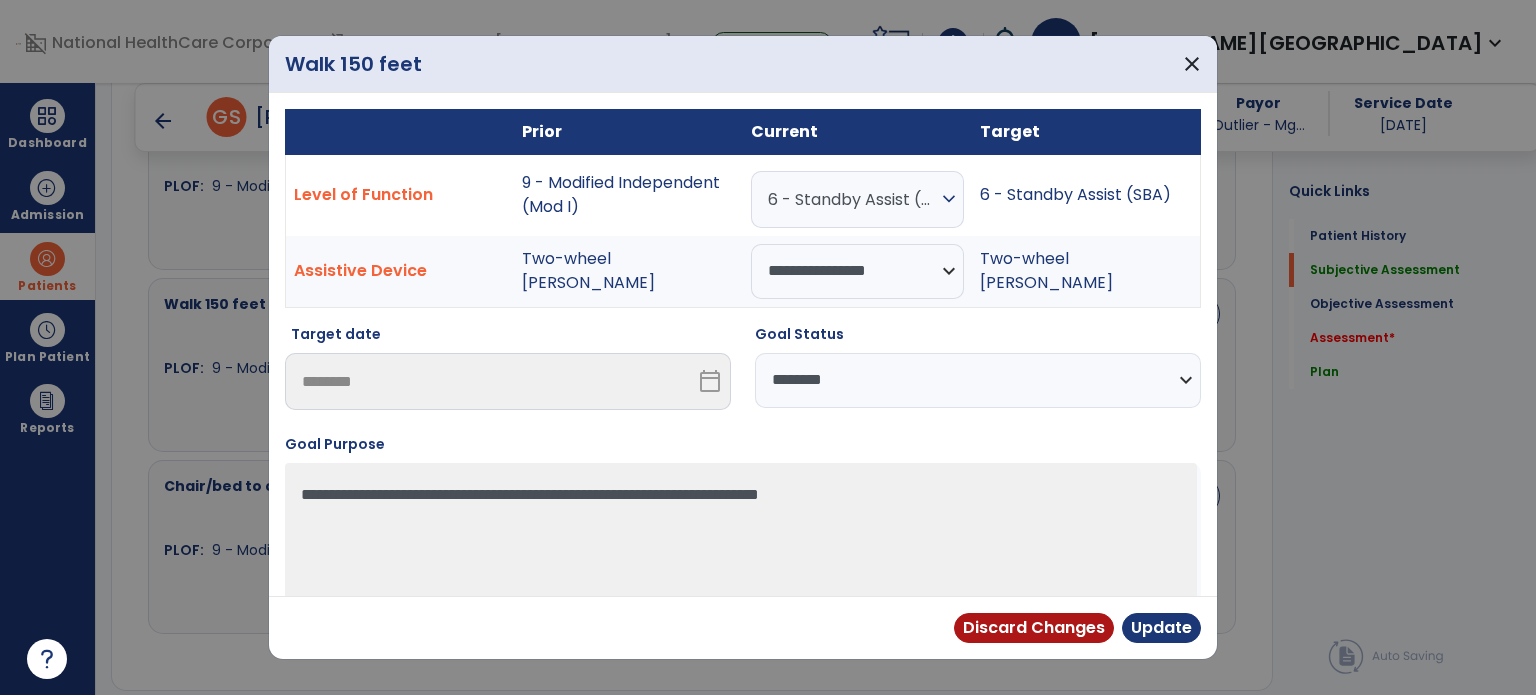 click on "**********" at bounding box center (978, 380) 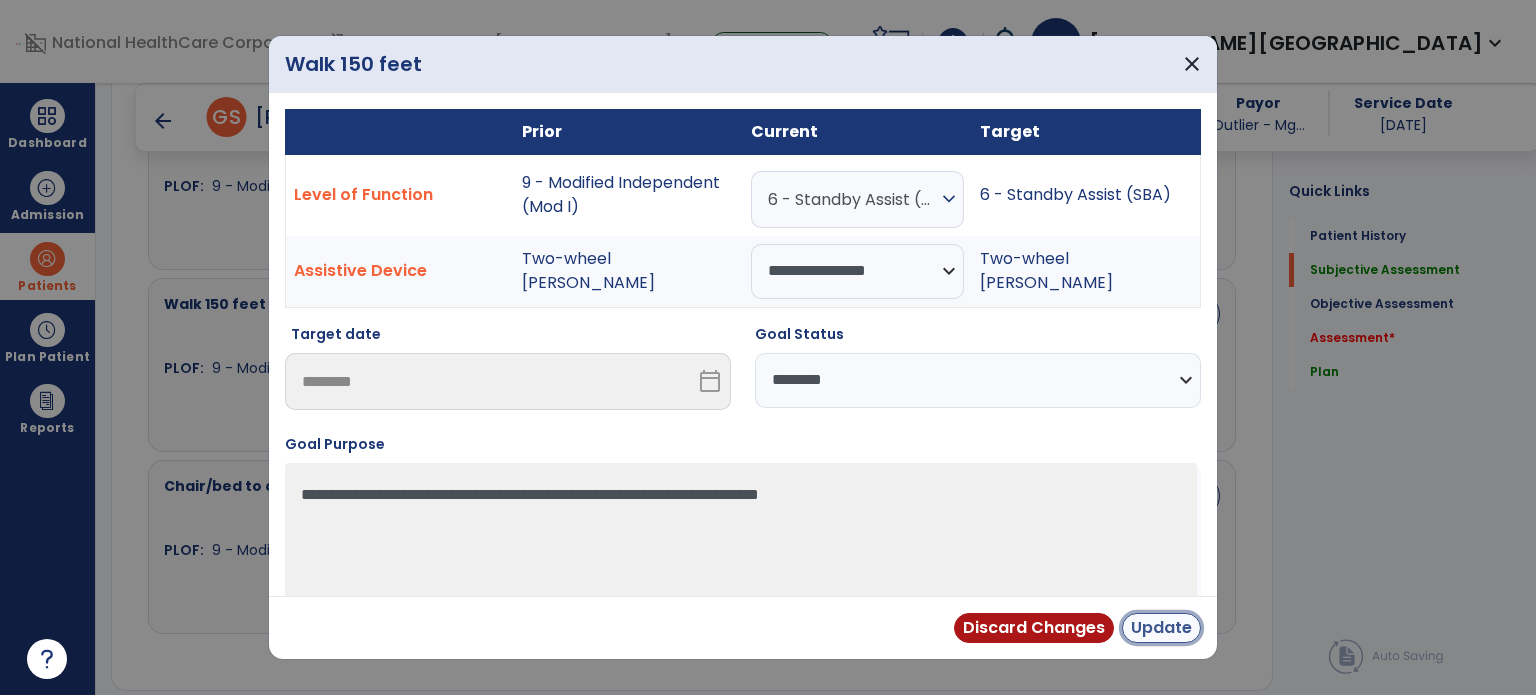 click on "Update" at bounding box center (1161, 628) 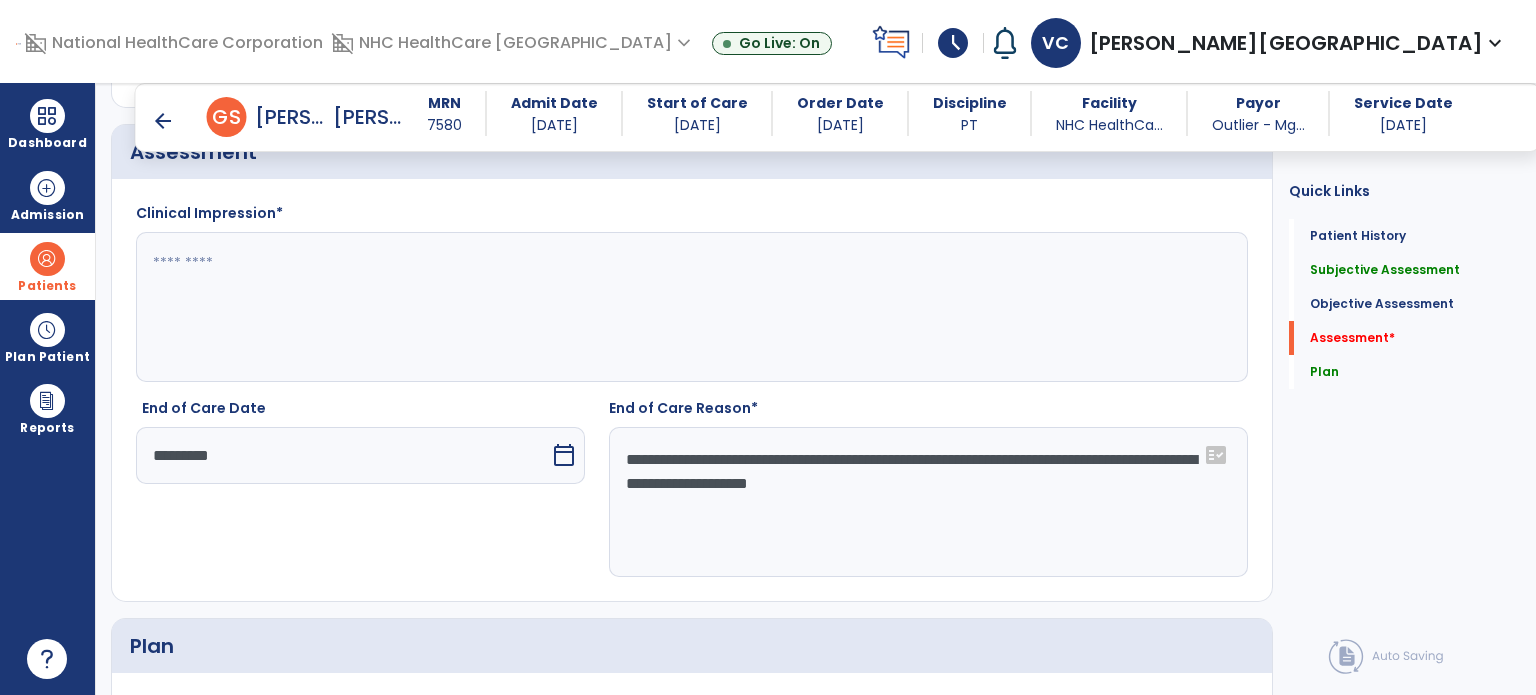scroll, scrollTop: 2292, scrollLeft: 0, axis: vertical 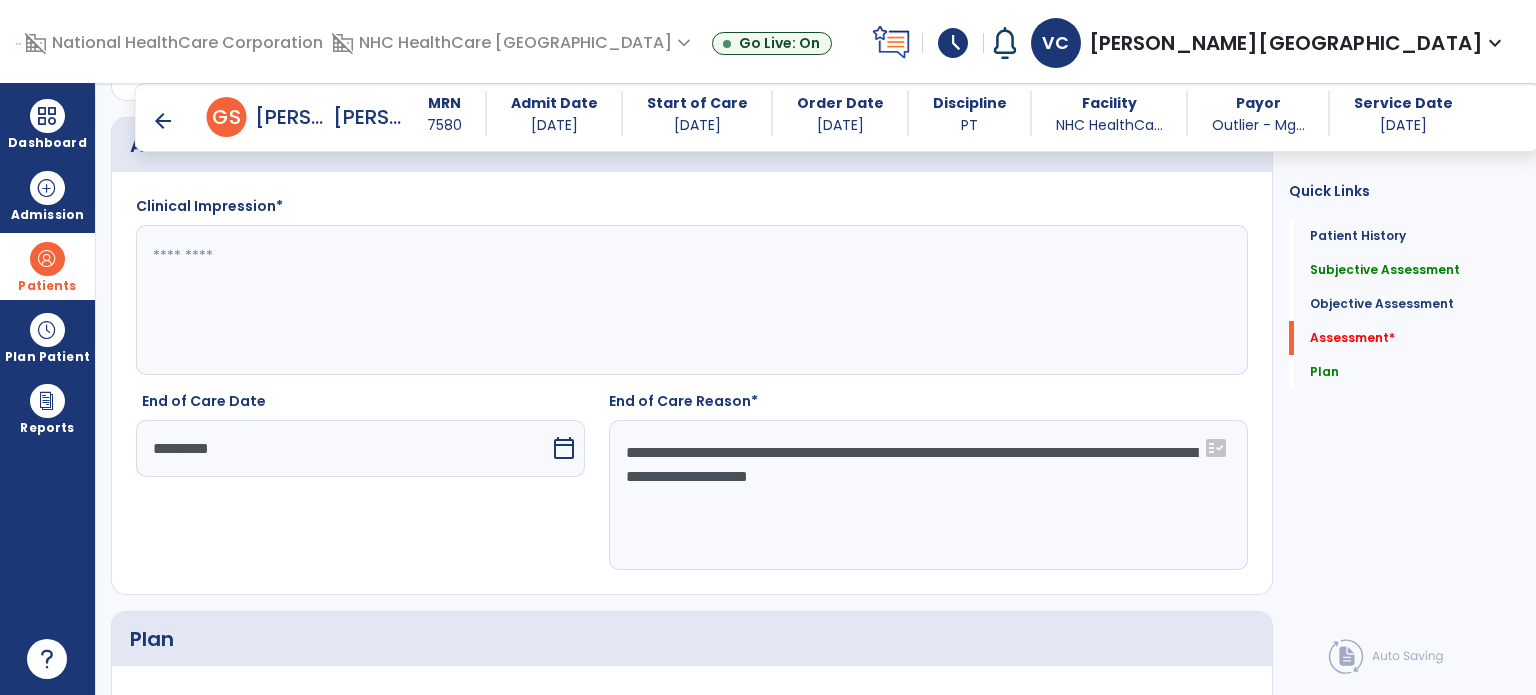 click on "arrow_back" at bounding box center [163, 121] 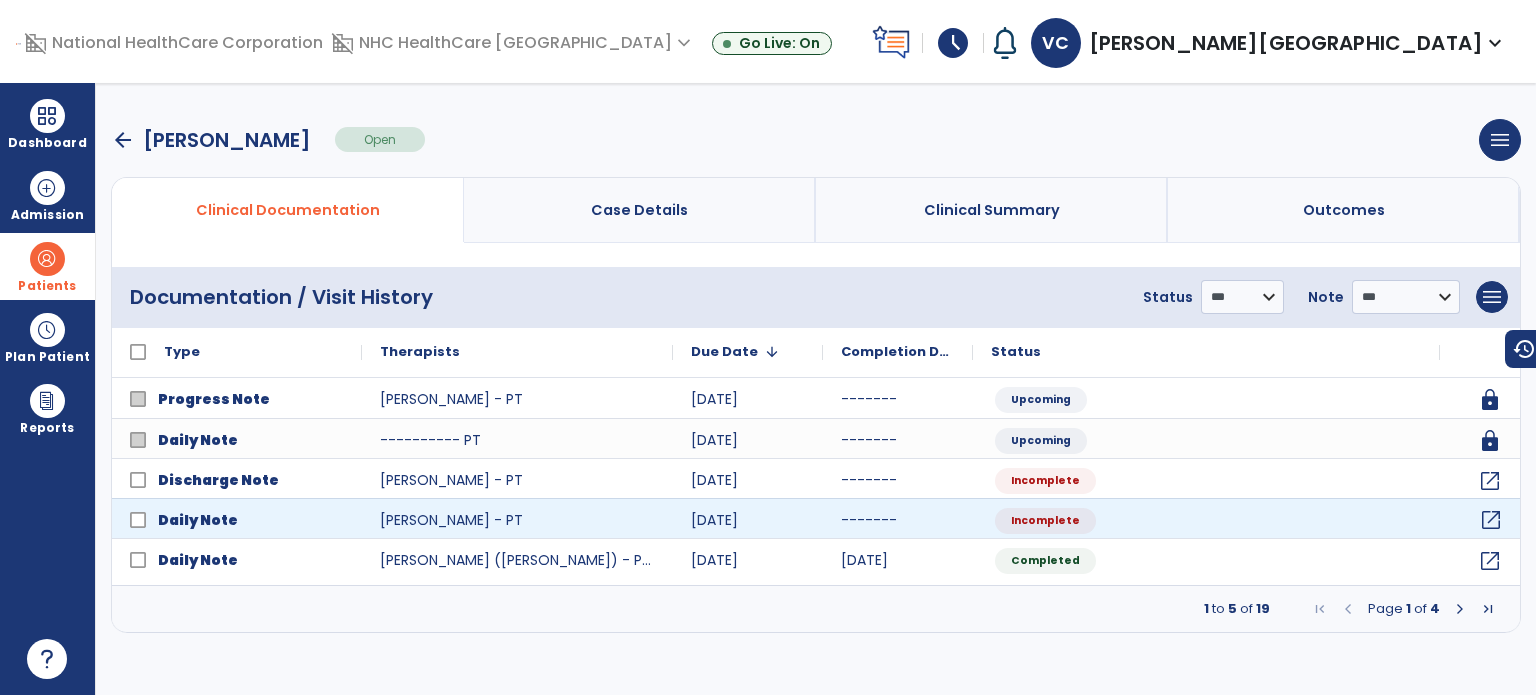 click on "open_in_new" 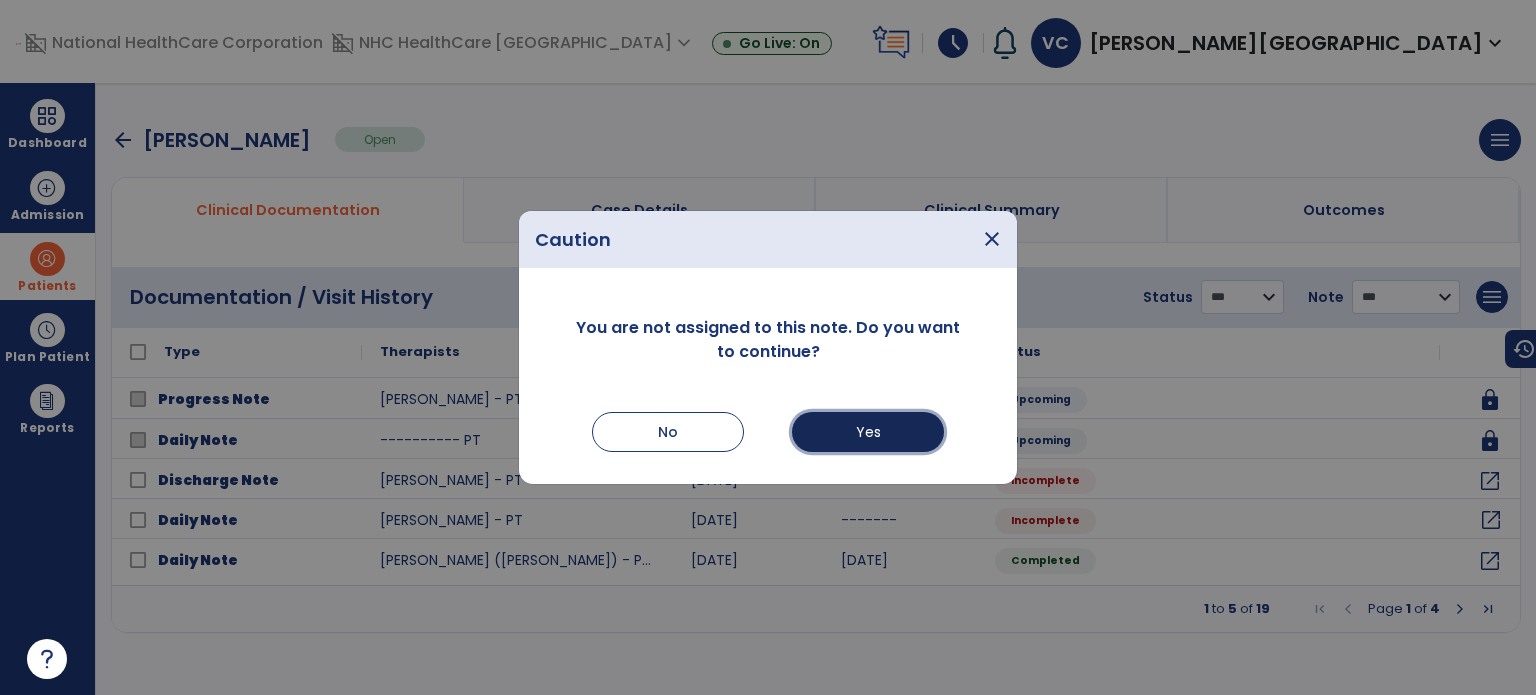 click on "Yes" at bounding box center (868, 432) 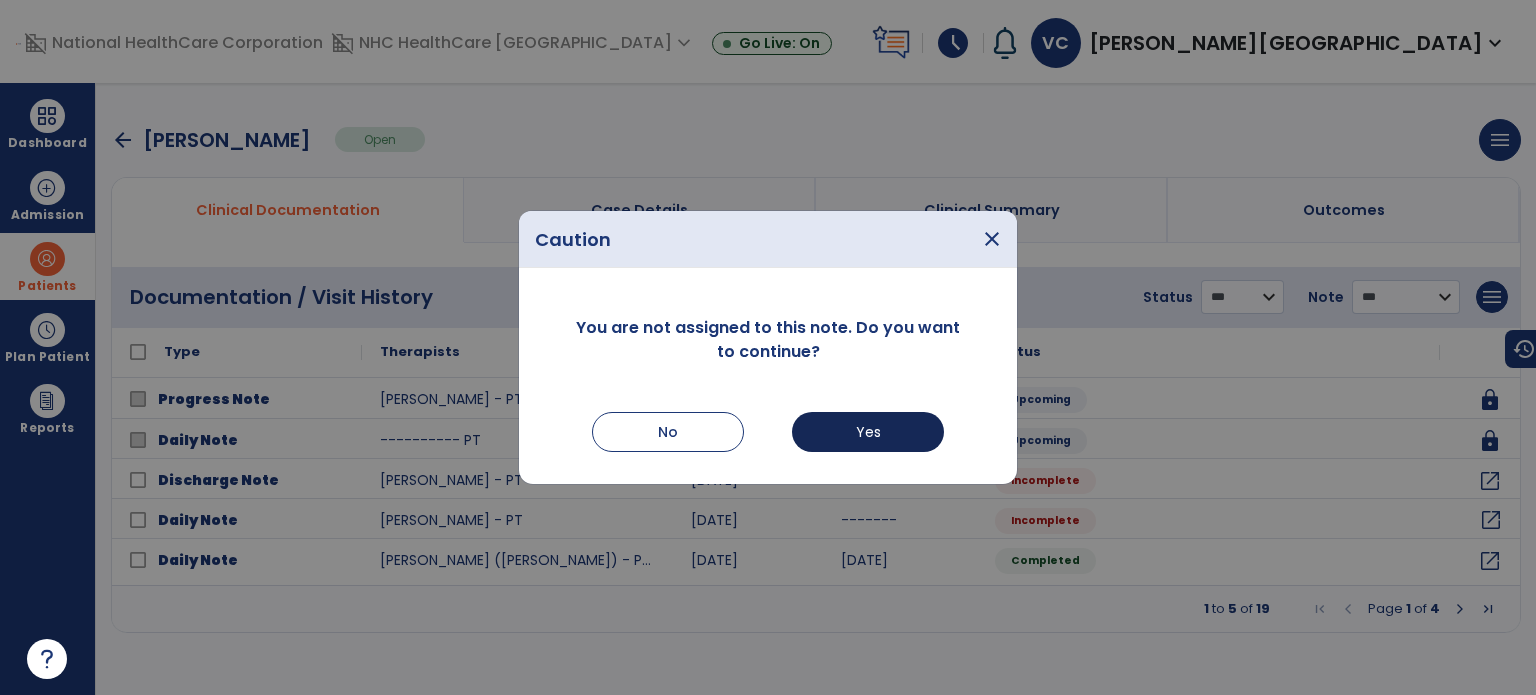 select on "*" 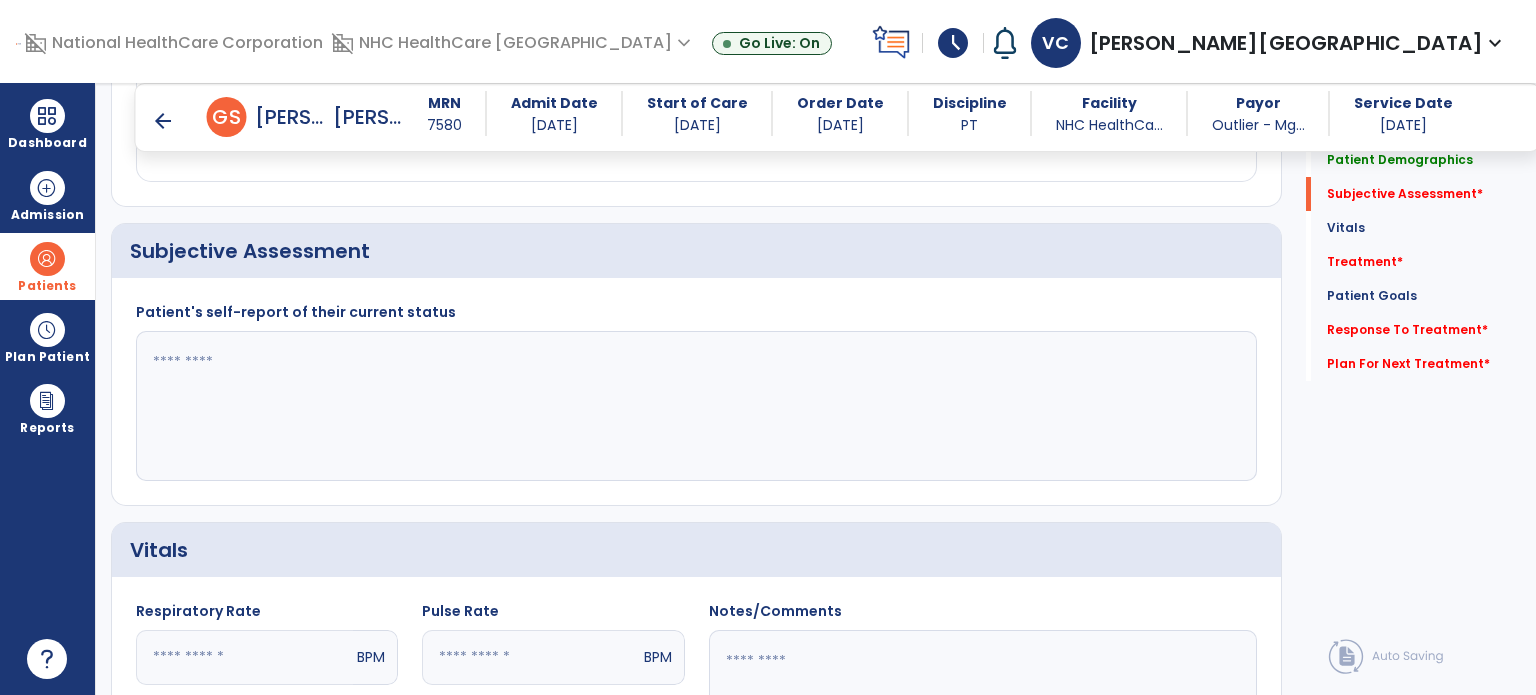 scroll, scrollTop: 416, scrollLeft: 0, axis: vertical 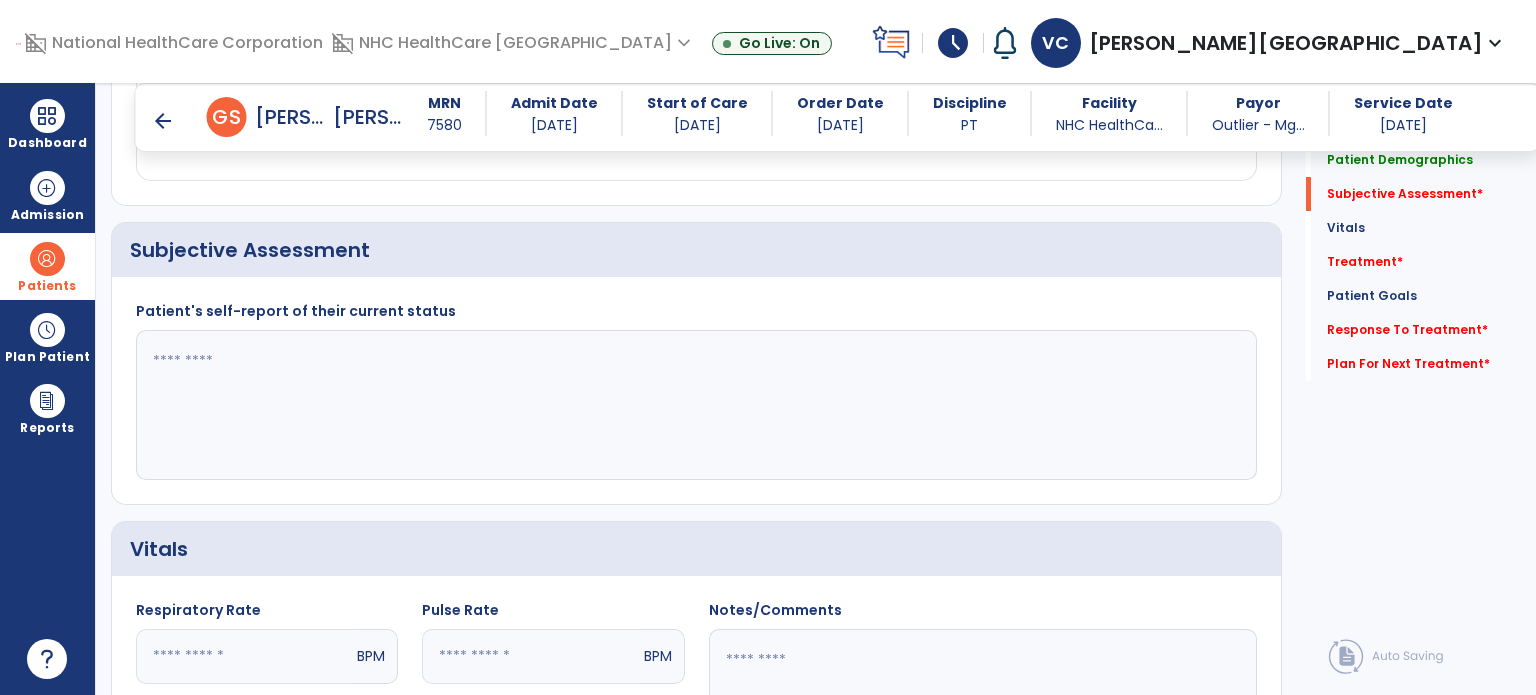 click 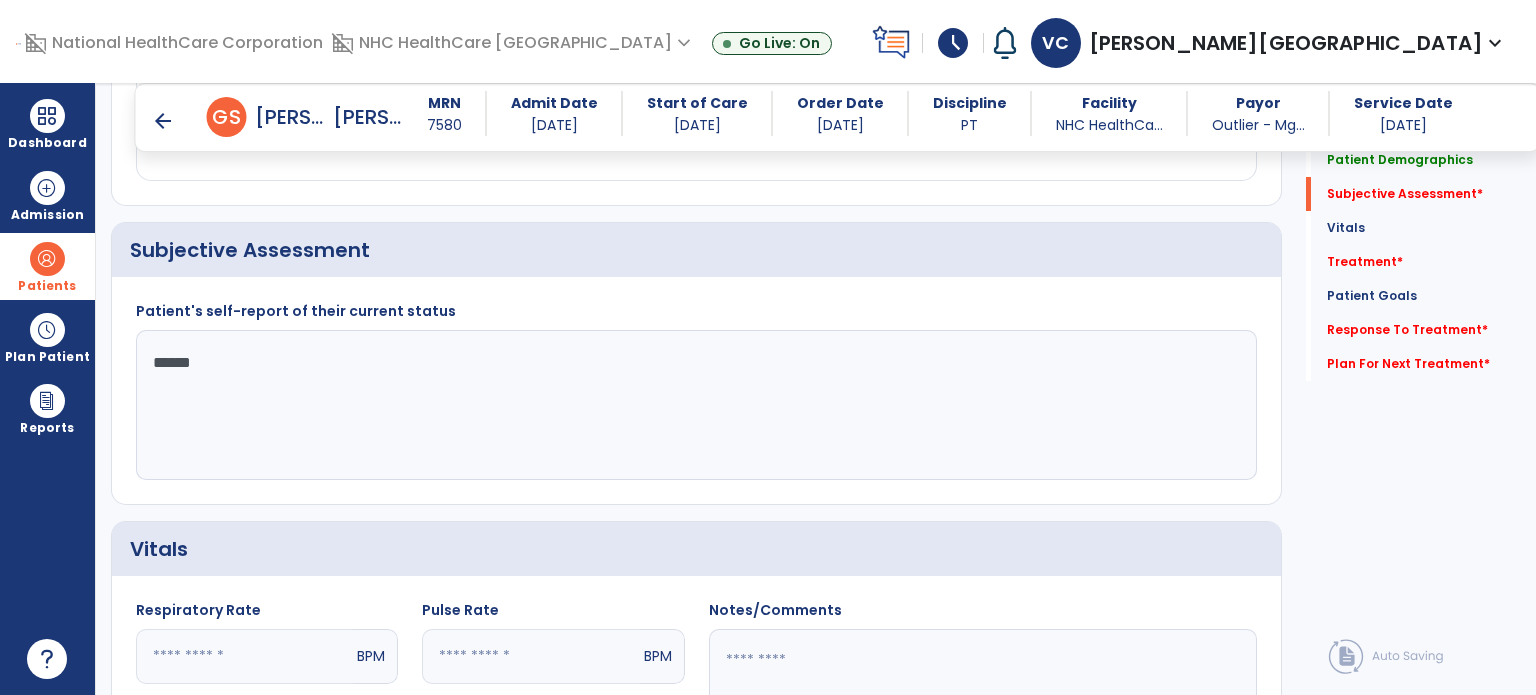 type on "*******" 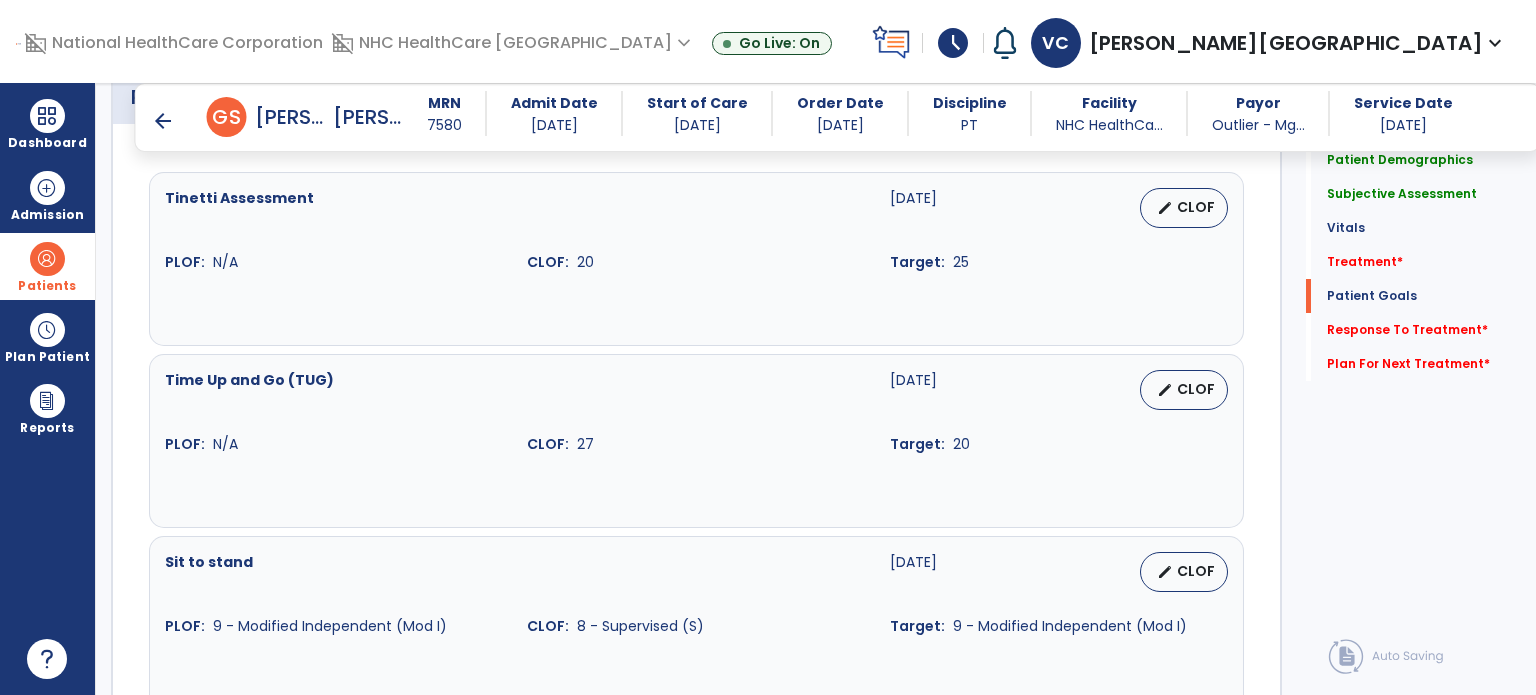 scroll, scrollTop: 1564, scrollLeft: 0, axis: vertical 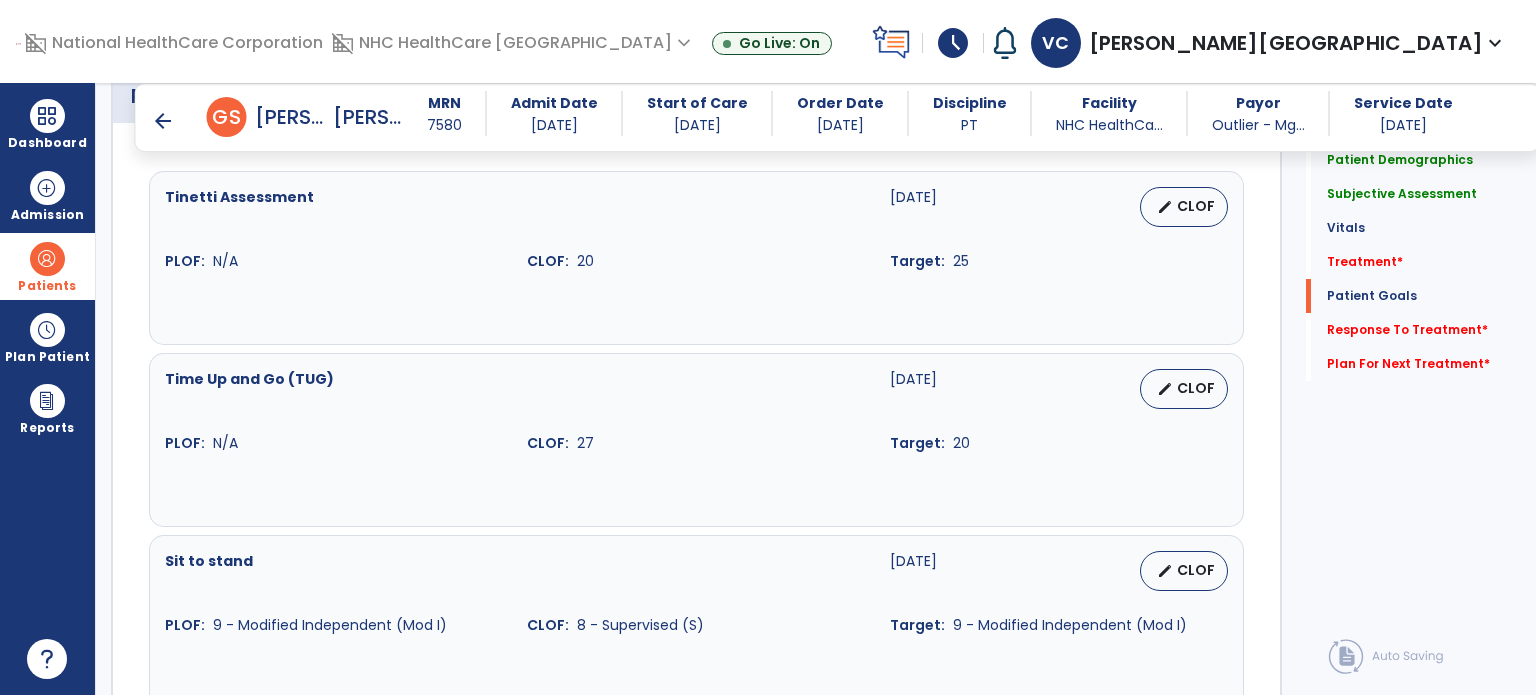 type on "**********" 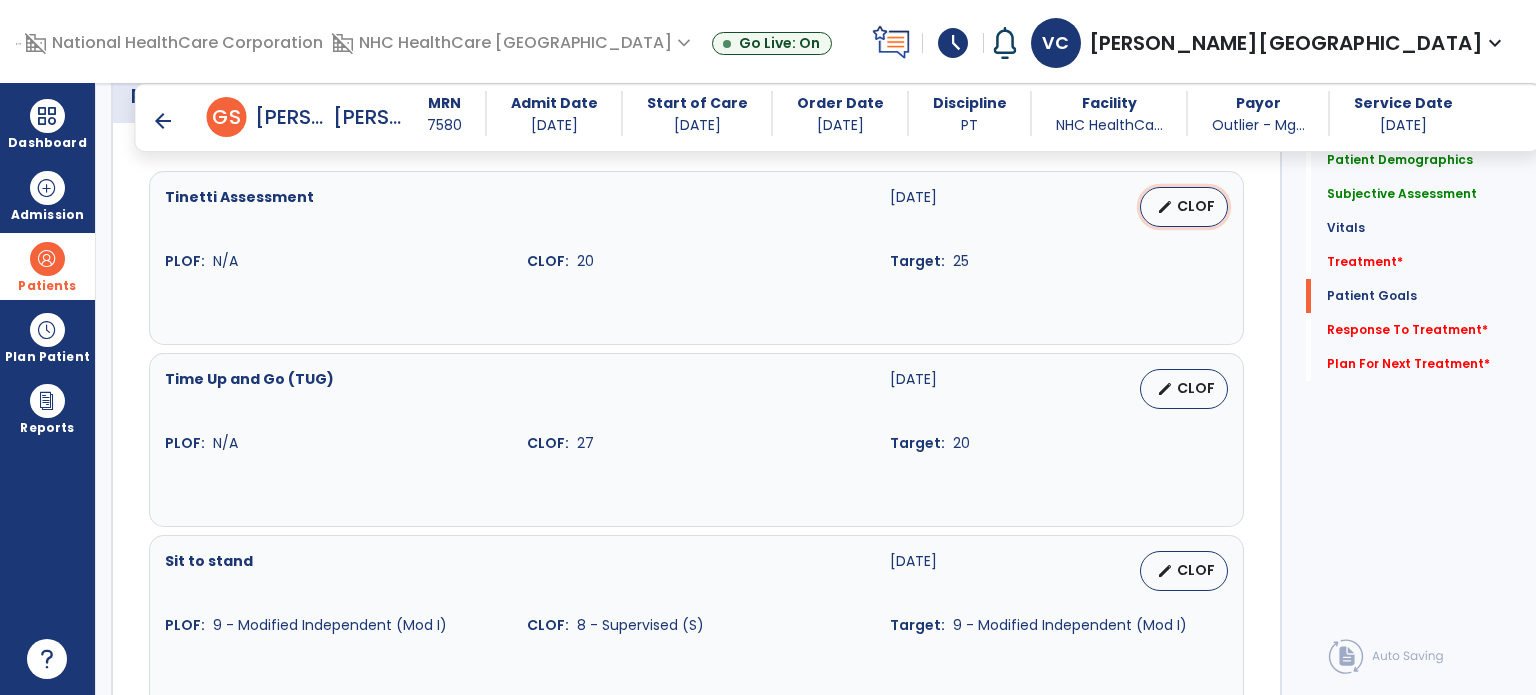 click on "CLOF" at bounding box center (1196, 206) 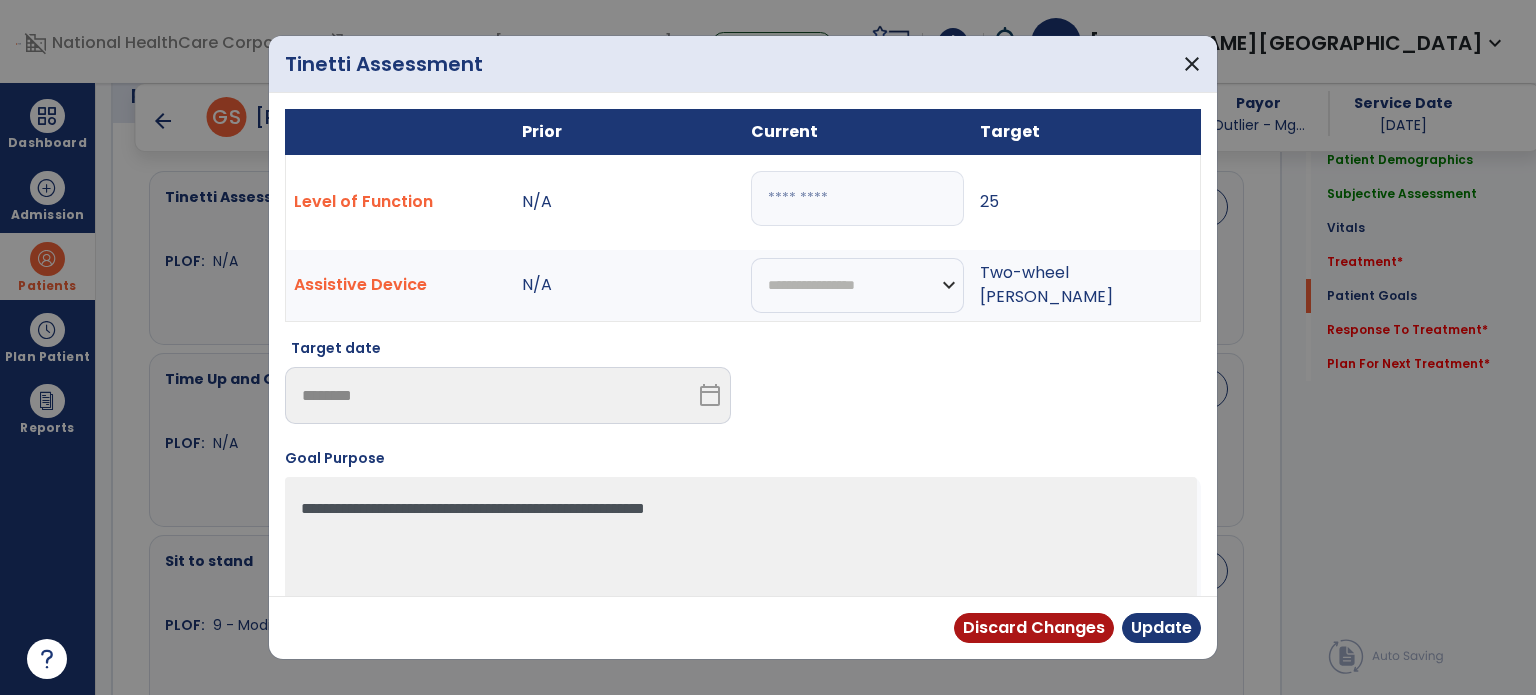 click on "**" at bounding box center [857, 198] 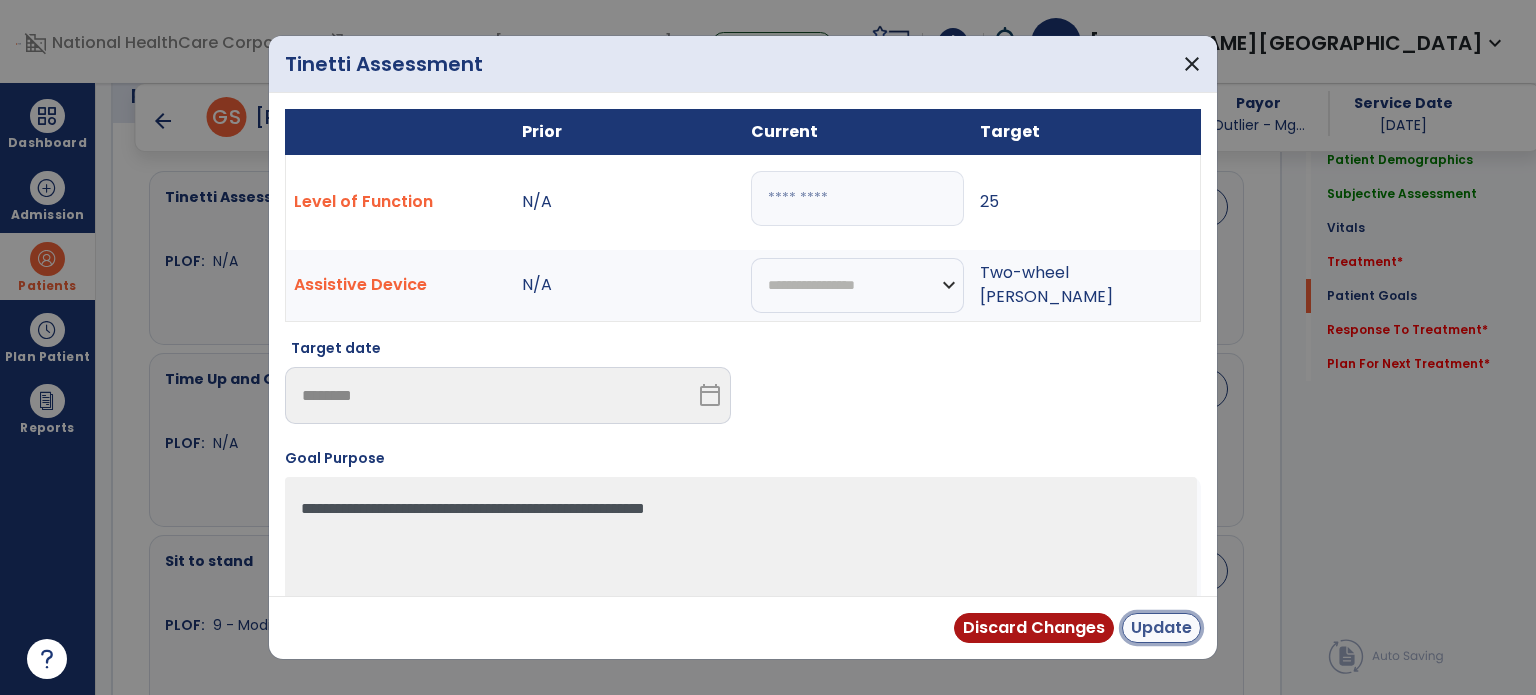 click on "Update" at bounding box center [1161, 628] 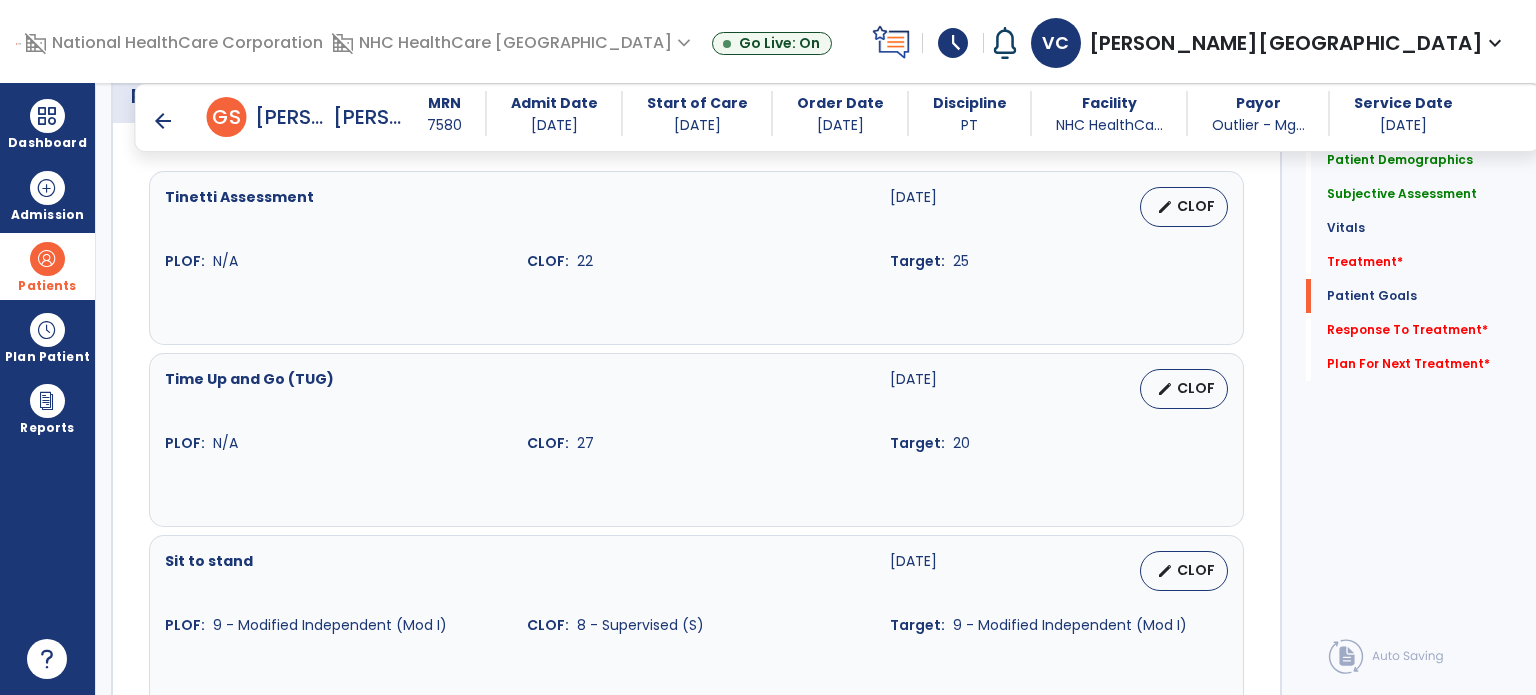 click on "edit   CLOF" at bounding box center (1184, 389) 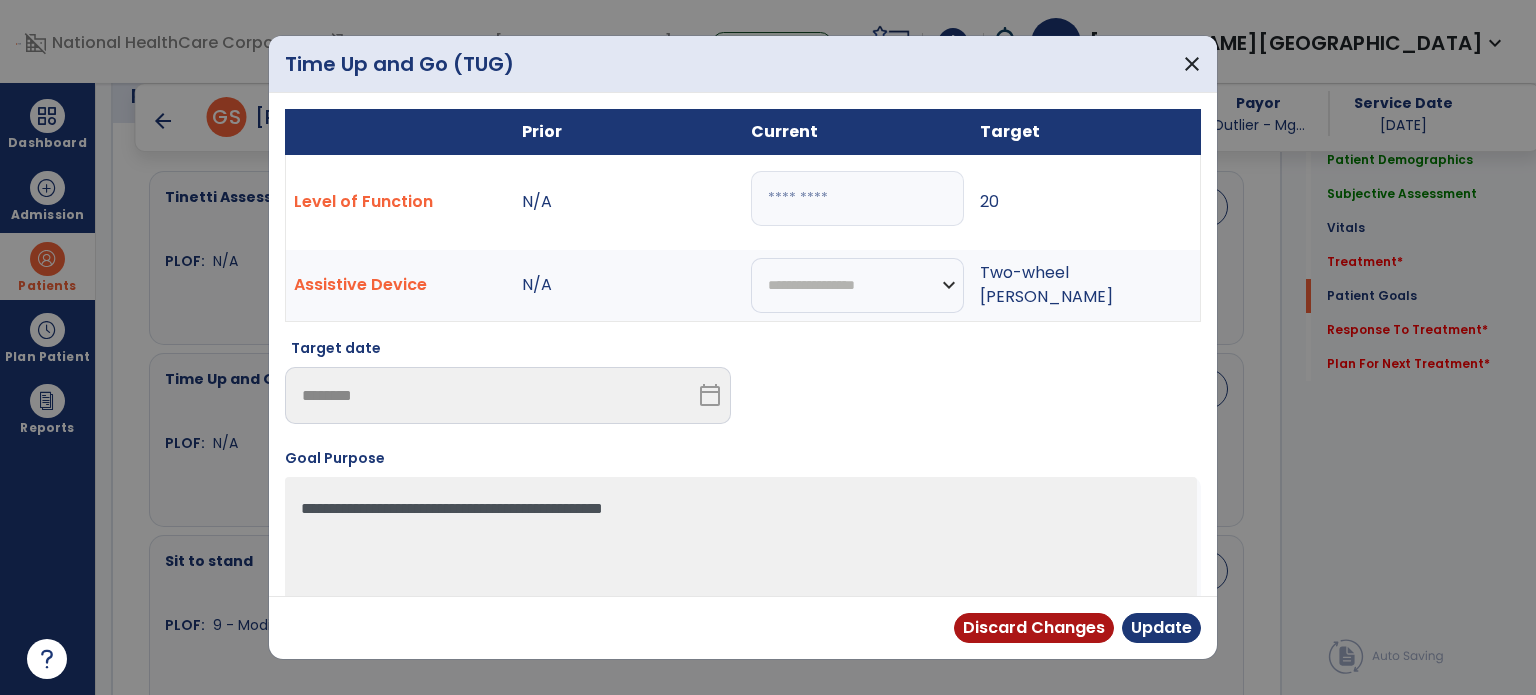 click on "**" at bounding box center (857, 198) 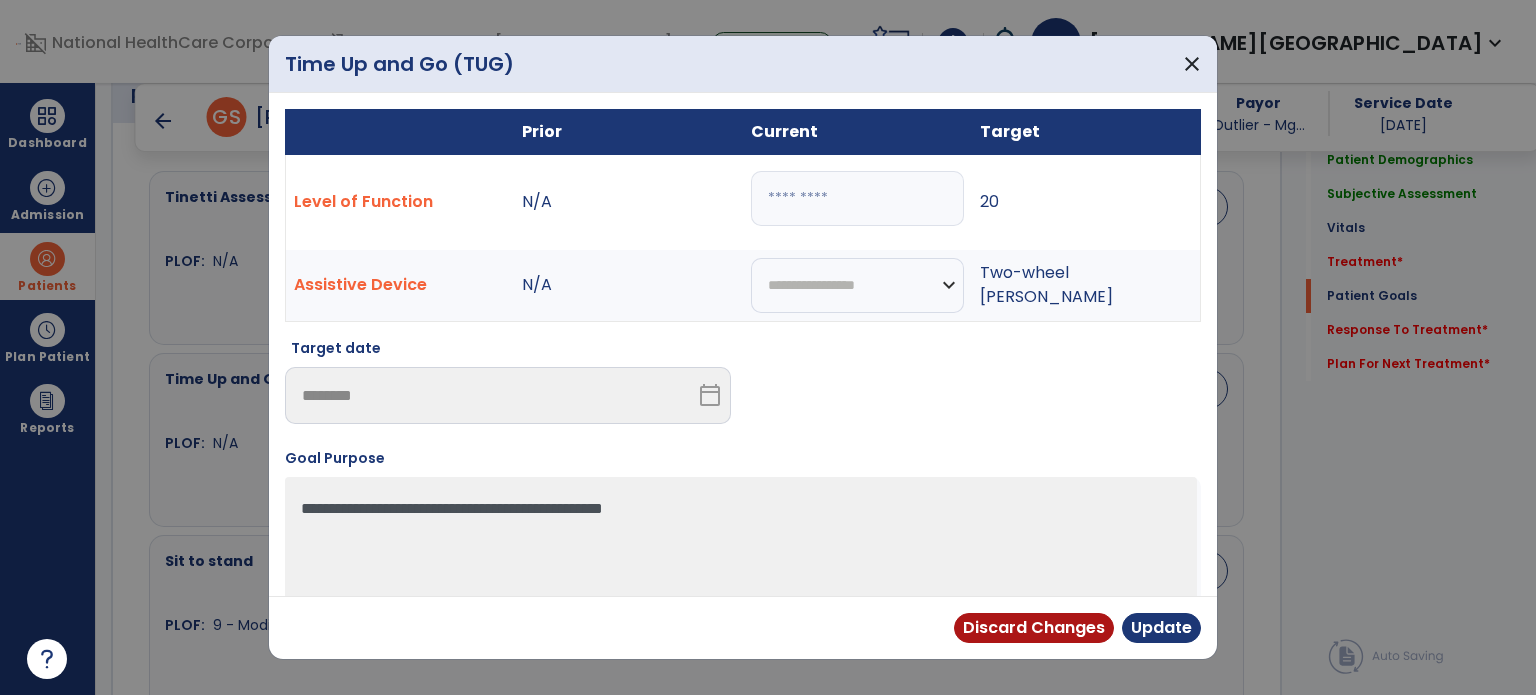 type on "*****" 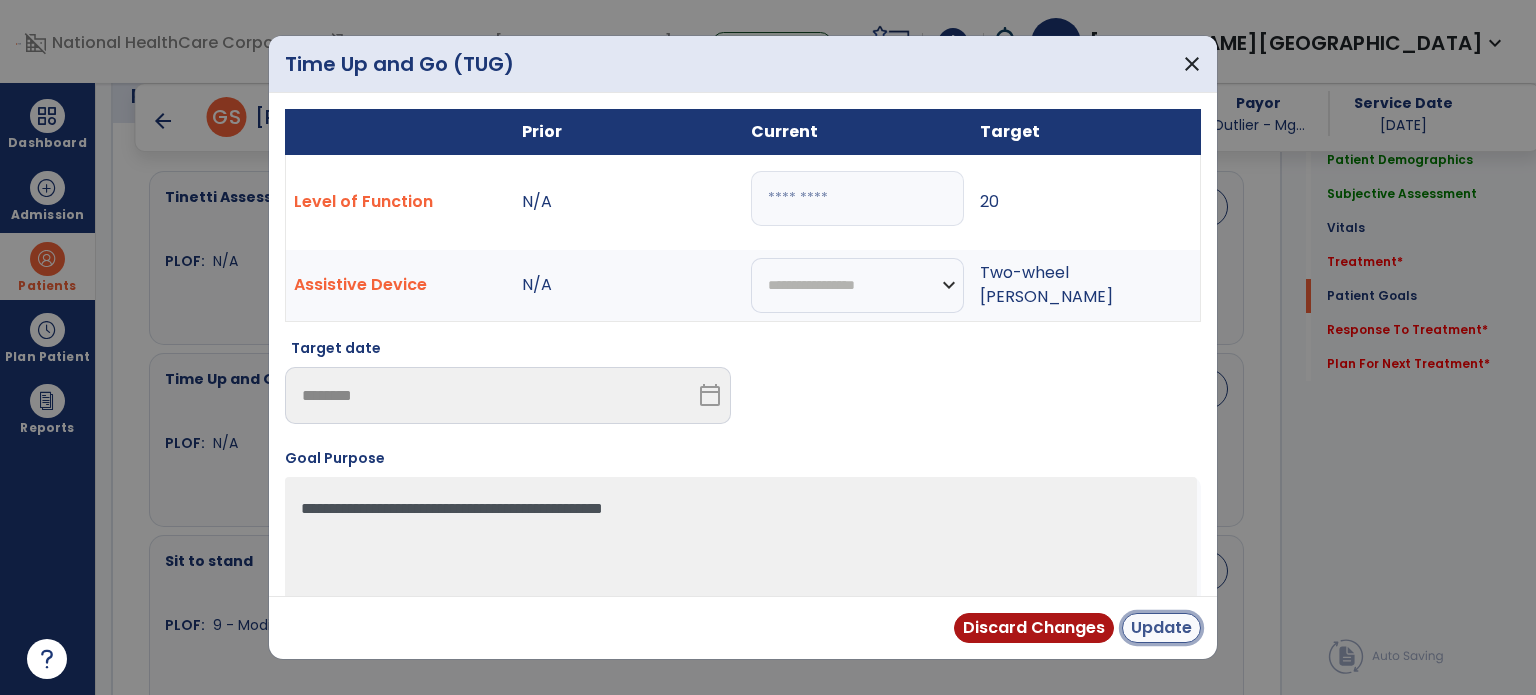 click on "Update" at bounding box center [1161, 628] 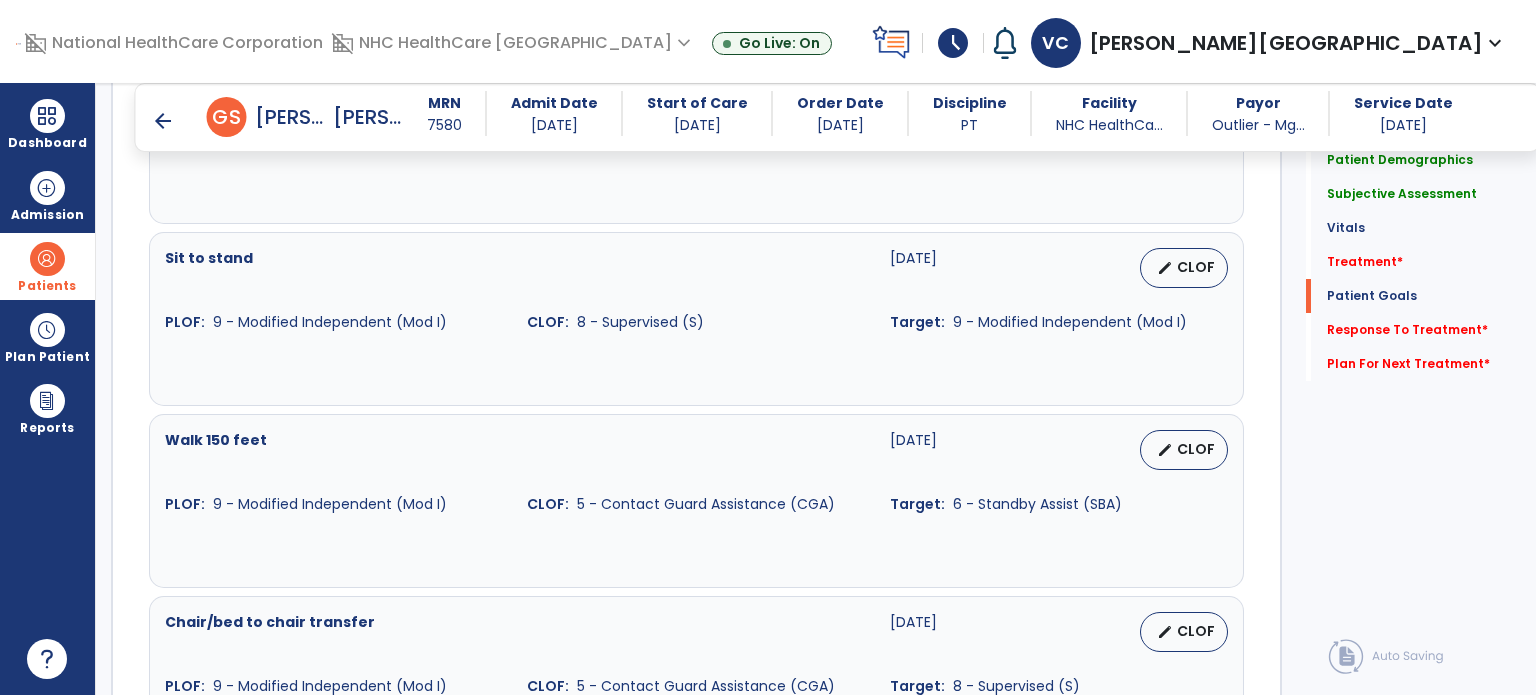 scroll, scrollTop: 1861, scrollLeft: 0, axis: vertical 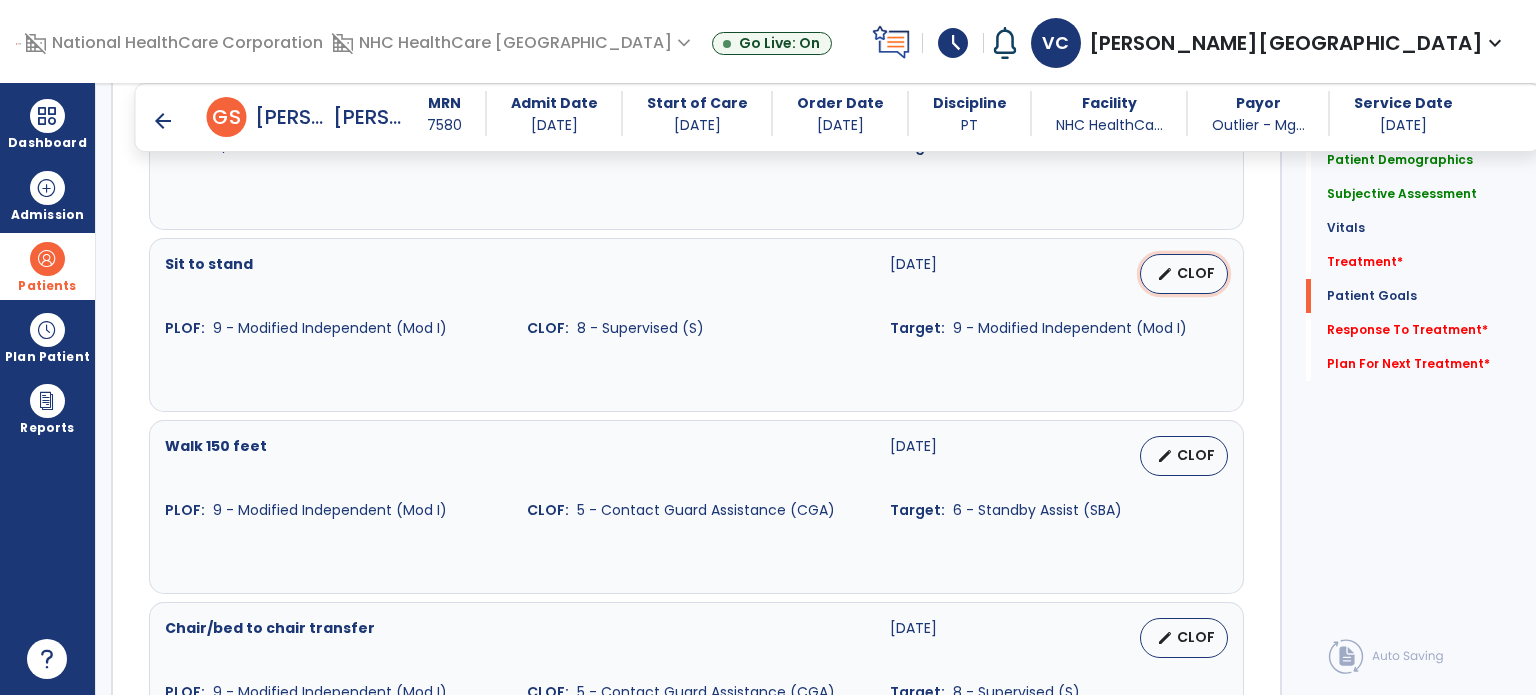 click on "CLOF" at bounding box center [1196, 273] 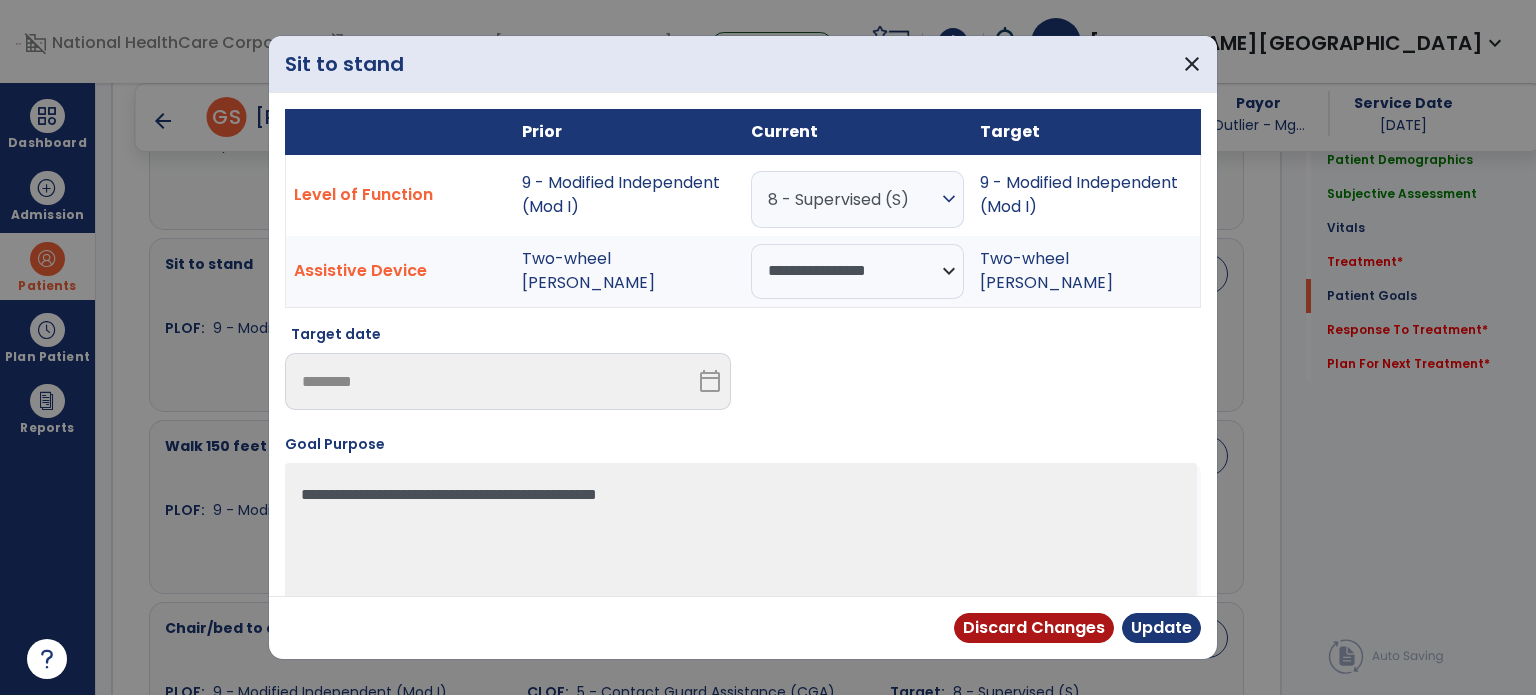 click on "8 - Supervised (S)" at bounding box center [852, 199] 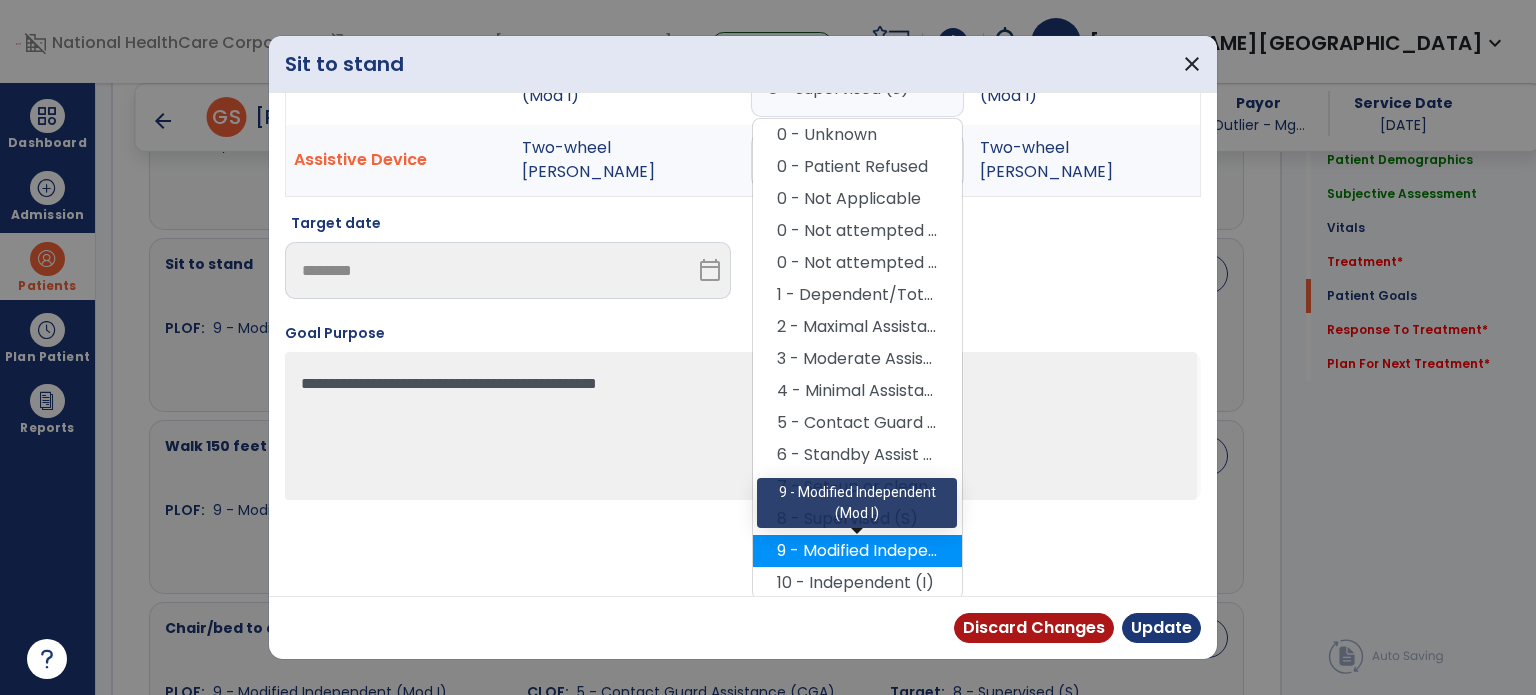 click on "9 - Modified Independent (Mod I)" at bounding box center [857, 551] 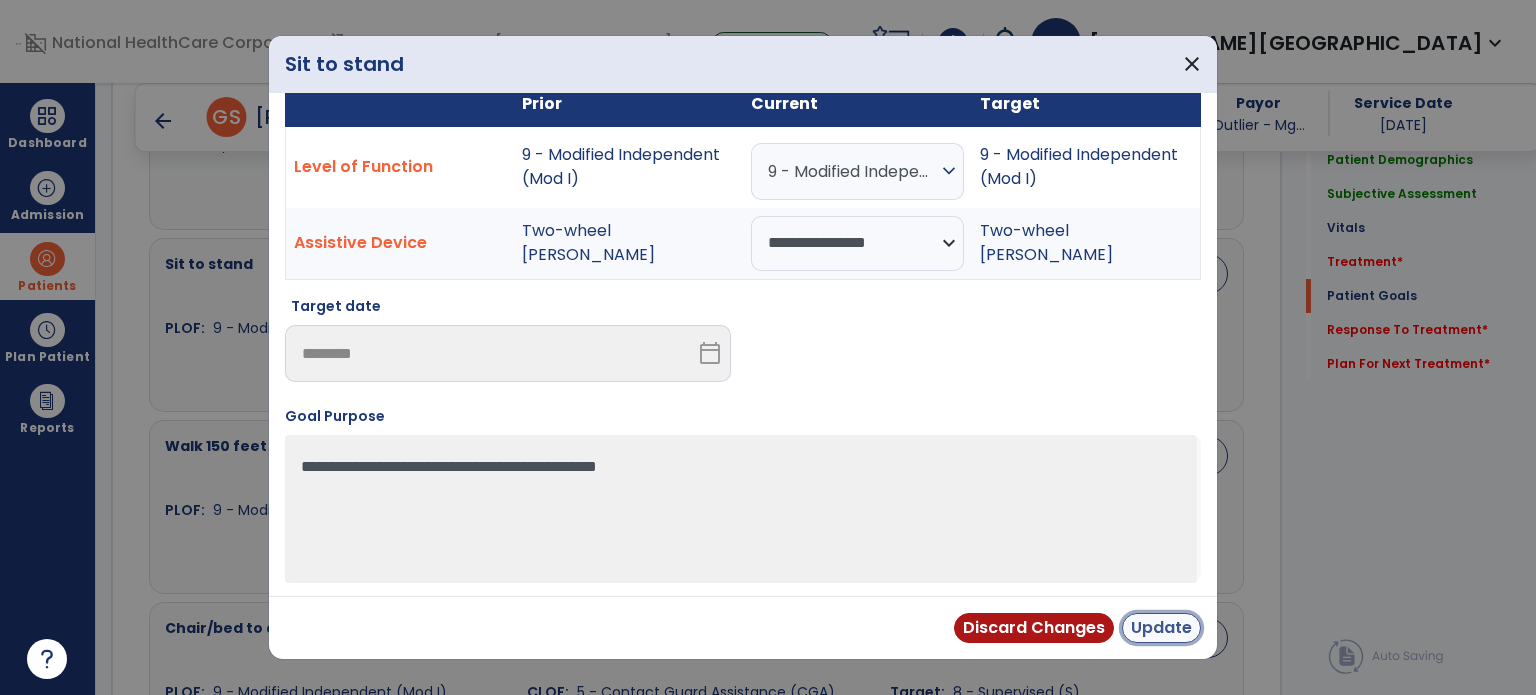 click on "Update" at bounding box center (1161, 628) 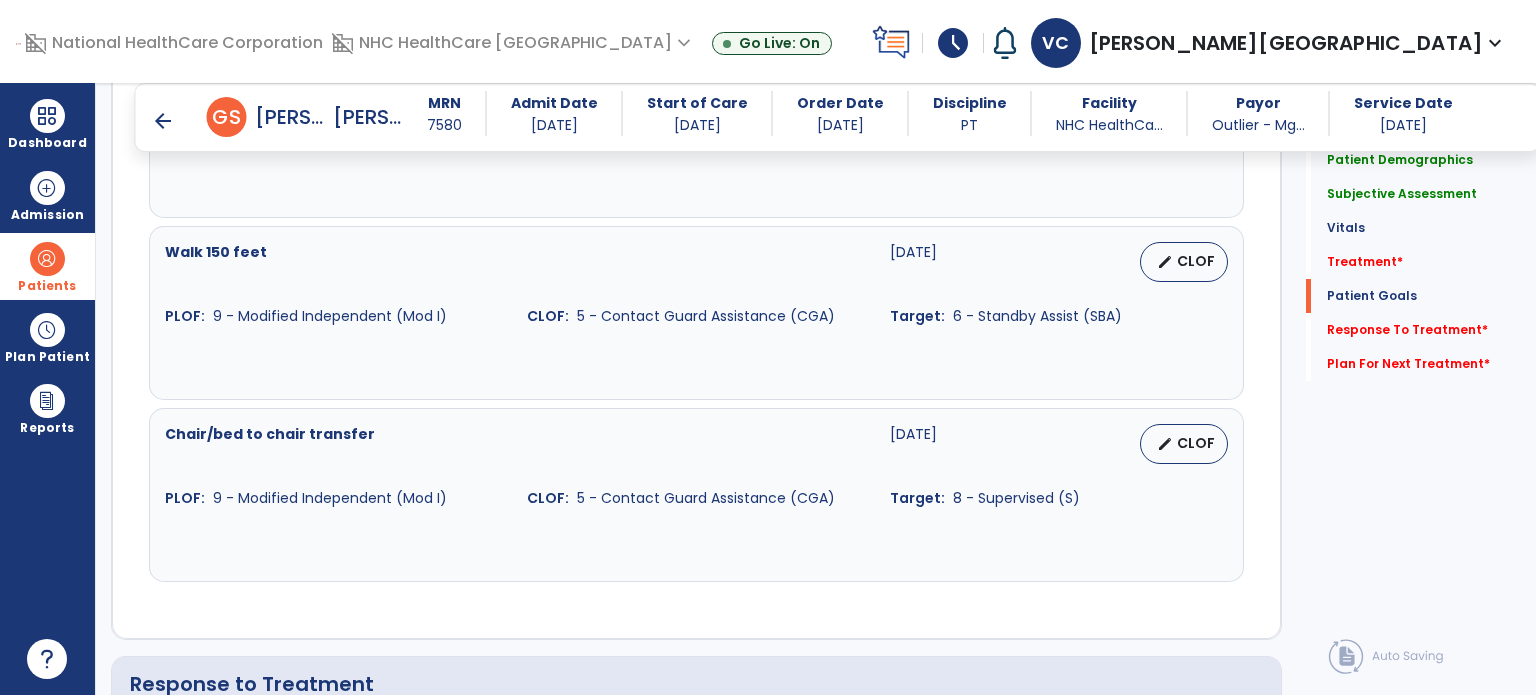 scroll, scrollTop: 2054, scrollLeft: 0, axis: vertical 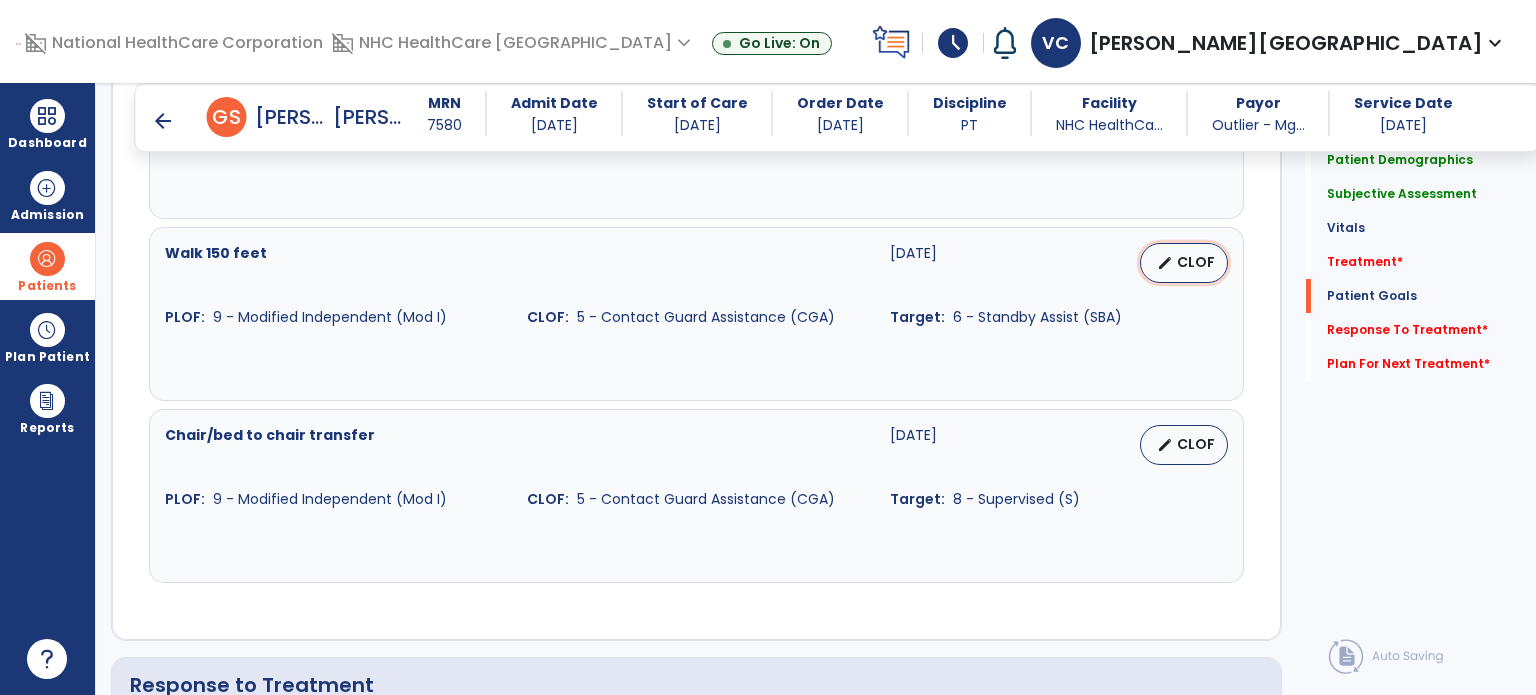 click on "CLOF" at bounding box center (1196, 262) 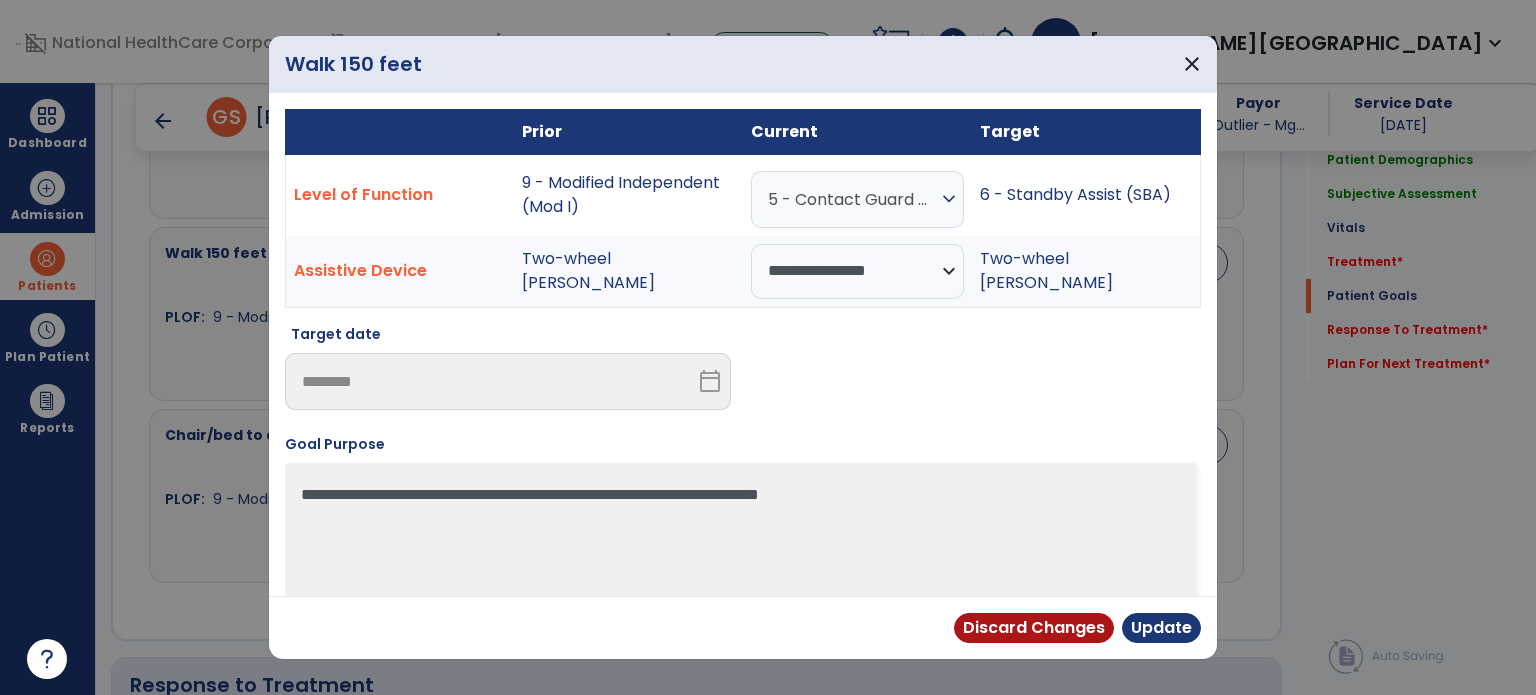 click on "5 - Contact Guard Assistance (CGA)   expand_more" at bounding box center [857, 199] 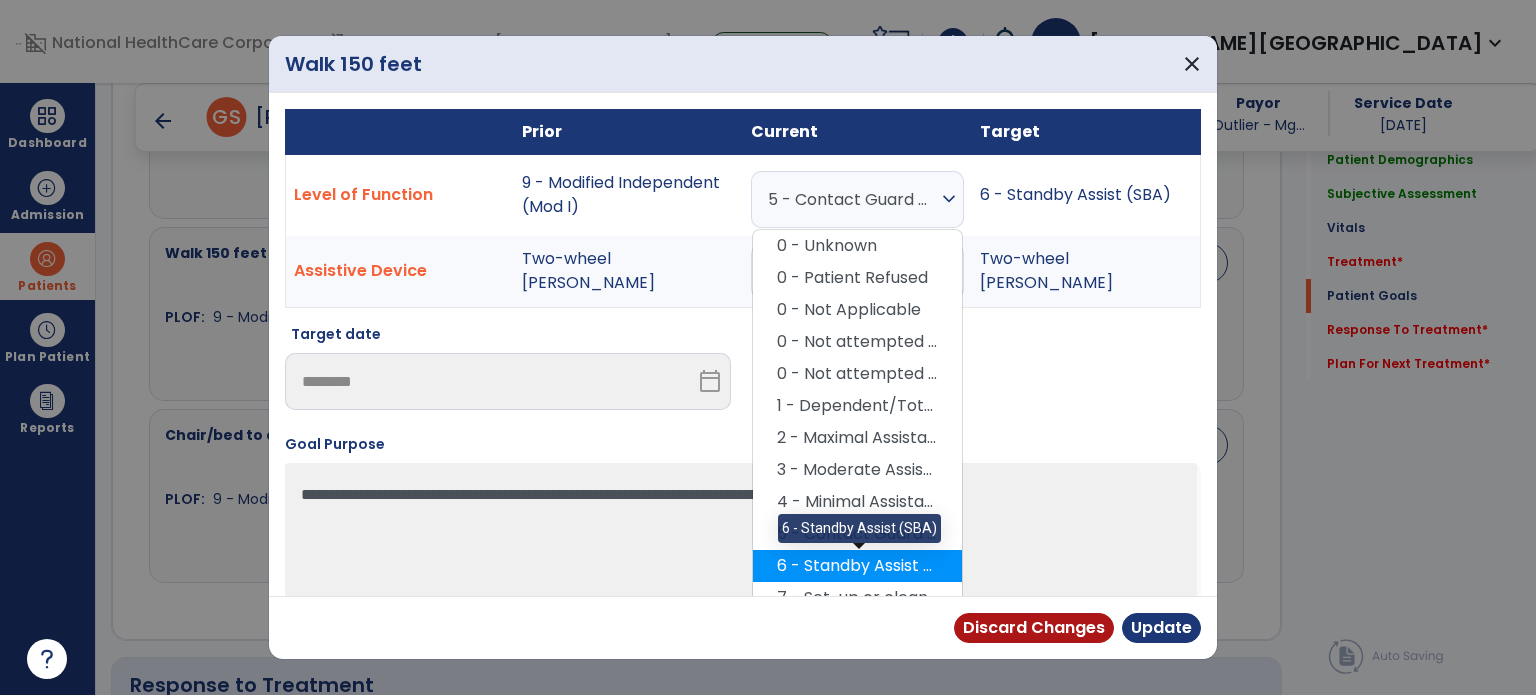 click on "6 - Standby Assist (SBA)" at bounding box center [857, 566] 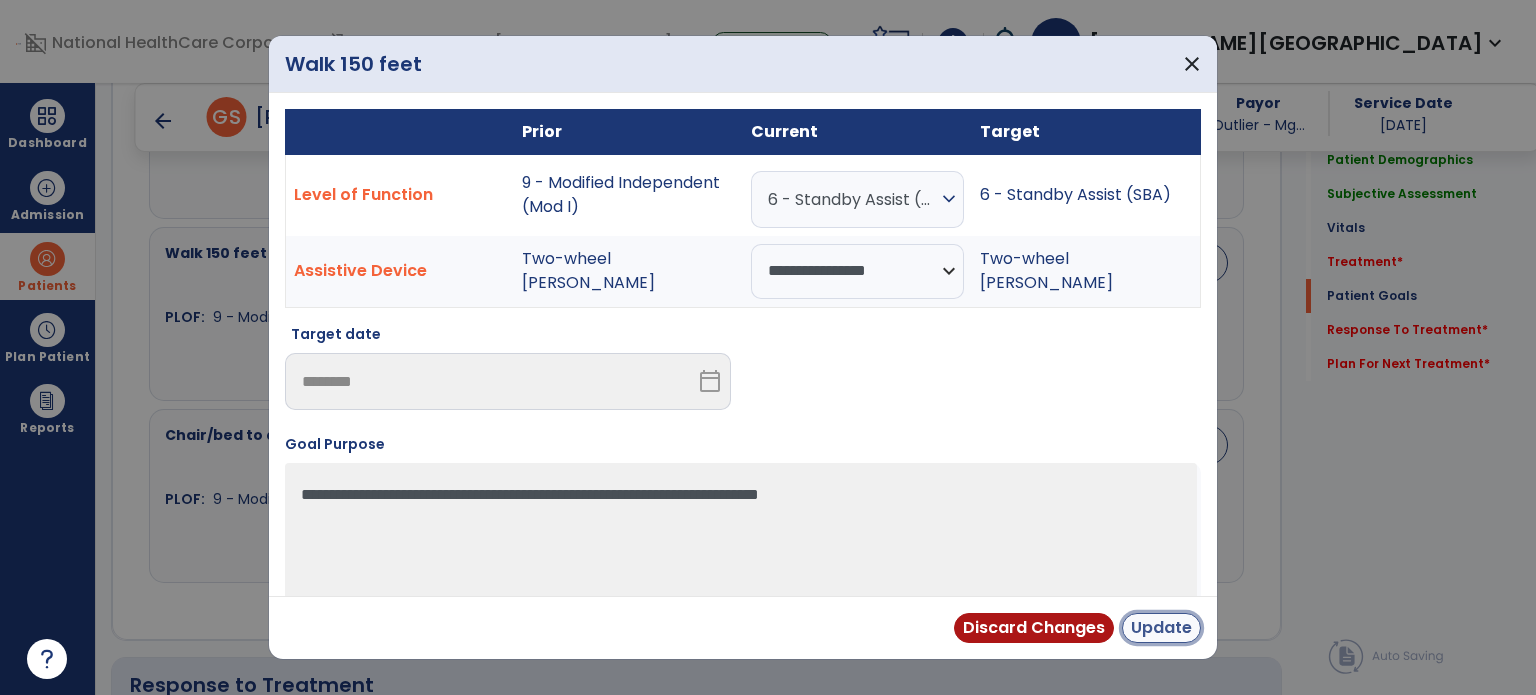 click on "Update" at bounding box center [1161, 628] 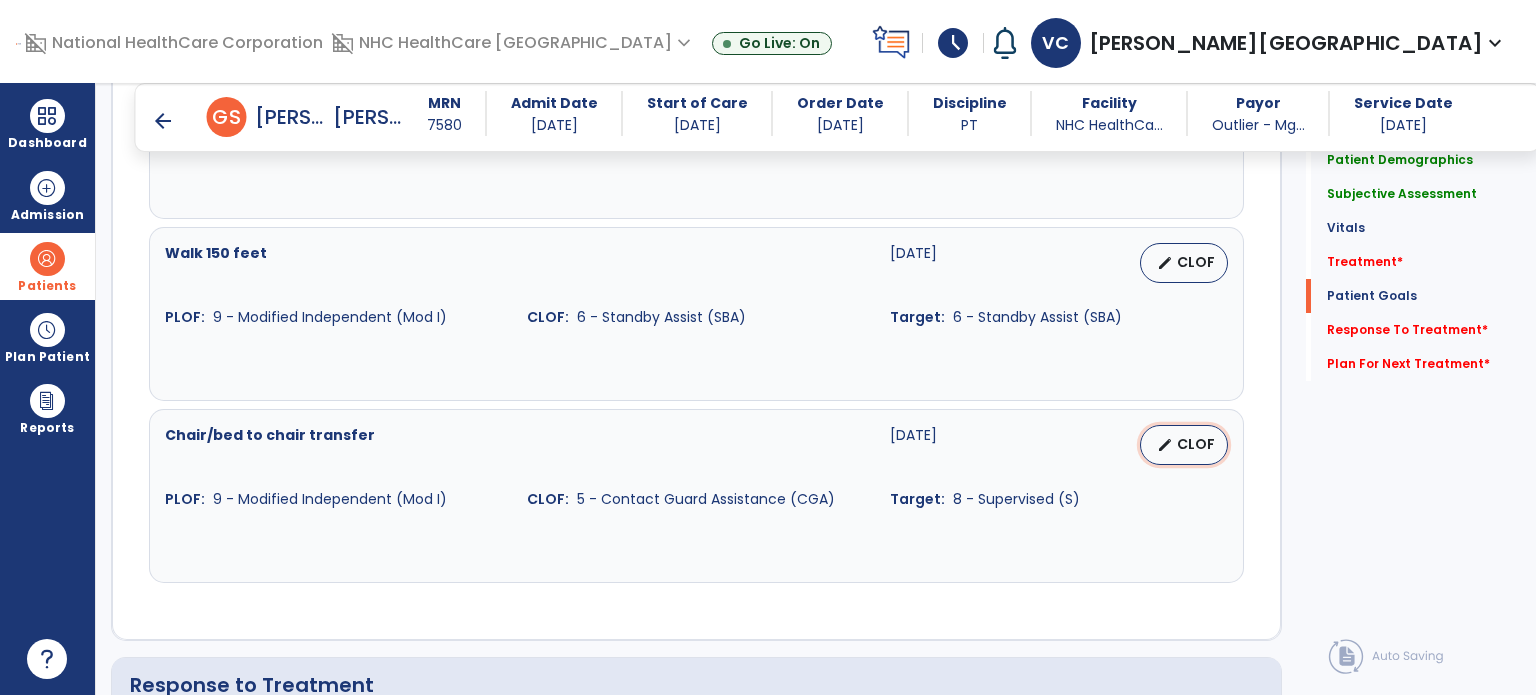 click on "CLOF" at bounding box center (1196, 444) 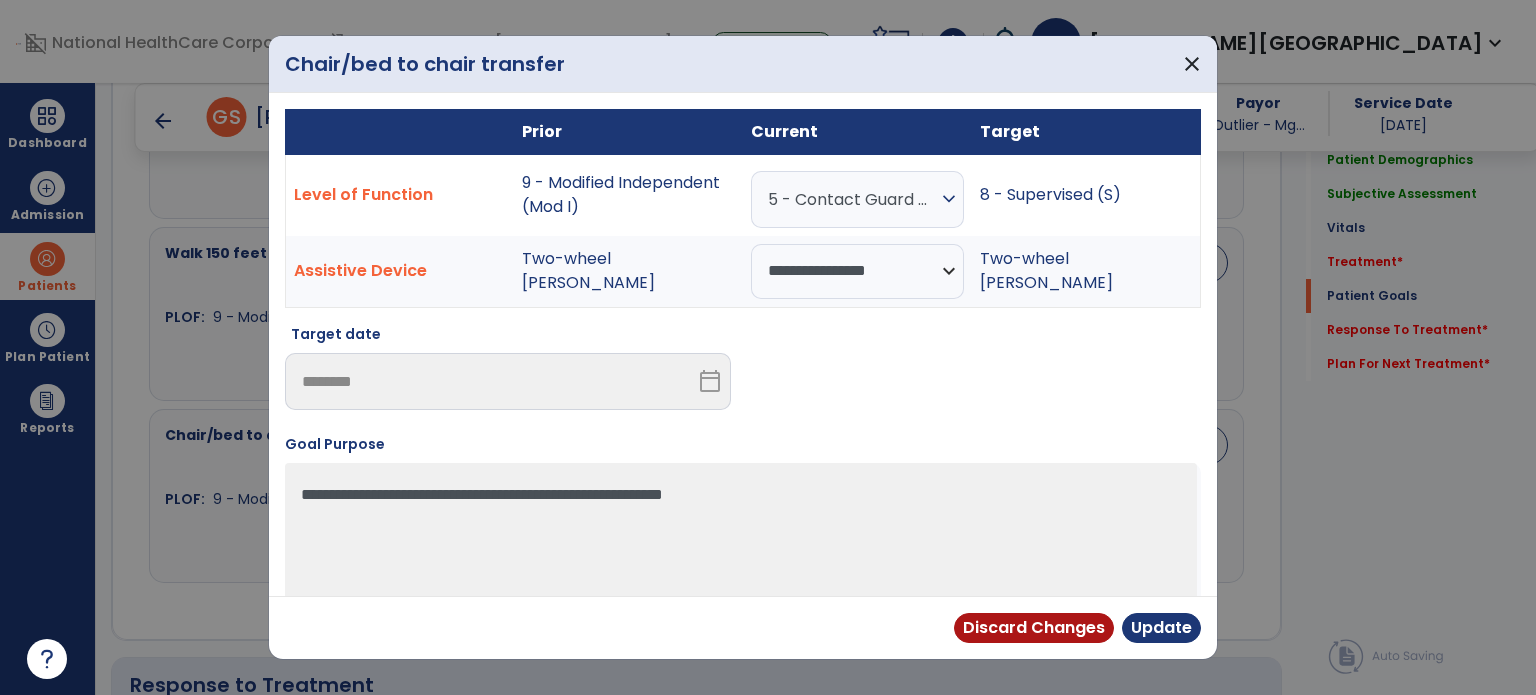 click on "5 - Contact Guard Assistance (CGA)" at bounding box center (852, 199) 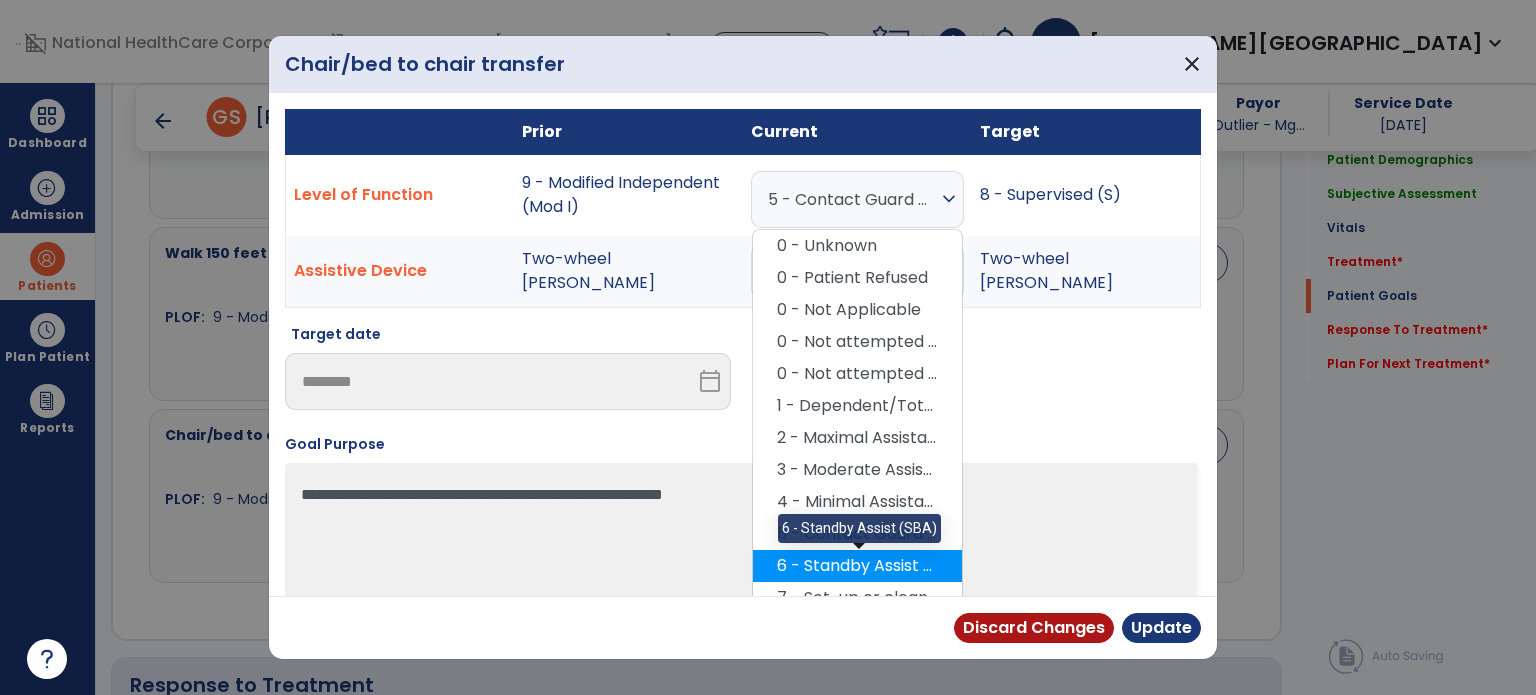 click on "6 - Standby Assist (SBA)" at bounding box center (857, 566) 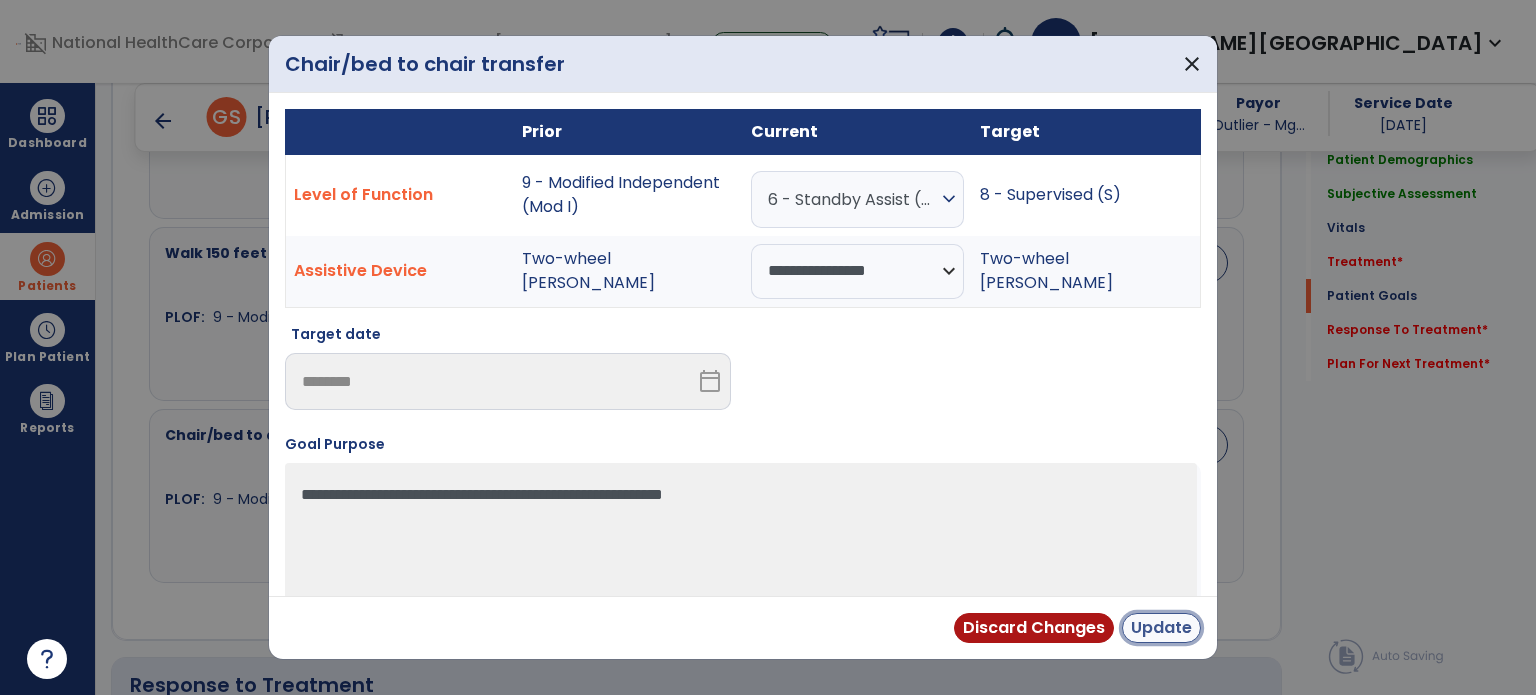 click on "Update" at bounding box center [1161, 628] 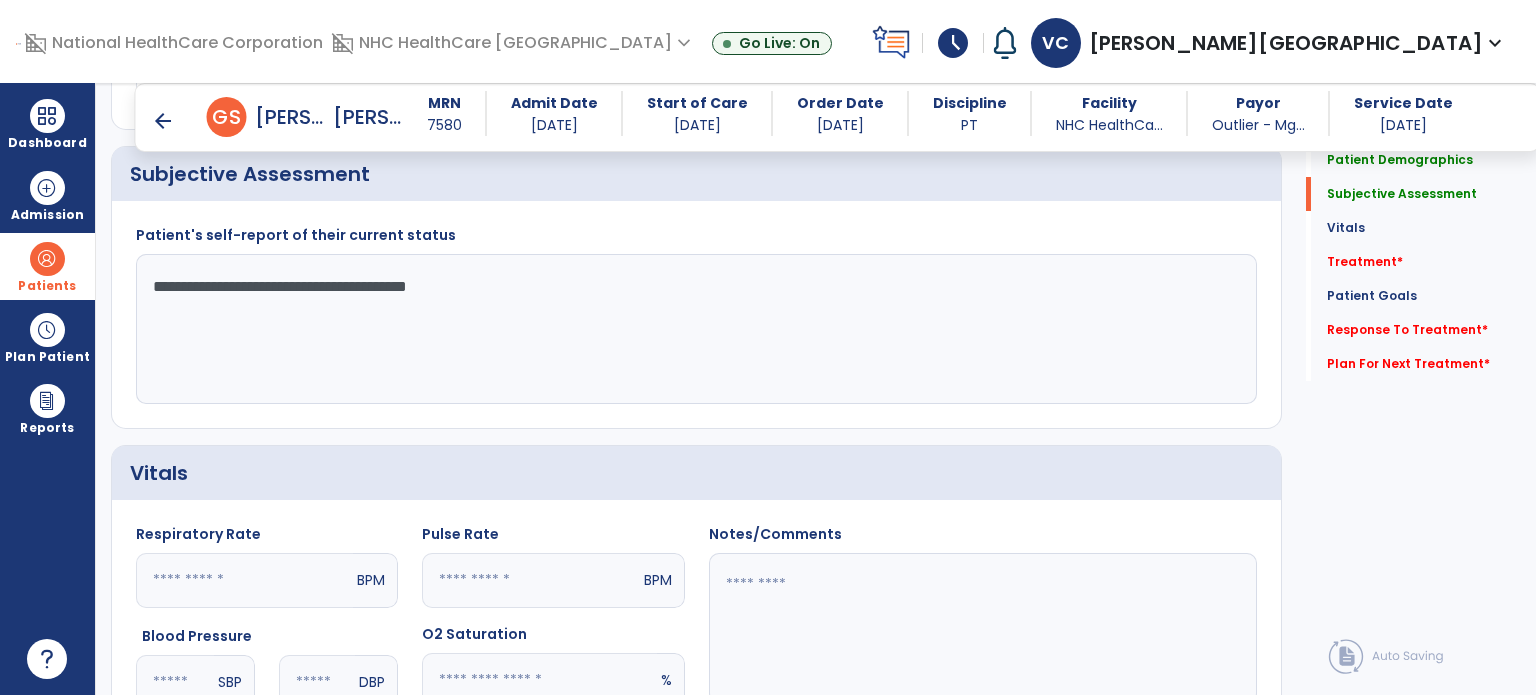 scroll, scrollTop: 491, scrollLeft: 0, axis: vertical 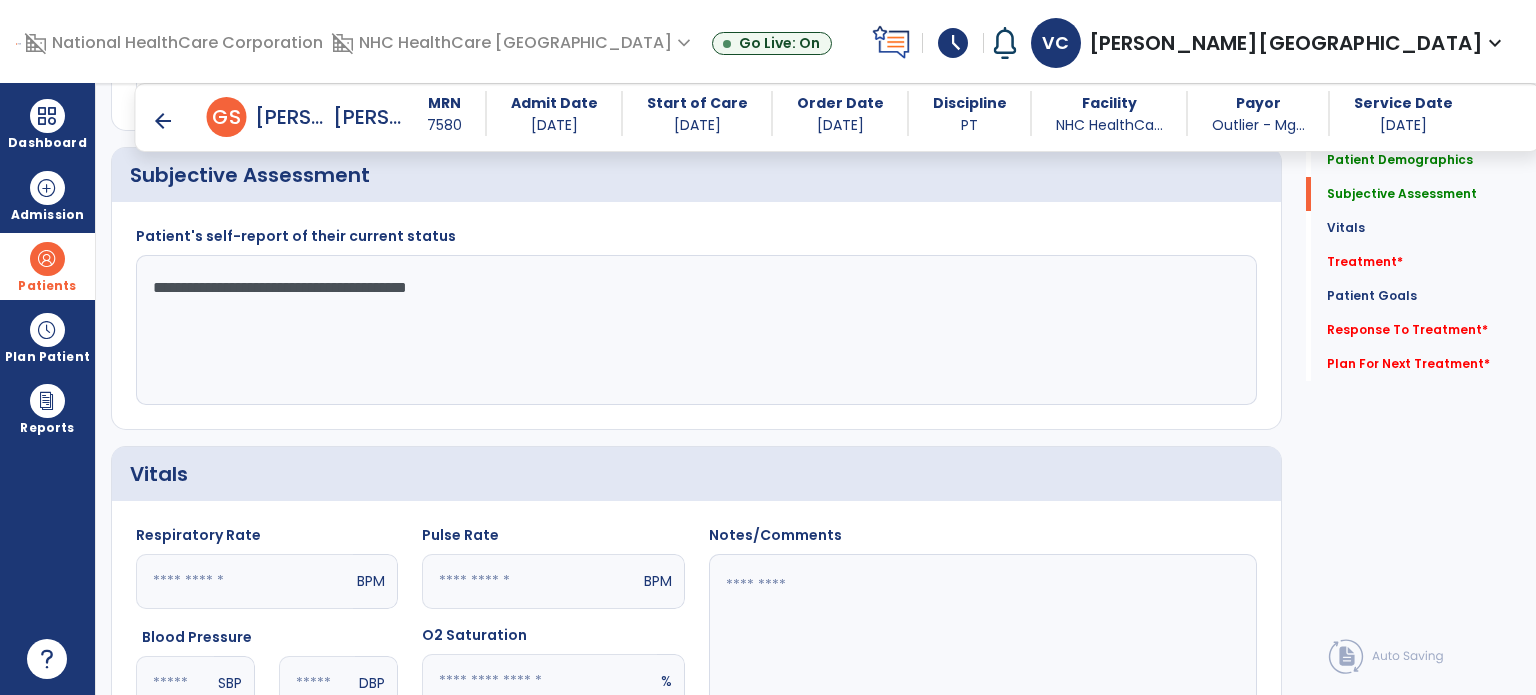 click on "arrow_back" at bounding box center [163, 121] 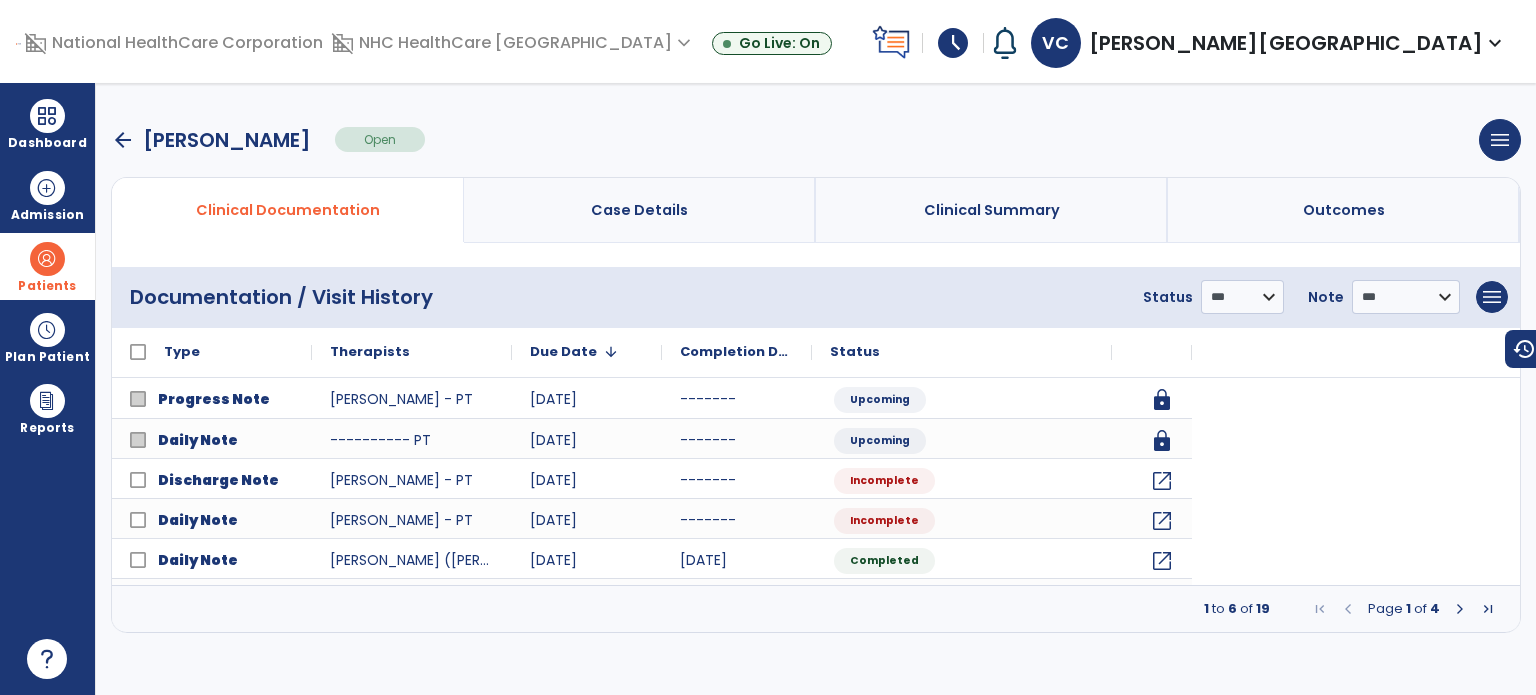 scroll, scrollTop: 0, scrollLeft: 0, axis: both 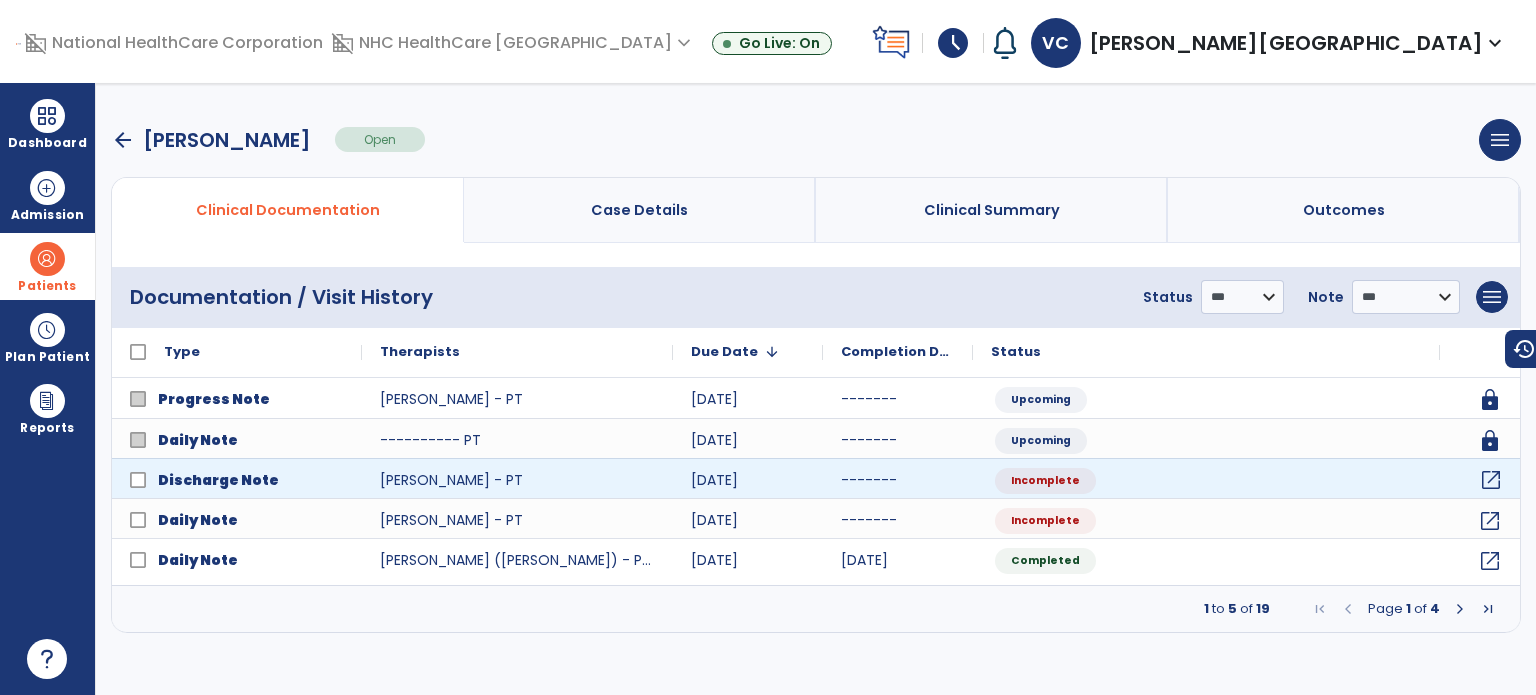 click on "open_in_new" 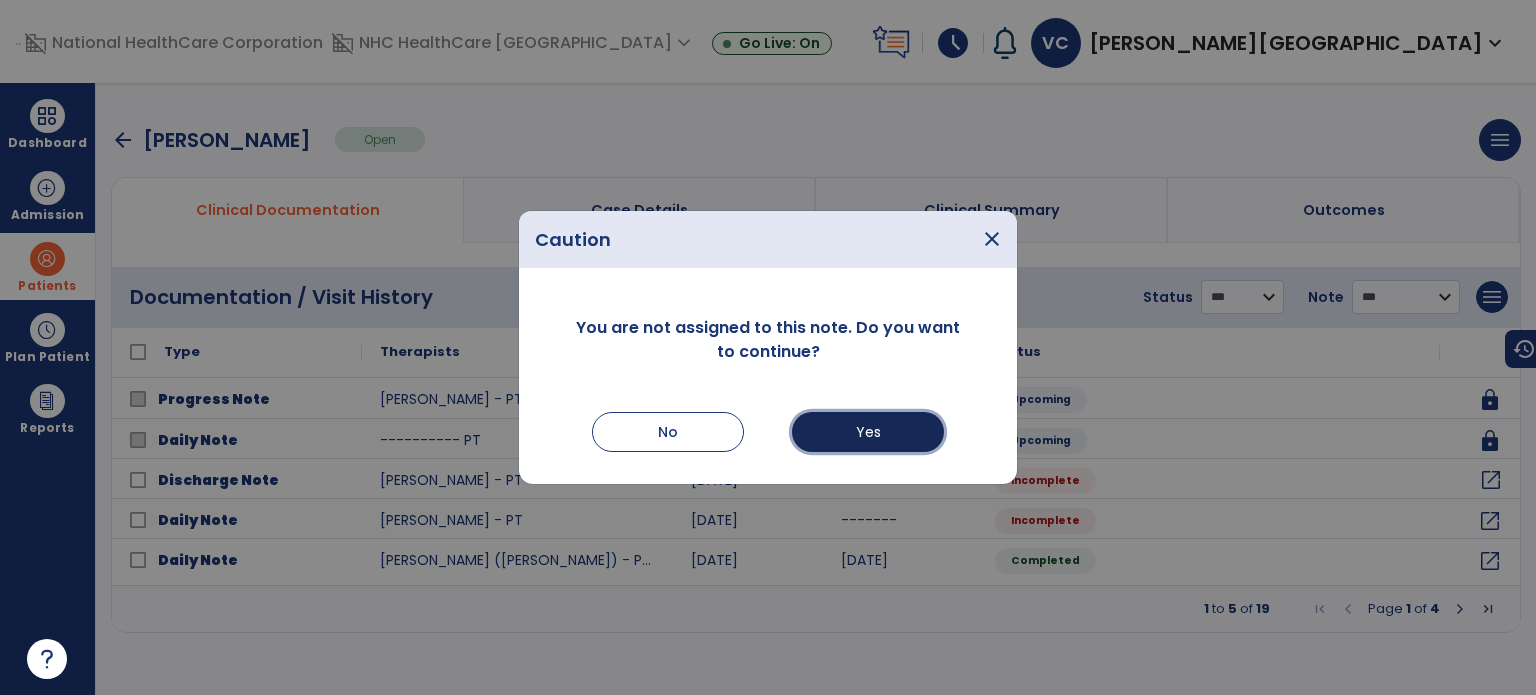 click on "Yes" at bounding box center (868, 432) 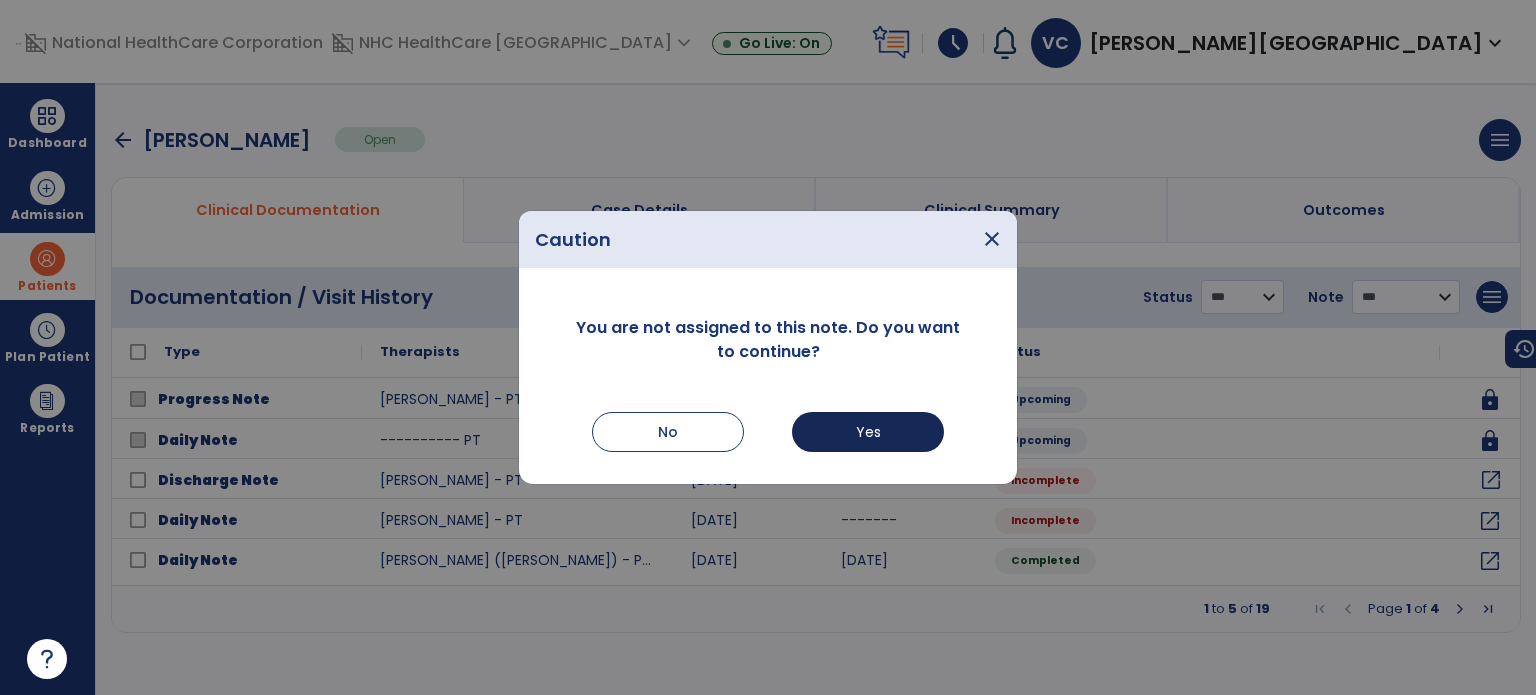 select on "**********" 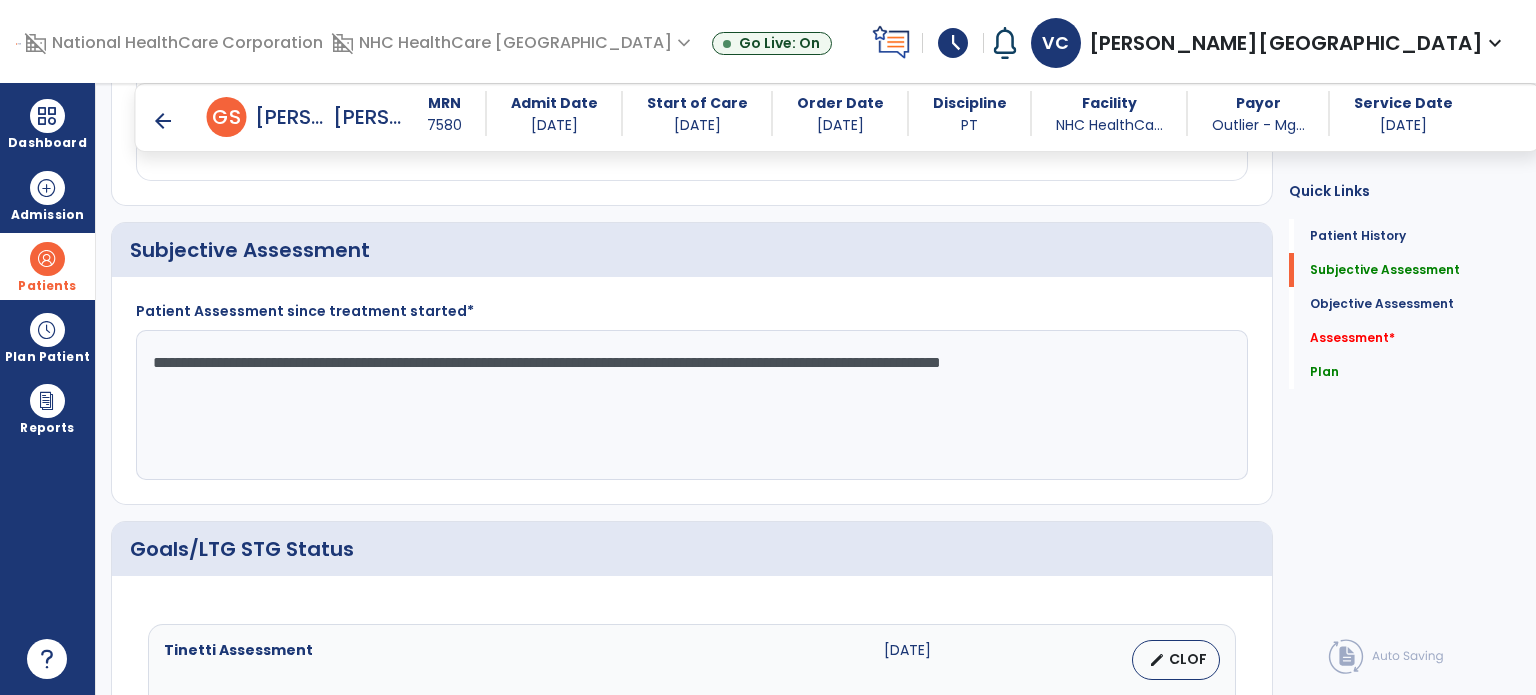 scroll, scrollTop: 400, scrollLeft: 0, axis: vertical 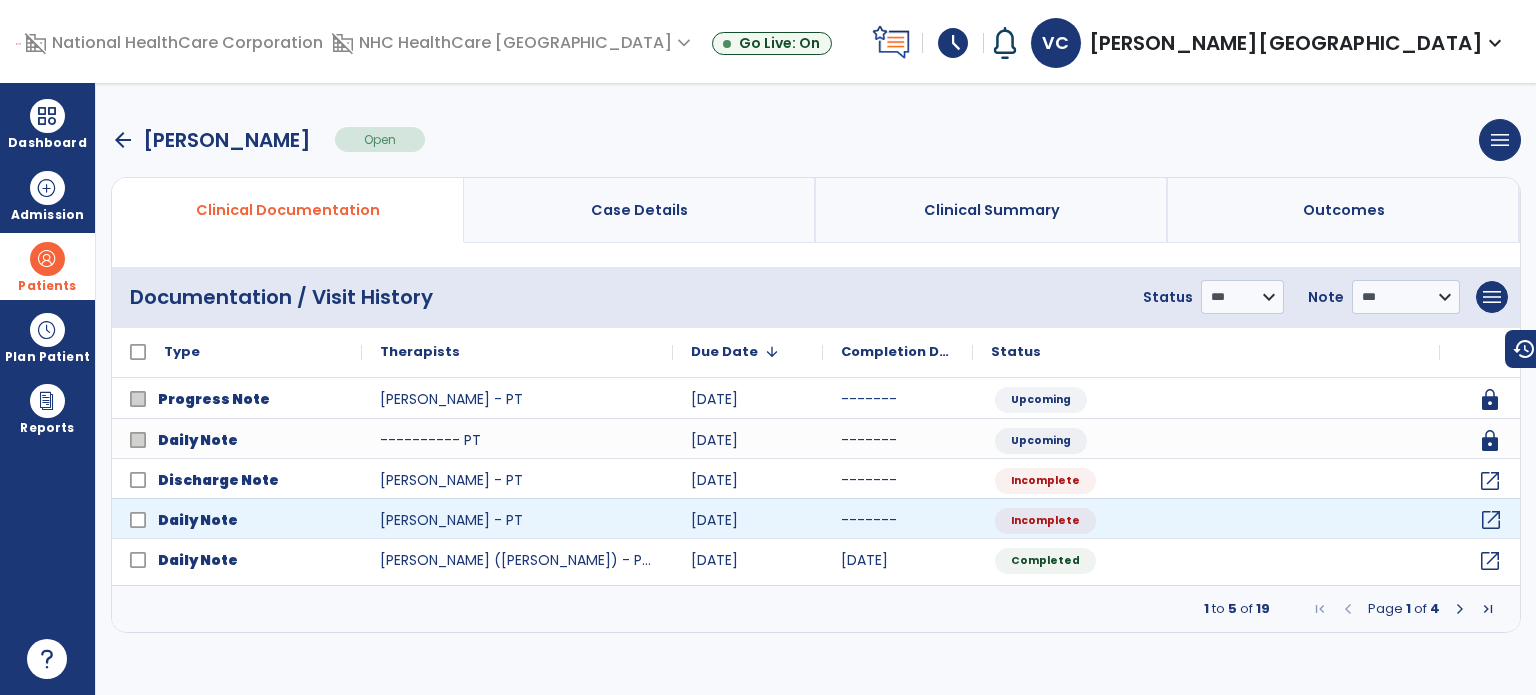 click on "open_in_new" 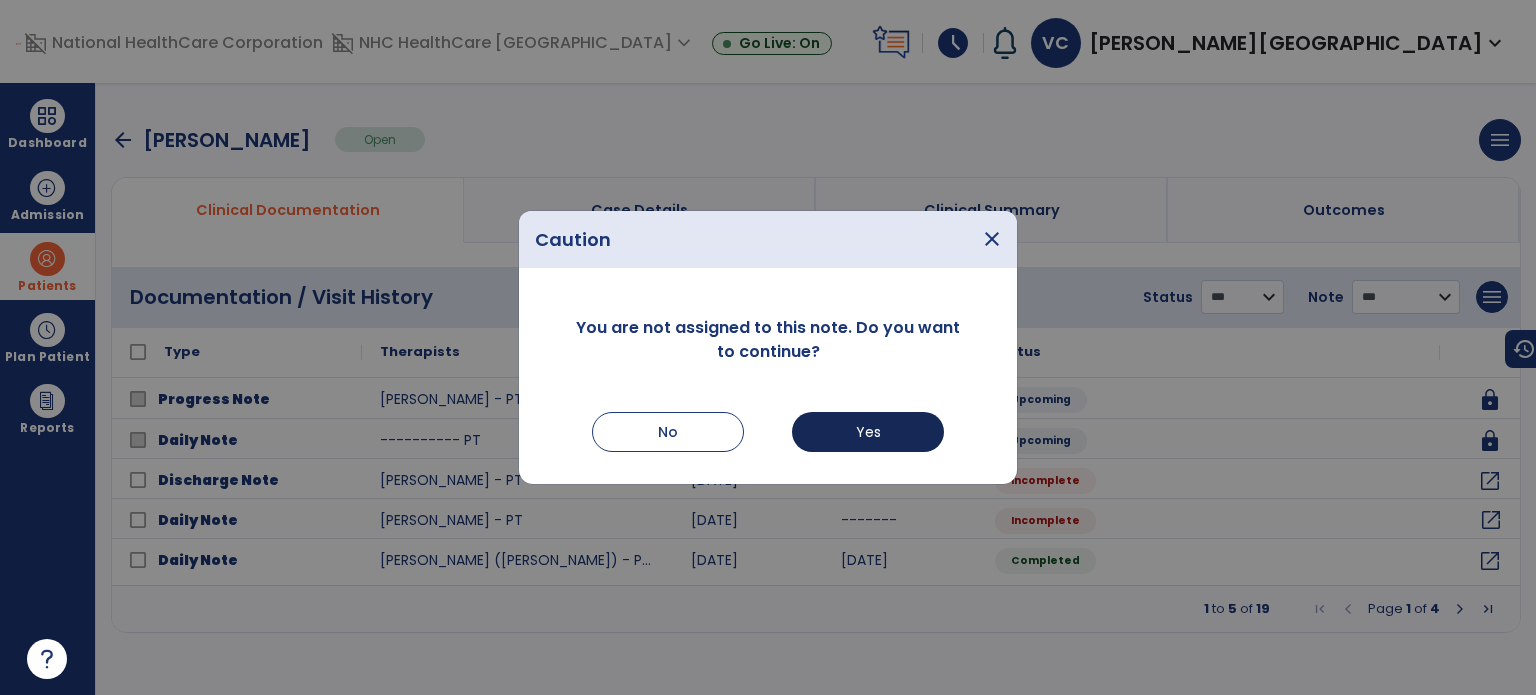 click on "Yes" at bounding box center (868, 432) 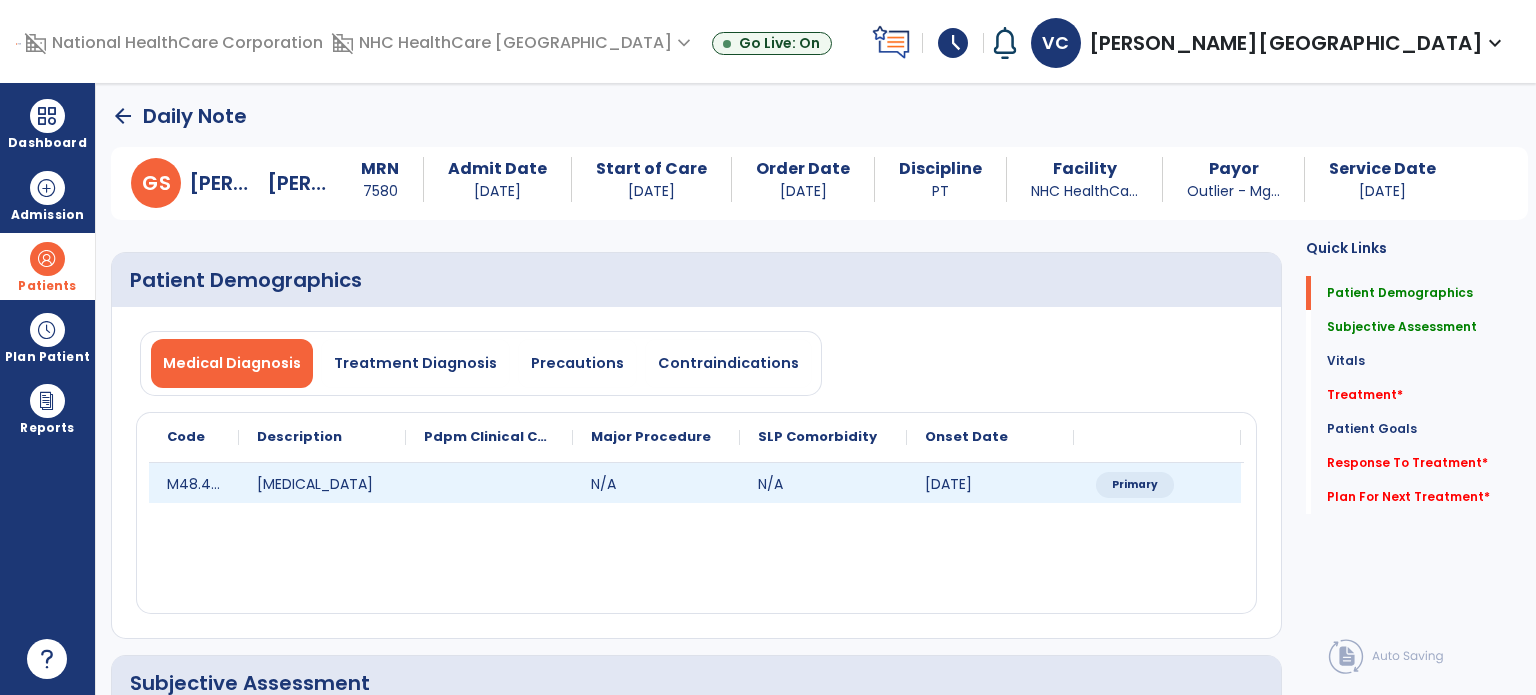 scroll, scrollTop: 0, scrollLeft: 0, axis: both 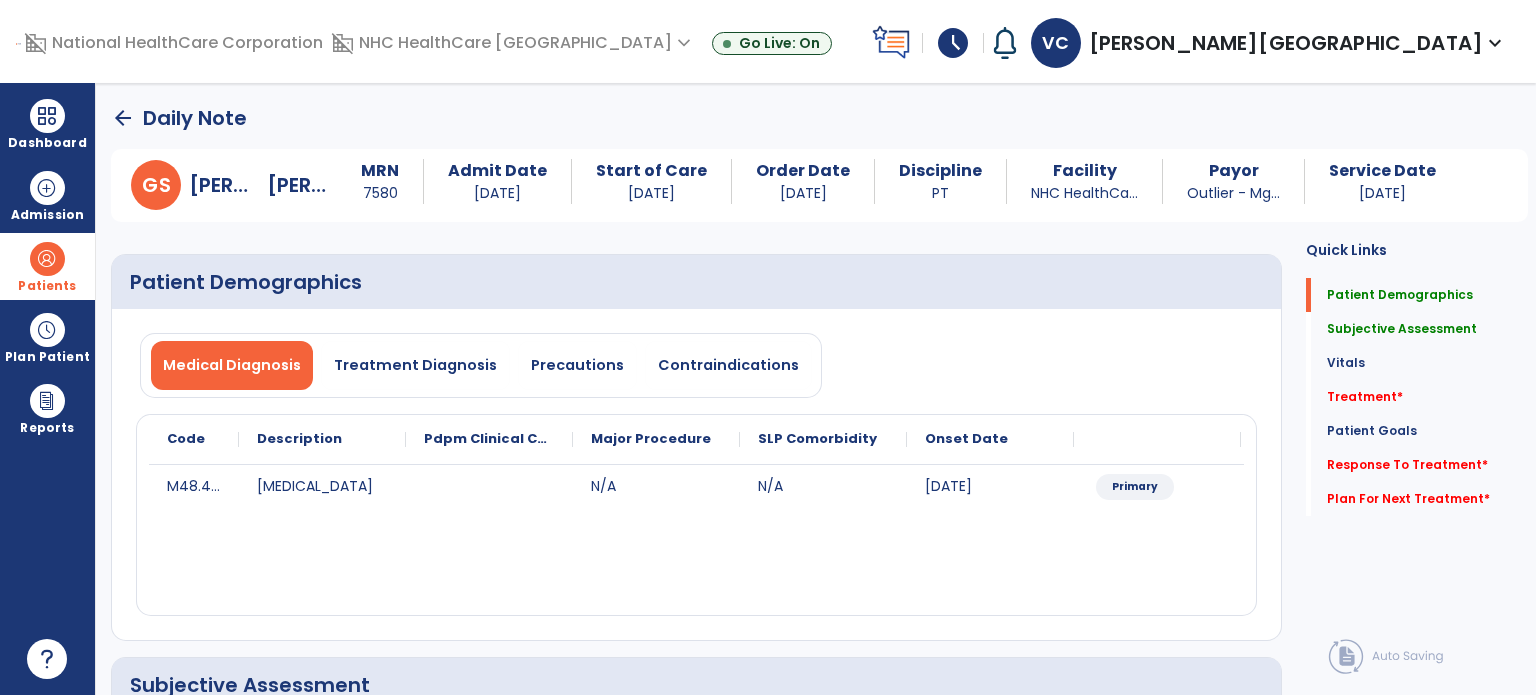 click on "arrow_back" 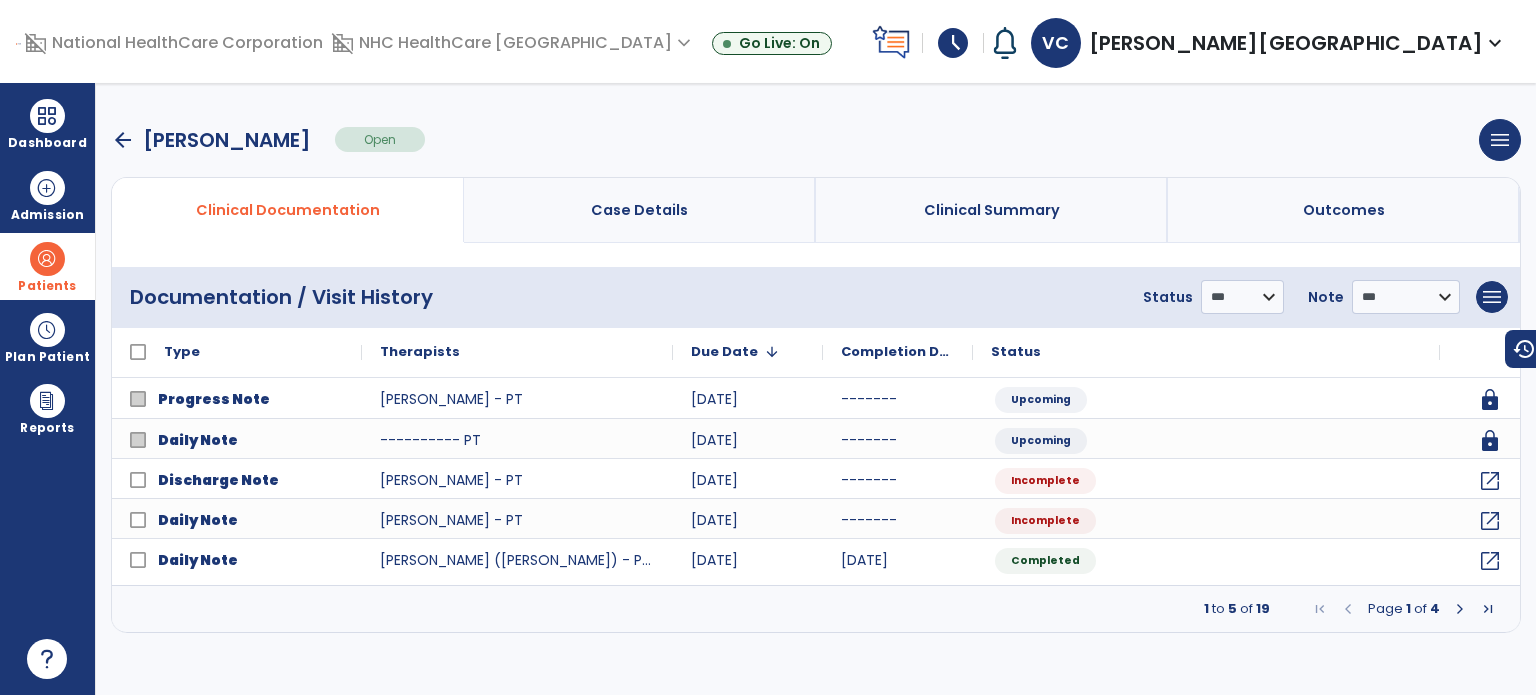 click on "arrow_back" at bounding box center (123, 140) 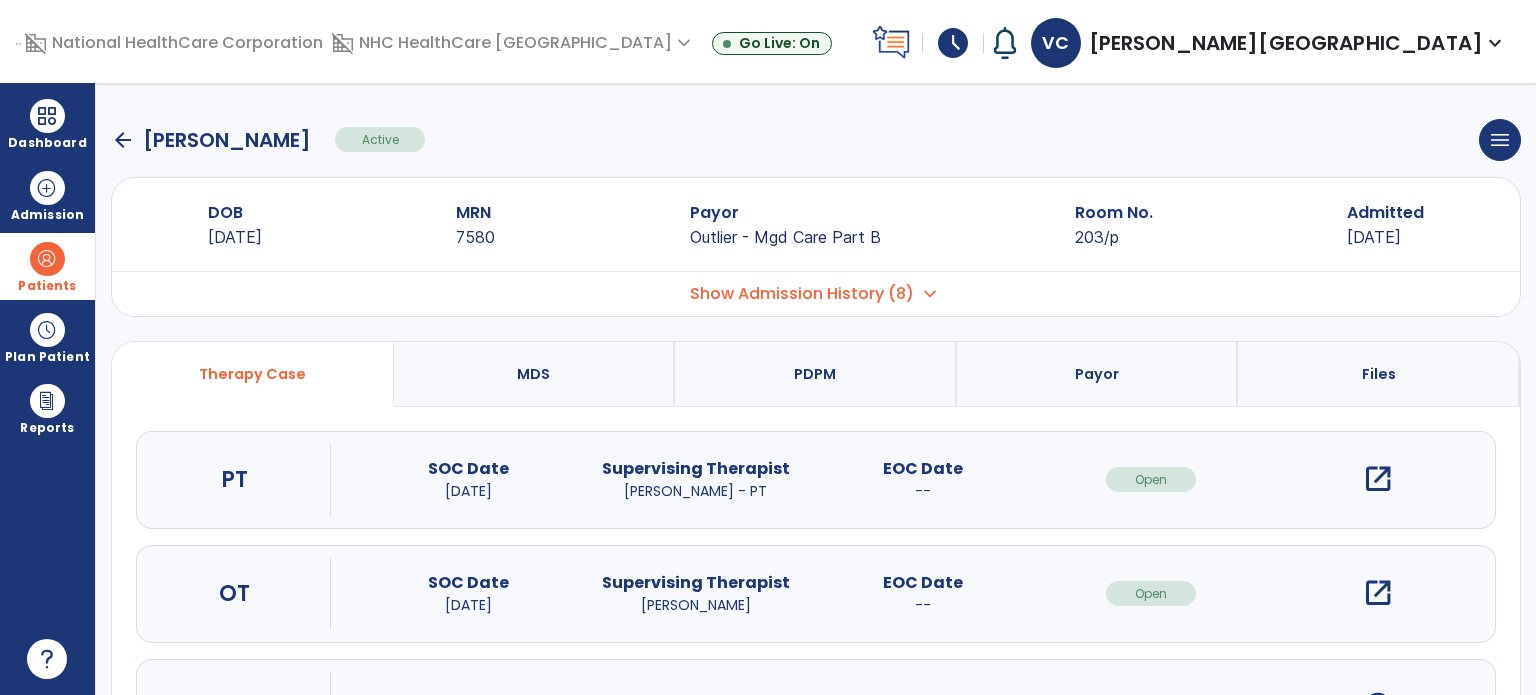 click on "open_in_new" at bounding box center (1378, 593) 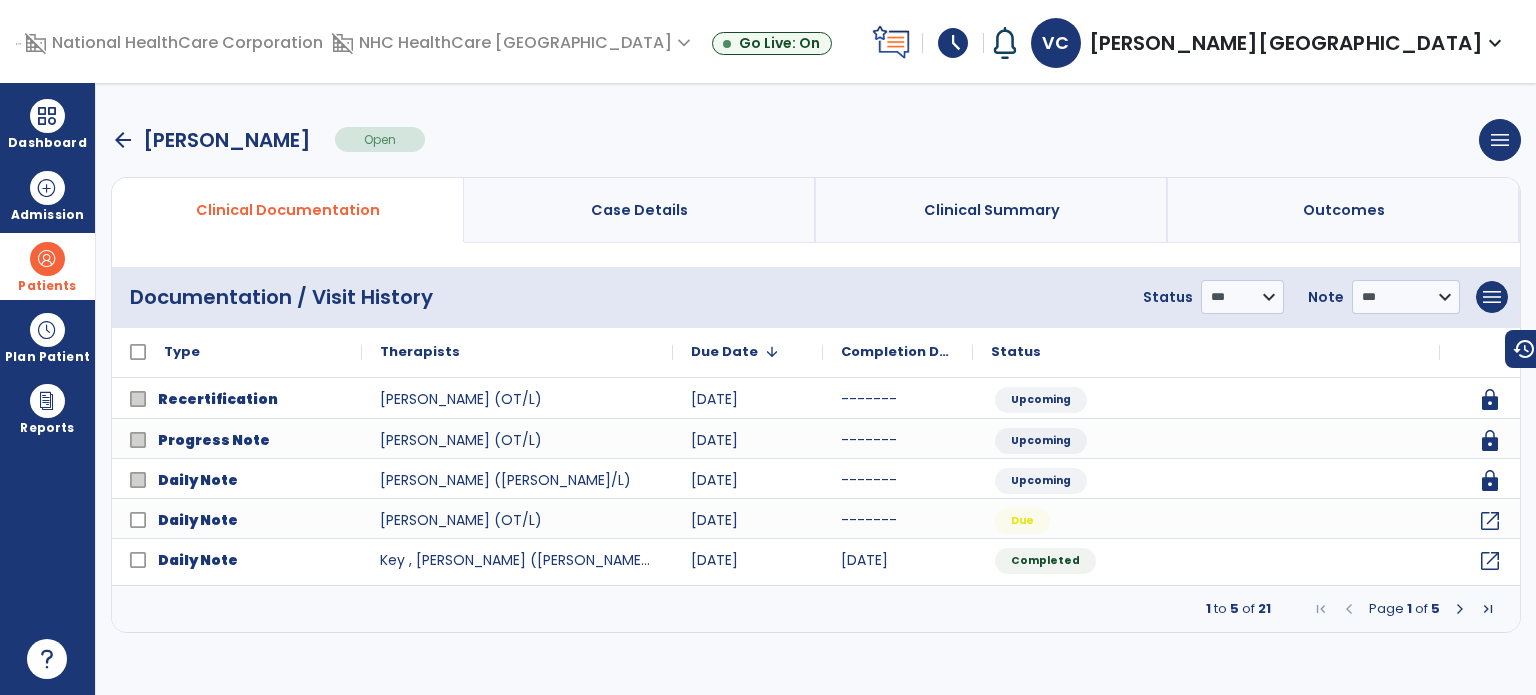 click on "arrow_back" at bounding box center (123, 140) 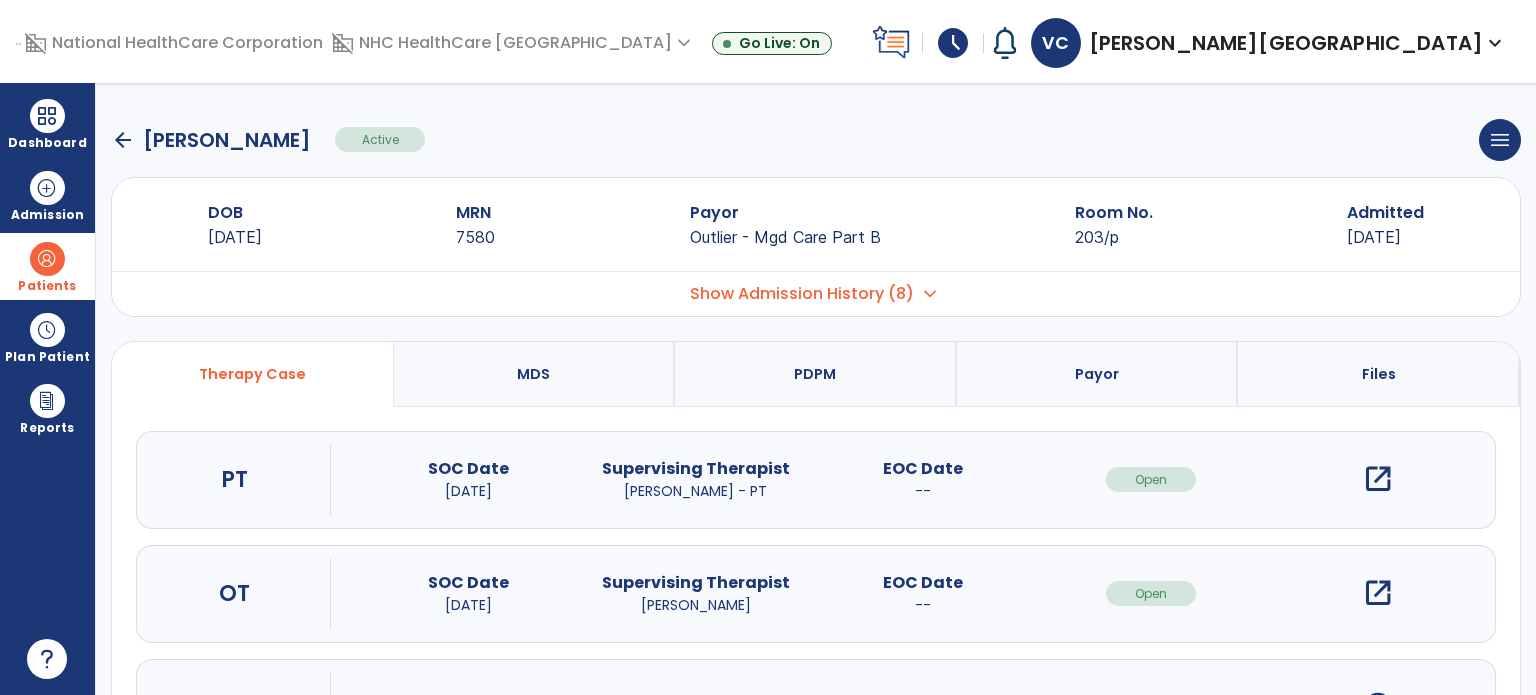 click on "open_in_new" at bounding box center [1378, 479] 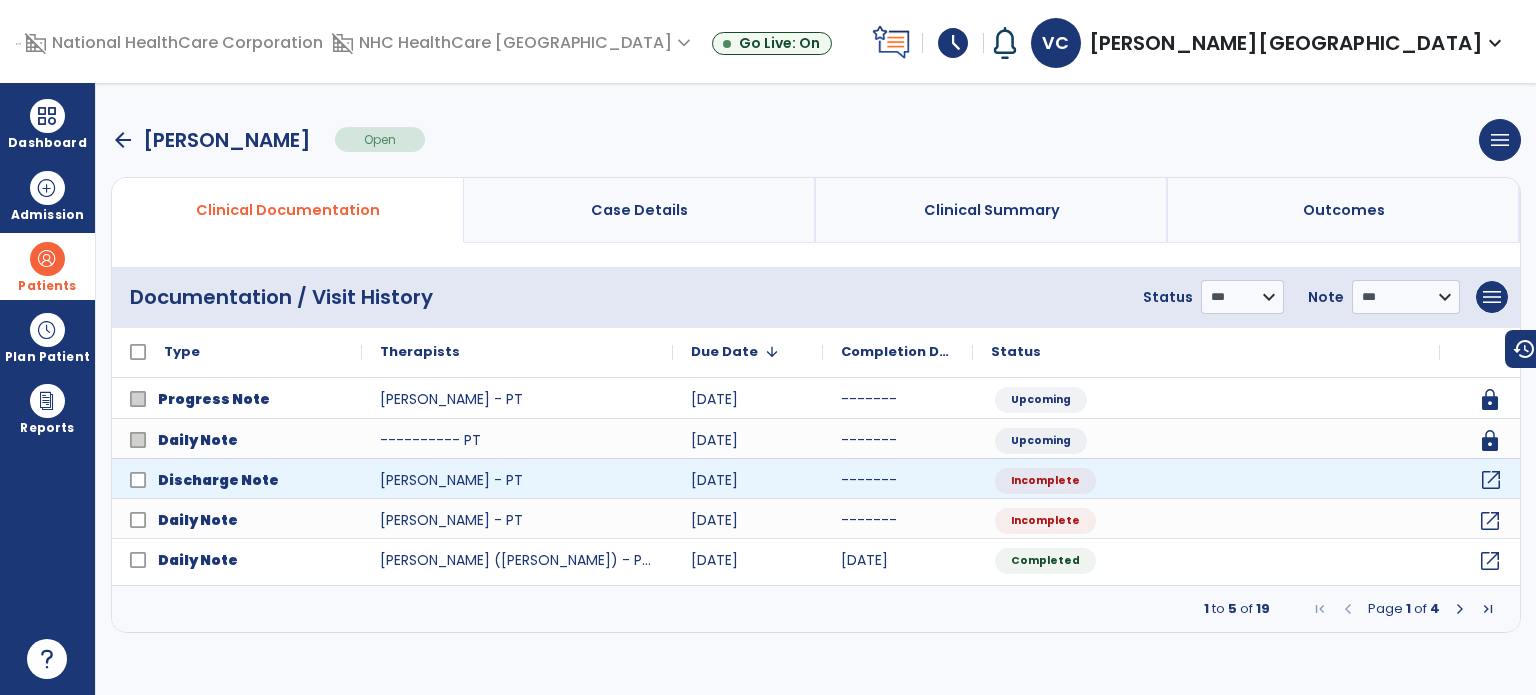 click on "open_in_new" 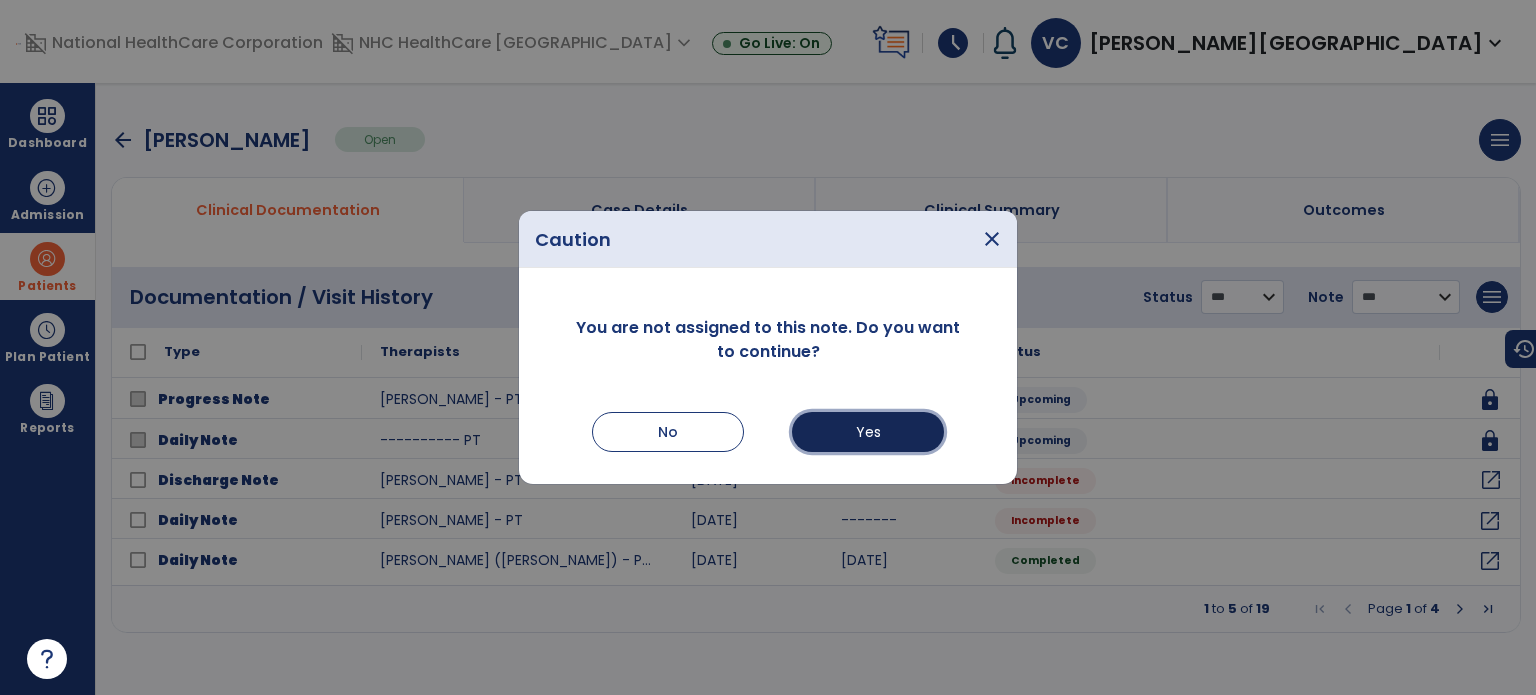 click on "Yes" at bounding box center [868, 432] 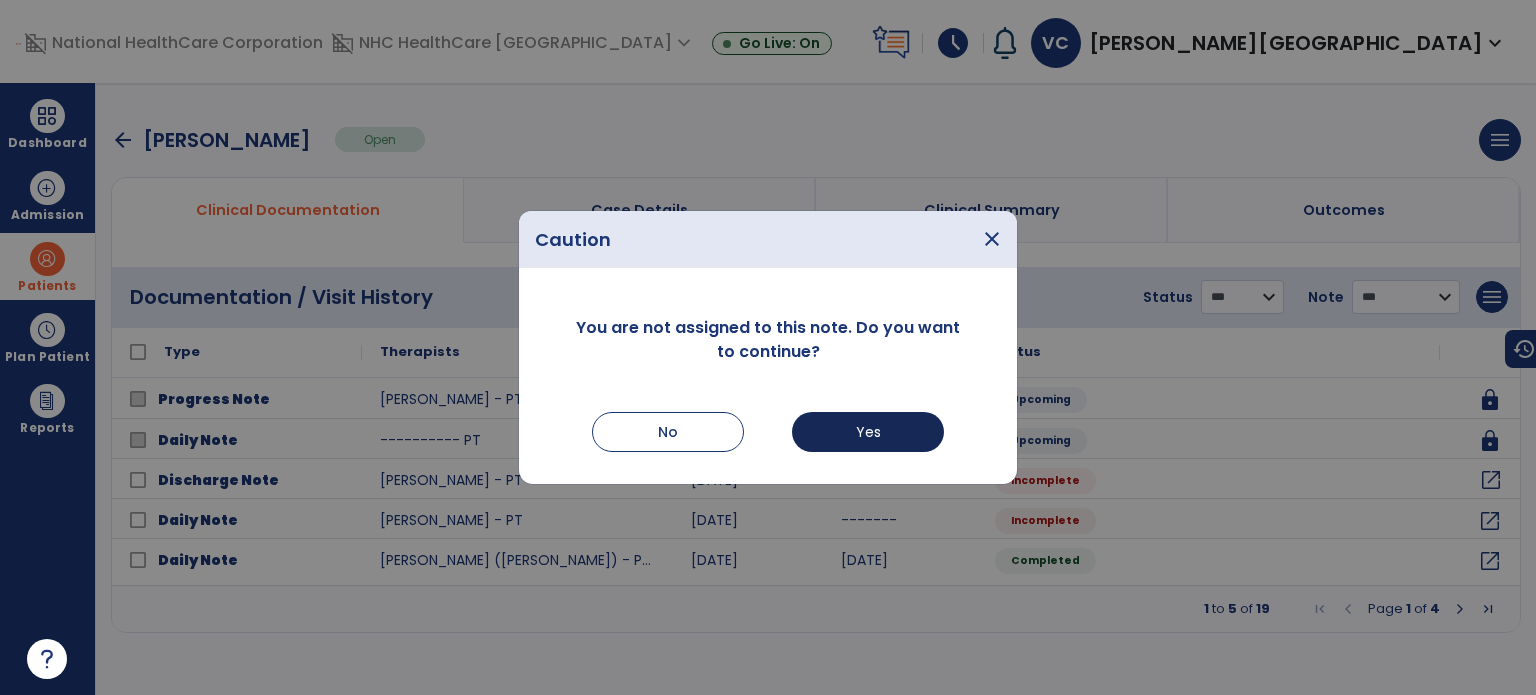 select on "**********" 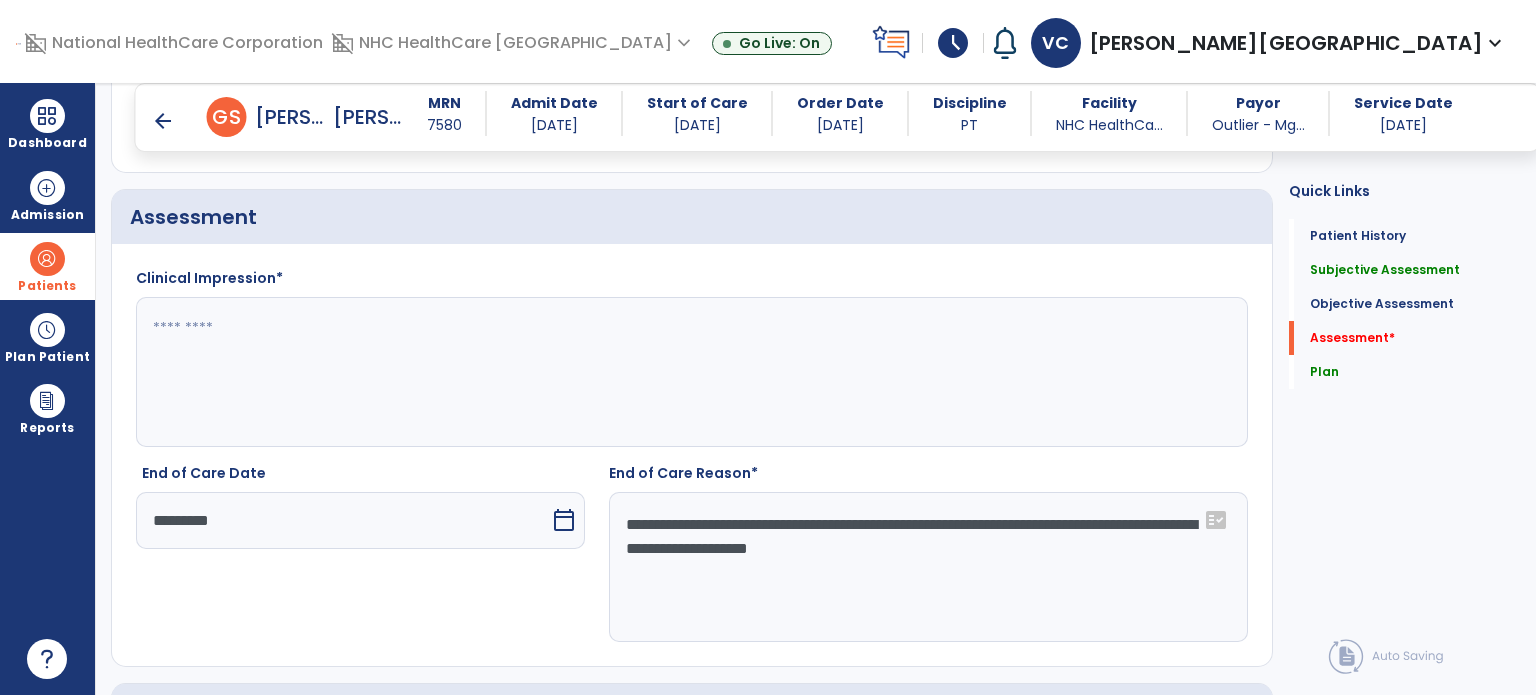 scroll, scrollTop: 2203, scrollLeft: 0, axis: vertical 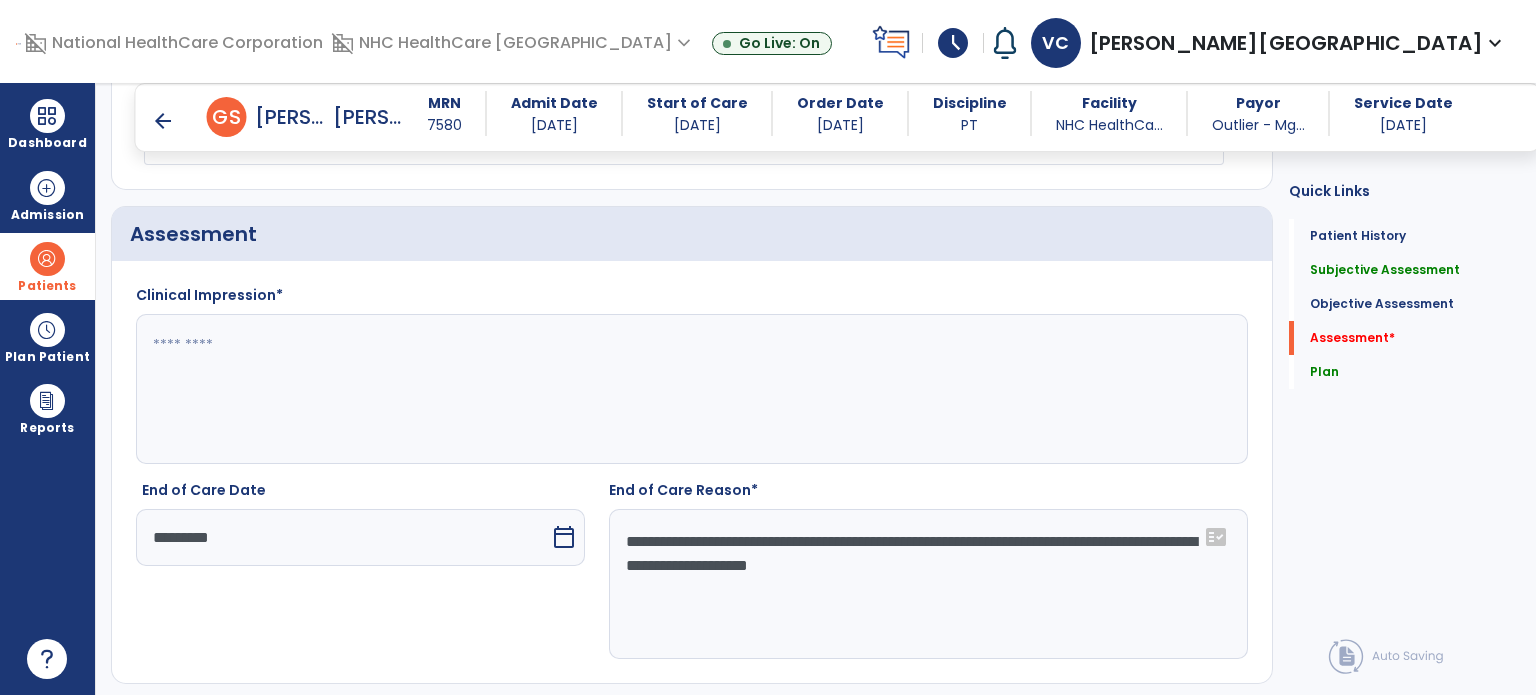 click 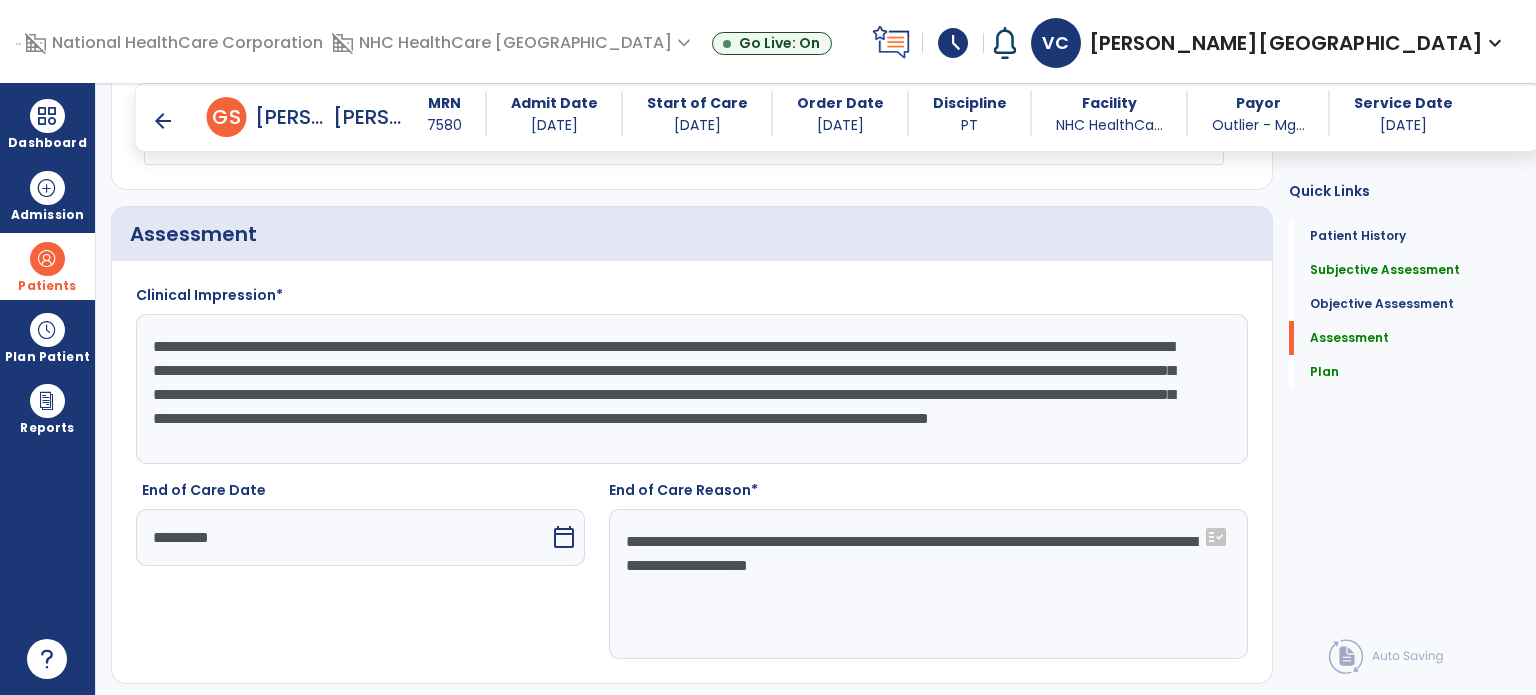 scroll, scrollTop: 15, scrollLeft: 0, axis: vertical 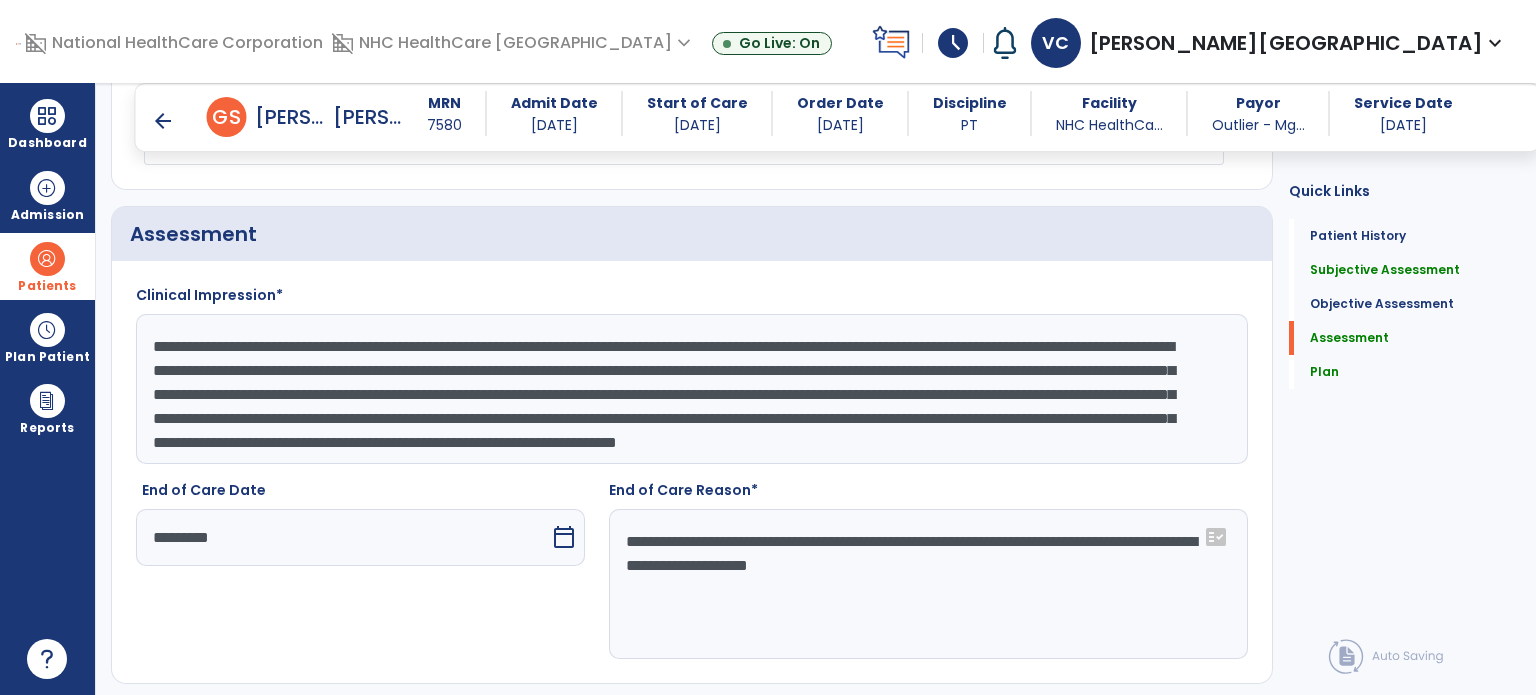 type on "**********" 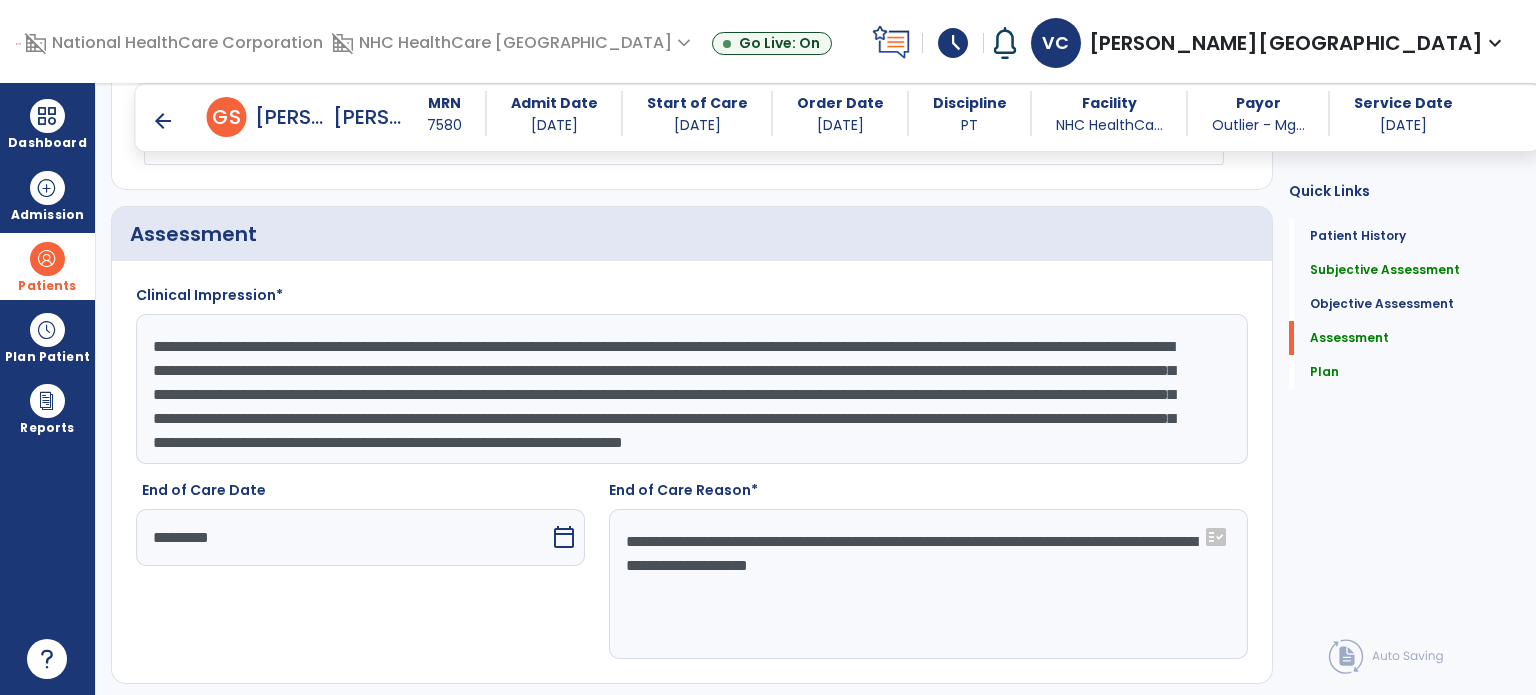 scroll, scrollTop: 0, scrollLeft: 0, axis: both 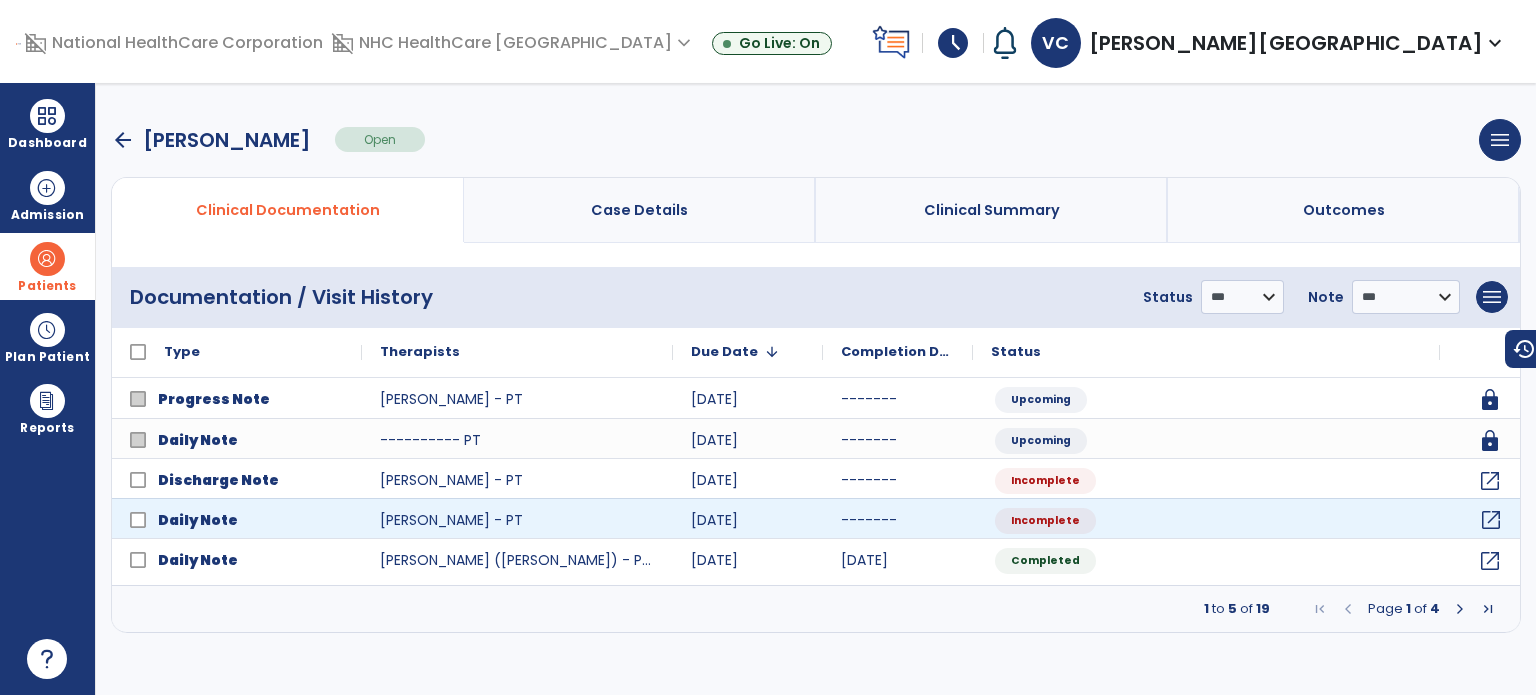 click on "open_in_new" 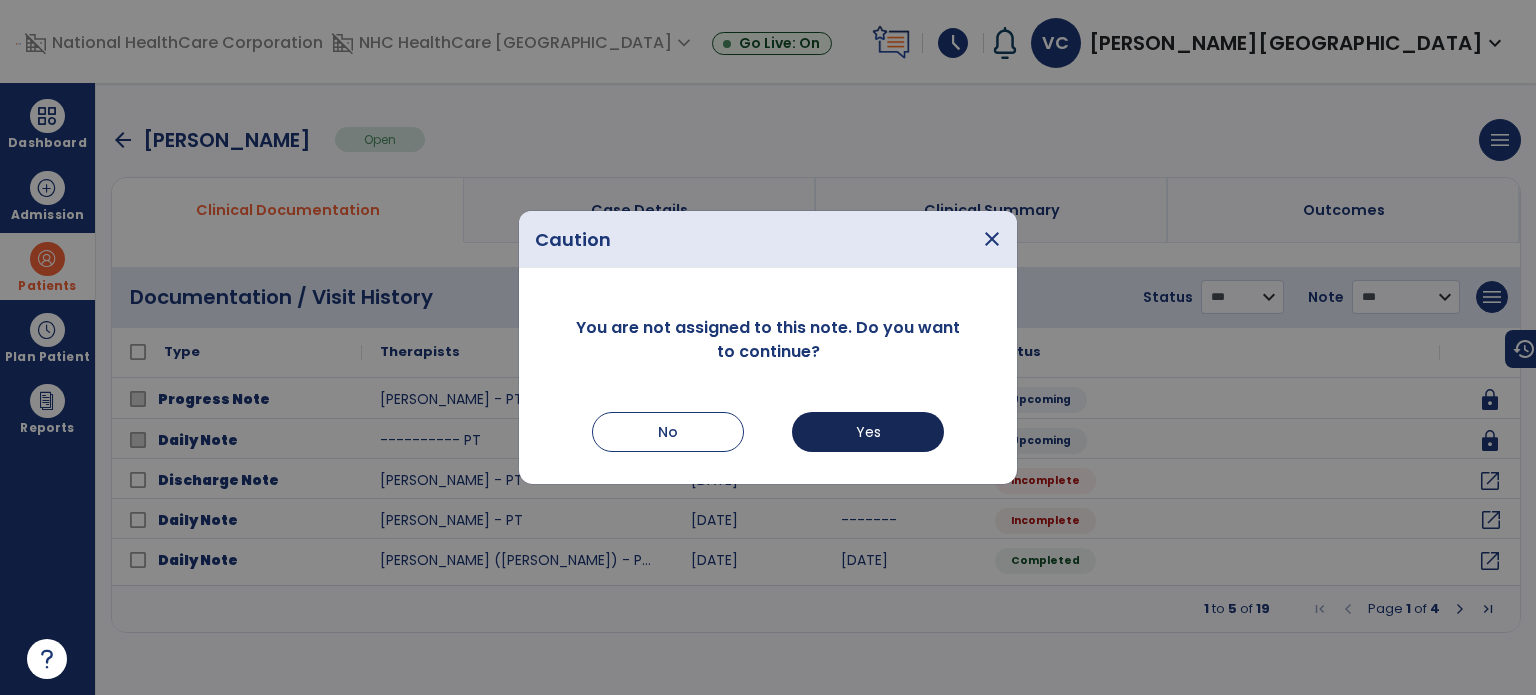 click on "Yes" at bounding box center [868, 432] 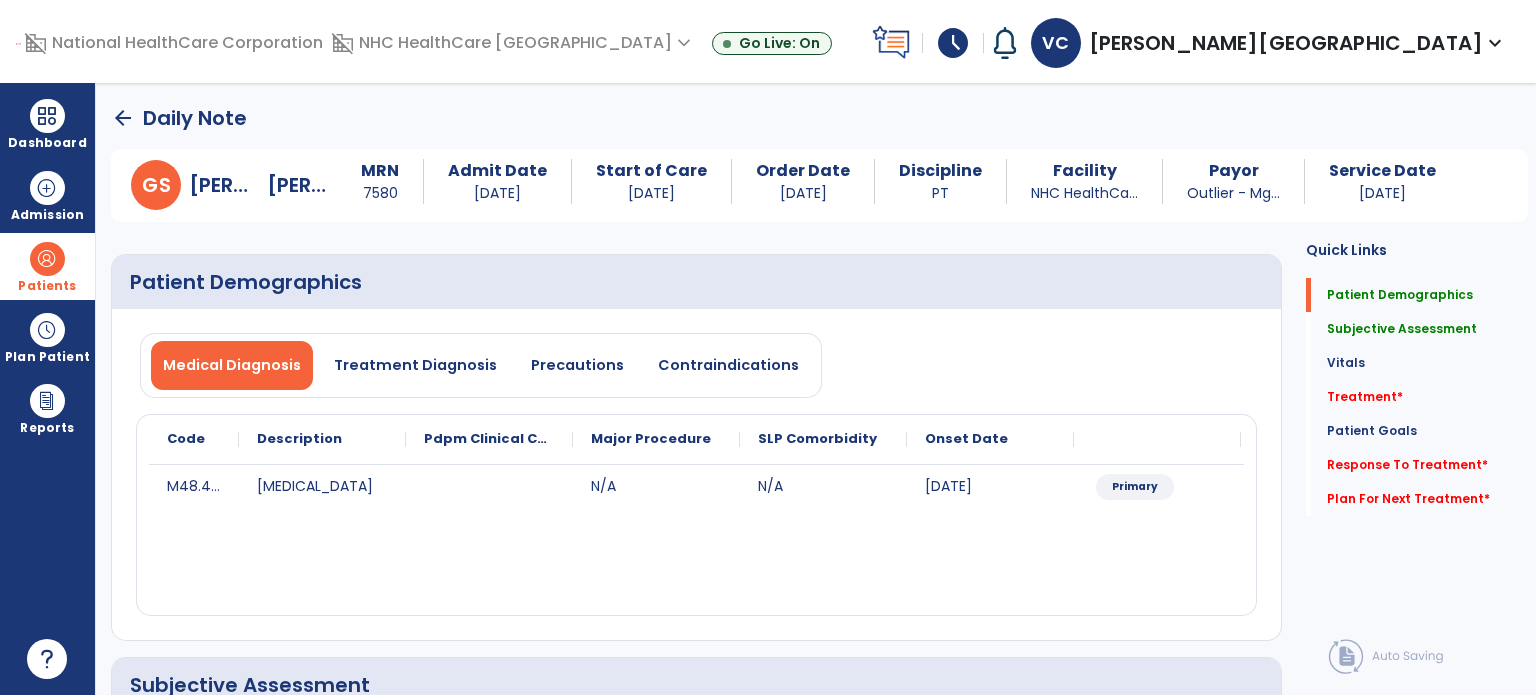 click on "Onset Date" 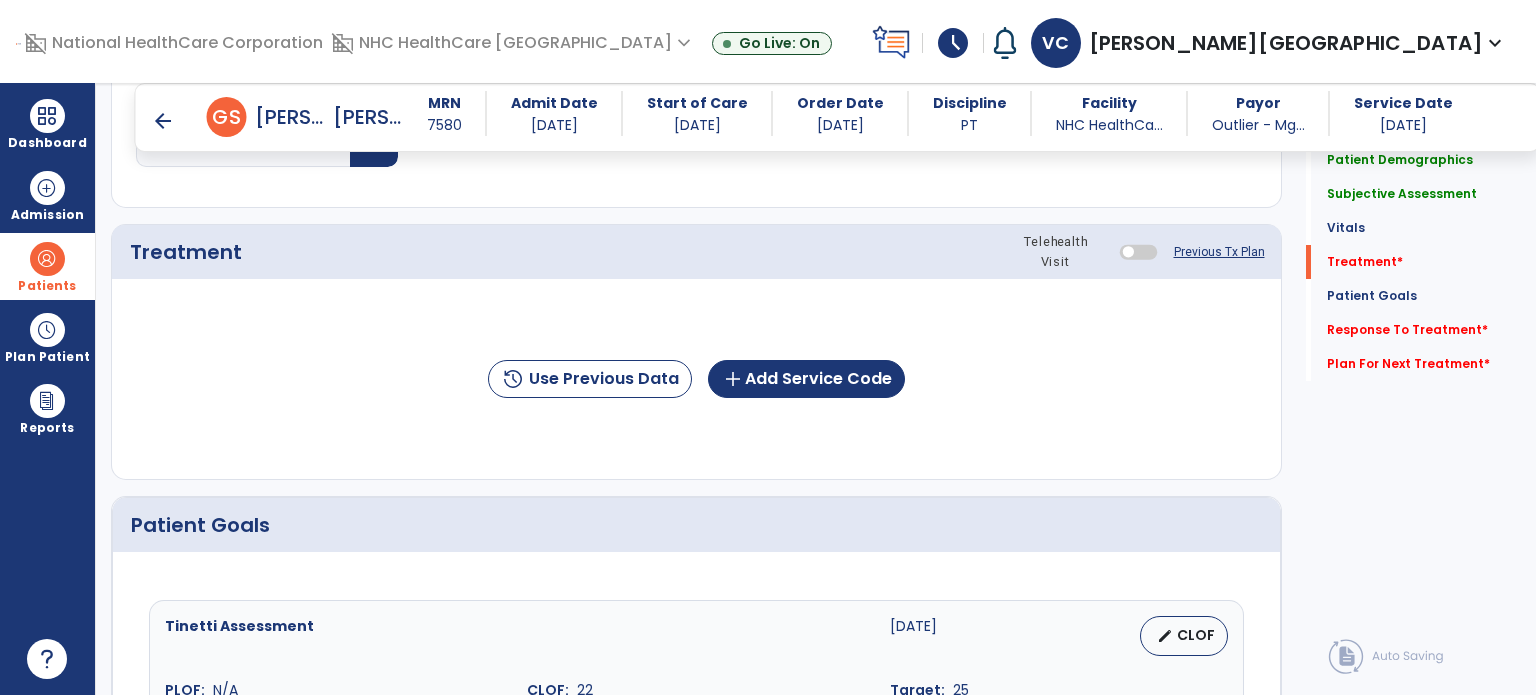 scroll, scrollTop: 1157, scrollLeft: 0, axis: vertical 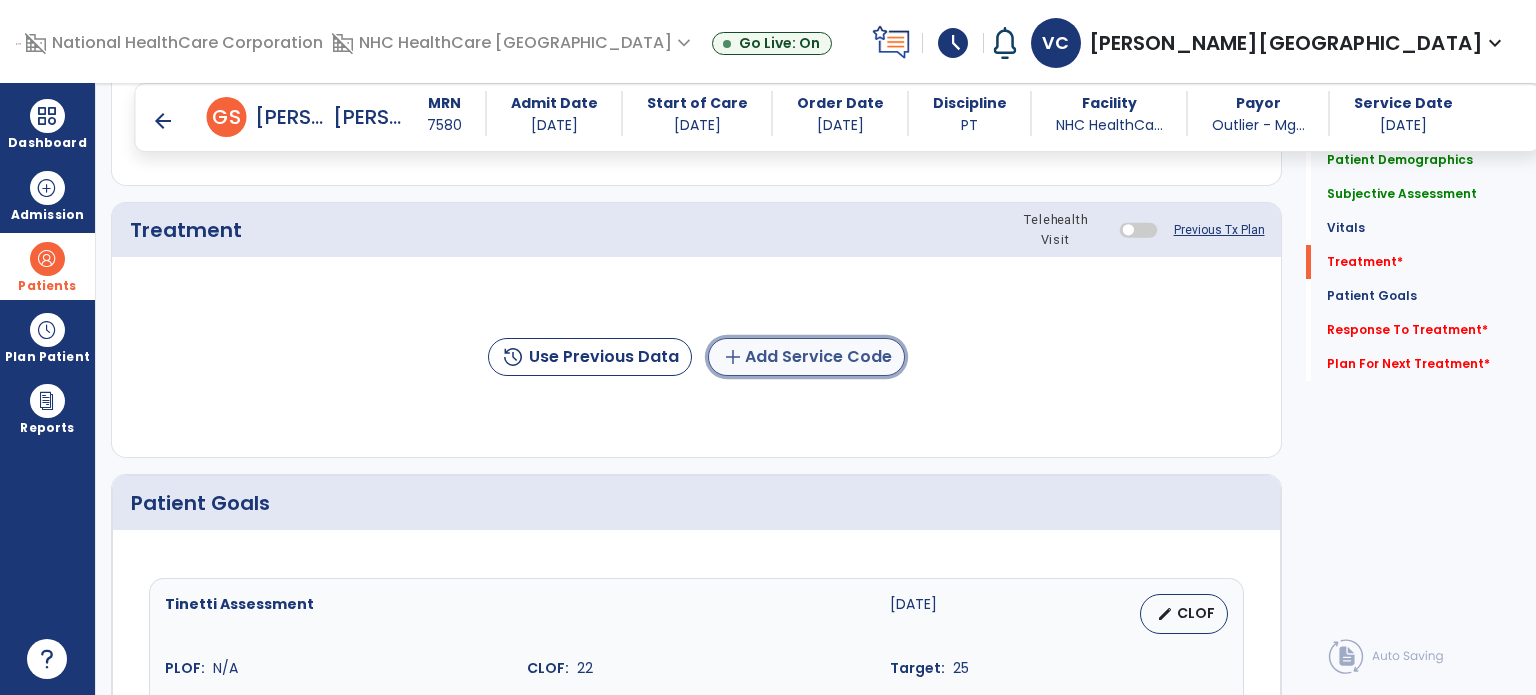 click on "add  Add Service Code" 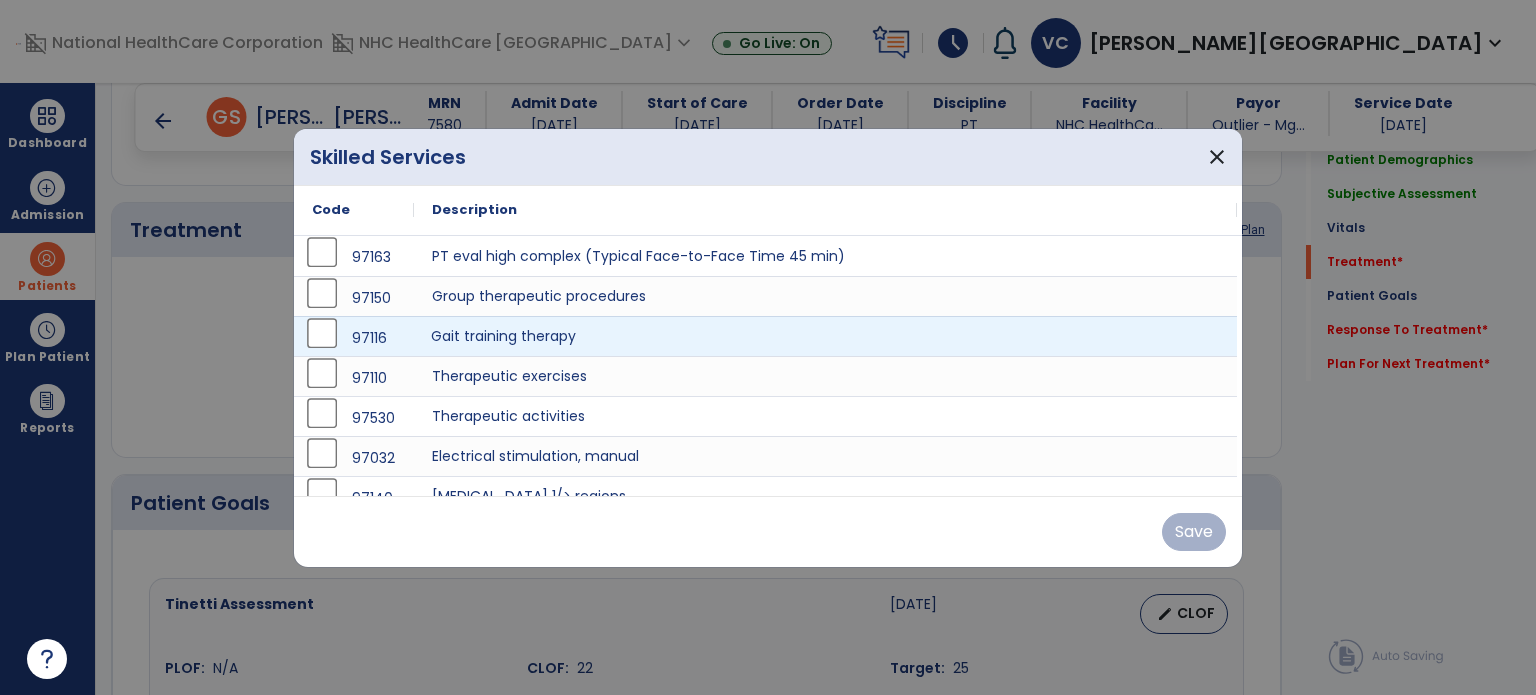 click on "Gait training therapy" at bounding box center [825, 336] 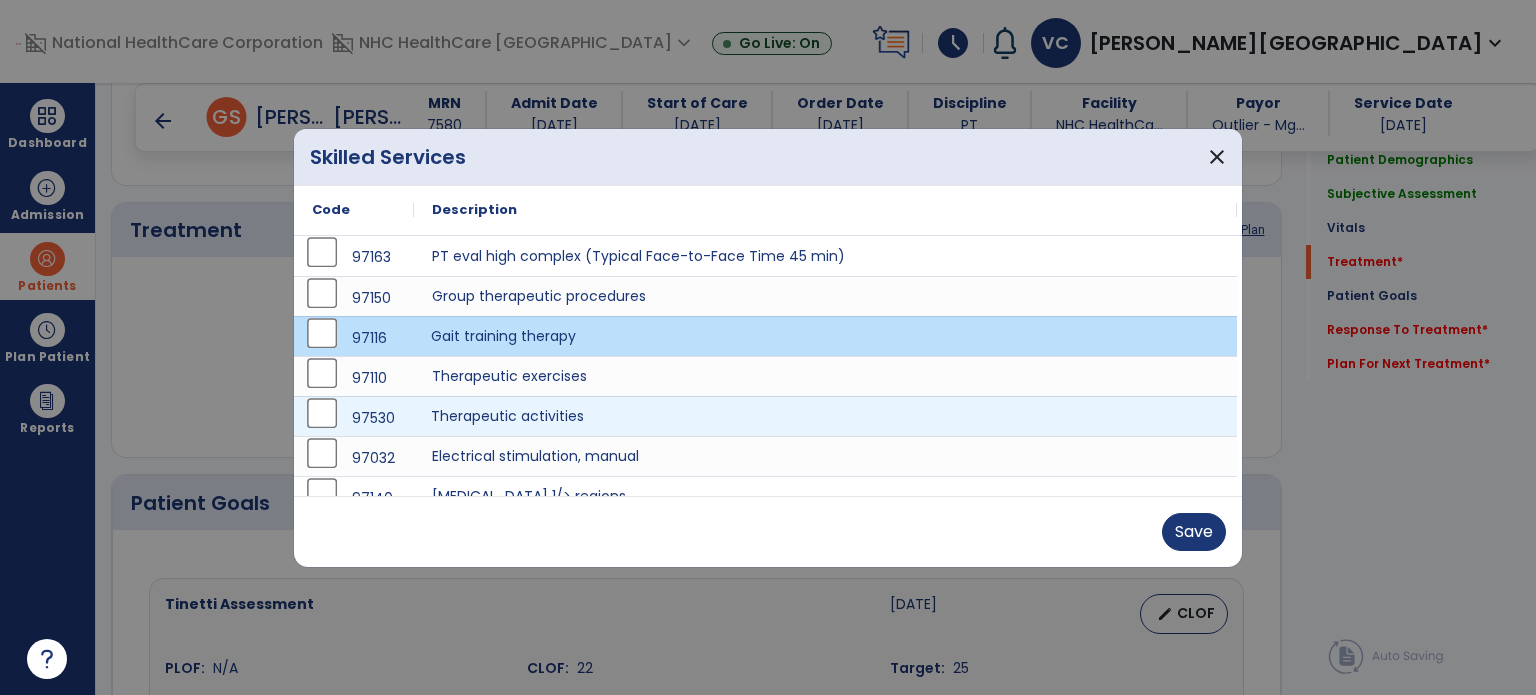 click on "Therapeutic activities" at bounding box center (825, 416) 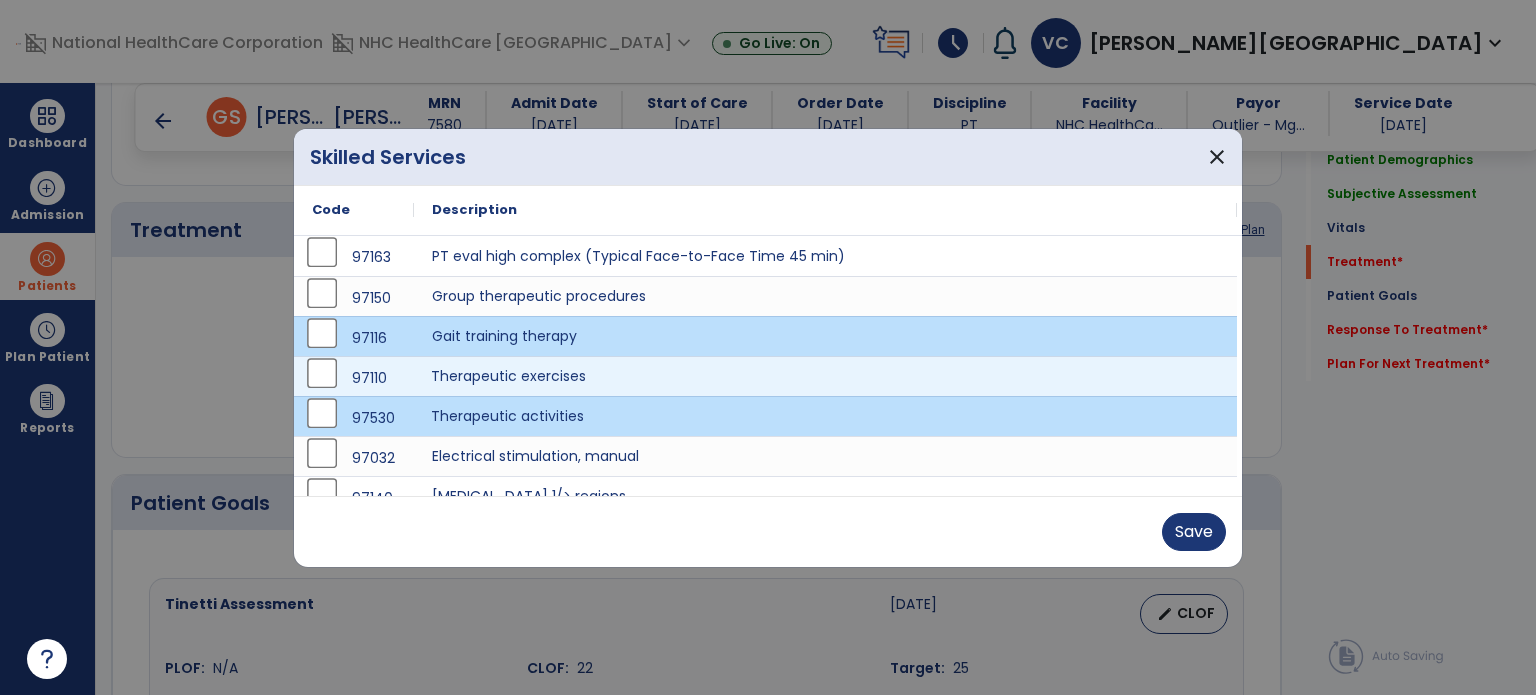 click on "Therapeutic exercises" at bounding box center (825, 376) 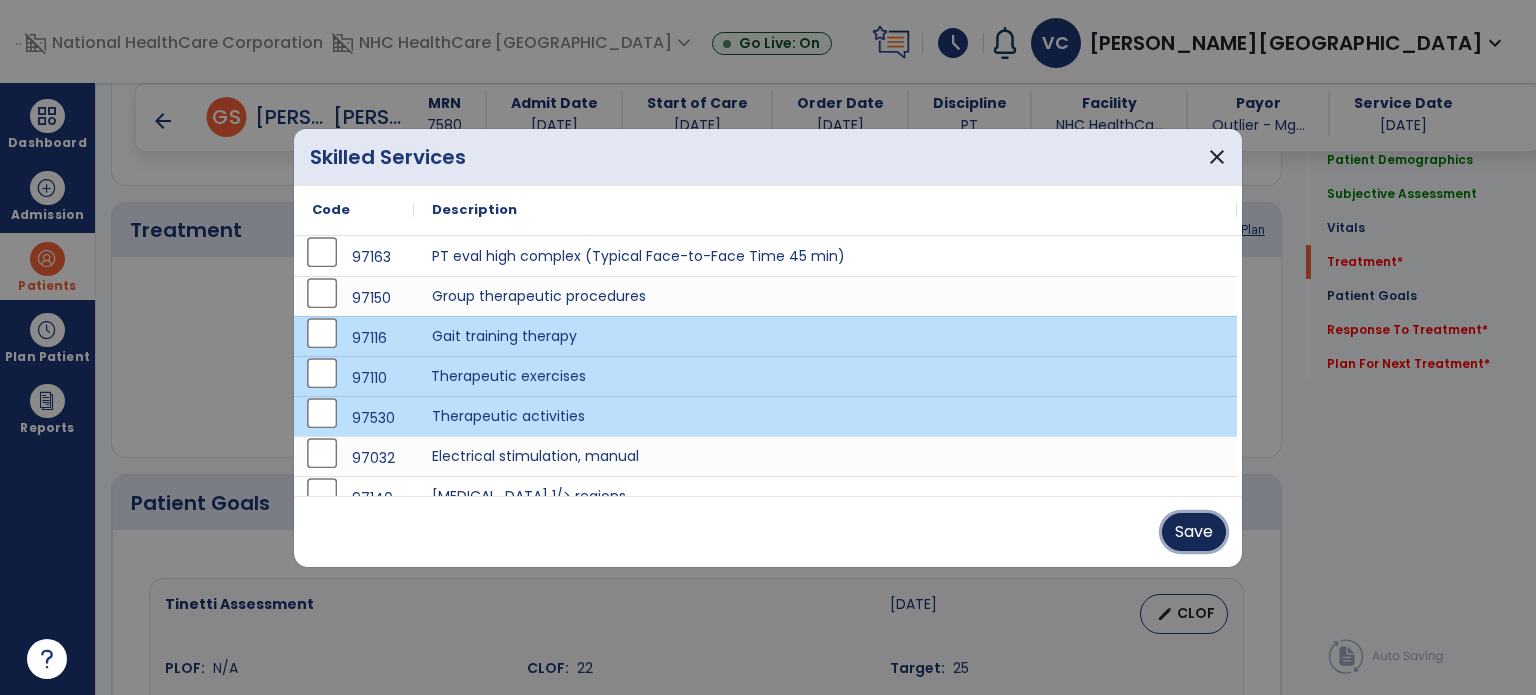click on "Save" at bounding box center (1194, 532) 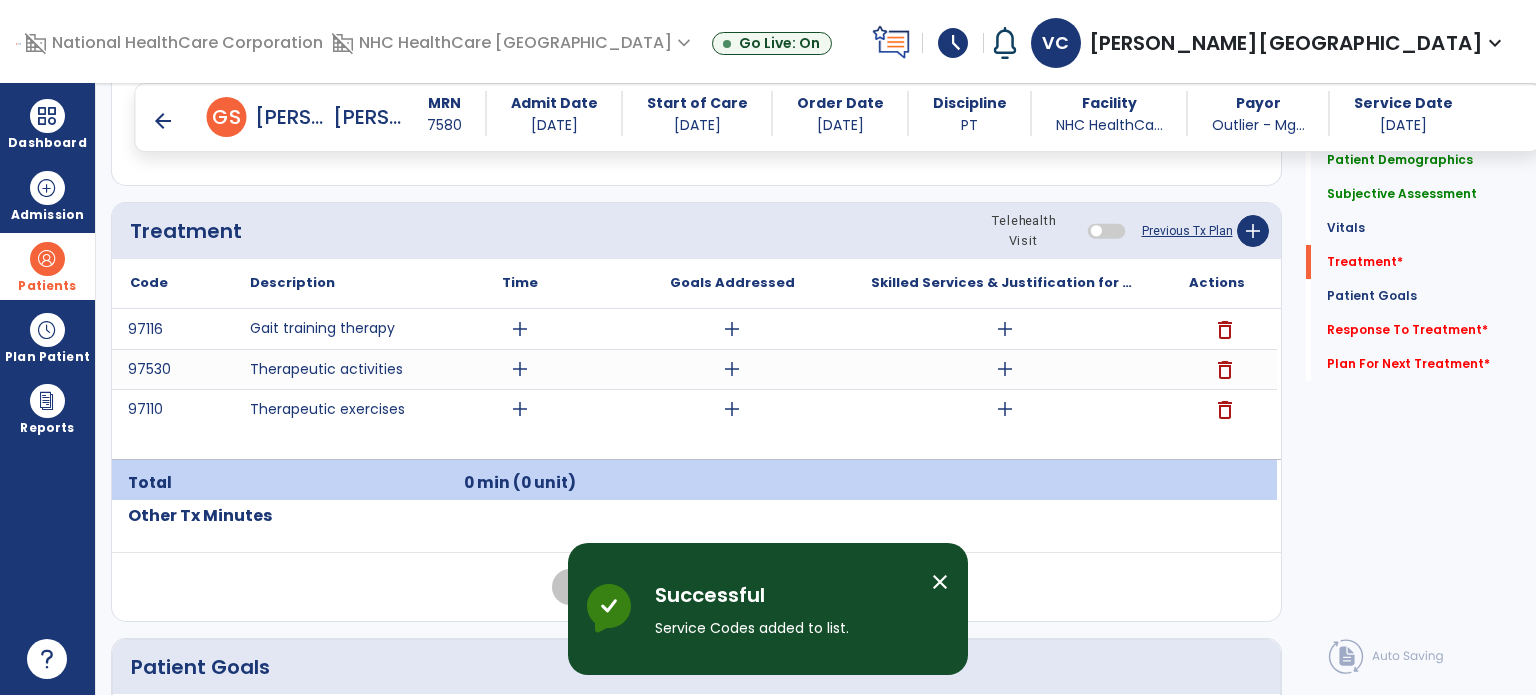 click on "arrow_back" at bounding box center [163, 121] 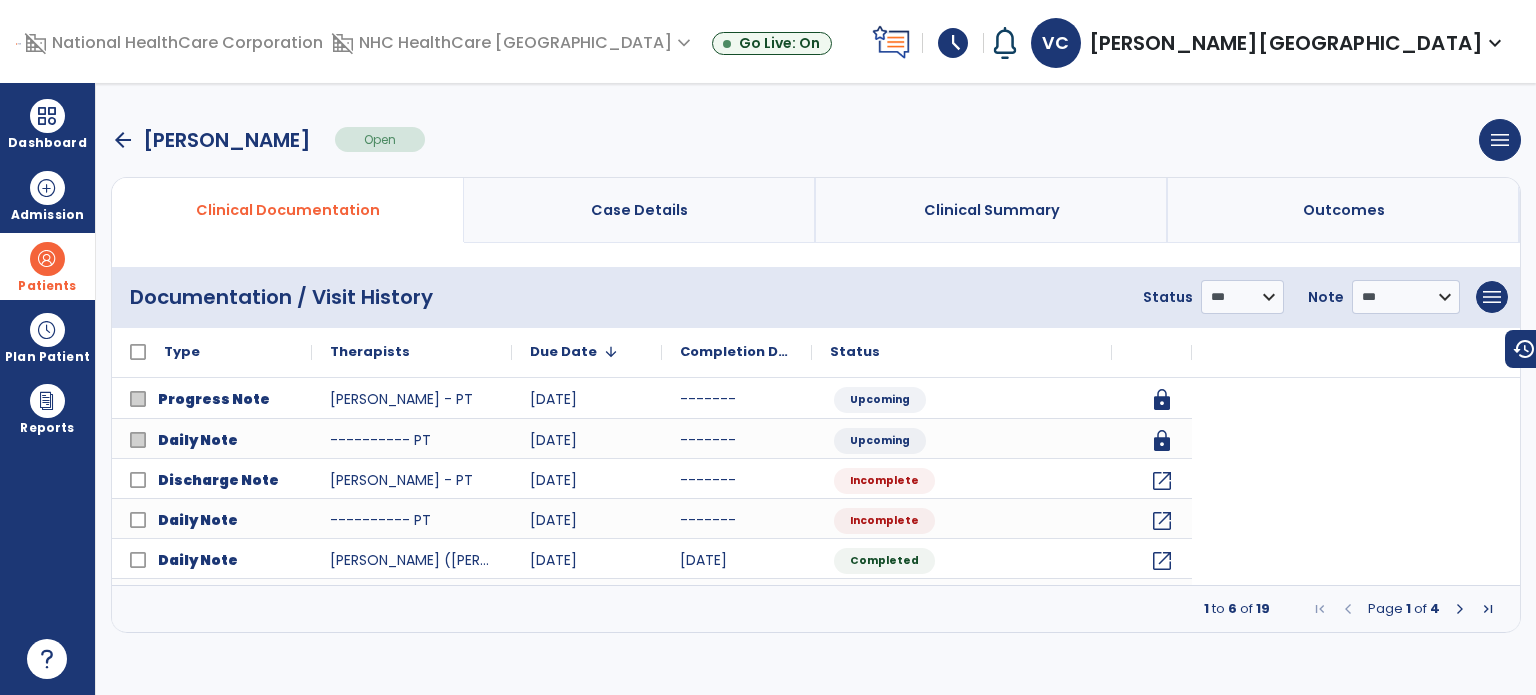 scroll, scrollTop: 0, scrollLeft: 0, axis: both 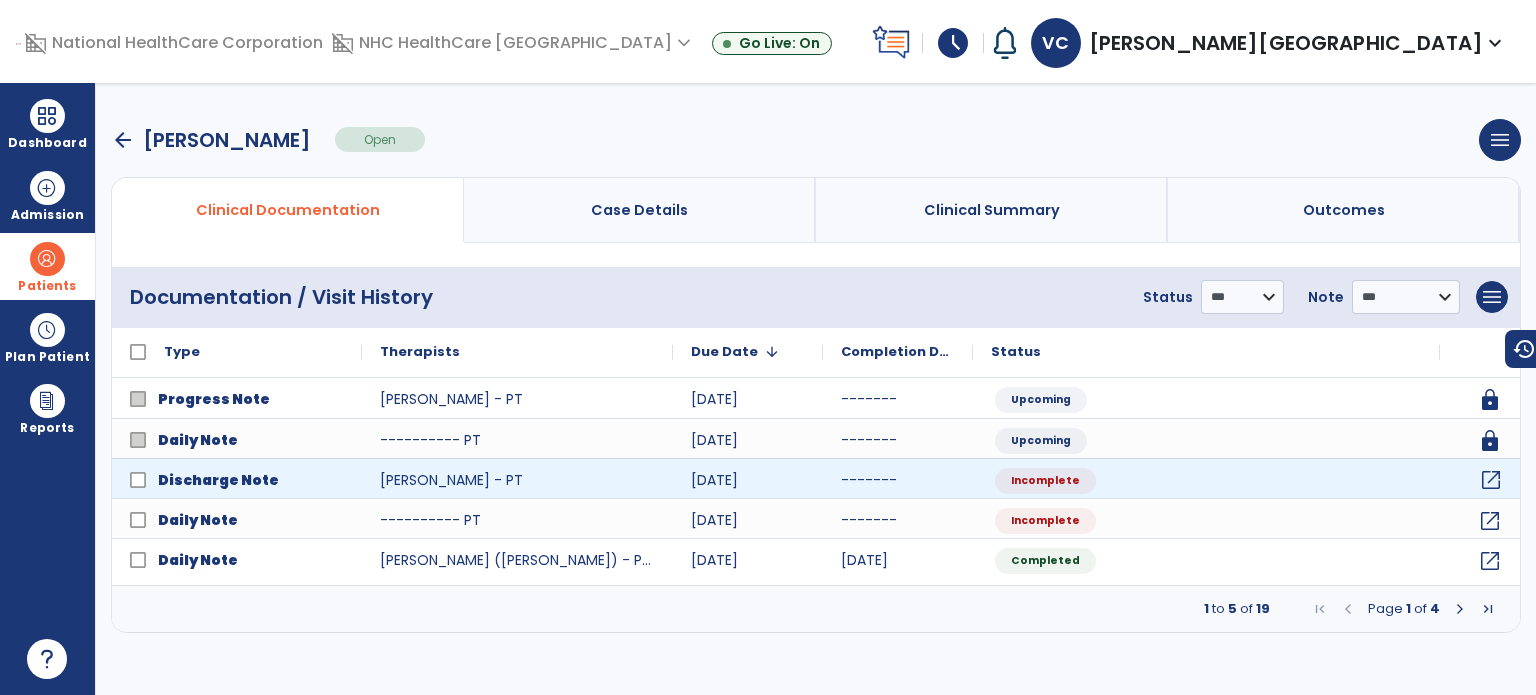 click on "open_in_new" 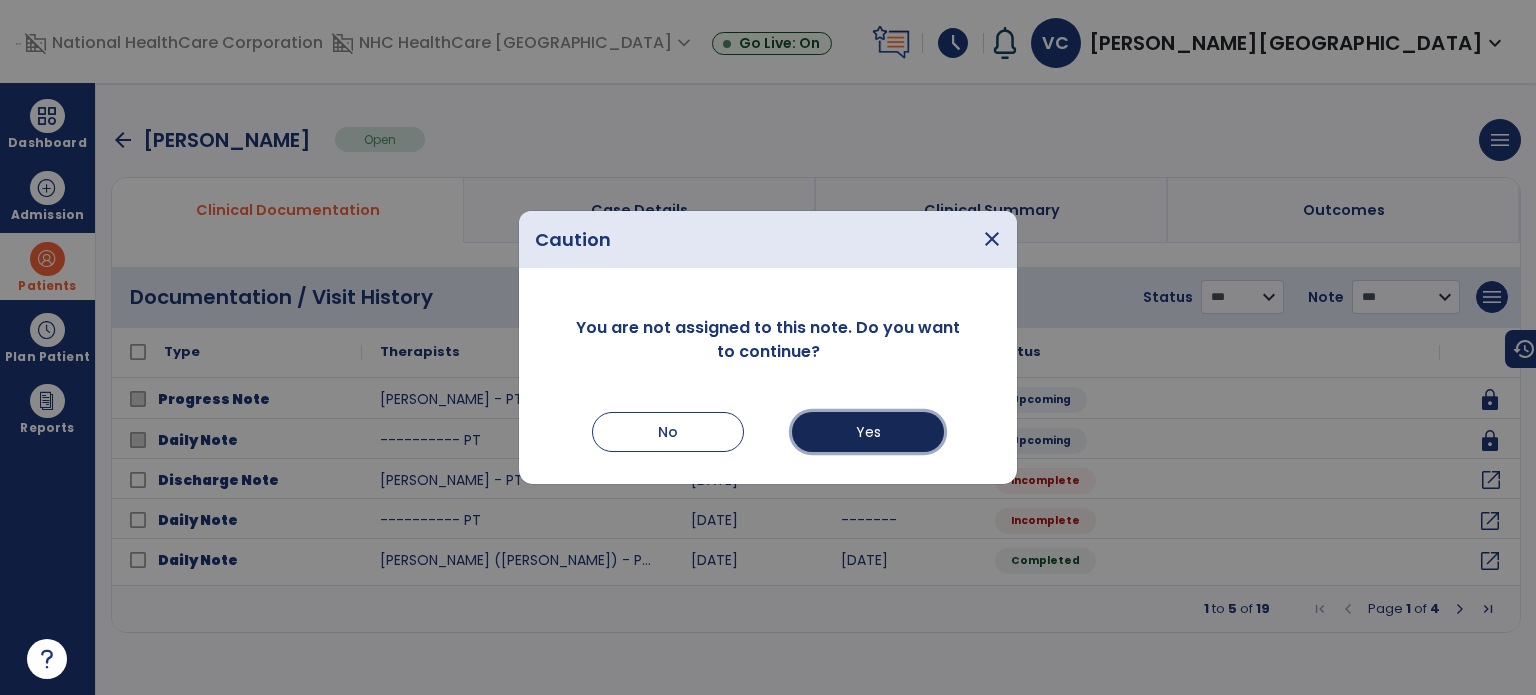 click on "Yes" at bounding box center (868, 432) 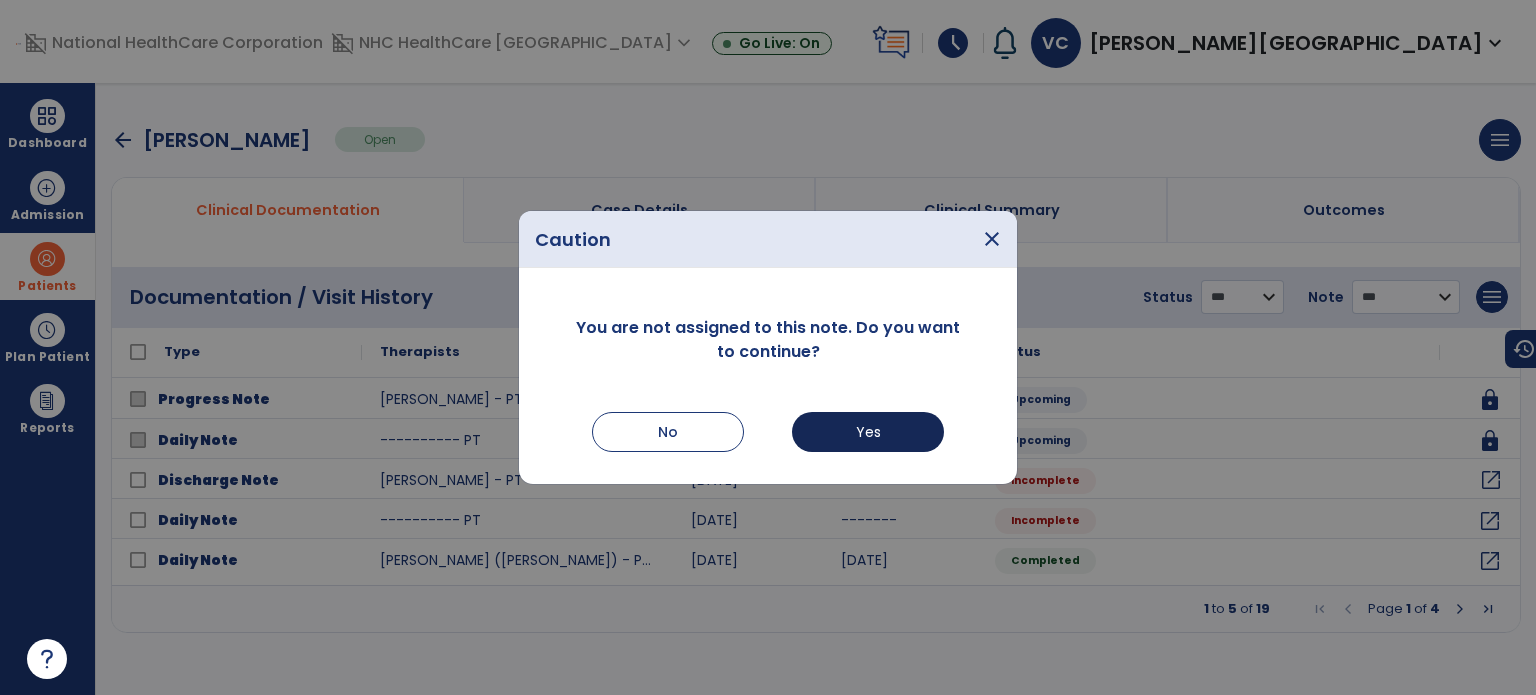 select on "**********" 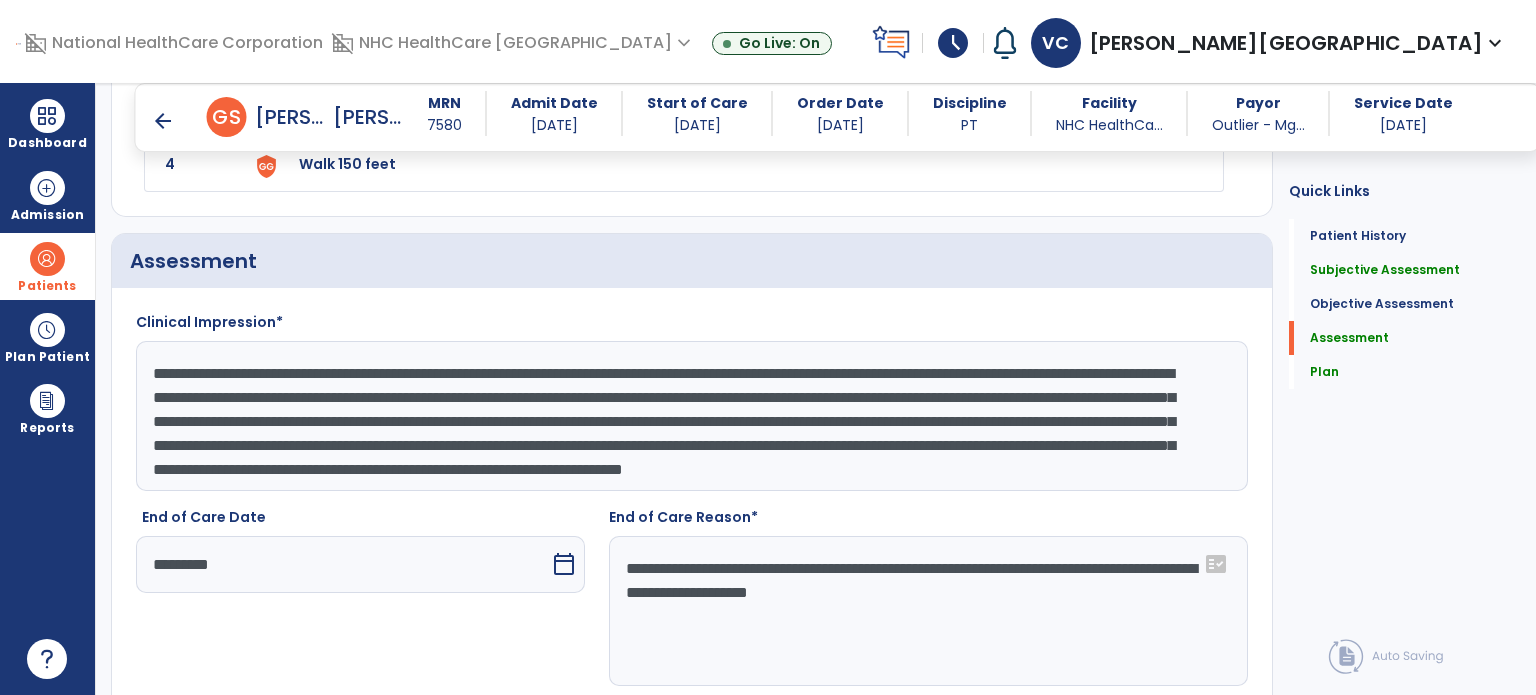 scroll, scrollTop: 2201, scrollLeft: 0, axis: vertical 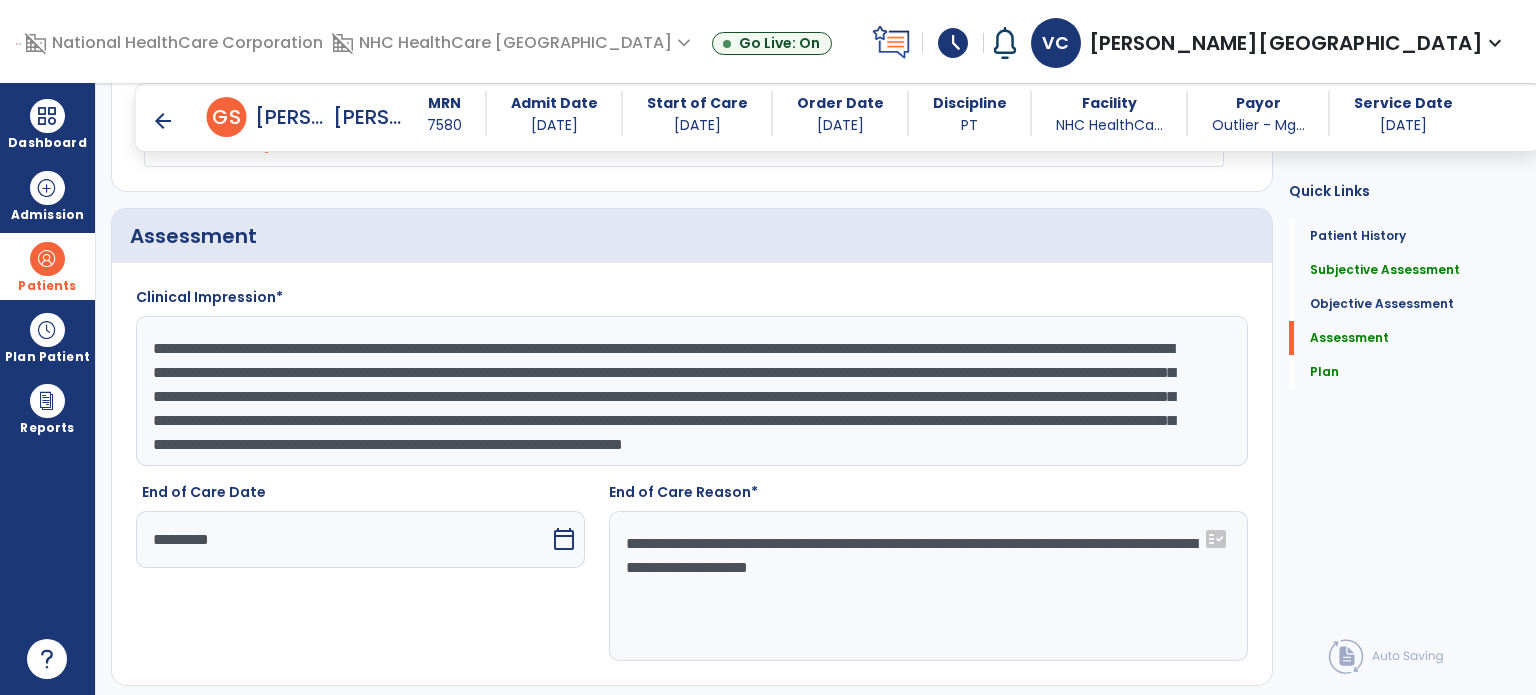 drag, startPoint x: 189, startPoint y: 411, endPoint x: 1110, endPoint y: 460, distance: 922.30255 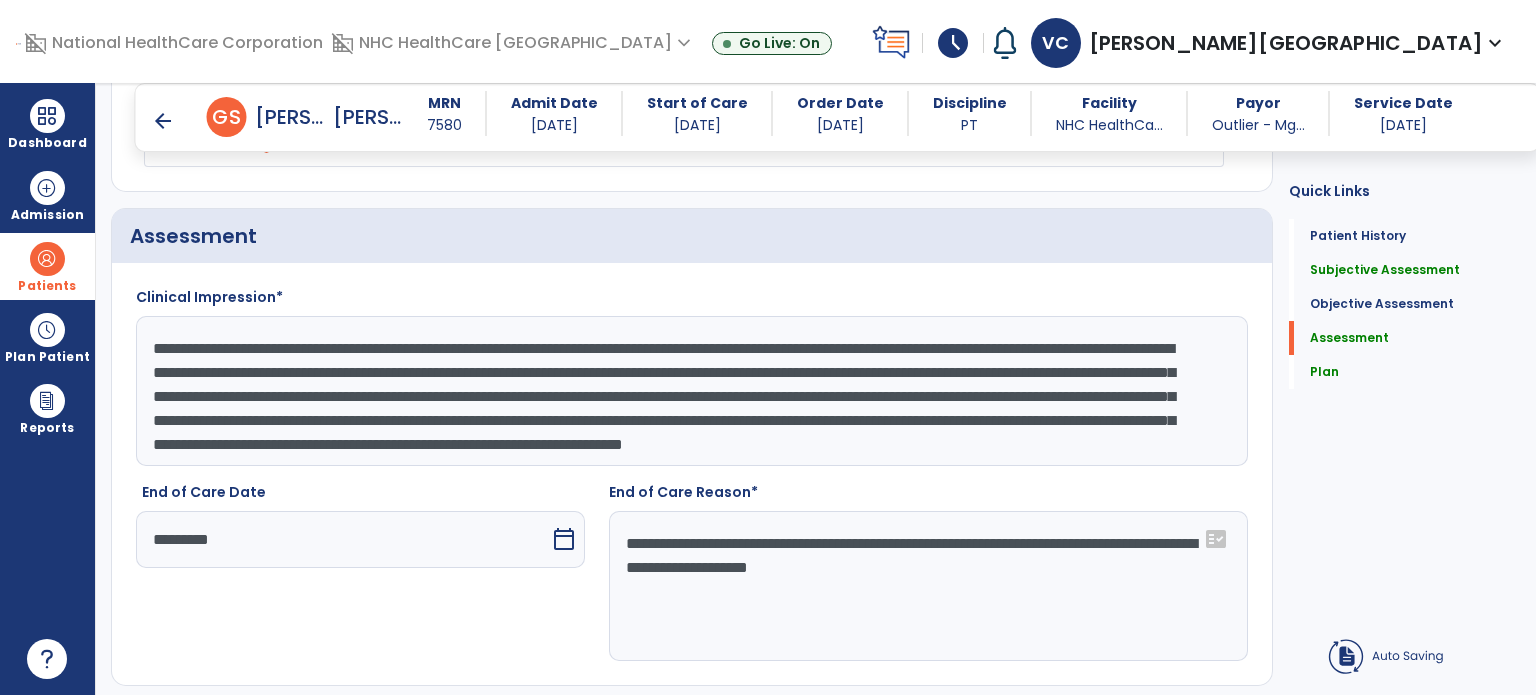 click on "arrow_back" at bounding box center [163, 121] 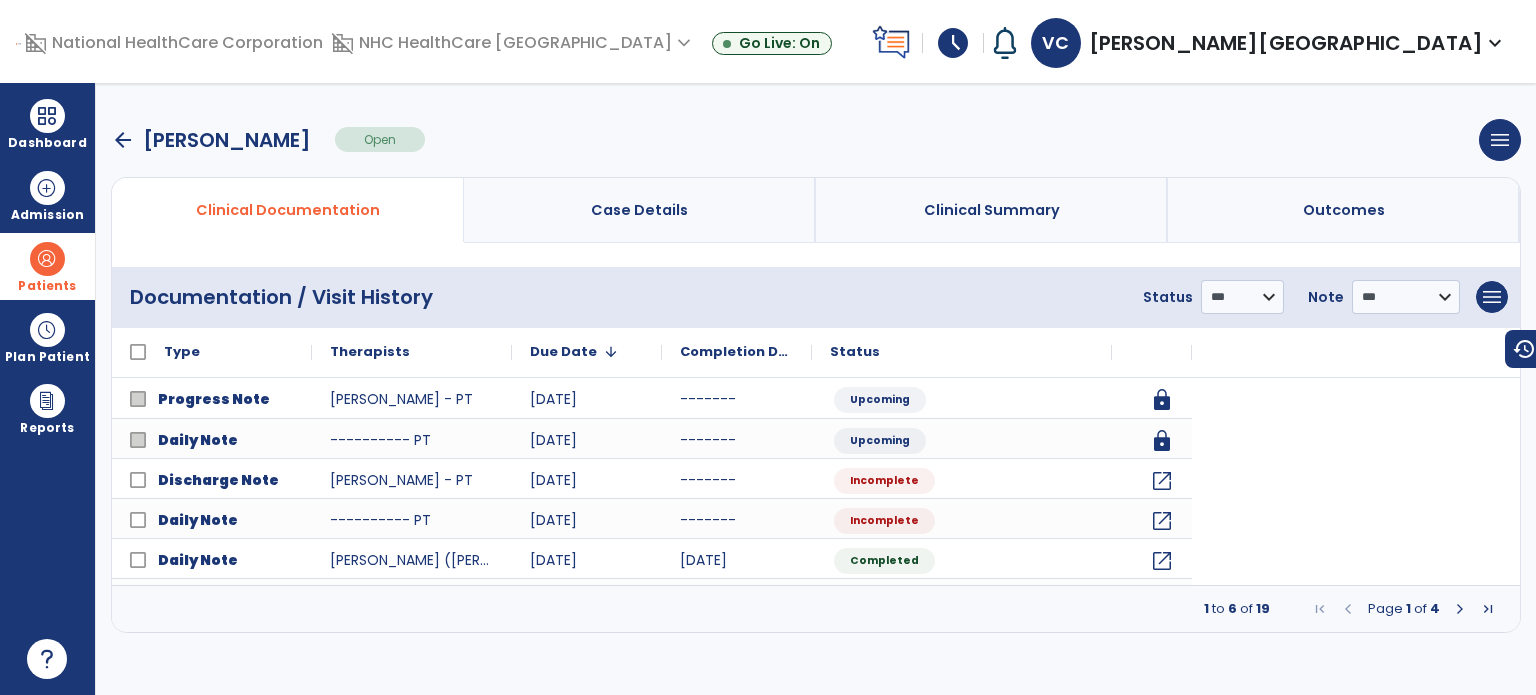 scroll, scrollTop: 0, scrollLeft: 0, axis: both 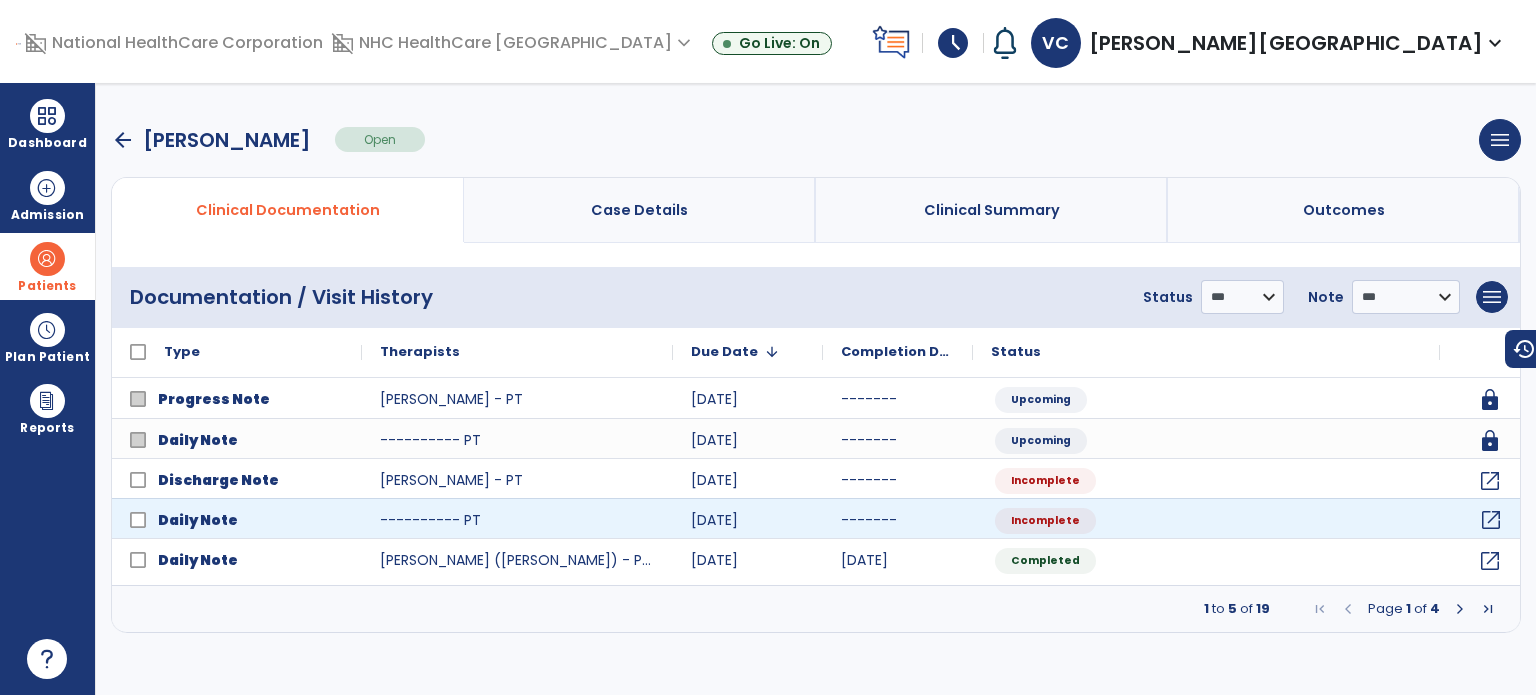 click on "open_in_new" 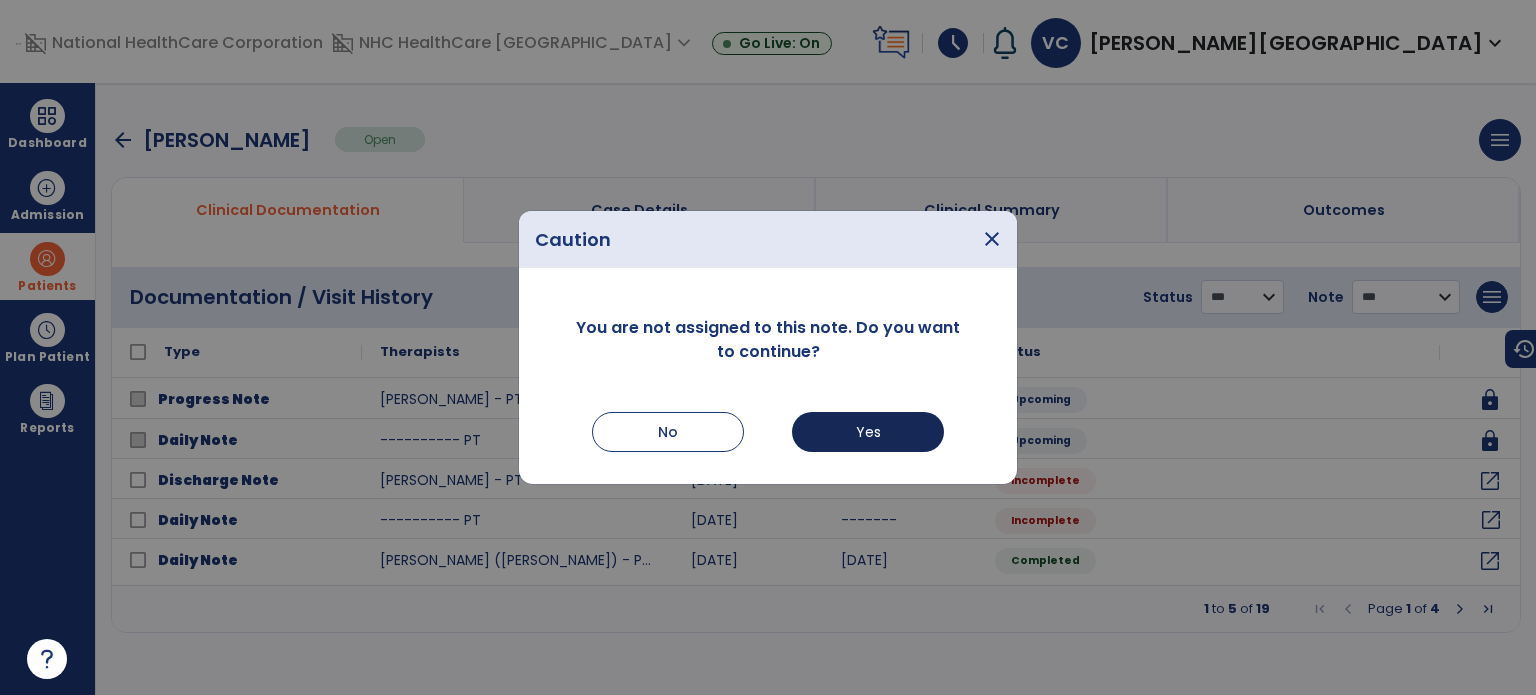 click on "Yes" at bounding box center [868, 432] 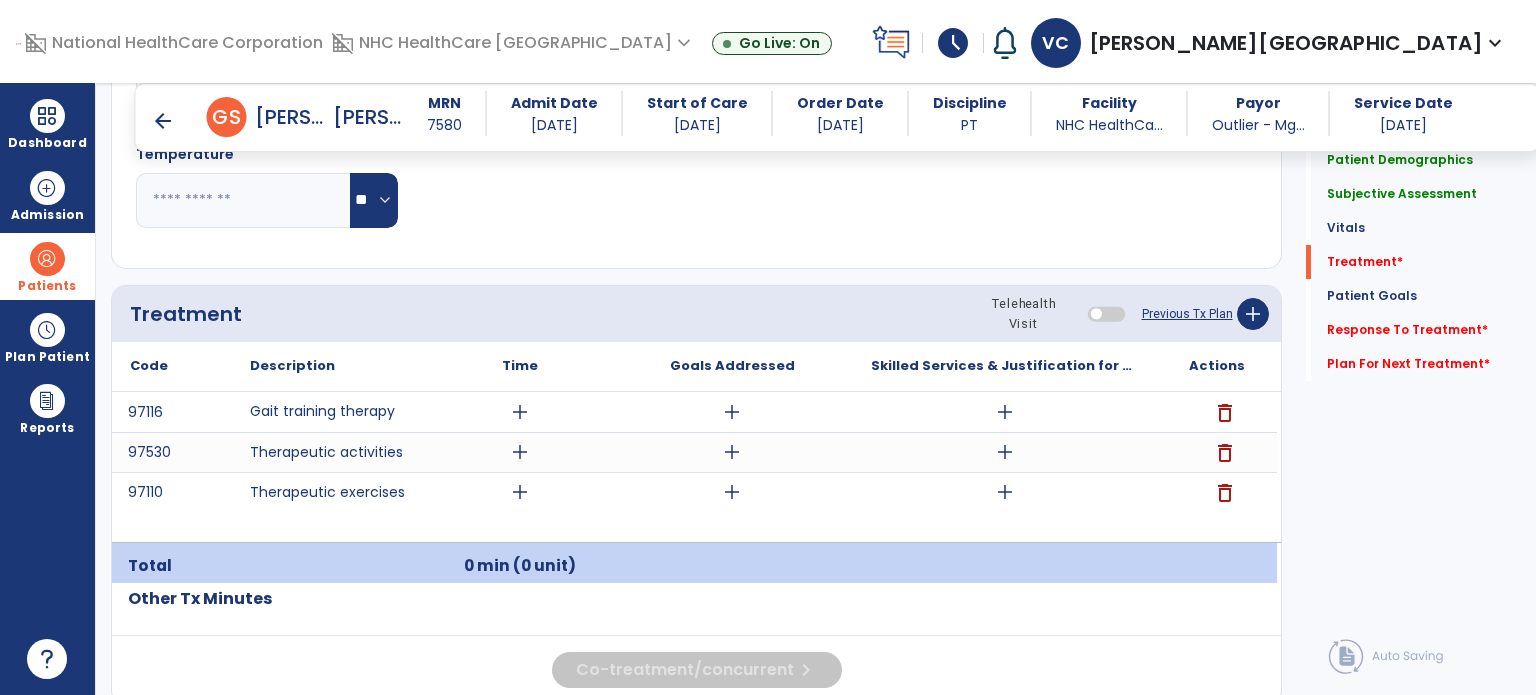 scroll, scrollTop: 1078, scrollLeft: 0, axis: vertical 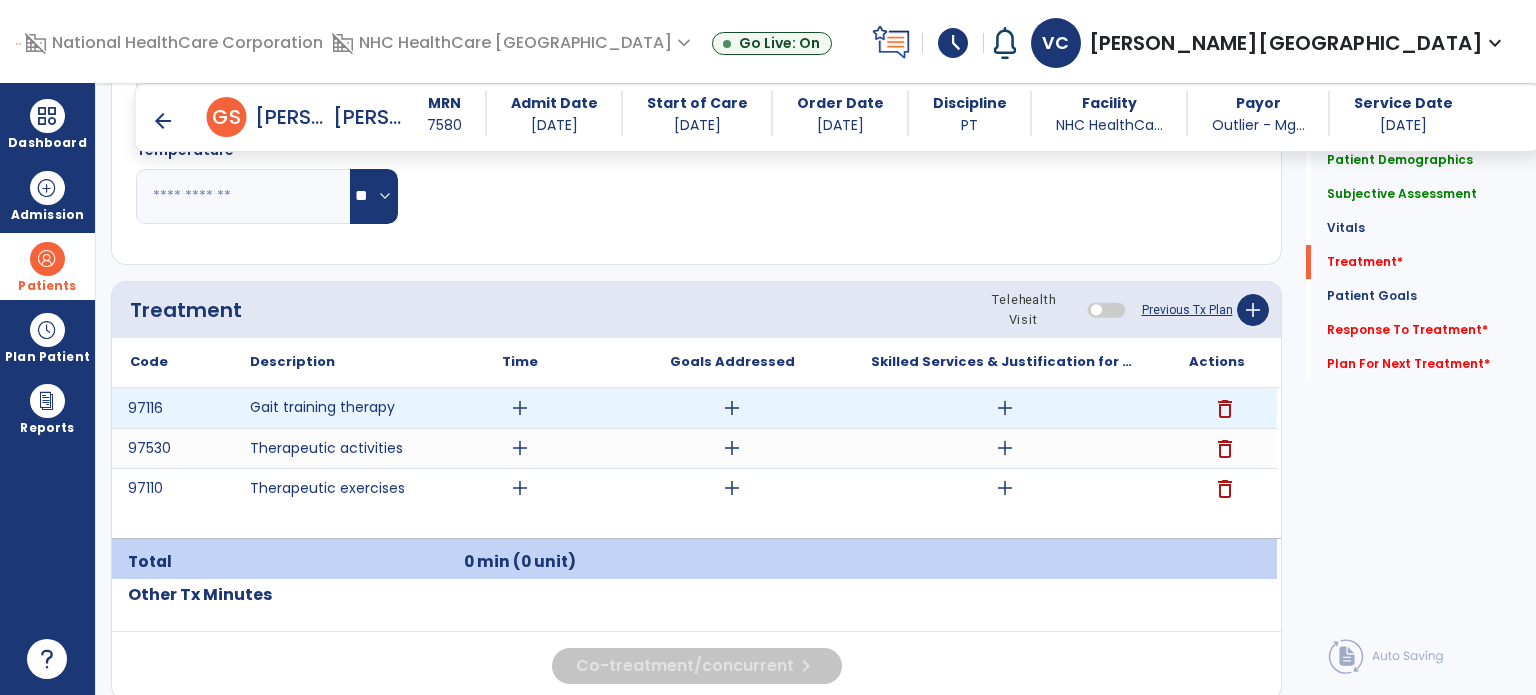click on "add" at bounding box center (1005, 408) 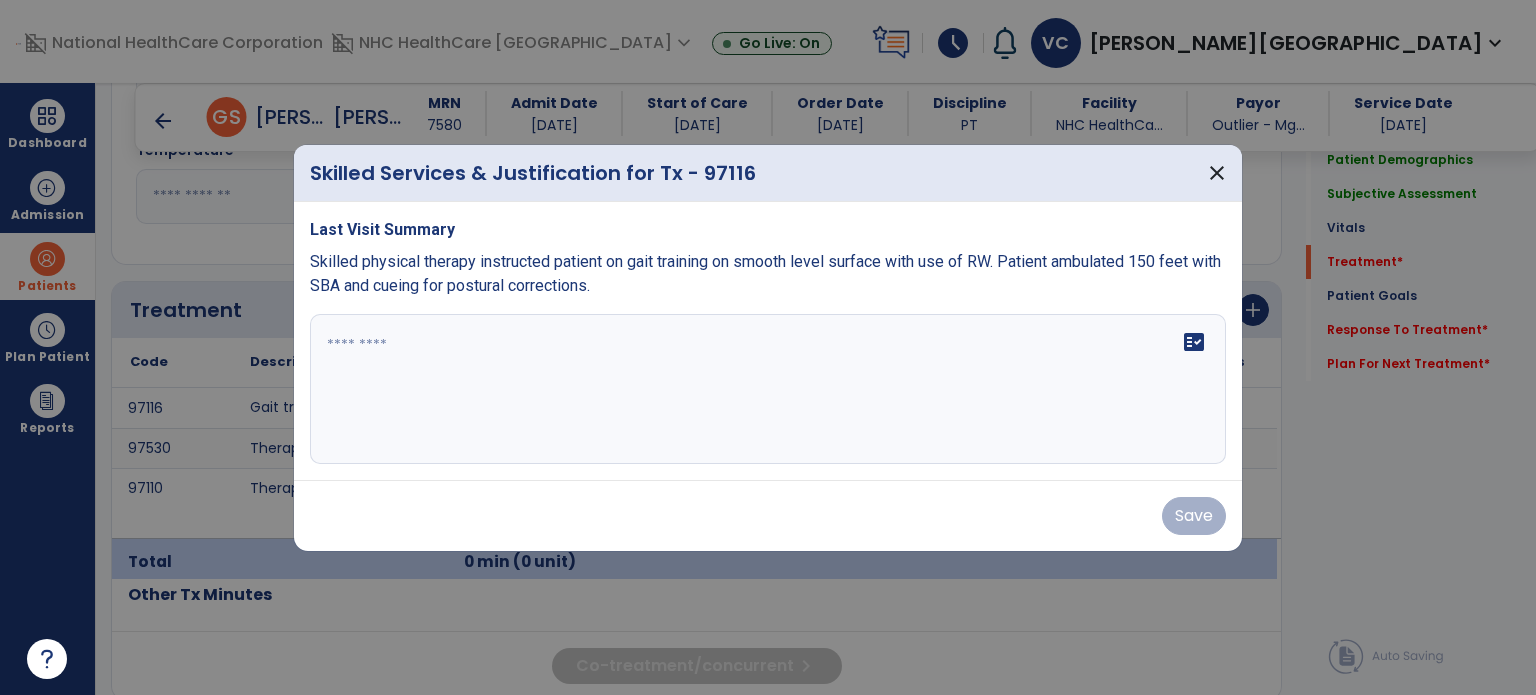 click on "fact_check" at bounding box center [768, 389] 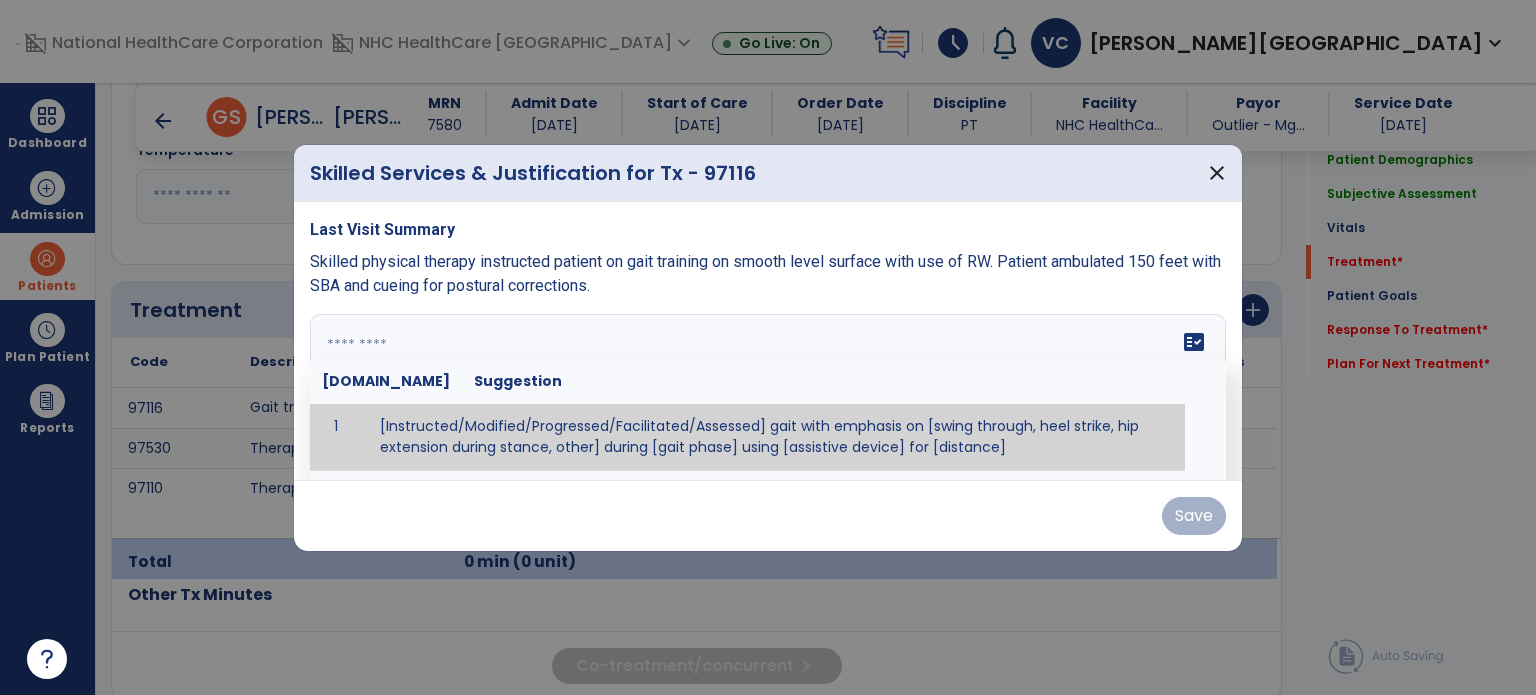 paste on "**********" 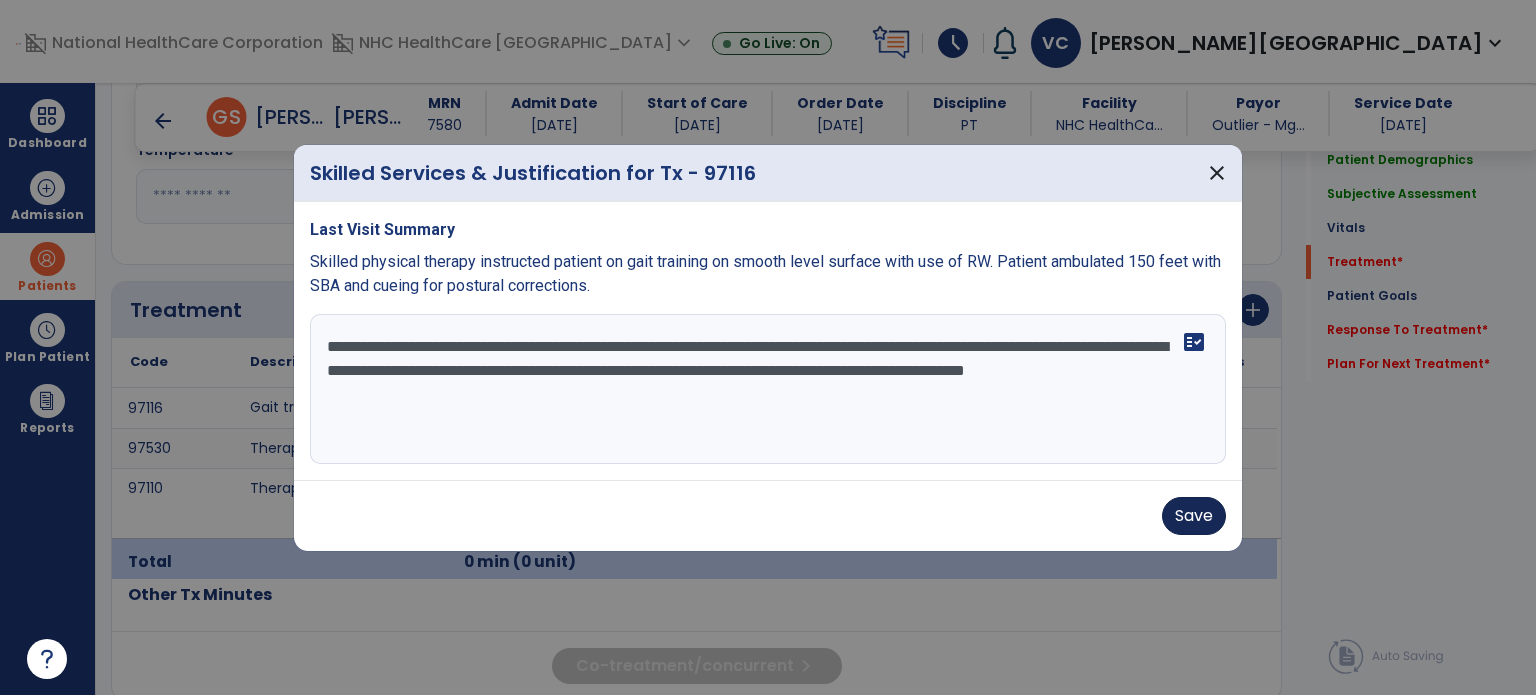 type on "**********" 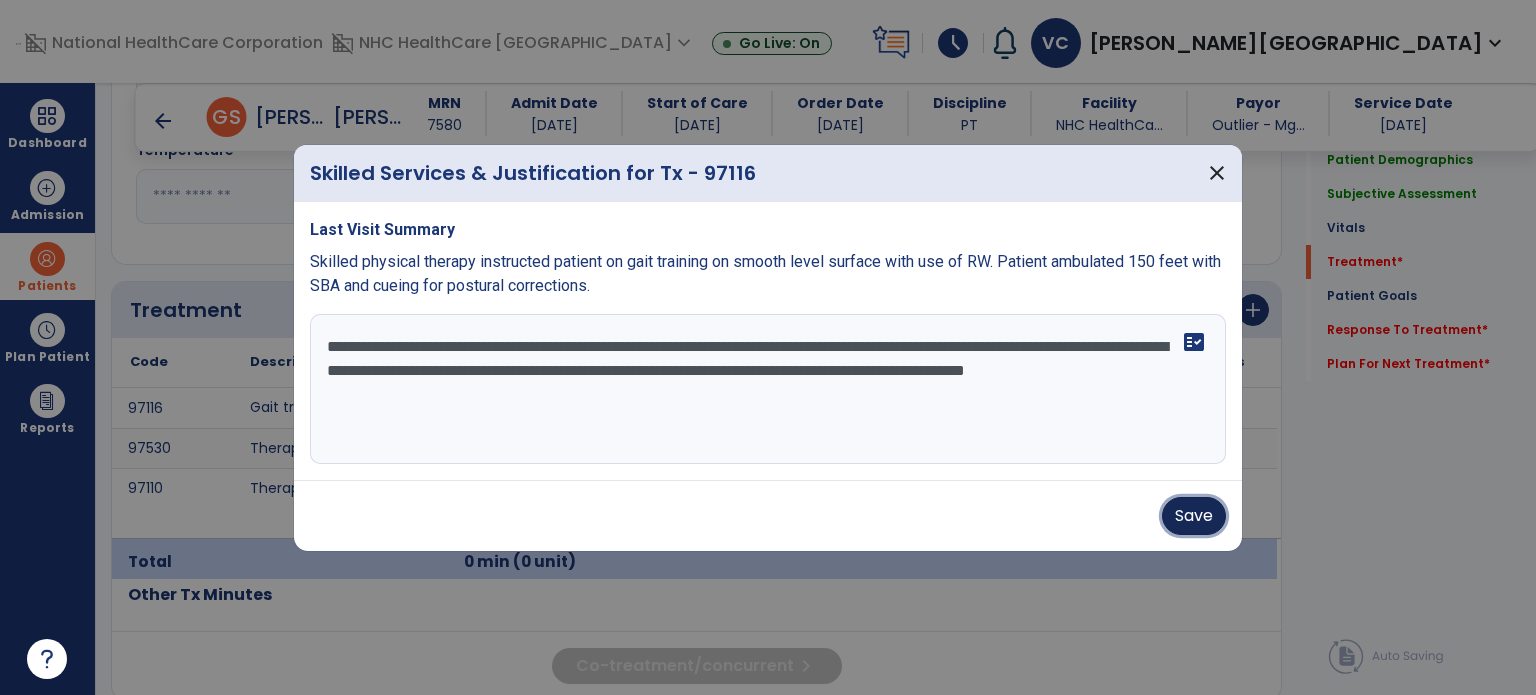 click on "Save" at bounding box center (1194, 516) 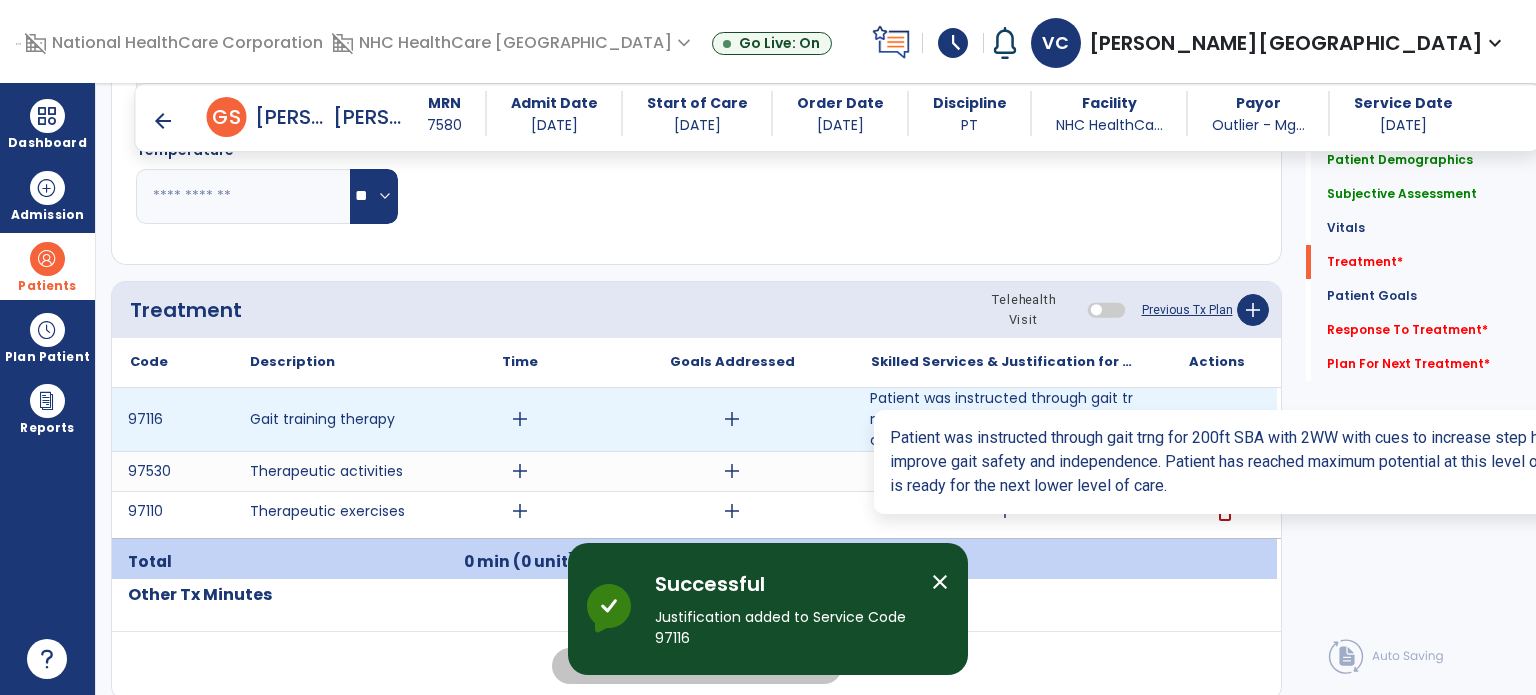 click on "Patient was instructed through gait trng for 200ft SBA with 2WW with cues to increase step height to..." at bounding box center (1004, 419) 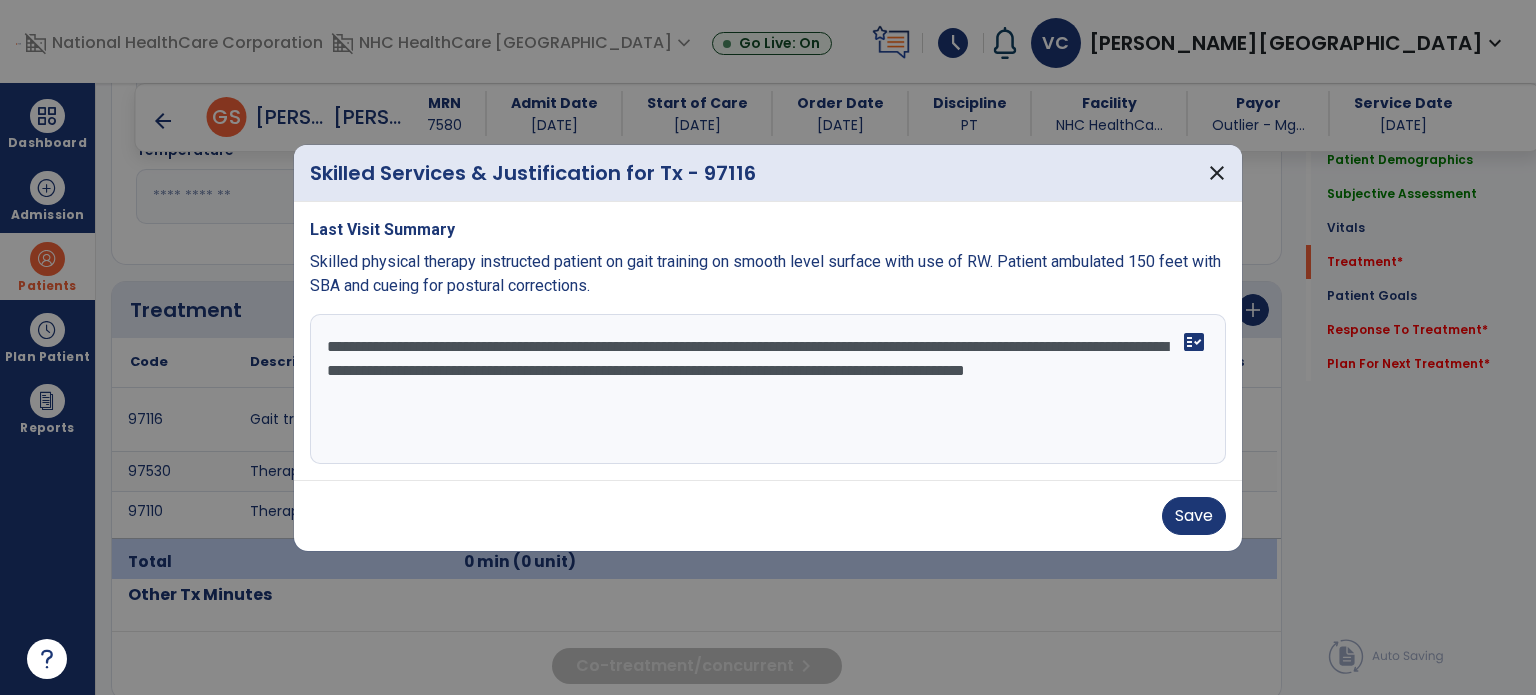 drag, startPoint x: 645, startPoint y: 375, endPoint x: 645, endPoint y: 391, distance: 16 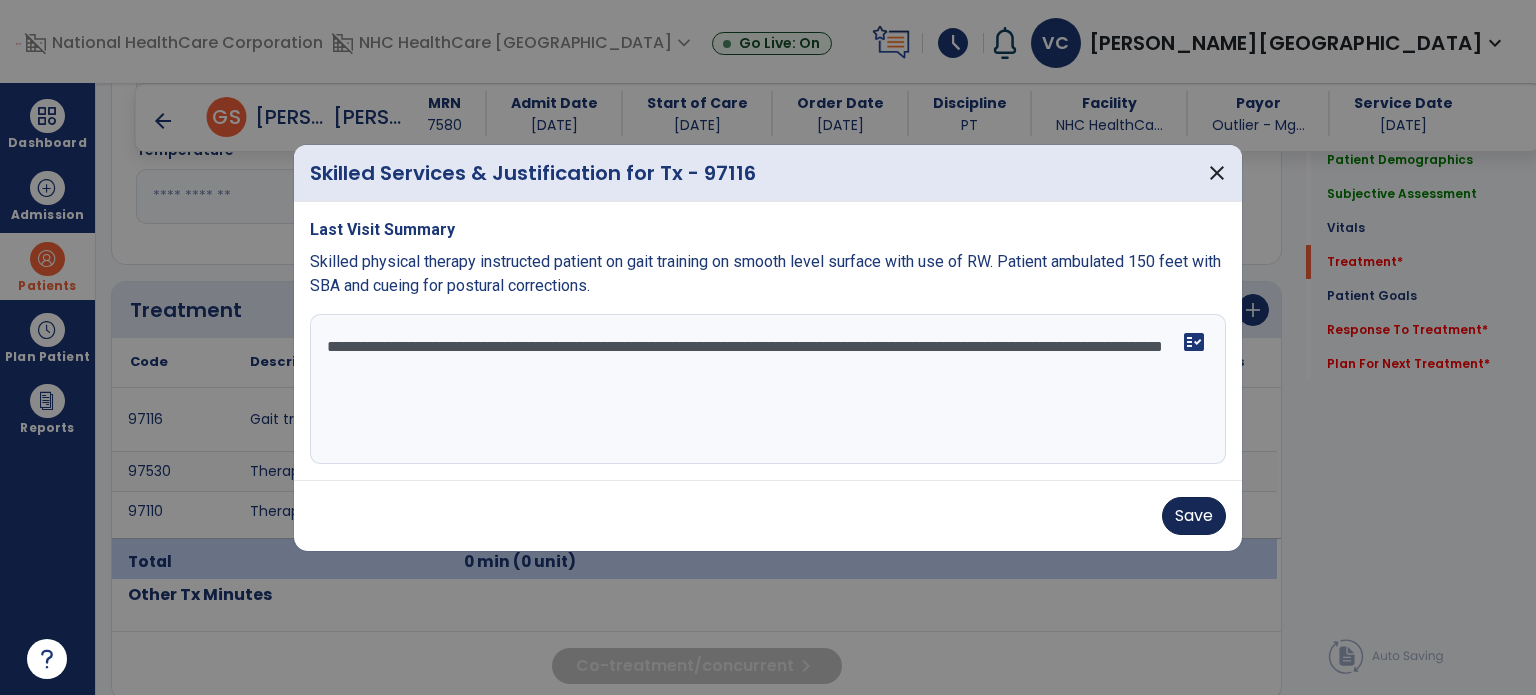 type on "**********" 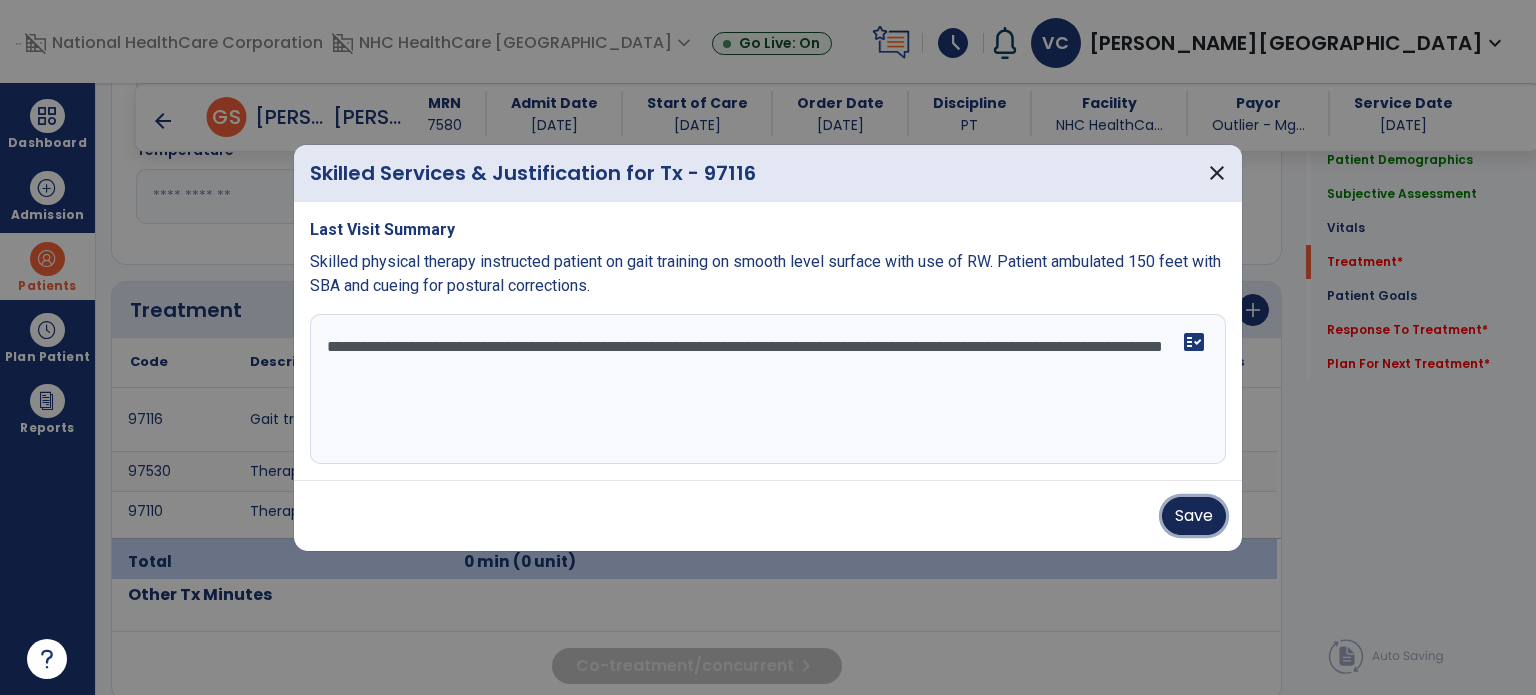 click on "Save" at bounding box center [1194, 516] 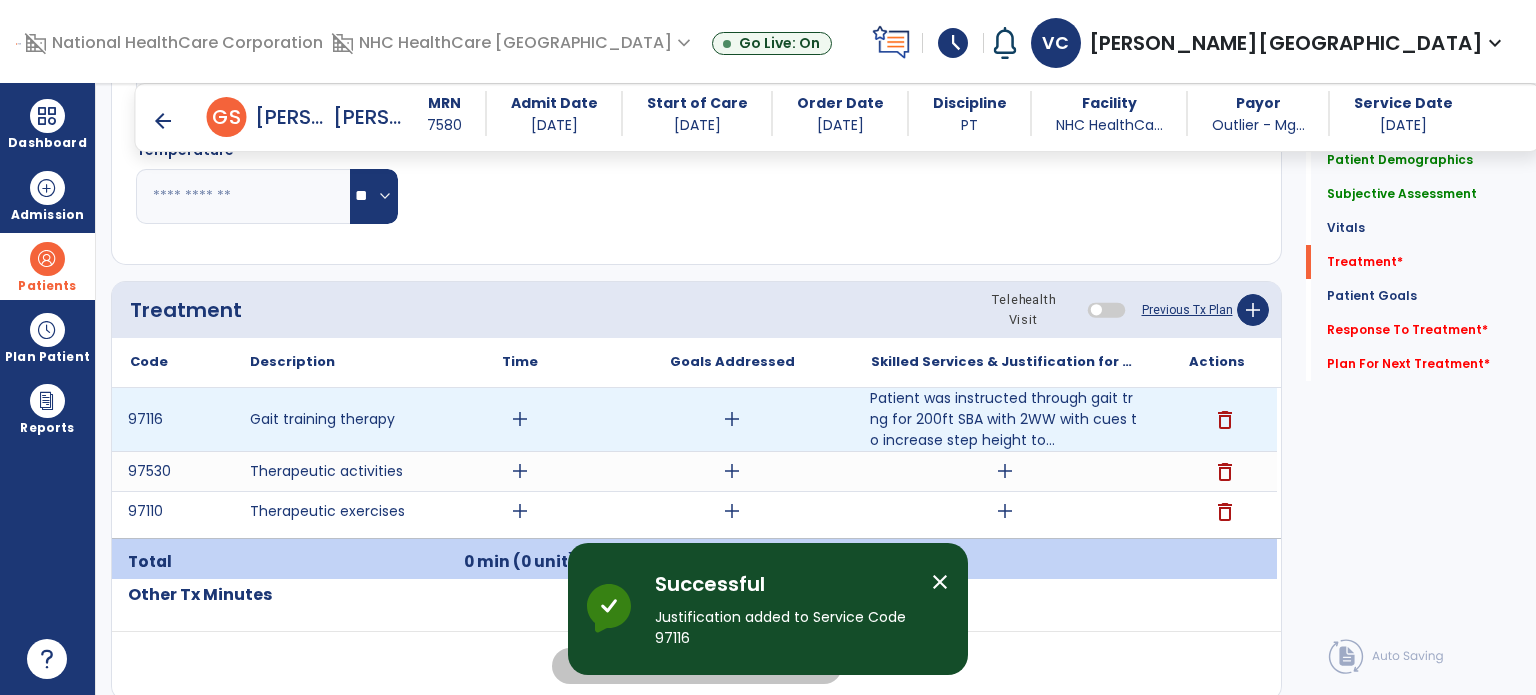 click on "add" at bounding box center [520, 419] 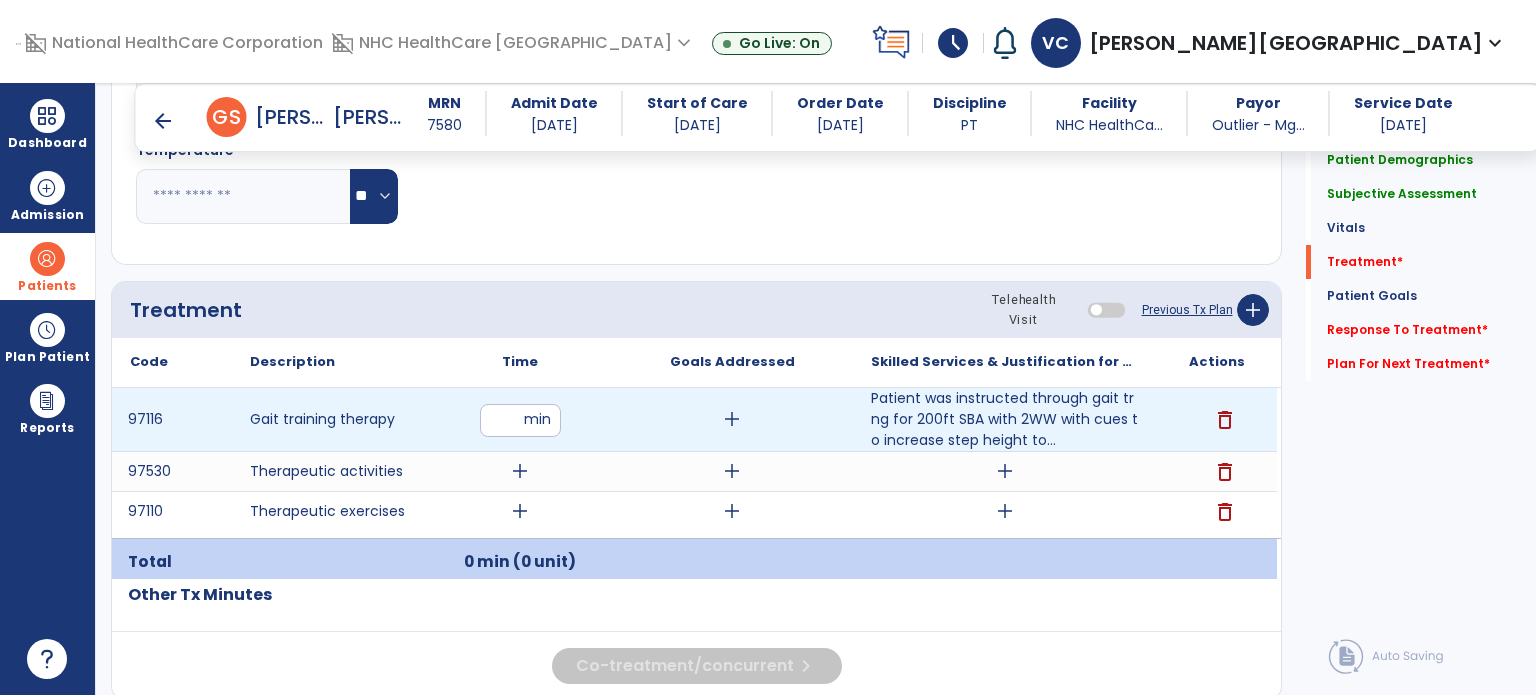 type on "**" 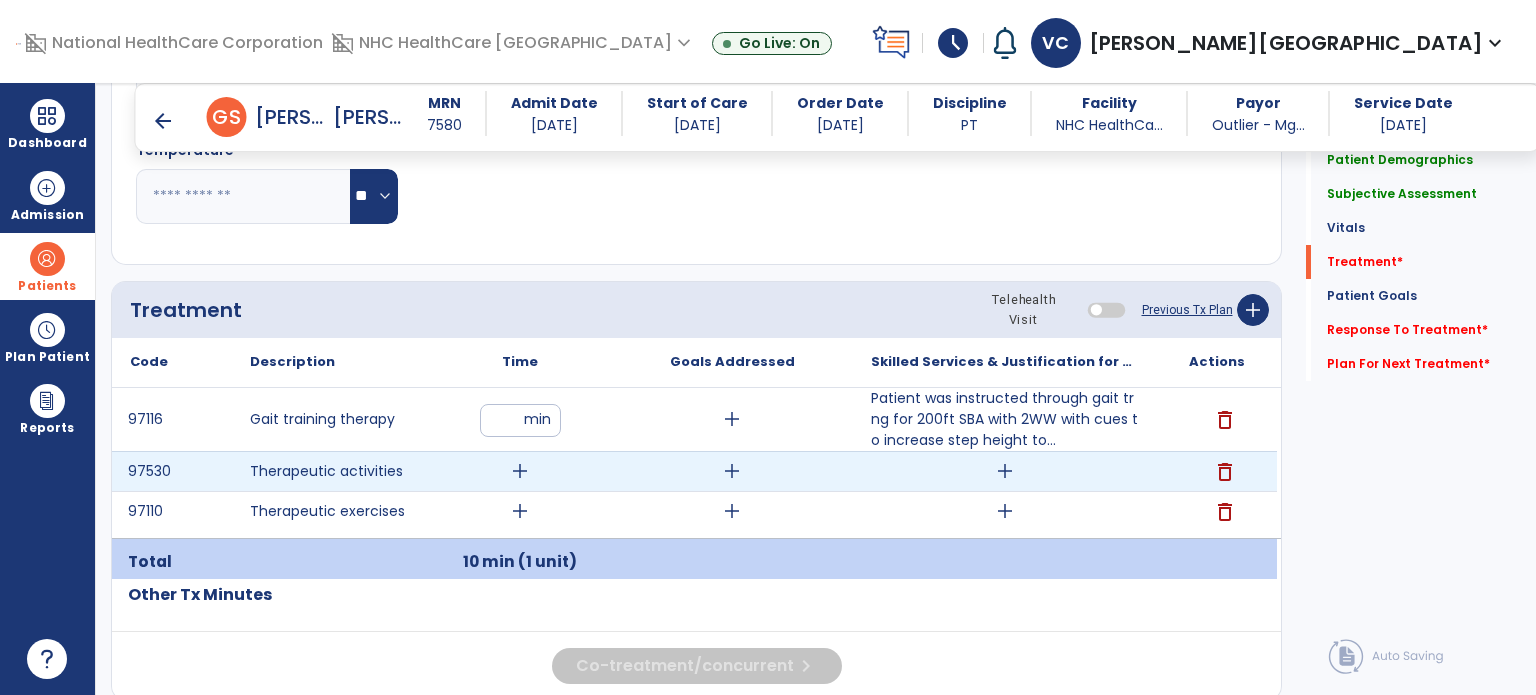 click on "add" at bounding box center [520, 471] 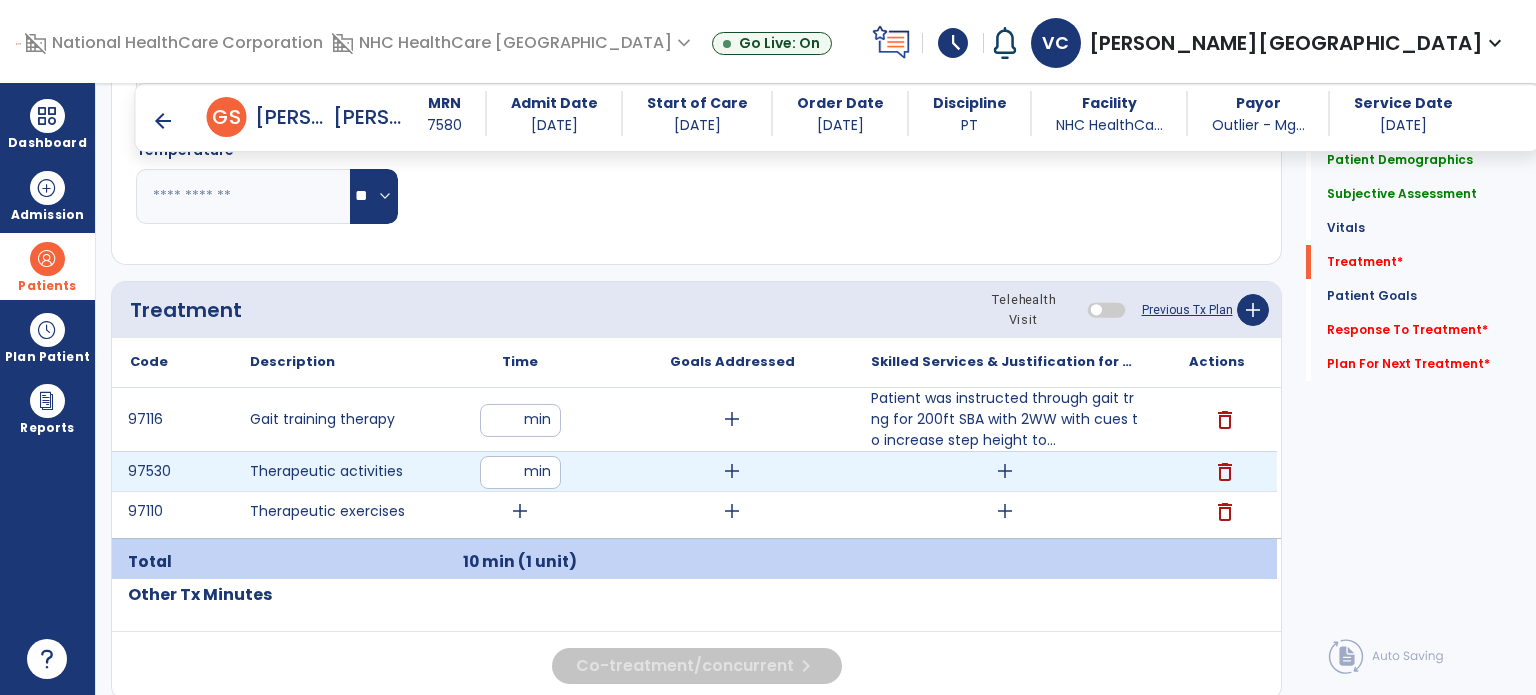type on "**" 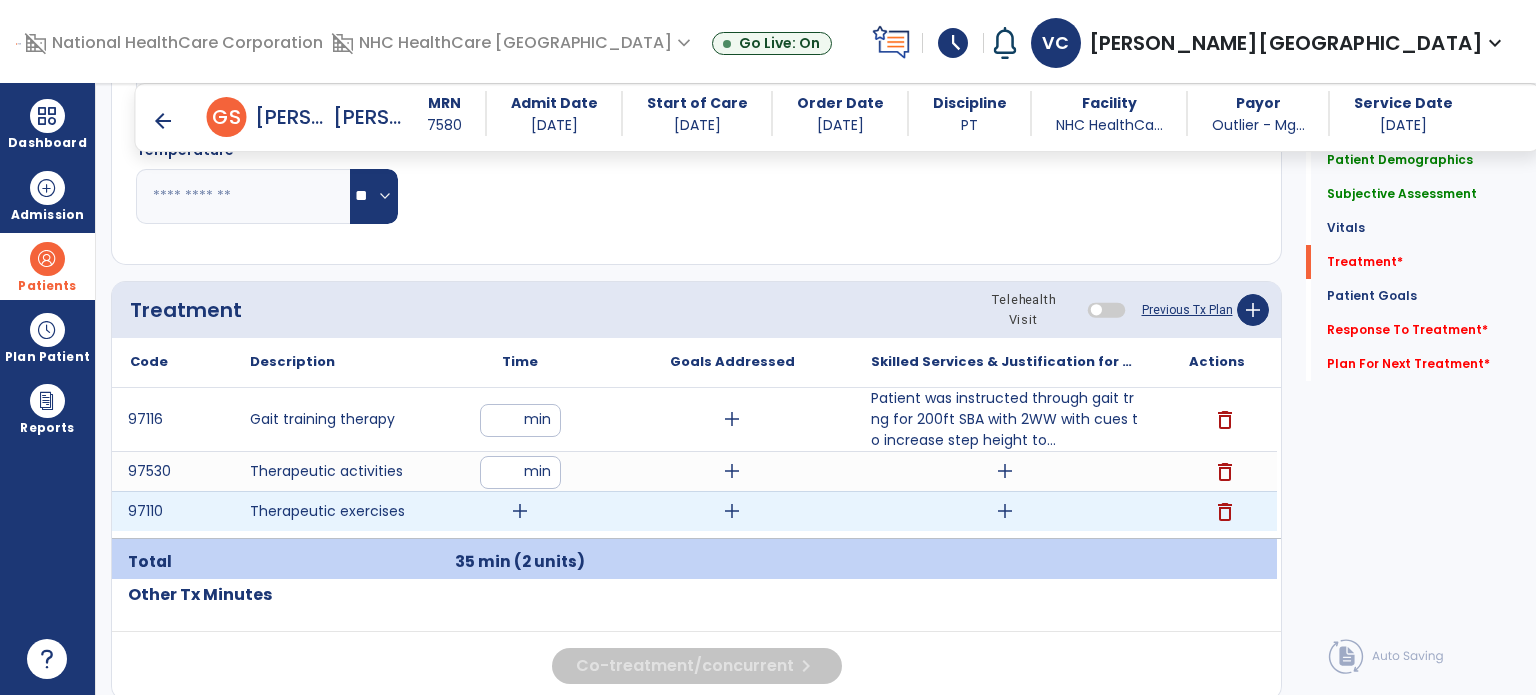 click on "add" at bounding box center [520, 511] 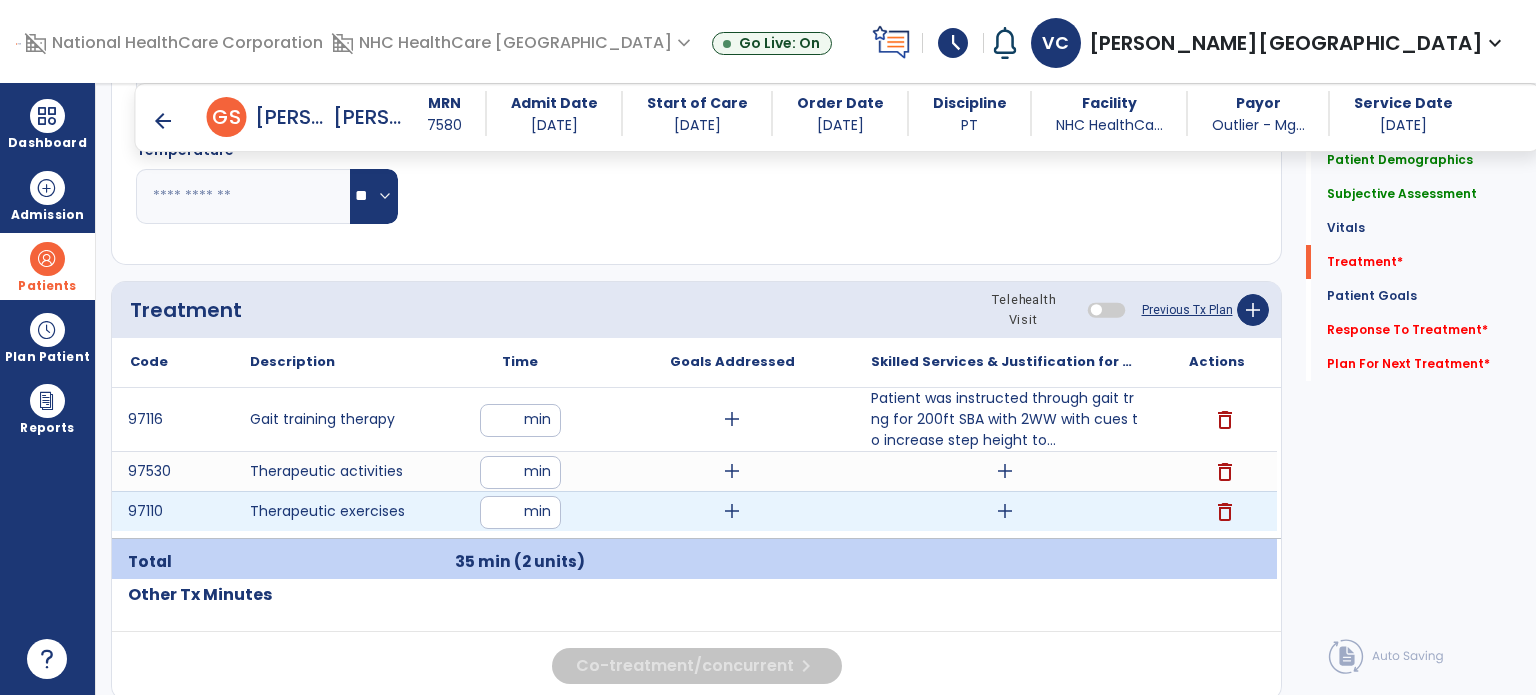 type on "**" 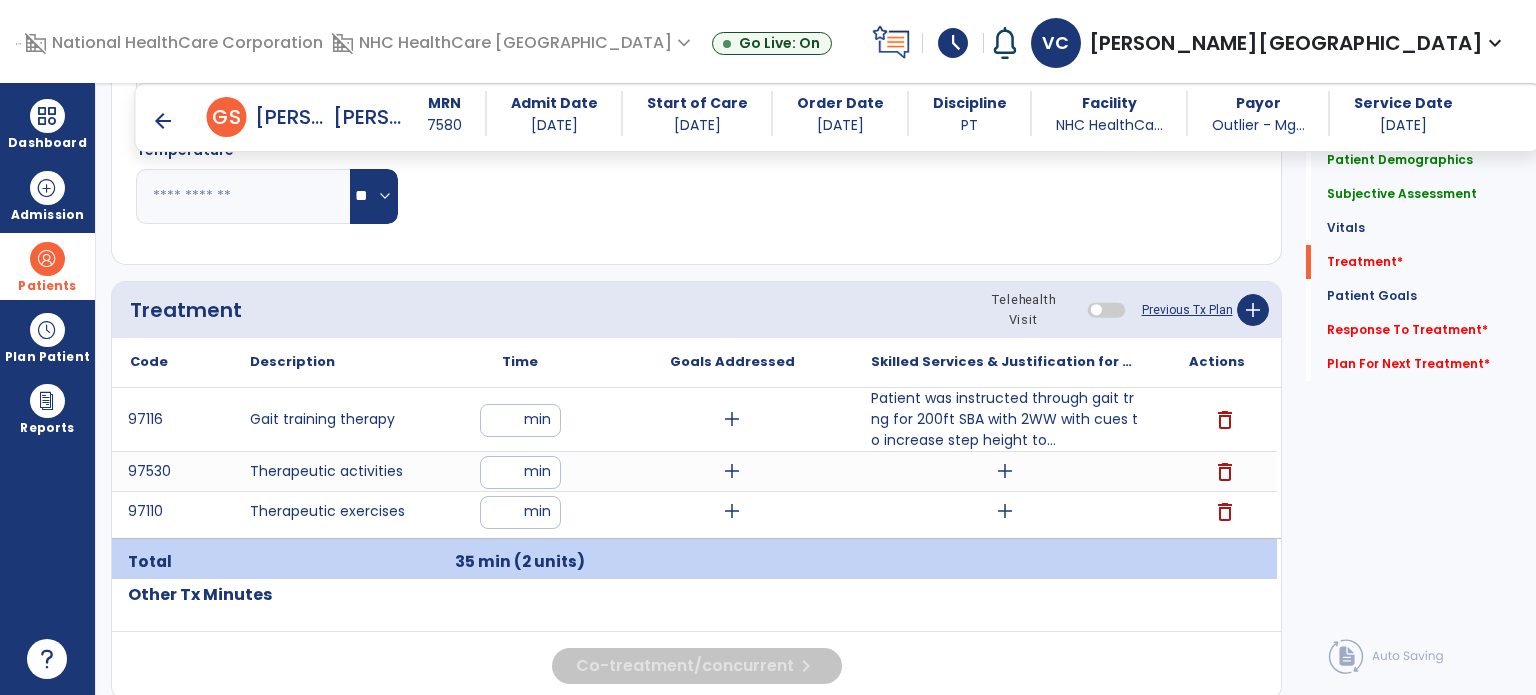 click on "Other Tx Minutes" 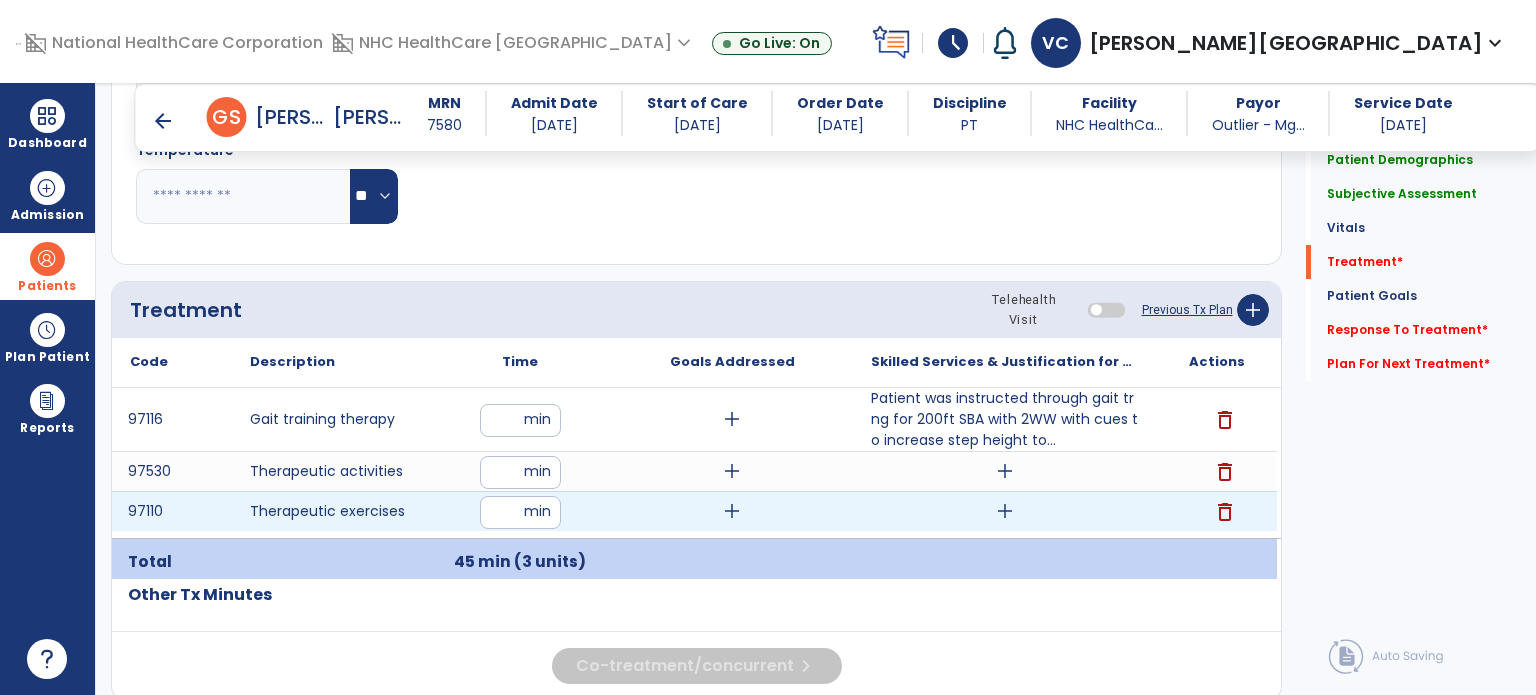 click on "add" at bounding box center [1005, 511] 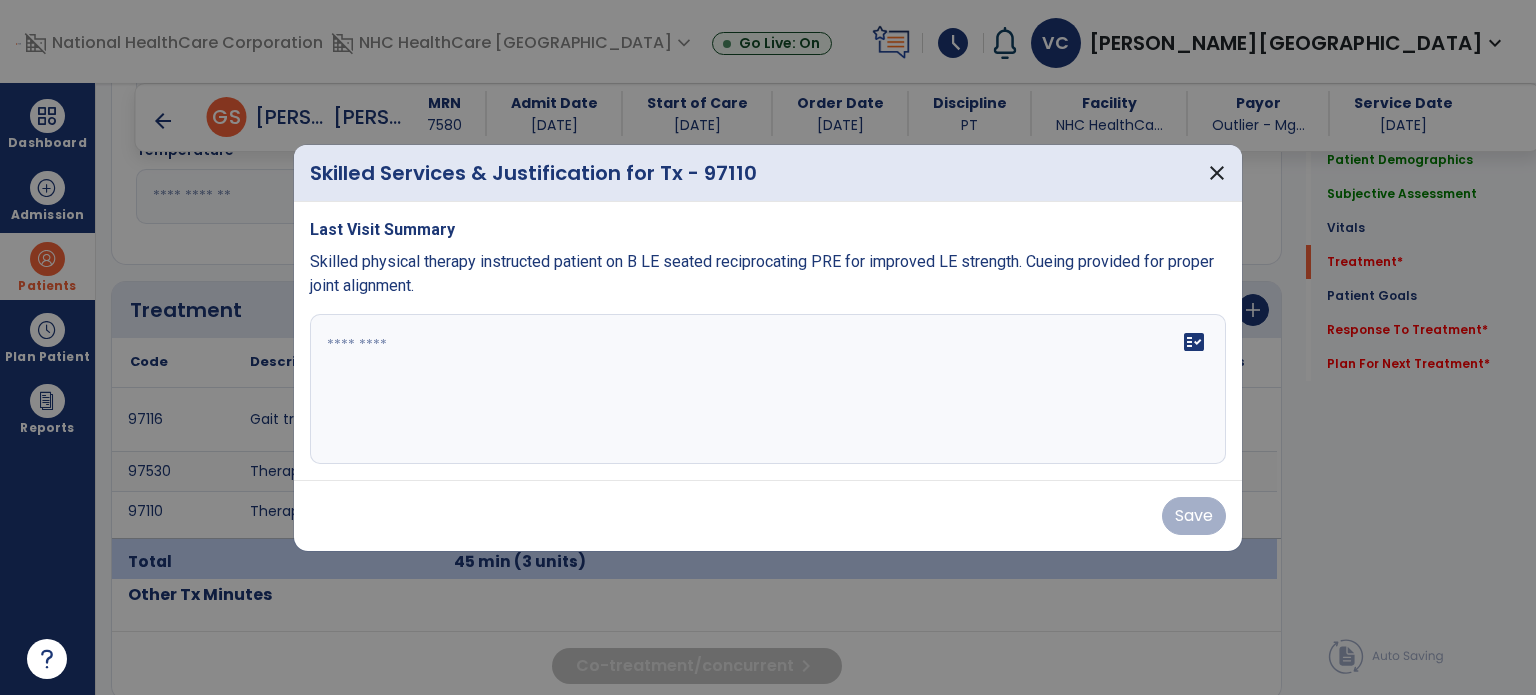click on "fact_check" at bounding box center (768, 389) 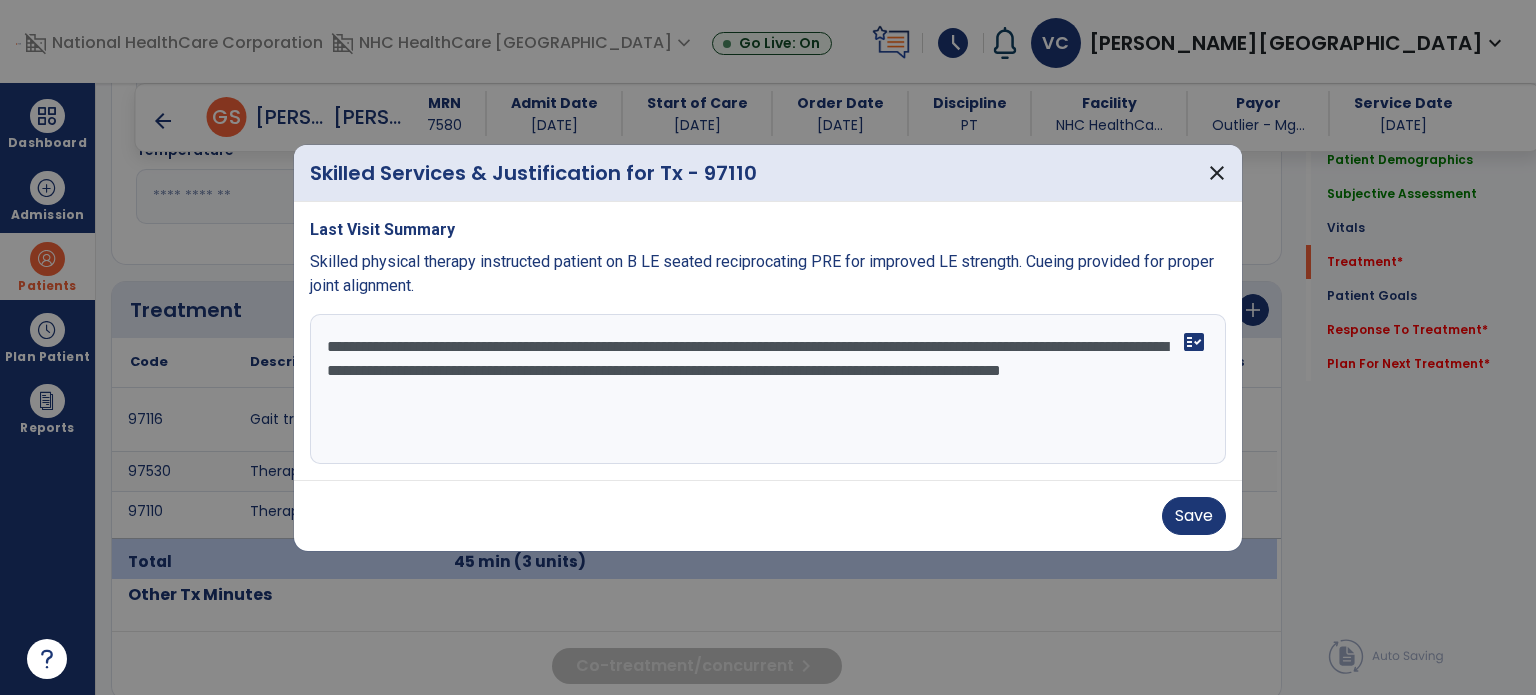 click on "**********" at bounding box center [768, 389] 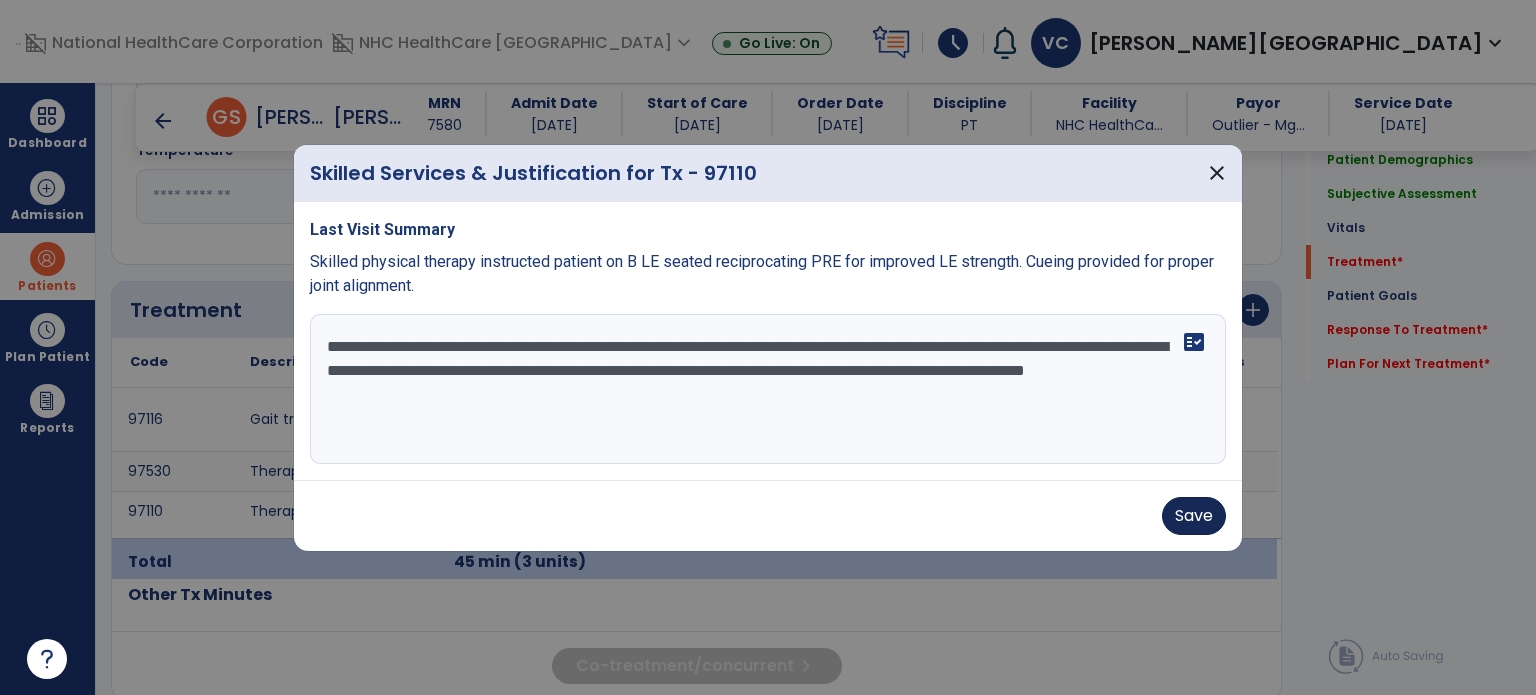 type on "**********" 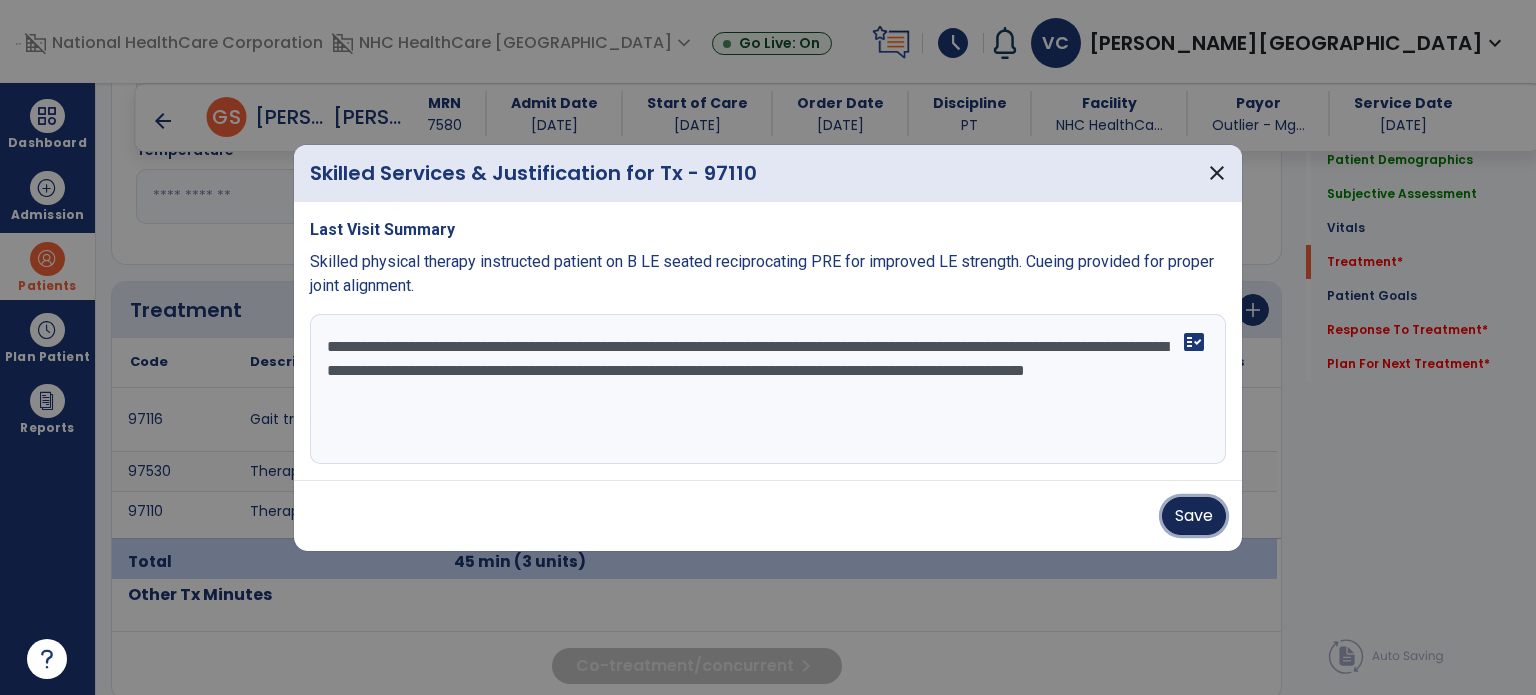 click on "Save" at bounding box center (1194, 516) 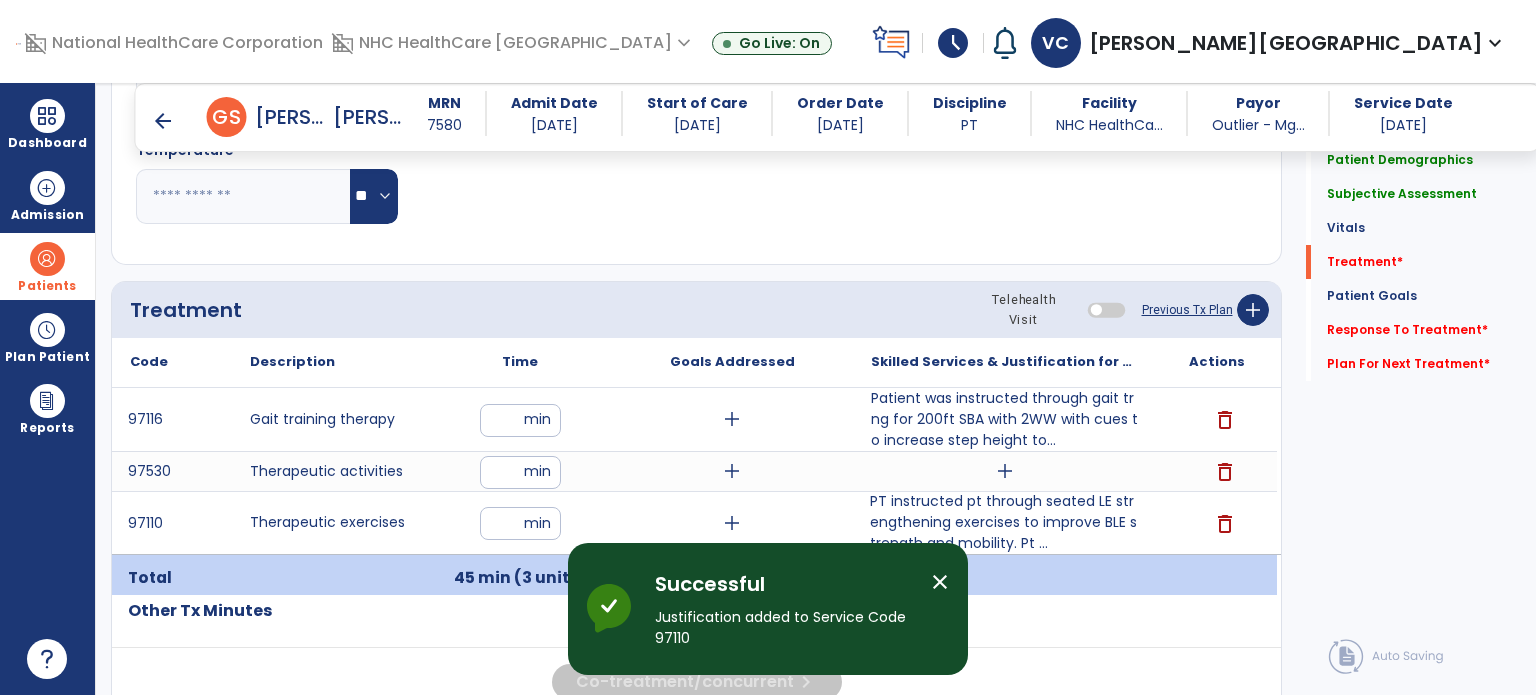 click on "arrow_back" at bounding box center [163, 121] 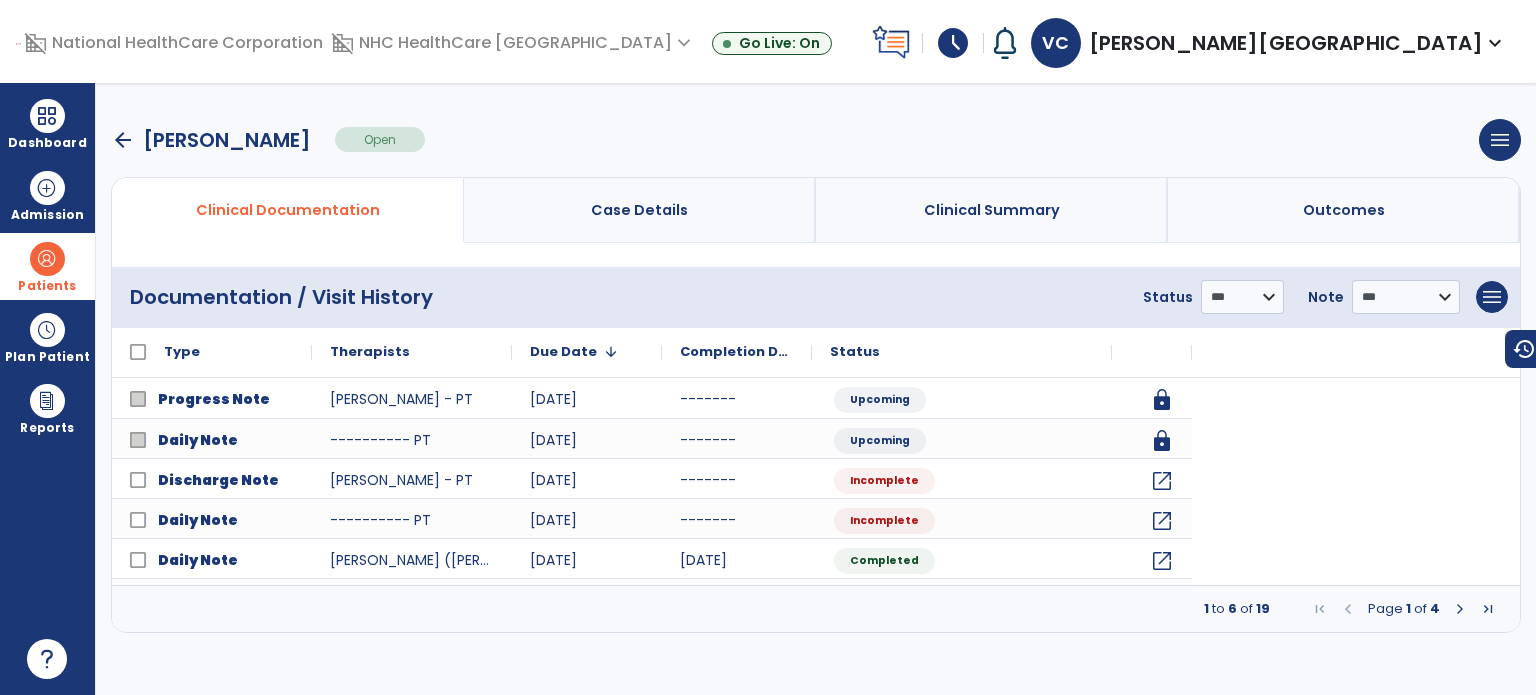 scroll, scrollTop: 0, scrollLeft: 0, axis: both 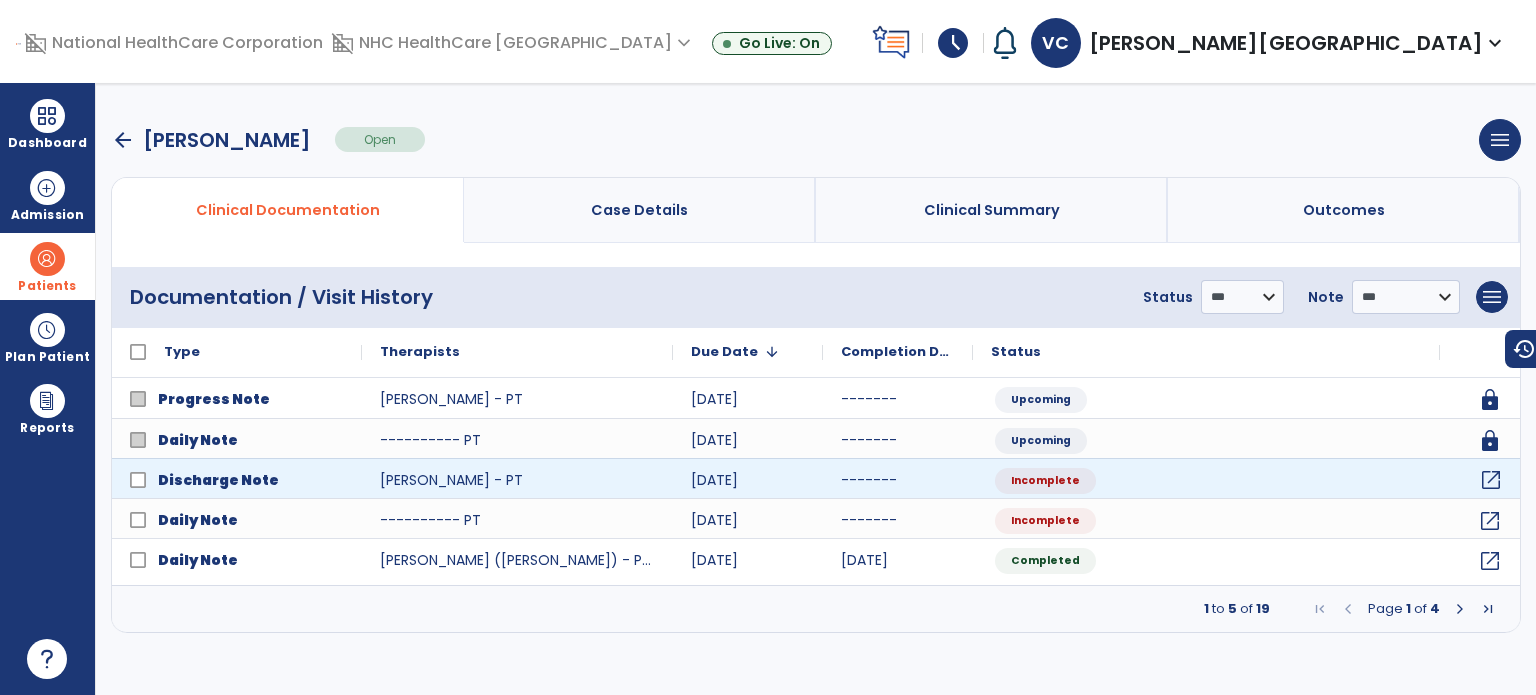 click on "open_in_new" 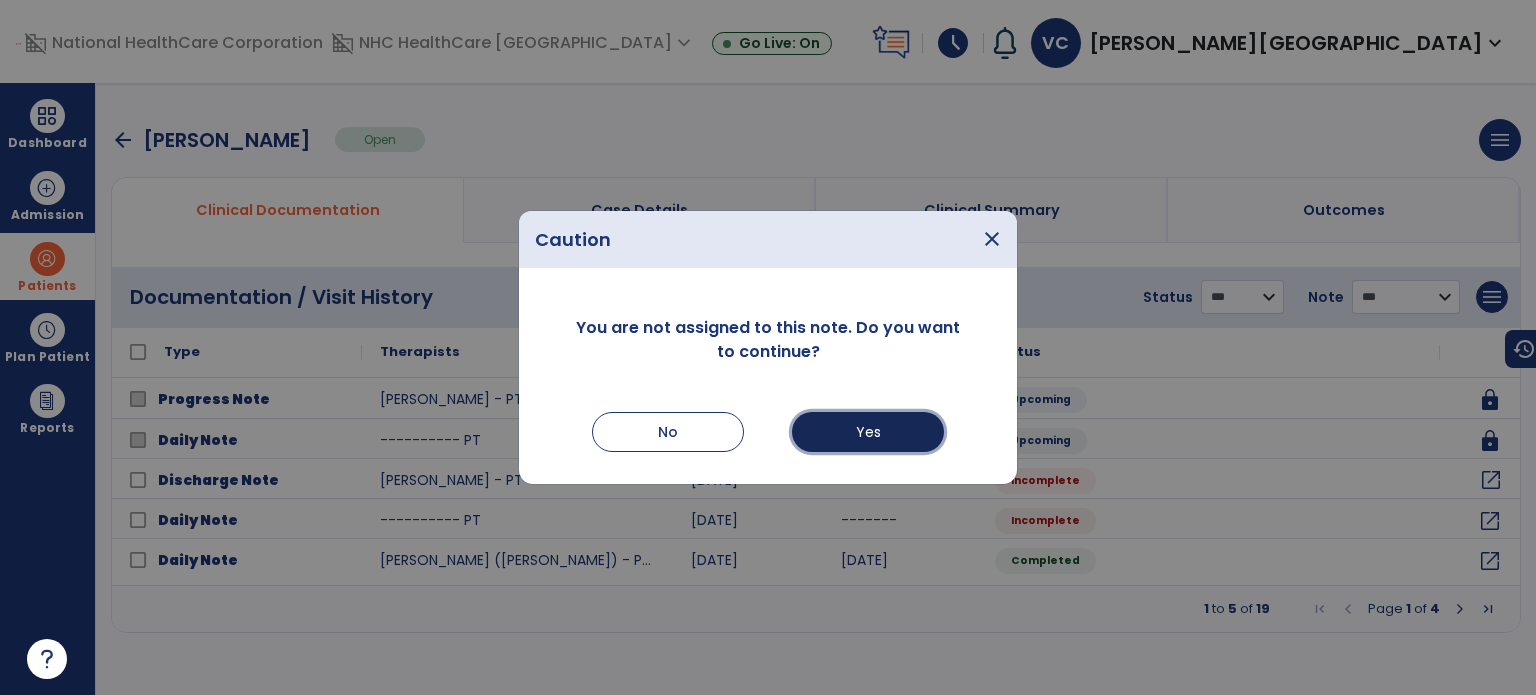 click on "Yes" at bounding box center [868, 432] 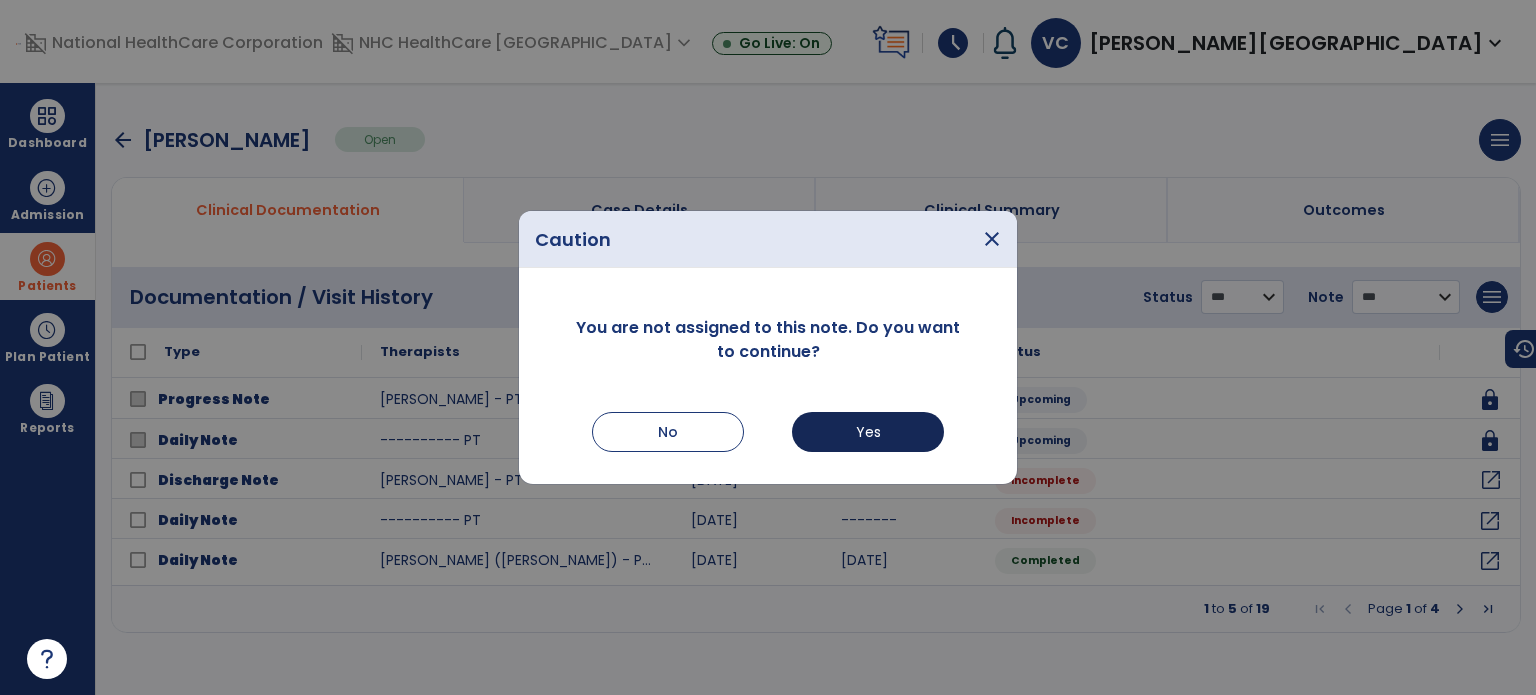 select on "**********" 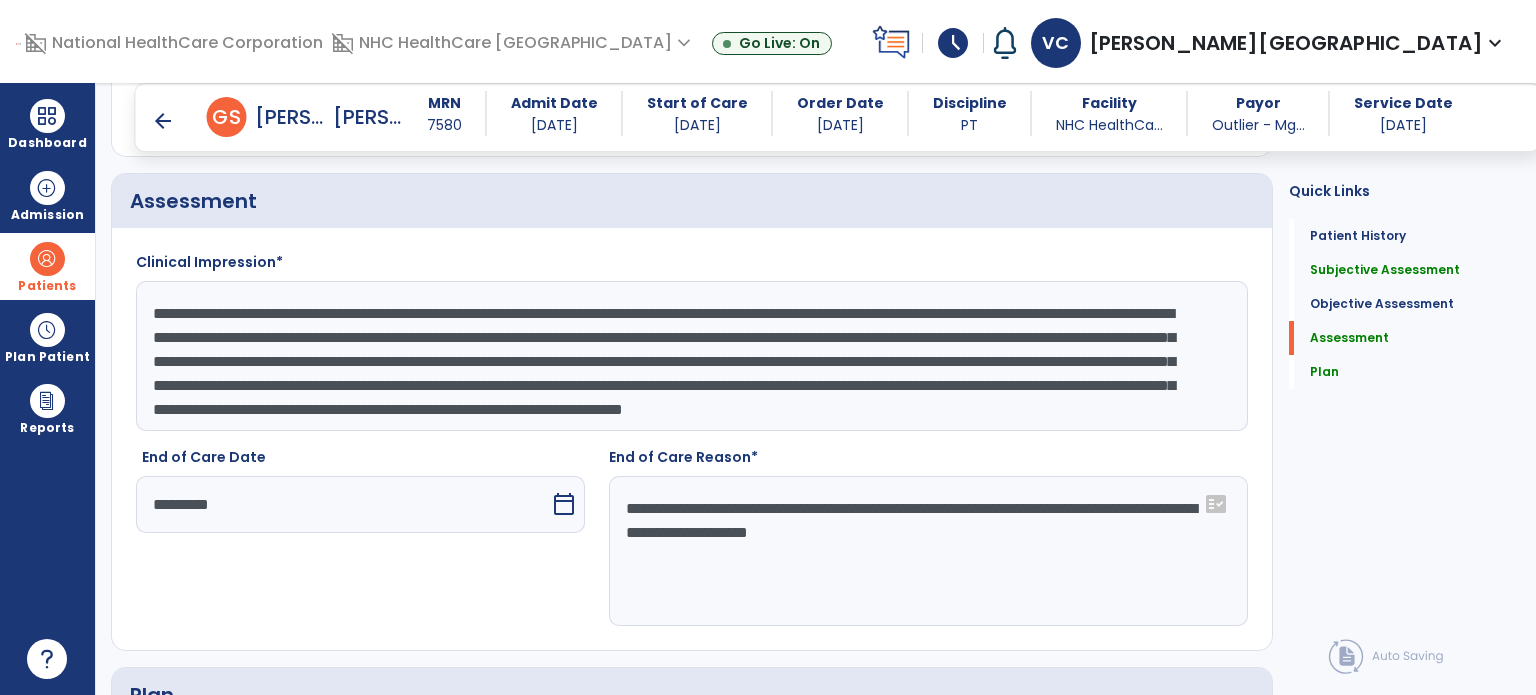 scroll, scrollTop: 2242, scrollLeft: 0, axis: vertical 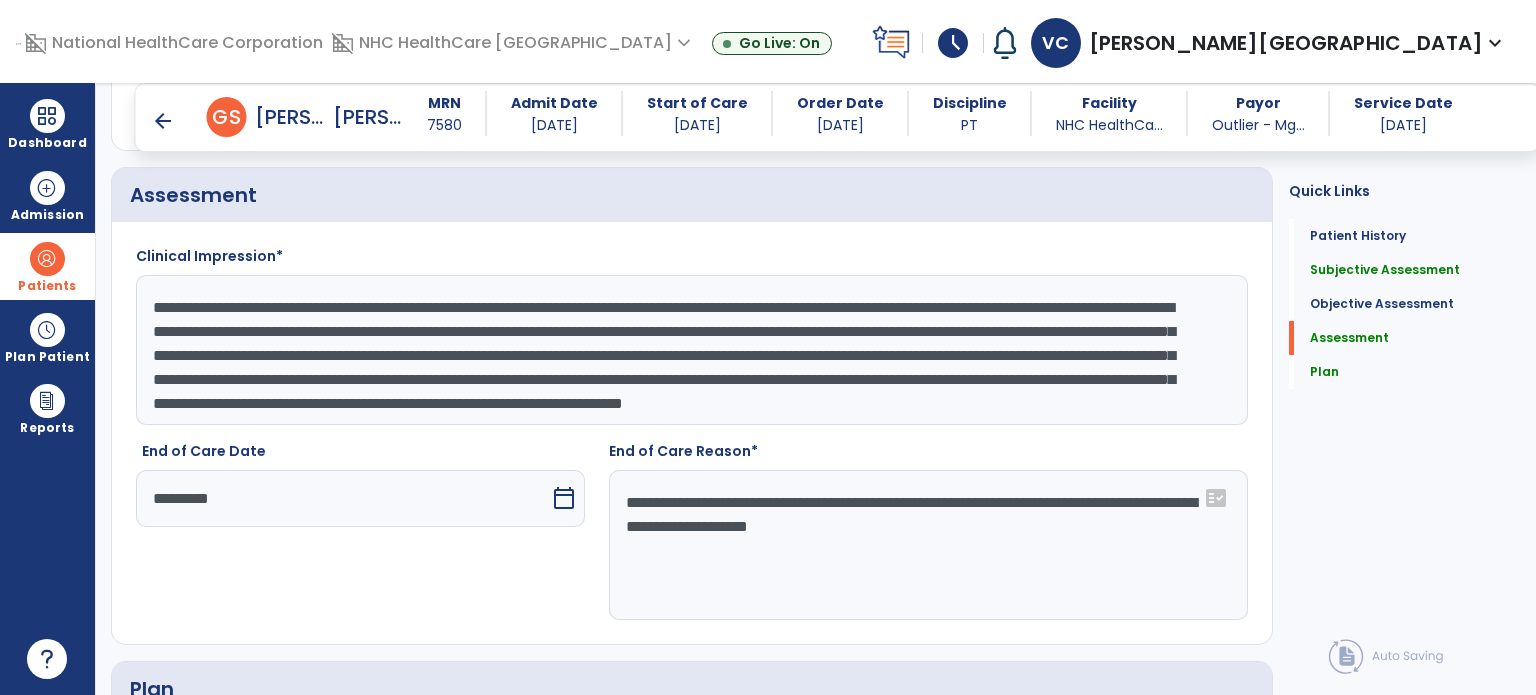 drag, startPoint x: 154, startPoint y: 303, endPoint x: 185, endPoint y: 392, distance: 94.24436 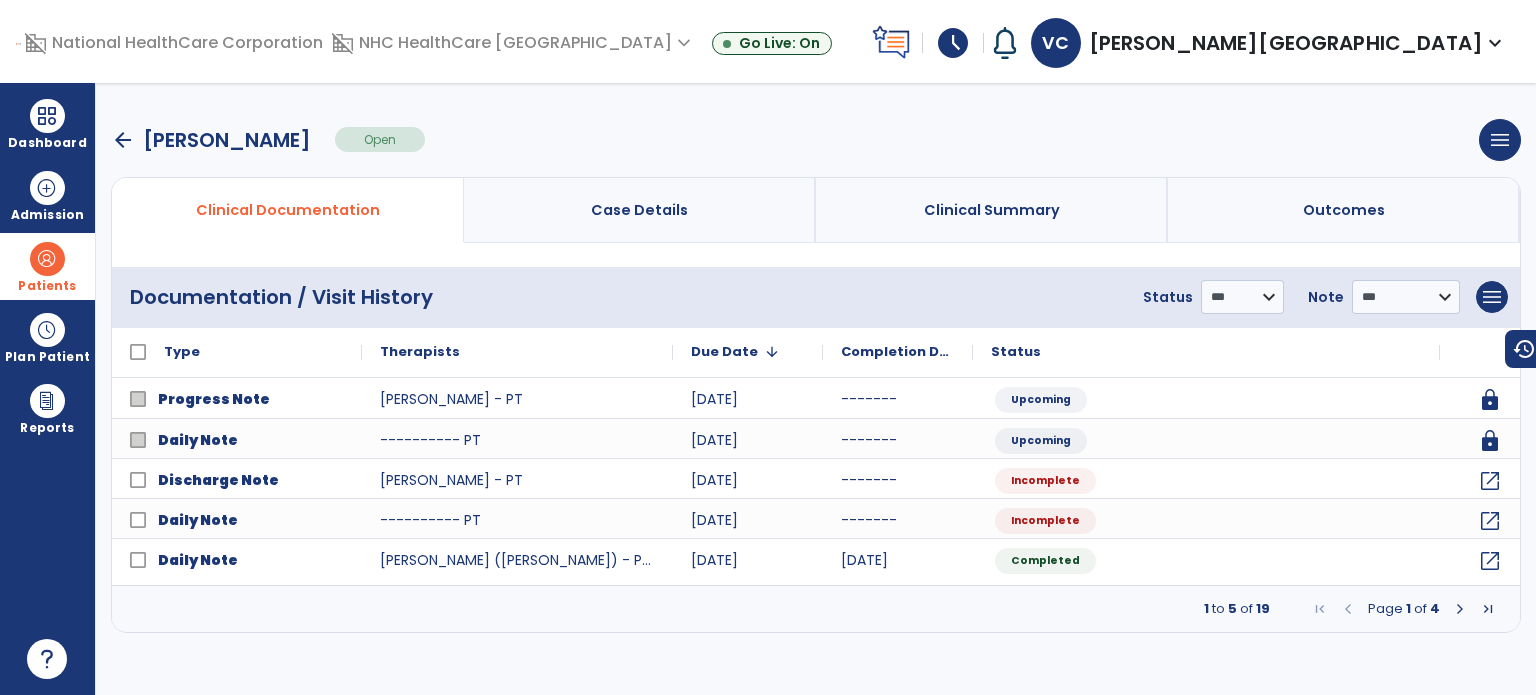 scroll, scrollTop: 0, scrollLeft: 0, axis: both 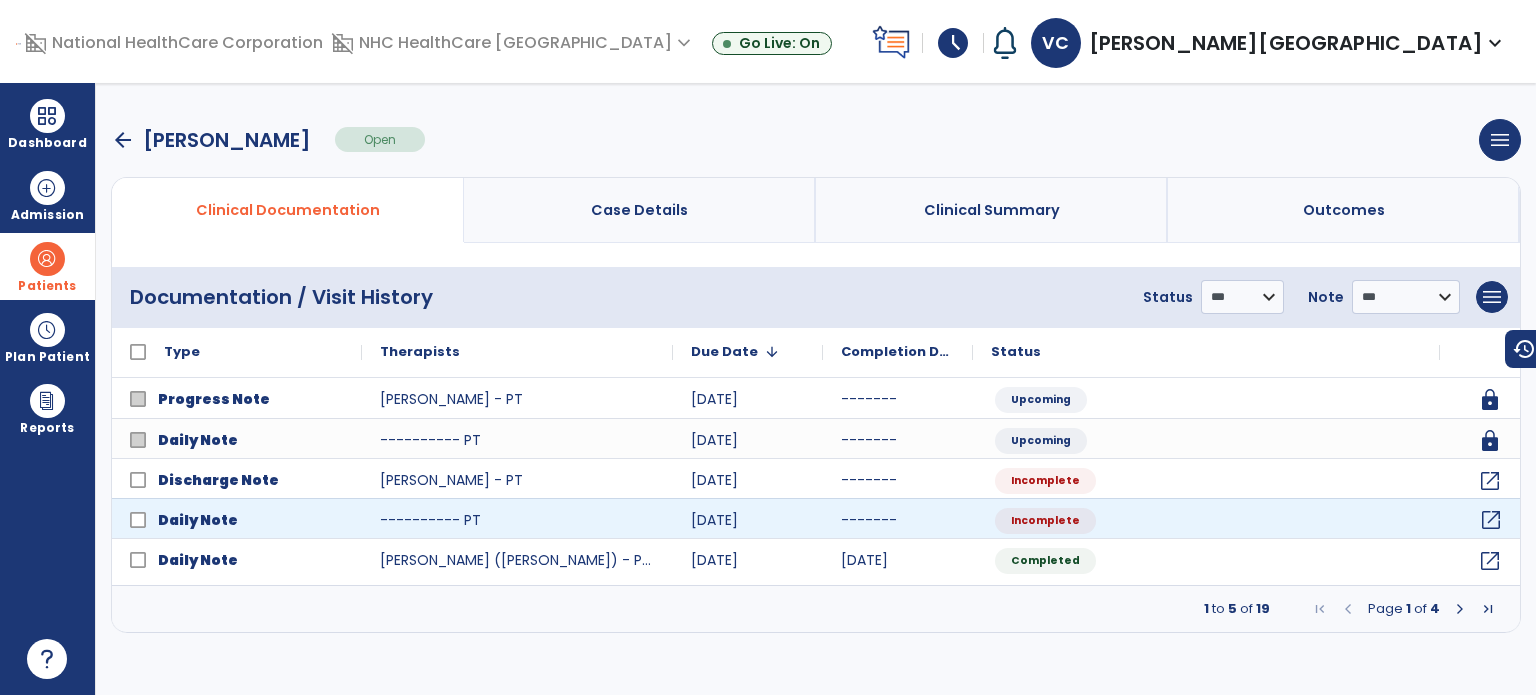 click on "open_in_new" 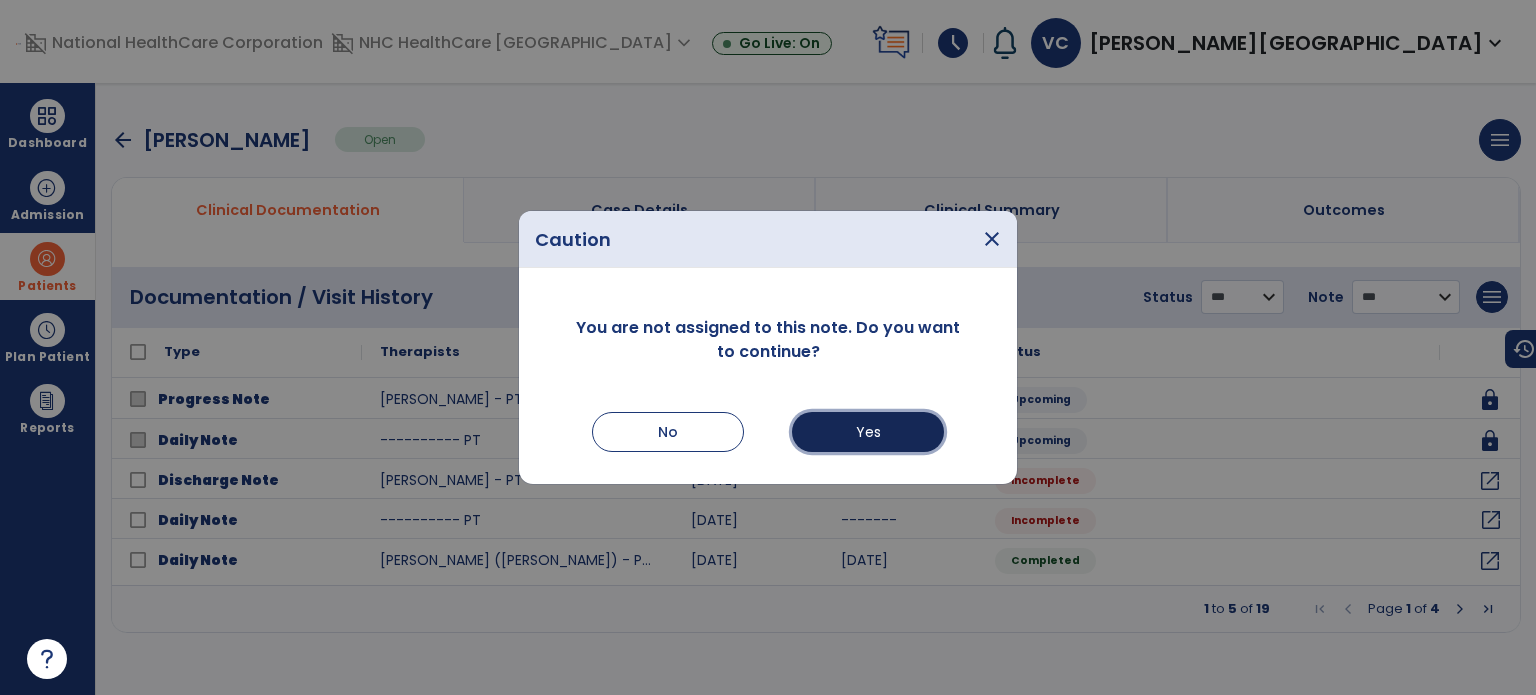 click on "Yes" at bounding box center (868, 432) 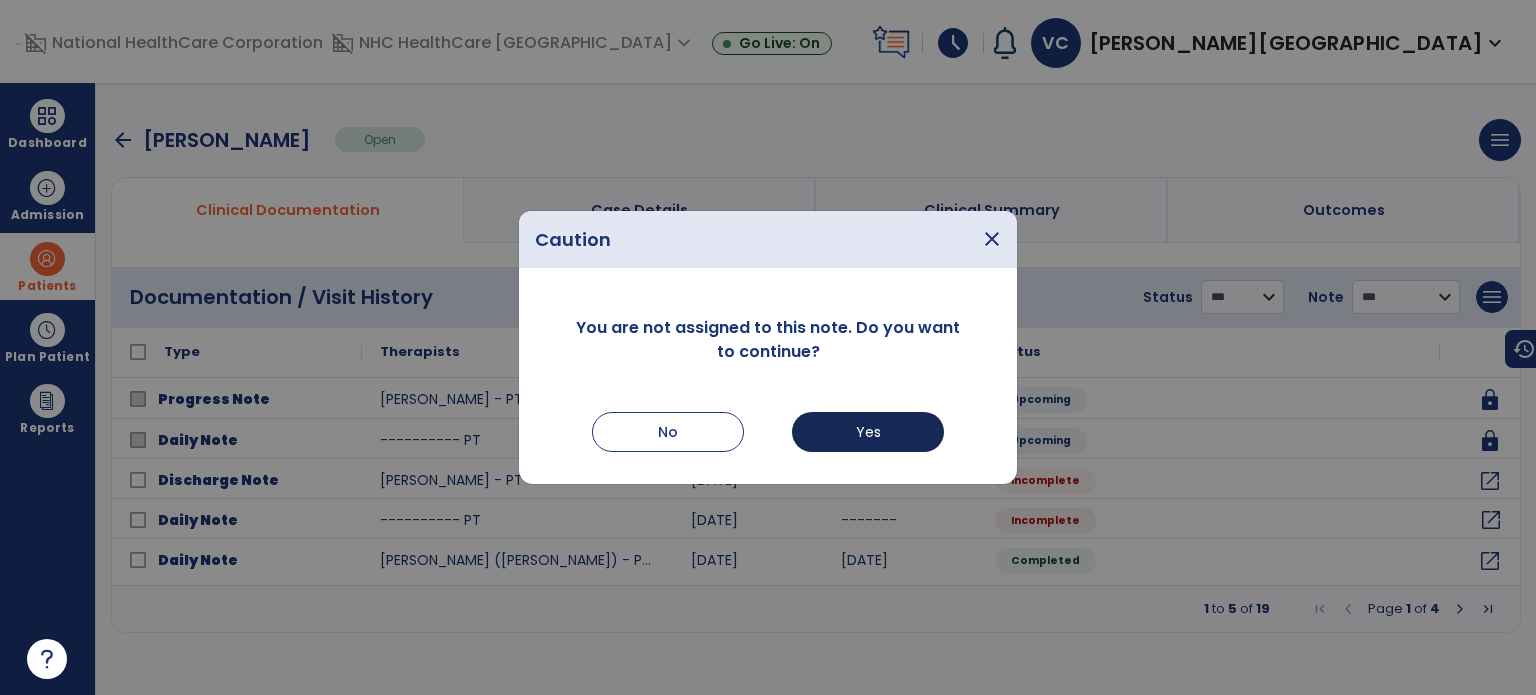 select on "*" 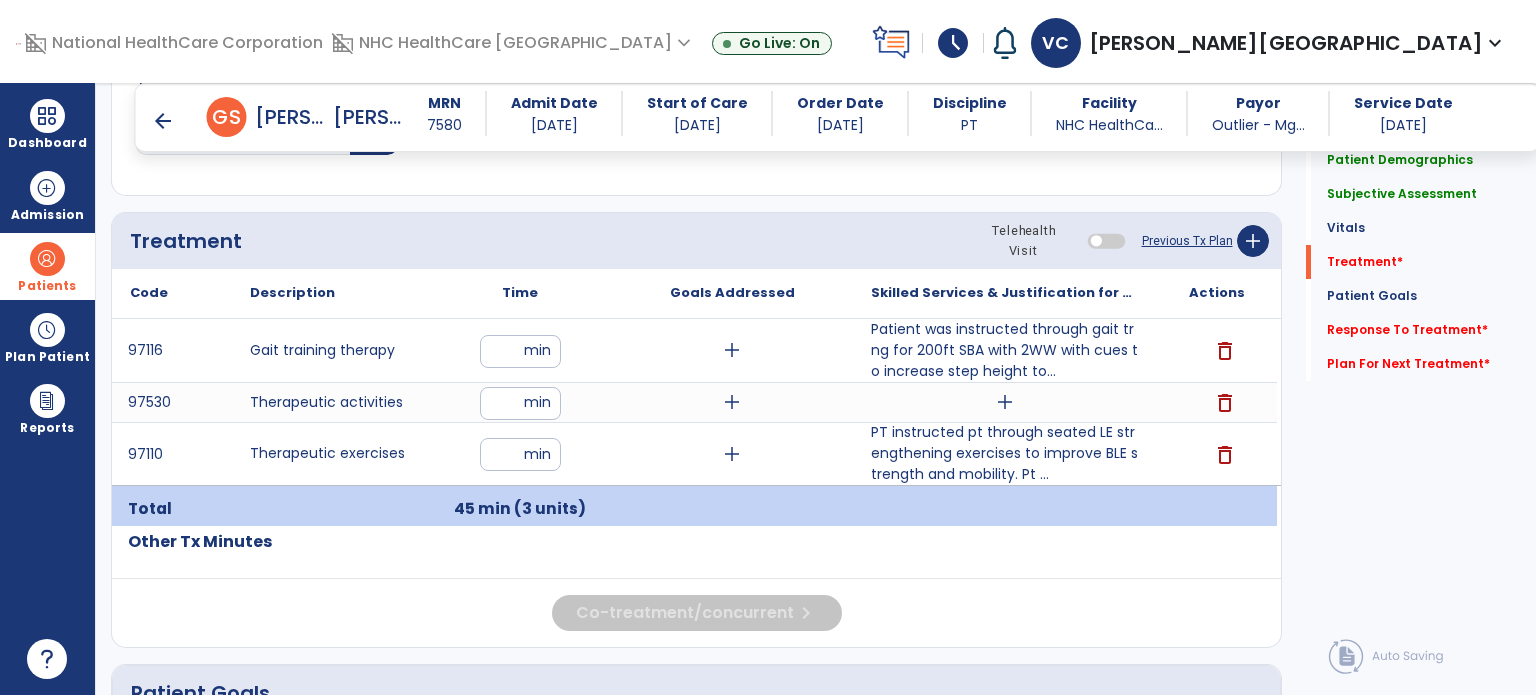 scroll, scrollTop: 1150, scrollLeft: 0, axis: vertical 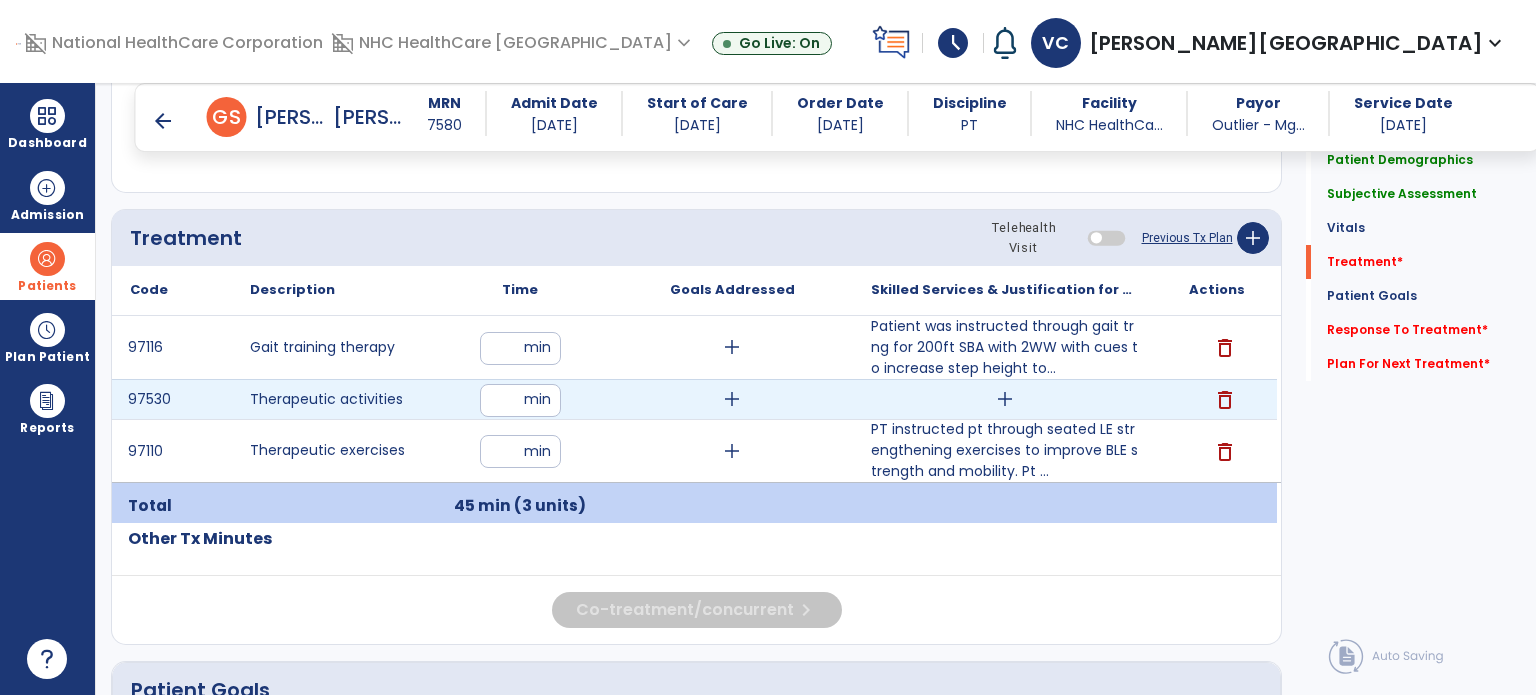 click on "add" at bounding box center (1005, 399) 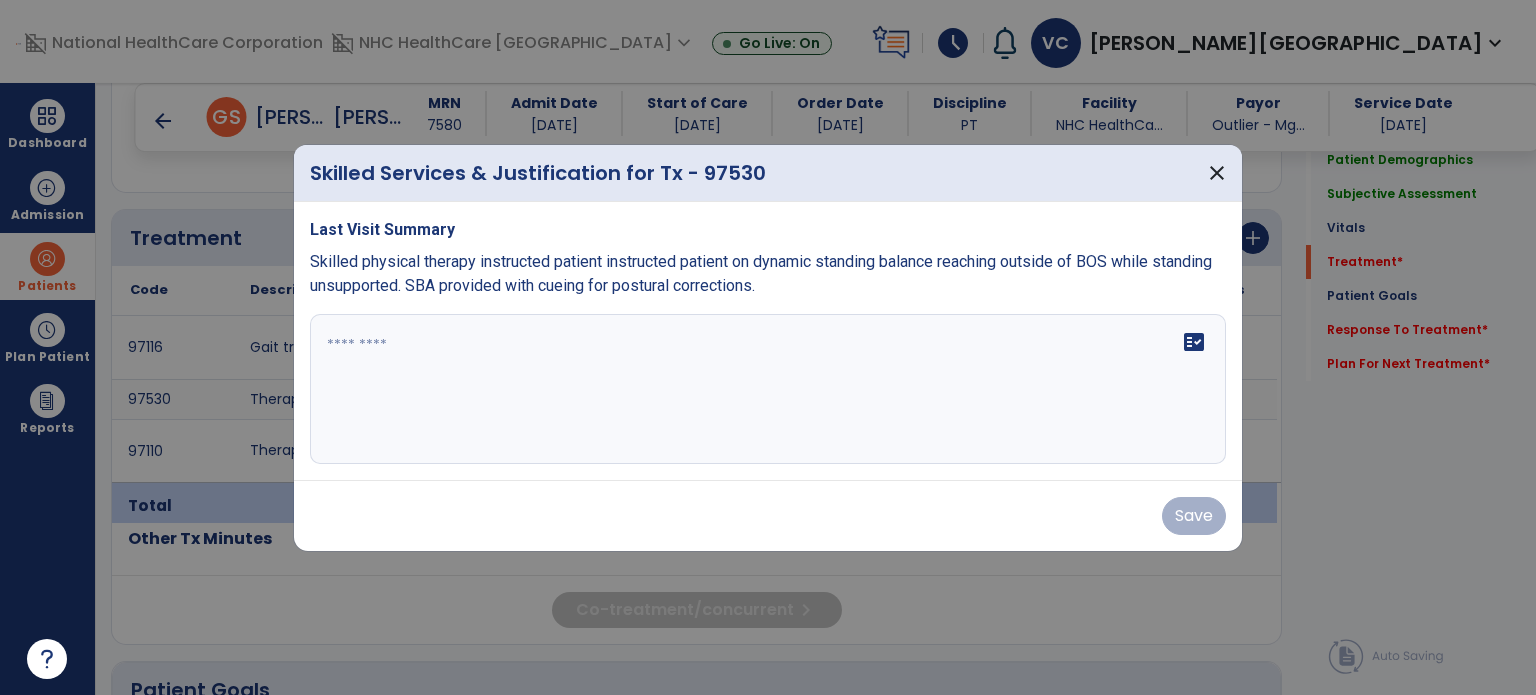 click on "fact_check" at bounding box center (768, 389) 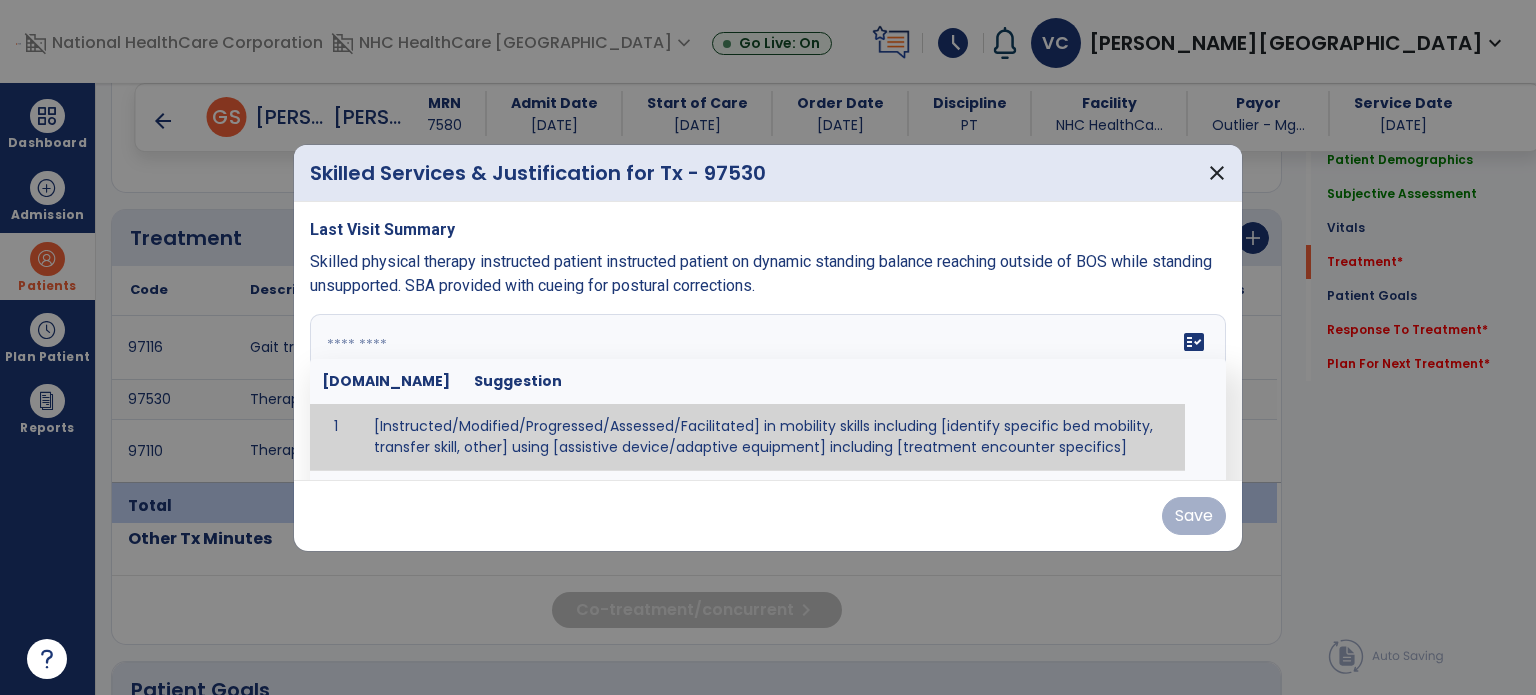 paste on "**********" 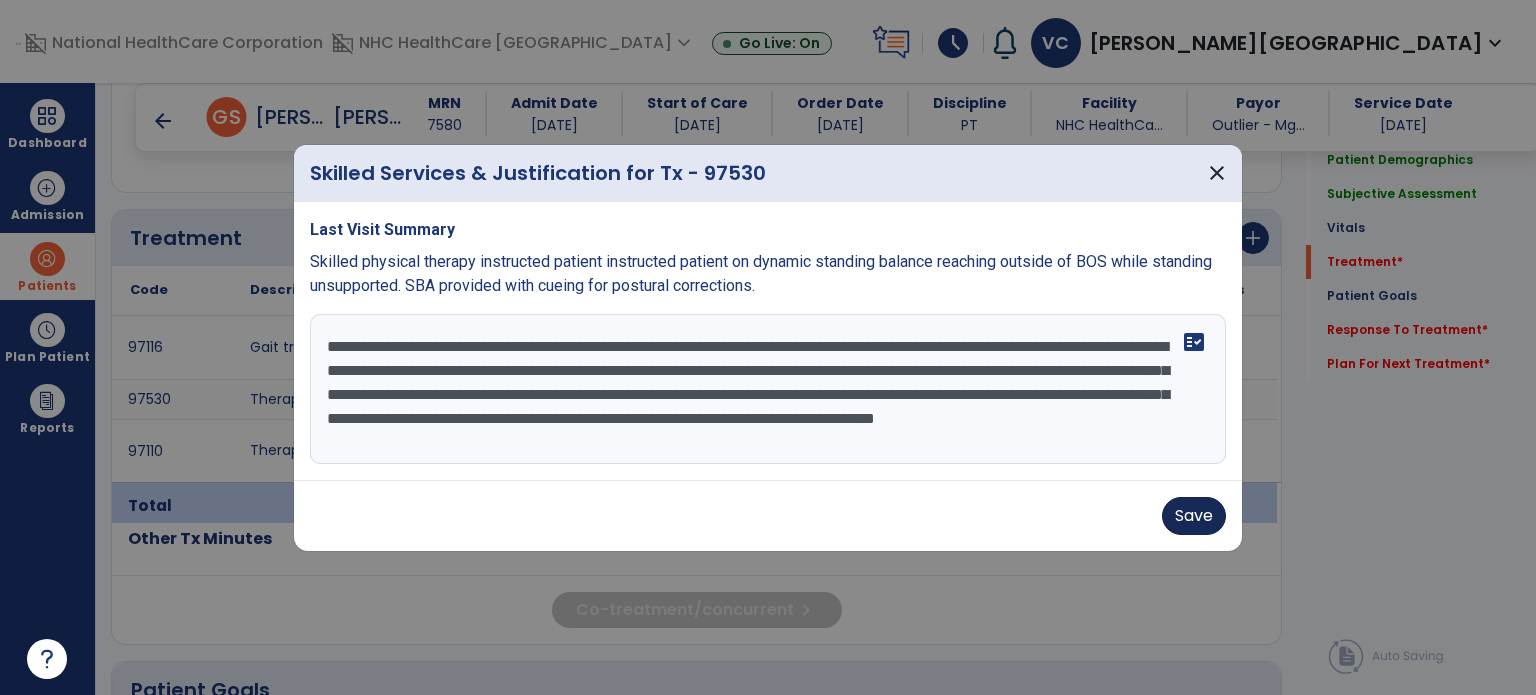 type on "**********" 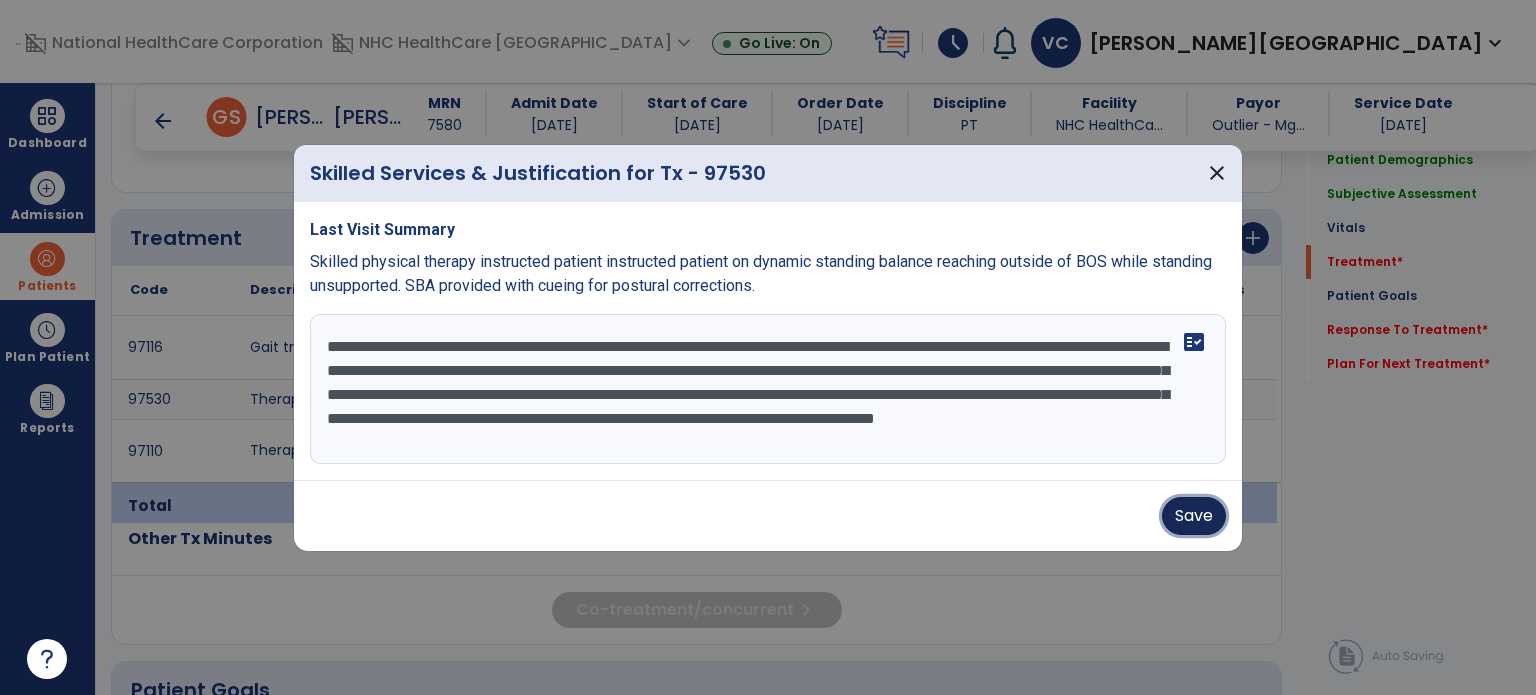 click on "Save" at bounding box center (1194, 516) 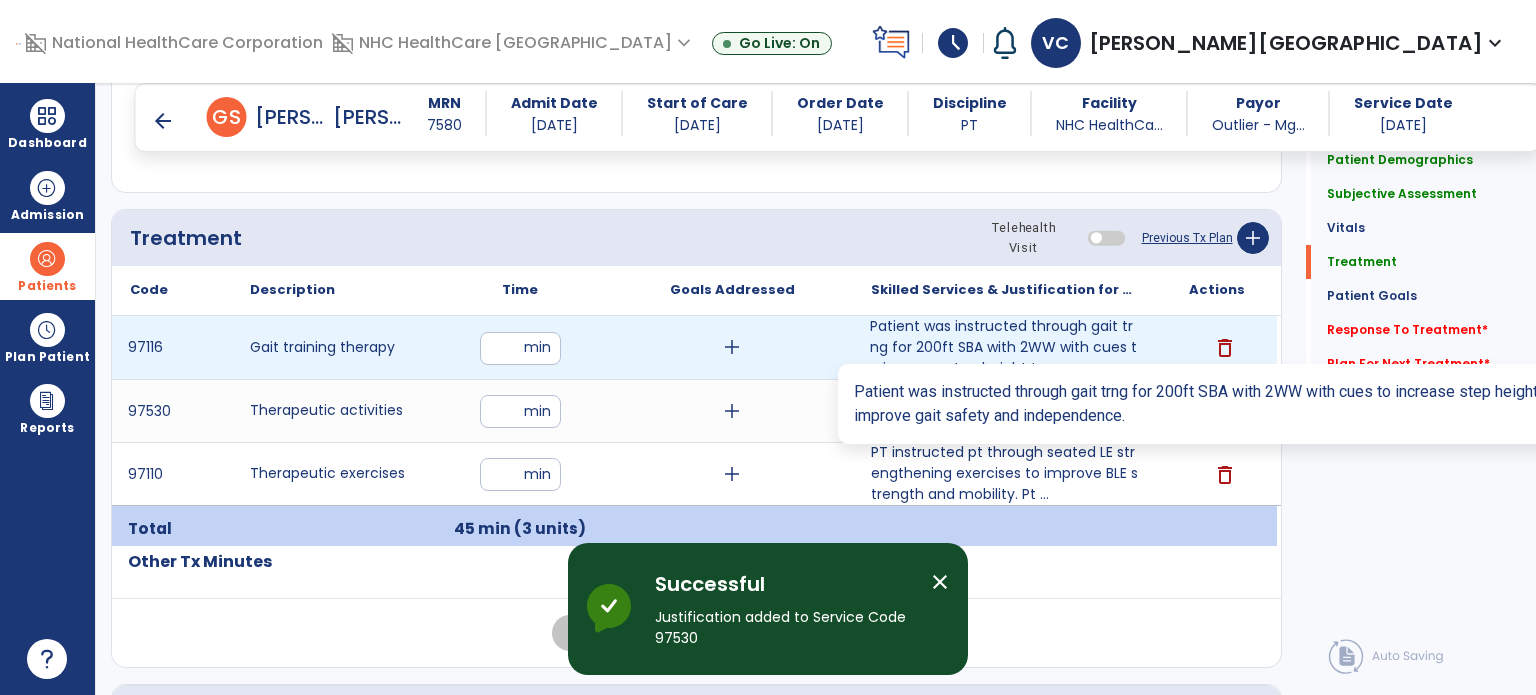 click on "Patient was instructed through gait trng for 200ft SBA with 2WW with cues to increase step height to..." at bounding box center (1004, 347) 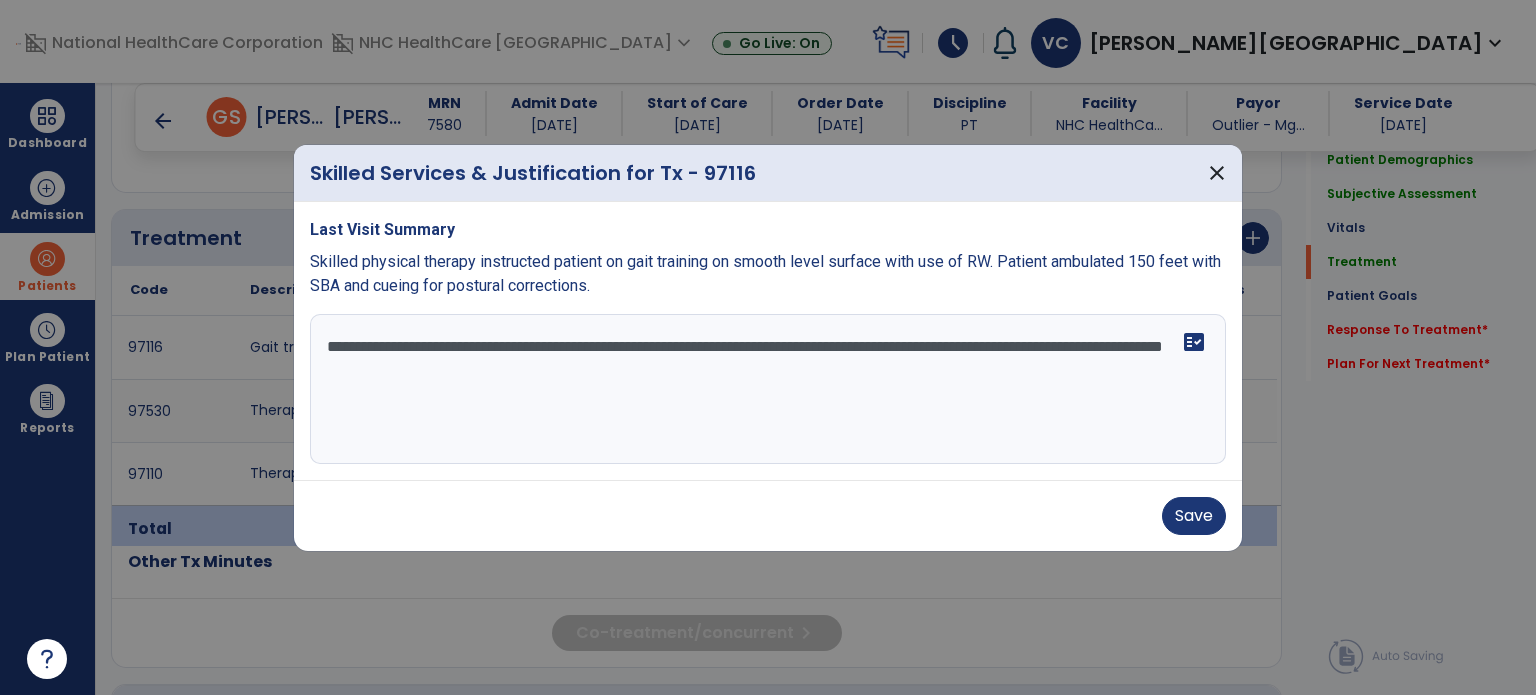 click on "**********" at bounding box center [768, 389] 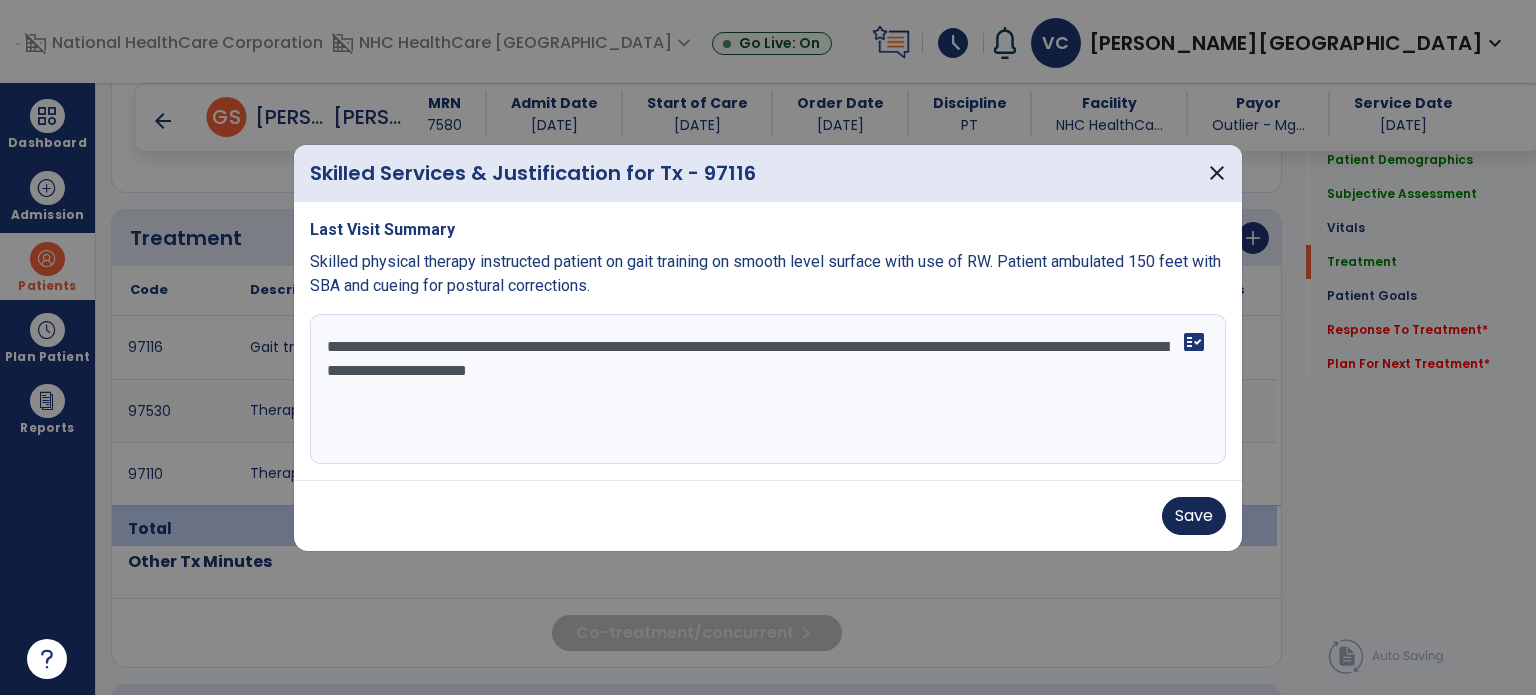 type on "**********" 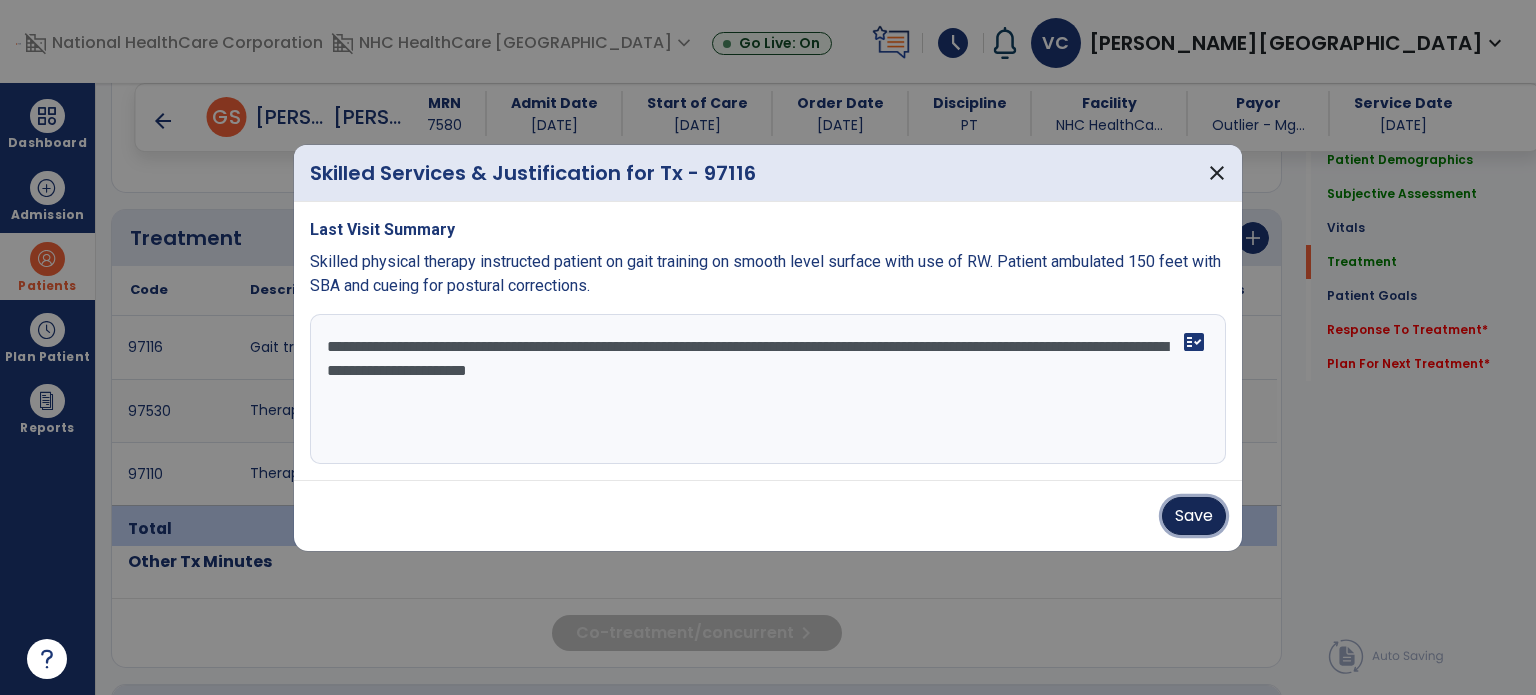 click on "Save" at bounding box center (1194, 516) 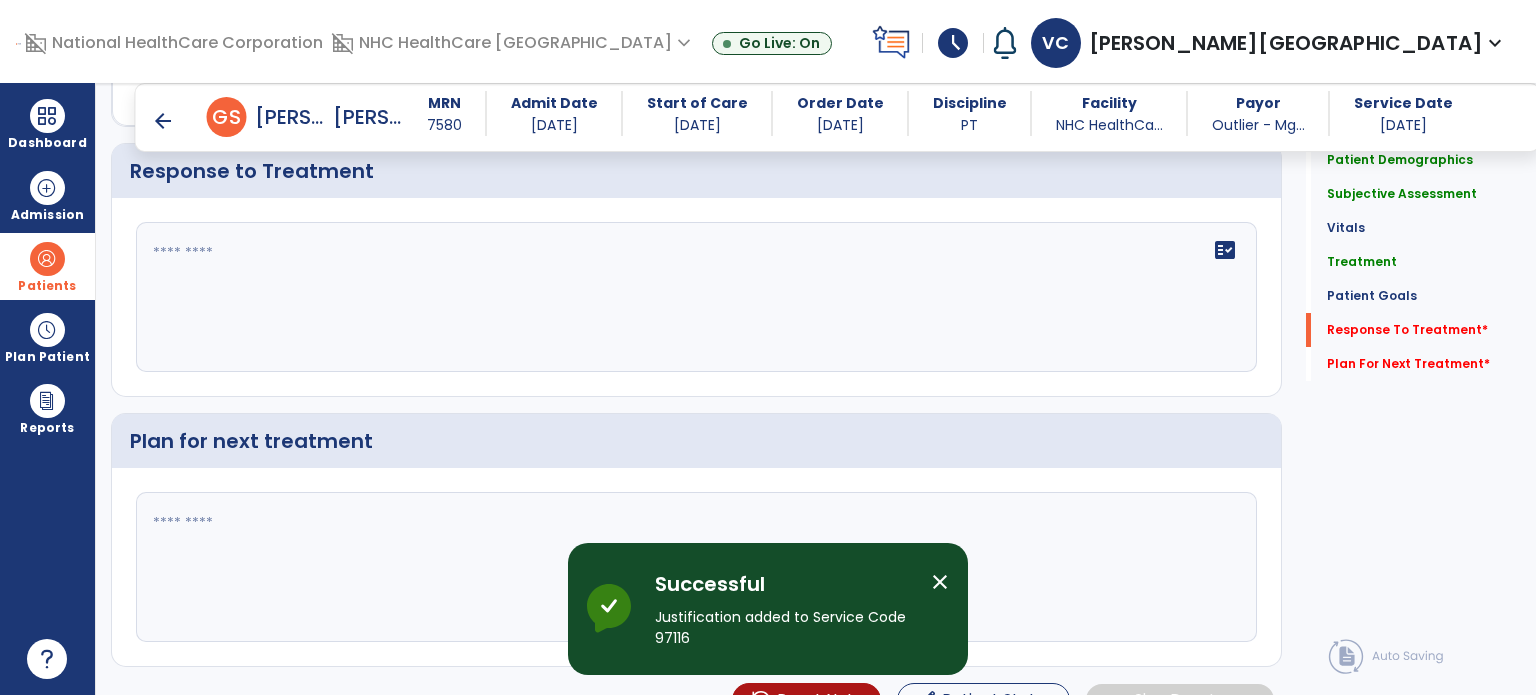 scroll, scrollTop: 2768, scrollLeft: 0, axis: vertical 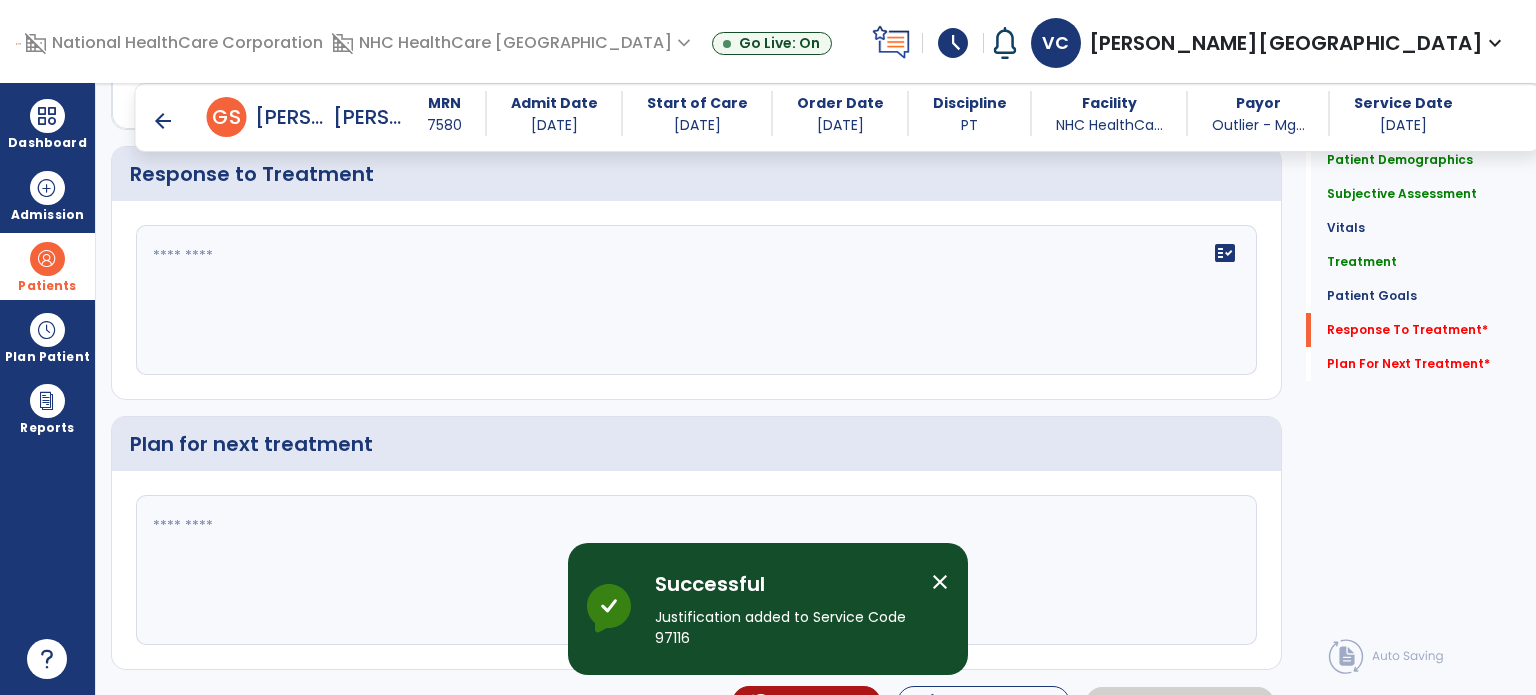 click on "fact_check" 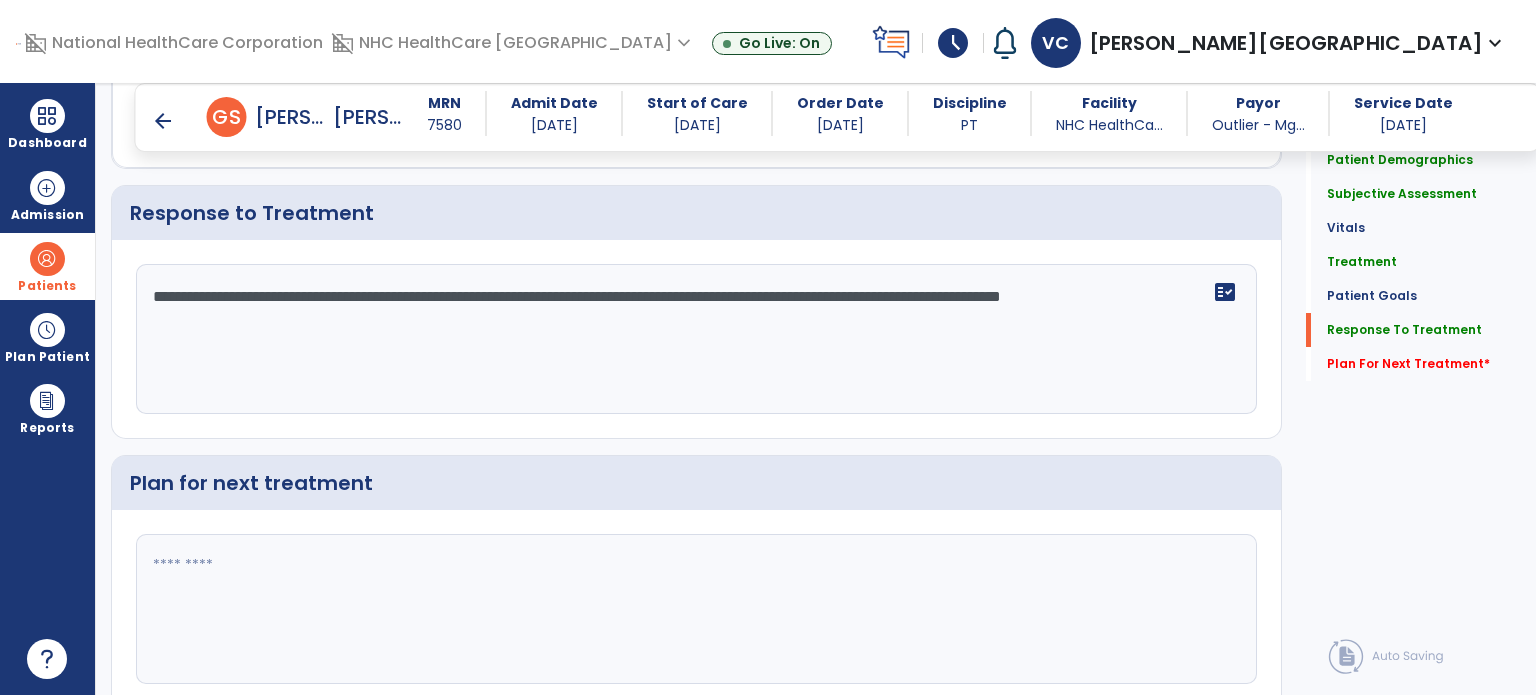 scroll, scrollTop: 2768, scrollLeft: 0, axis: vertical 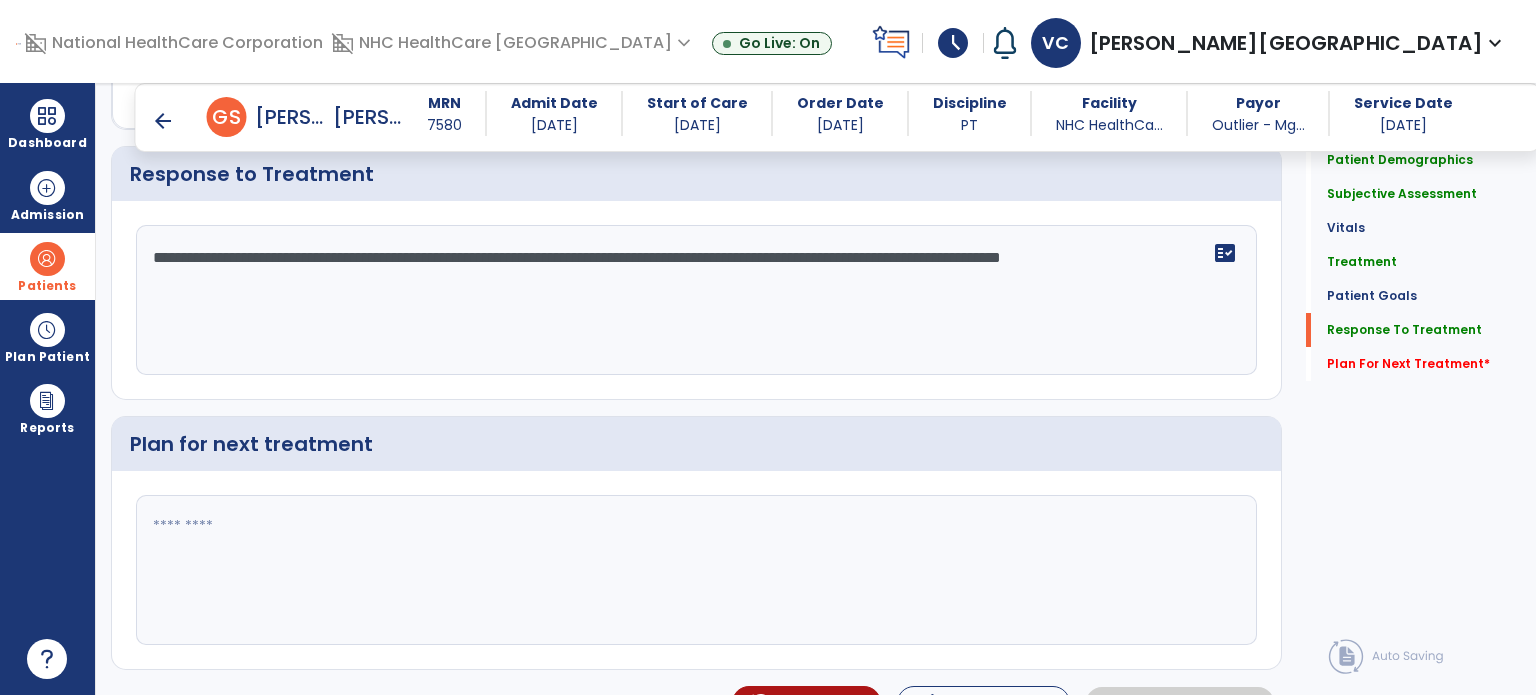 type on "**********" 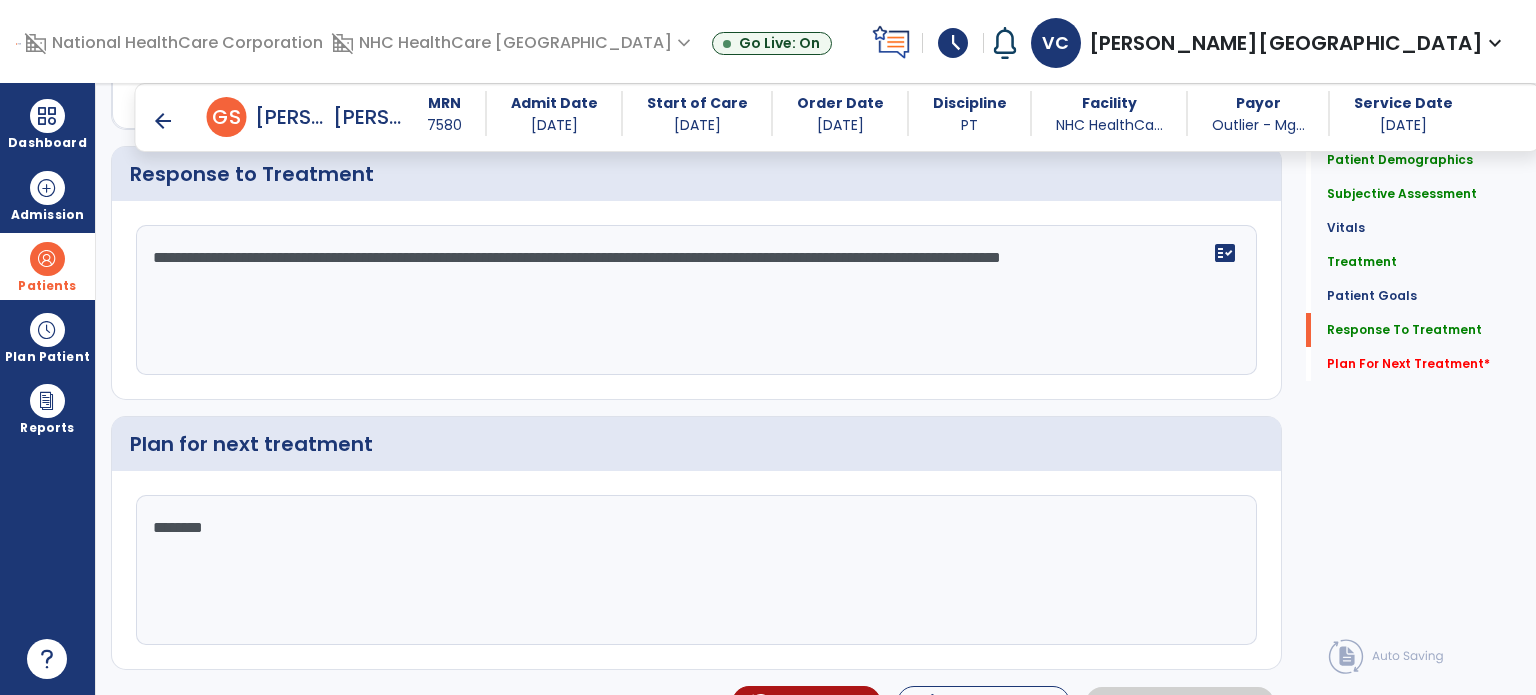 type on "*********" 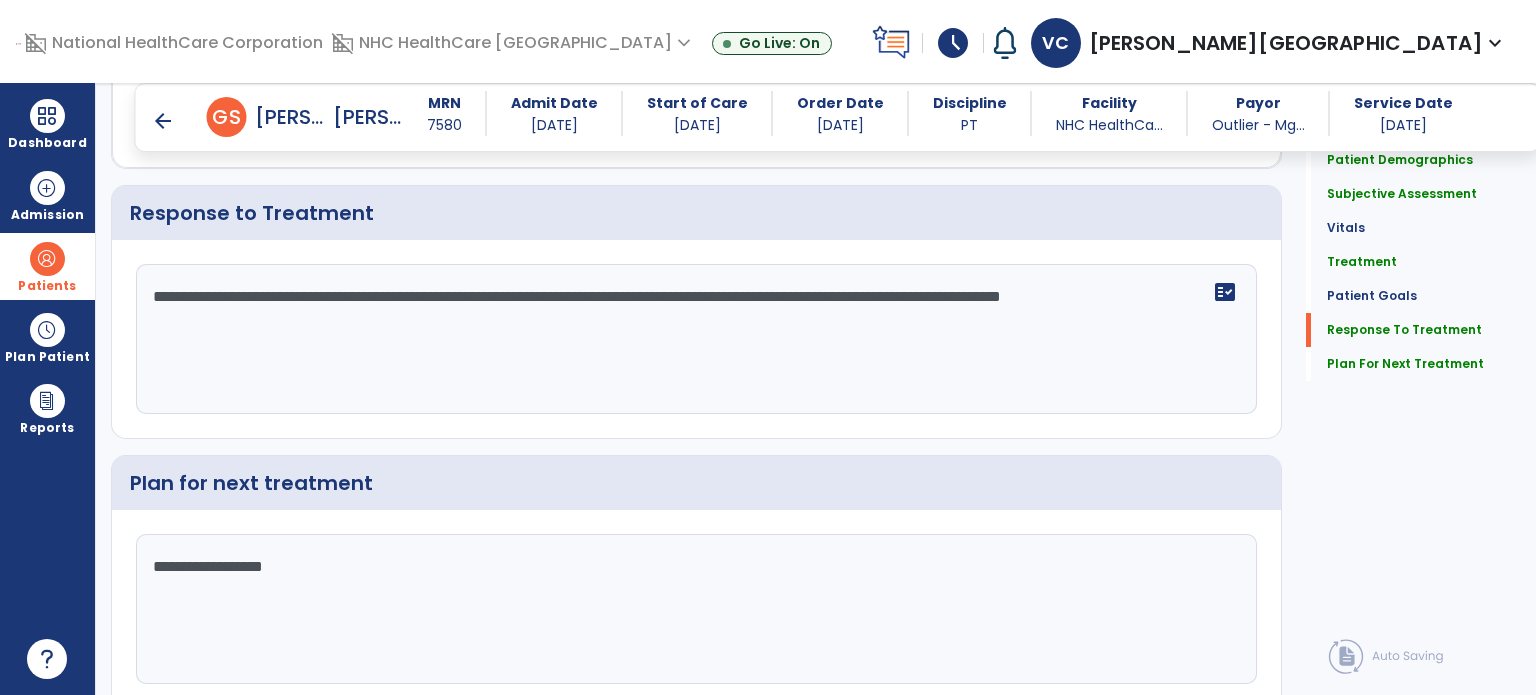 scroll, scrollTop: 2768, scrollLeft: 0, axis: vertical 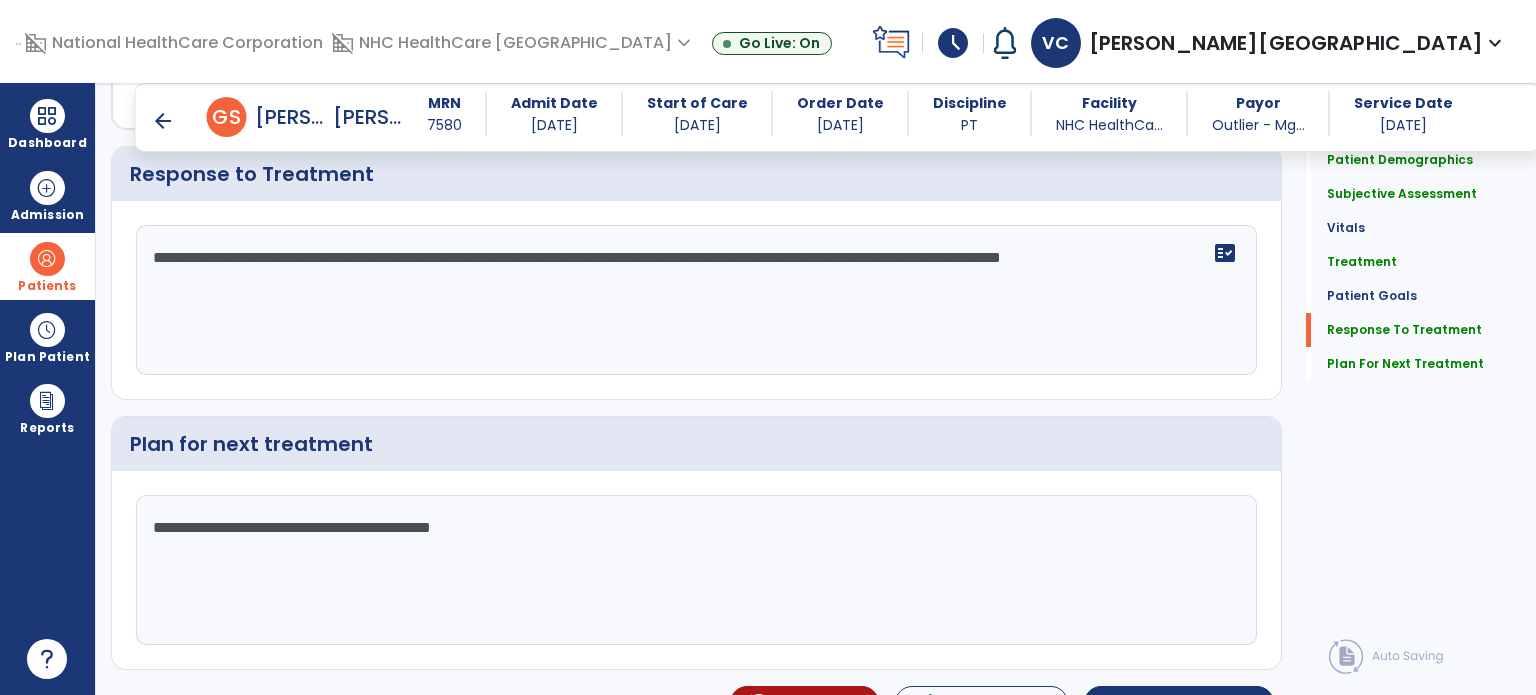 type on "**********" 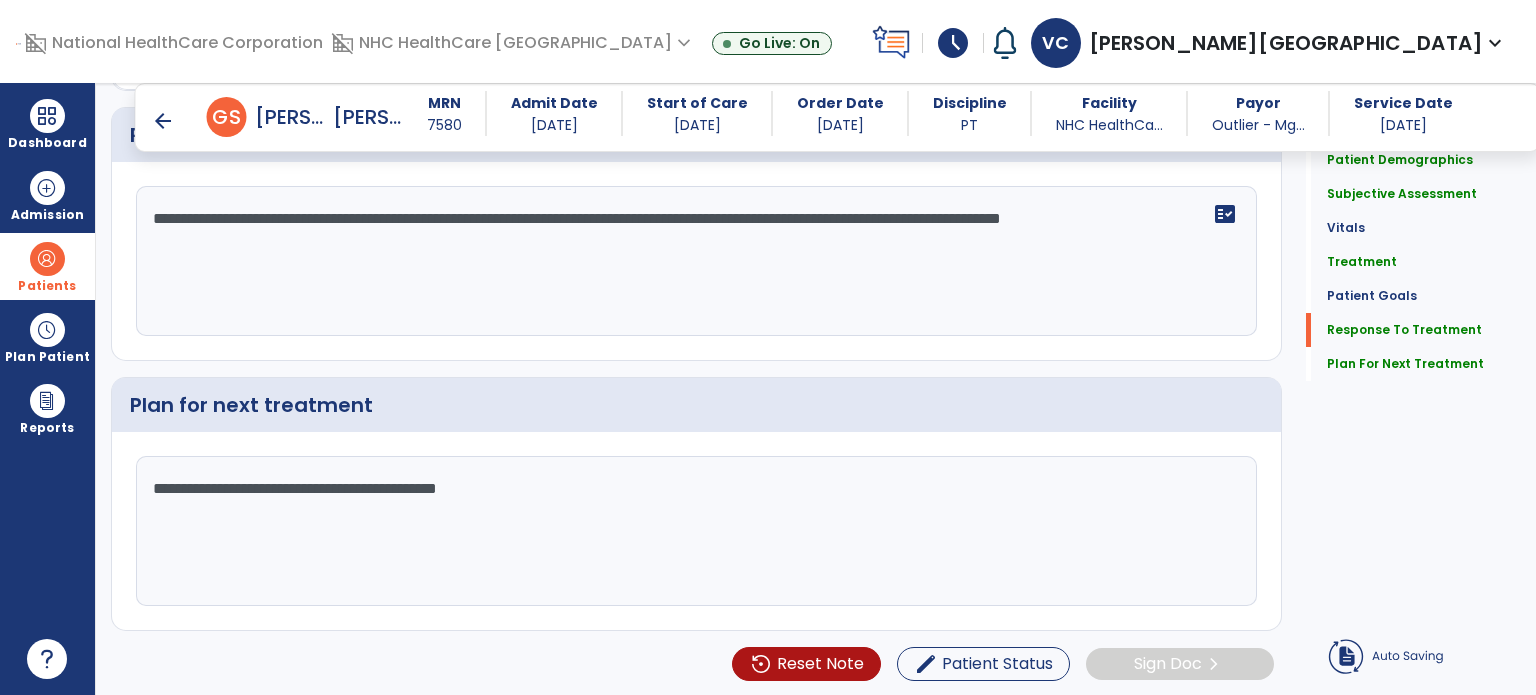 scroll, scrollTop: 2729, scrollLeft: 0, axis: vertical 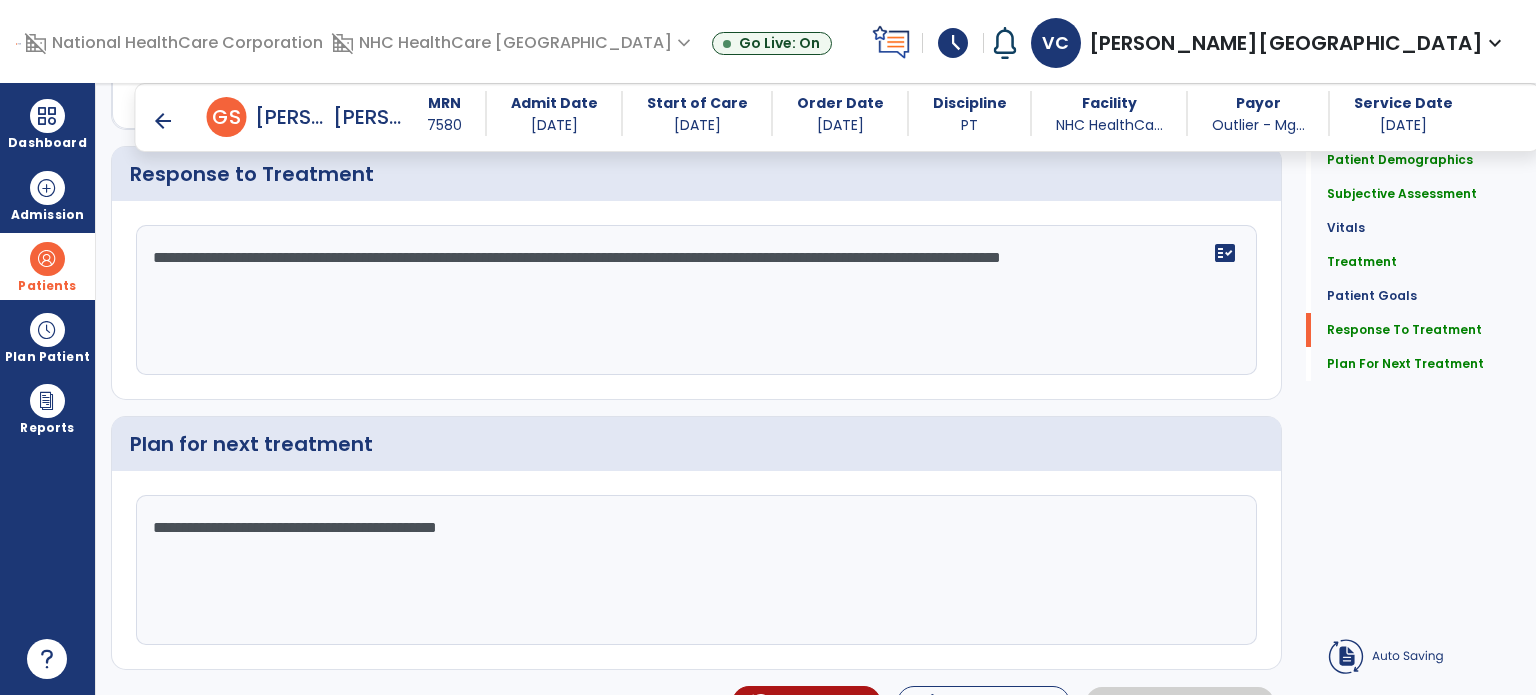 click on "arrow_back" at bounding box center [163, 121] 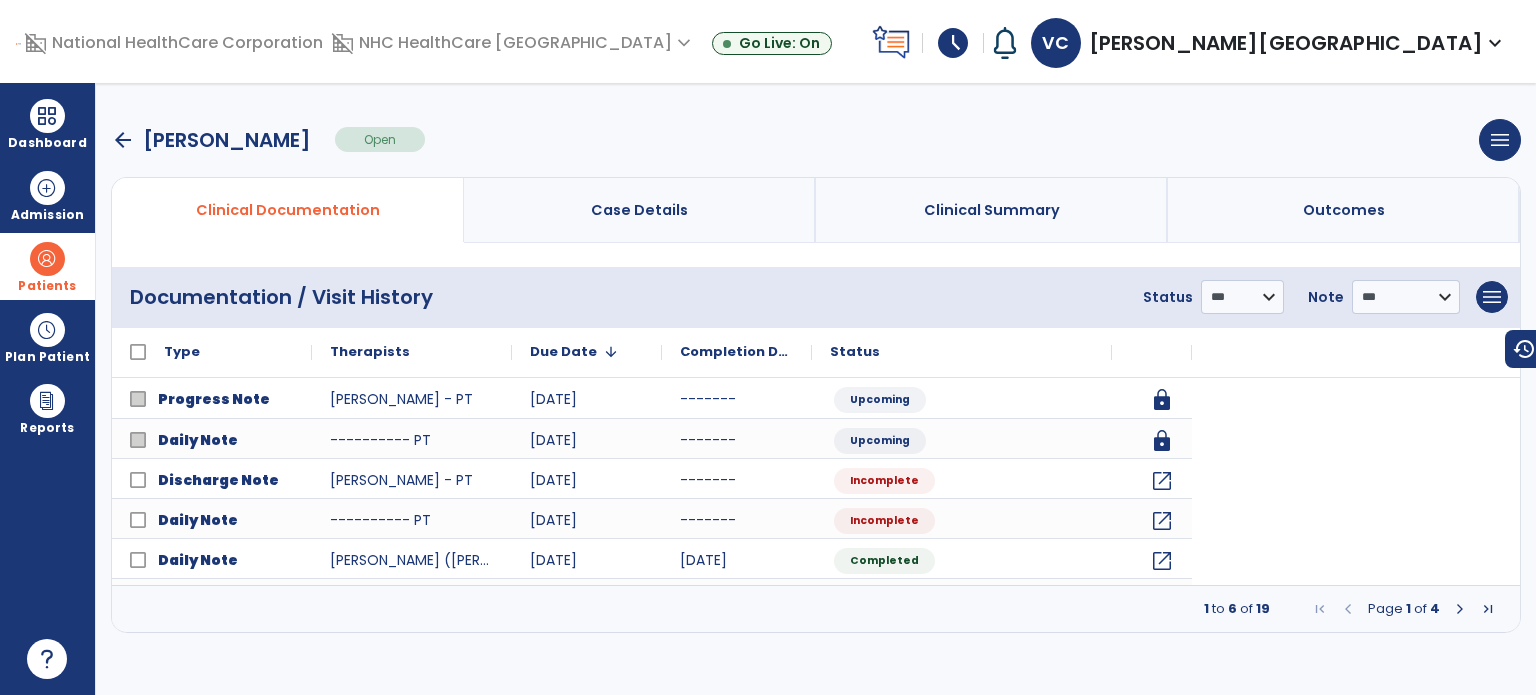 scroll, scrollTop: 0, scrollLeft: 0, axis: both 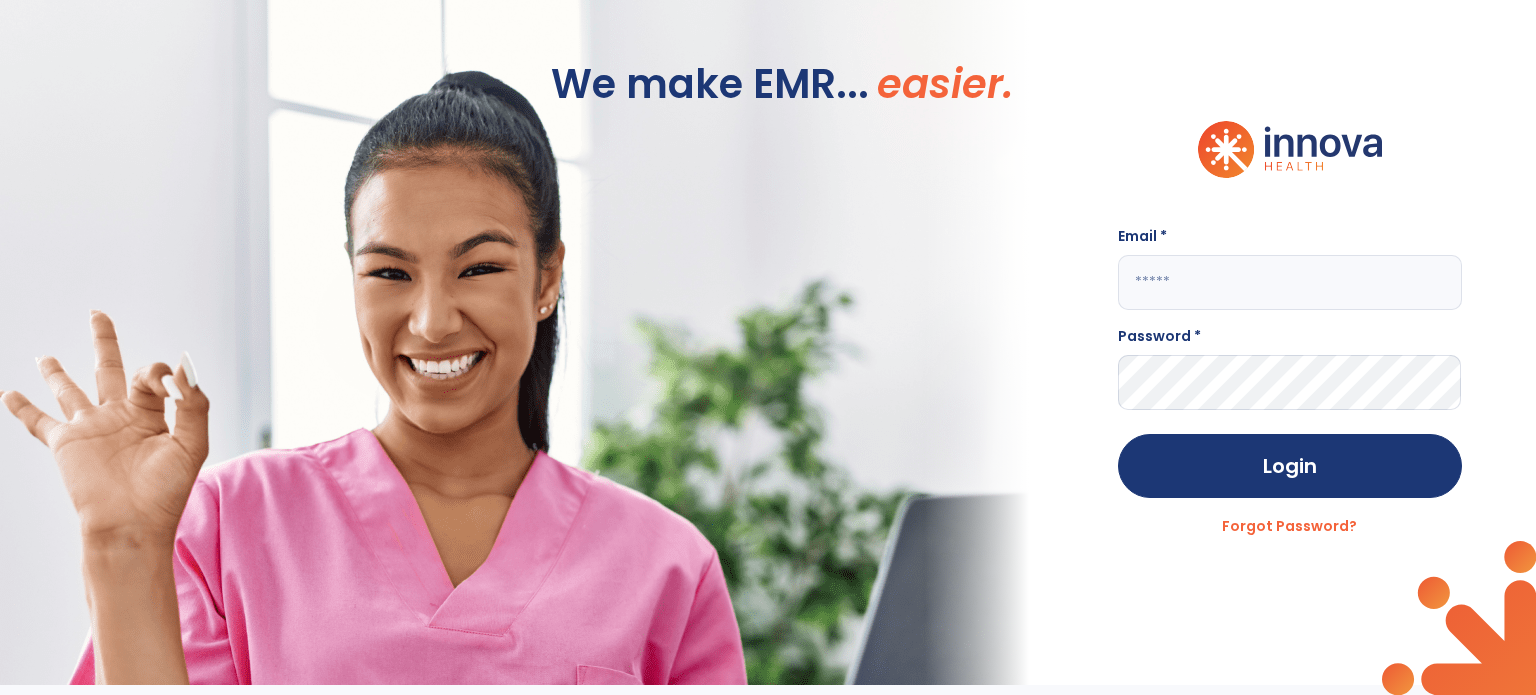 click 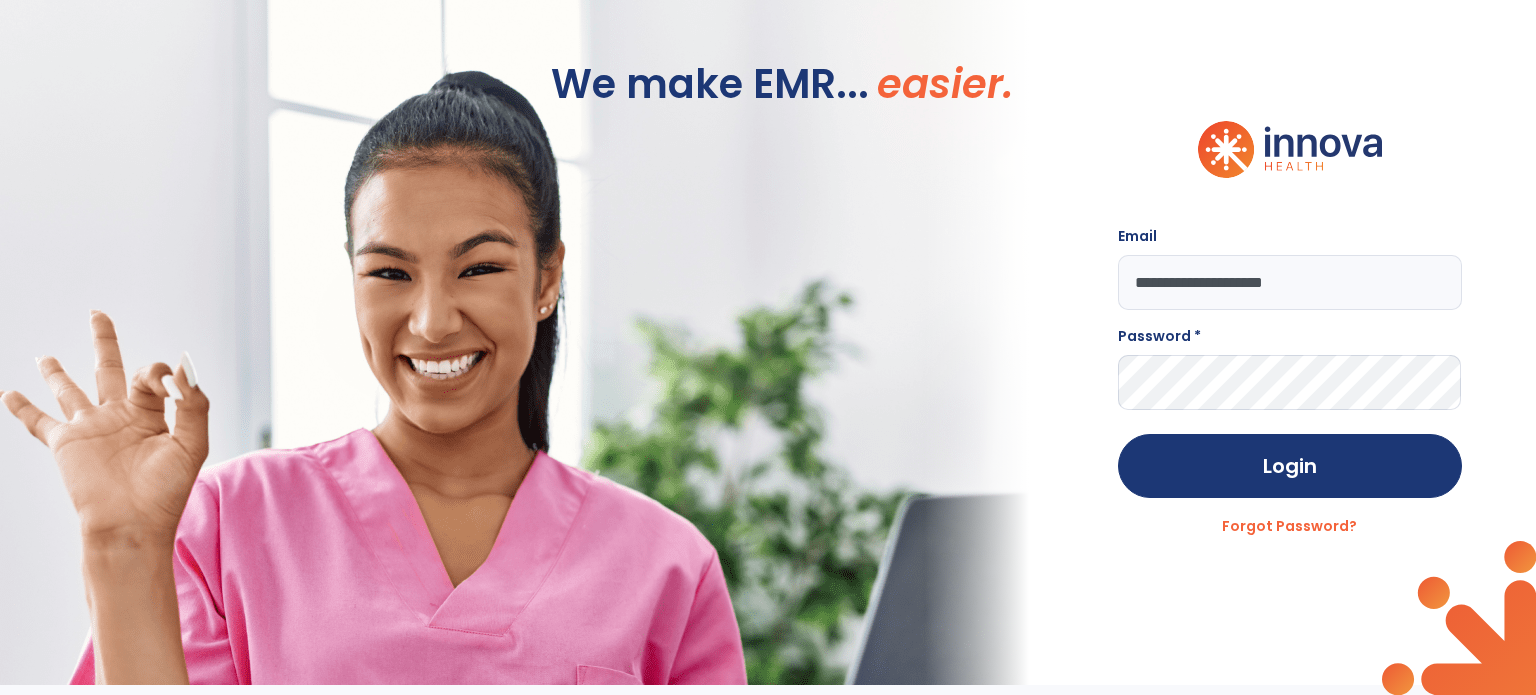 type on "**********" 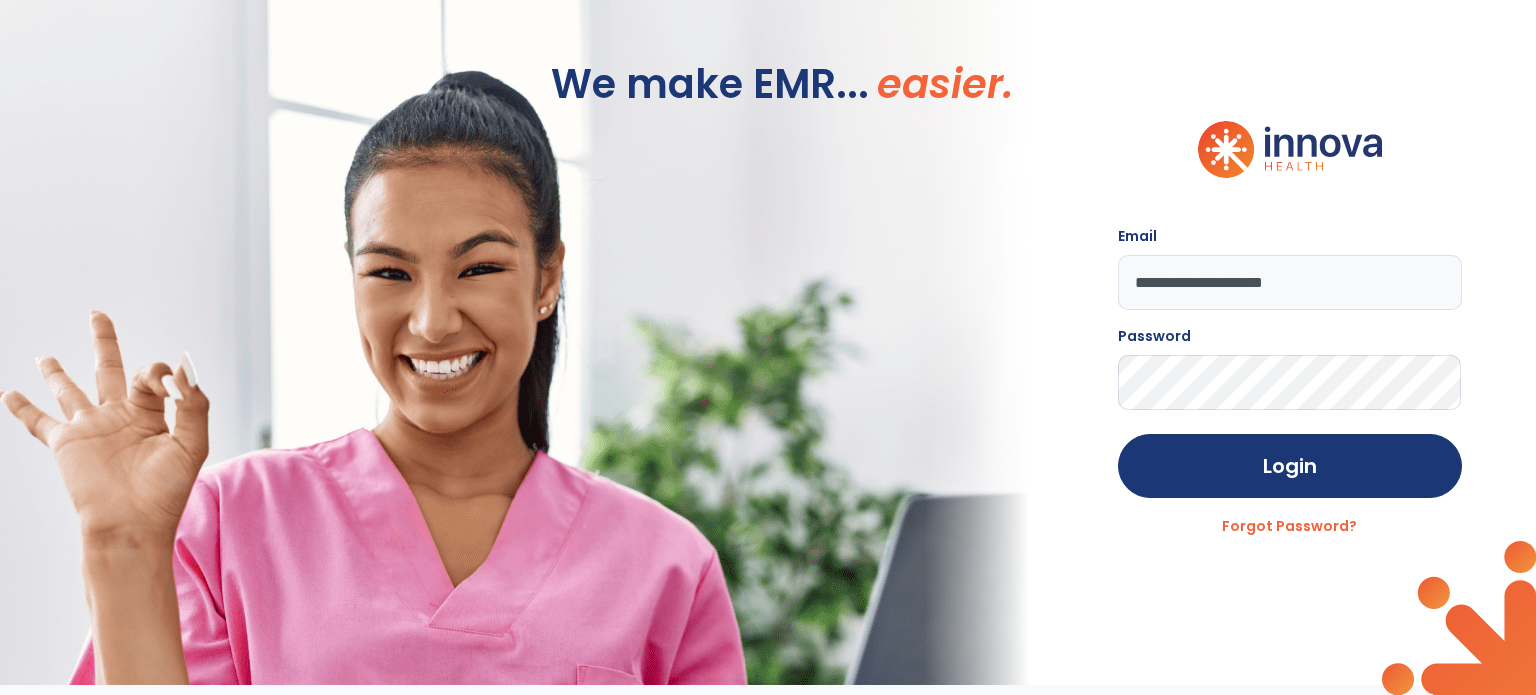 click on "Login" 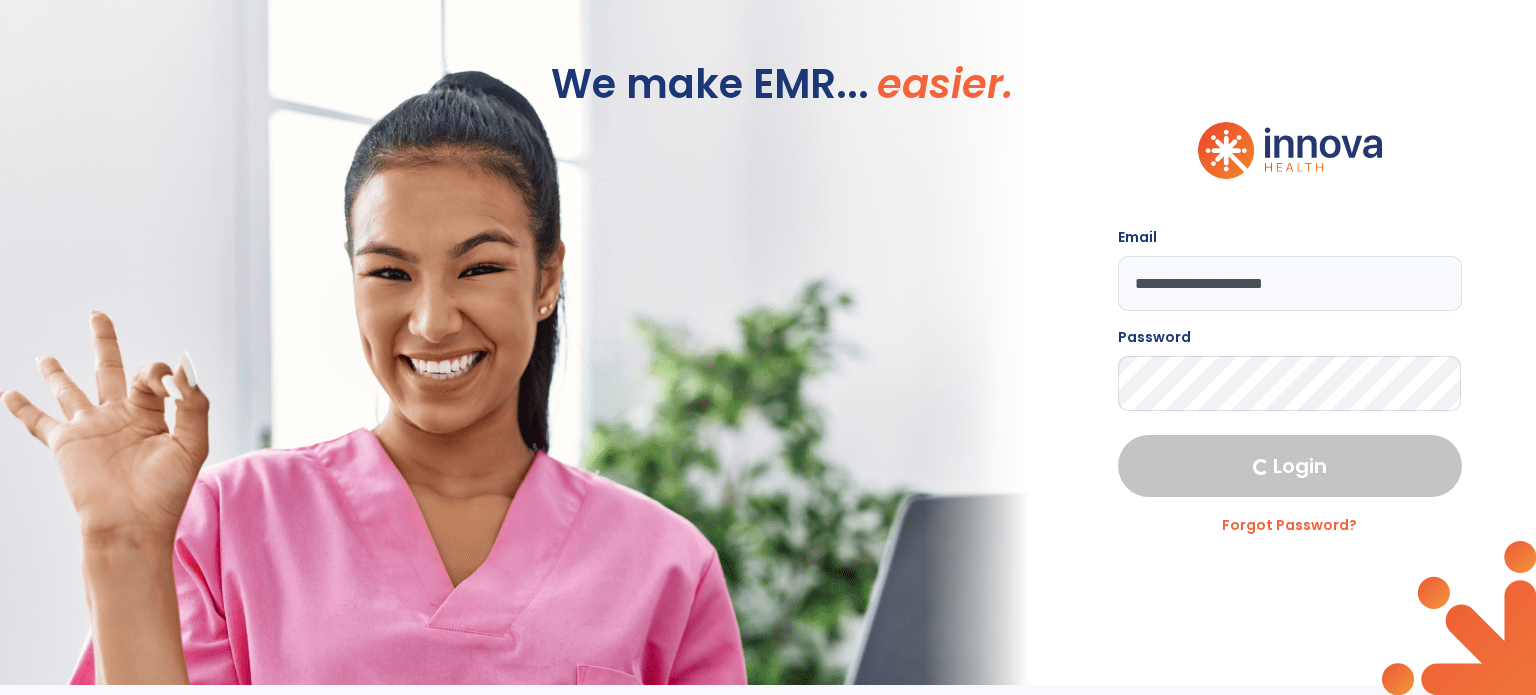 select on "****" 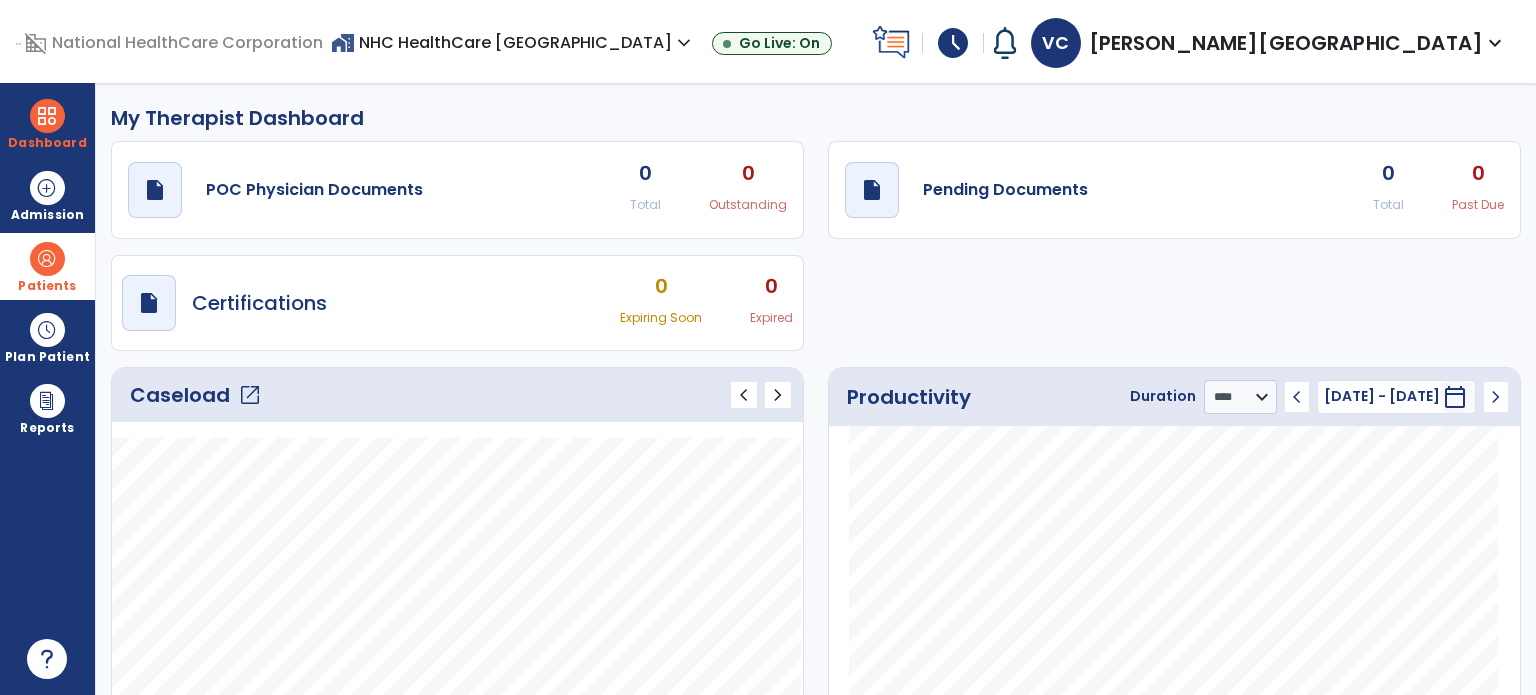 click on "Patients" at bounding box center [47, 266] 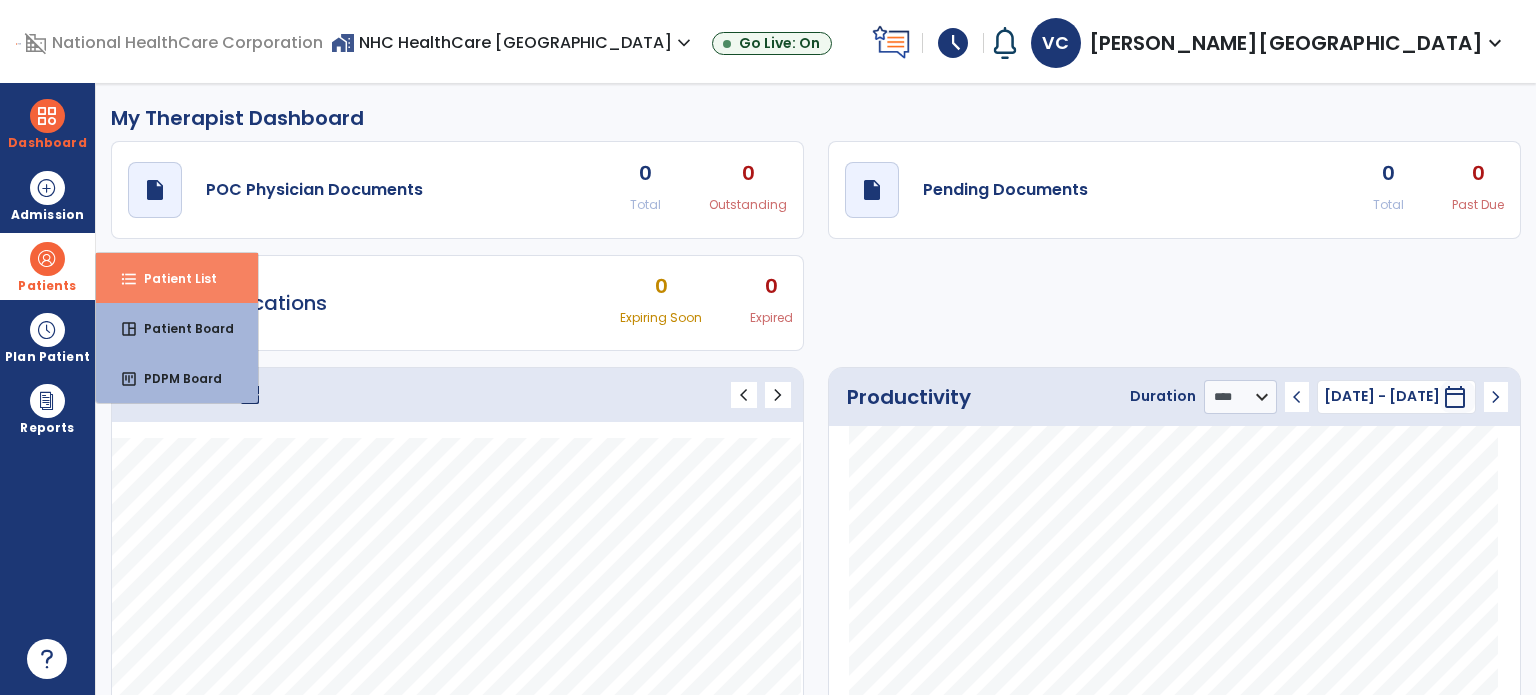 click on "Patient List" at bounding box center [172, 278] 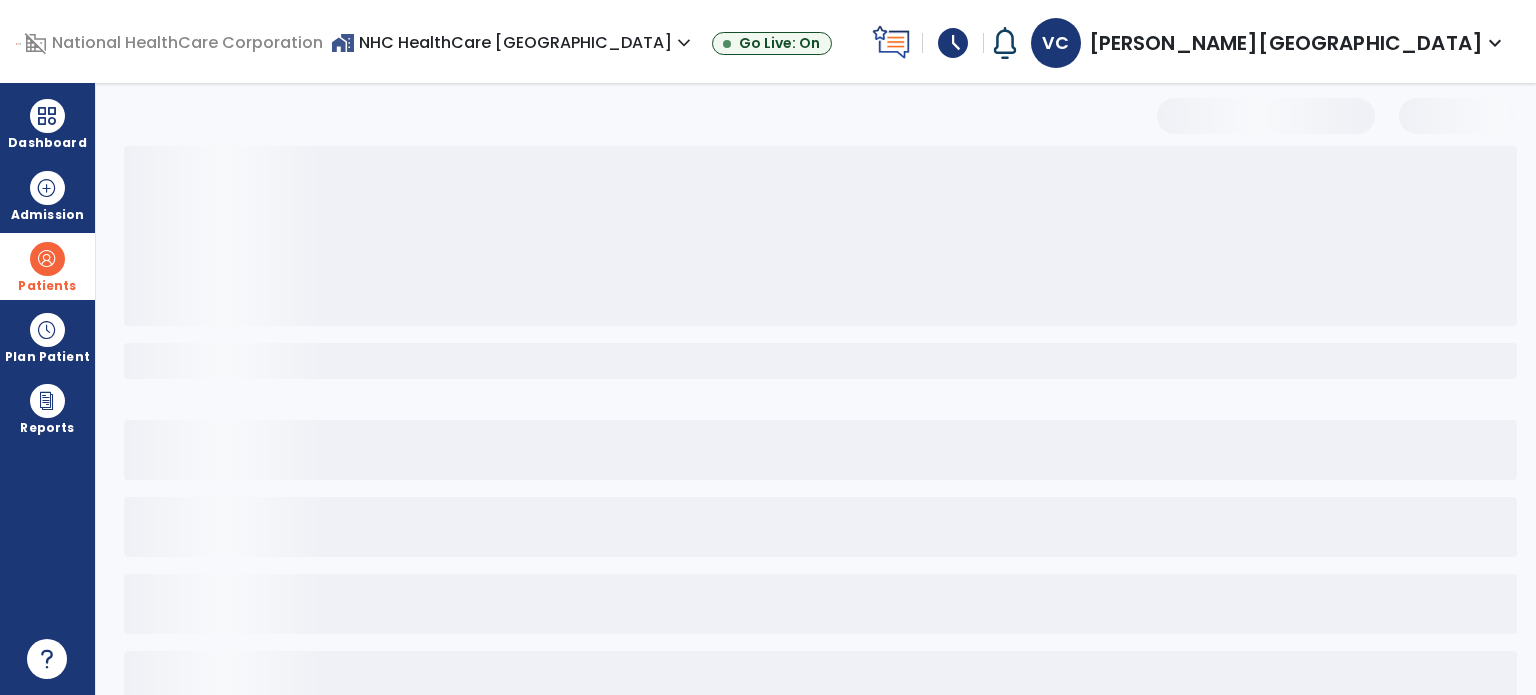 select on "***" 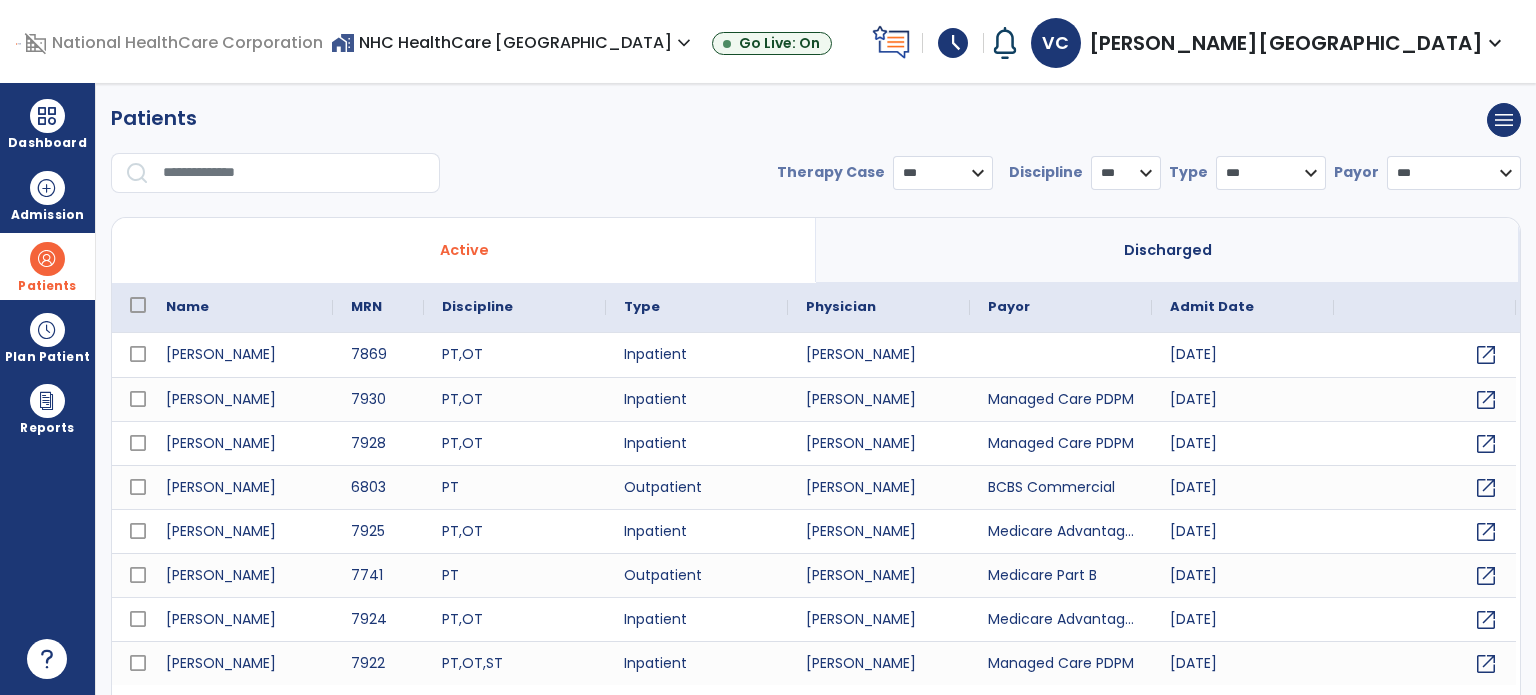 click at bounding box center [294, 173] 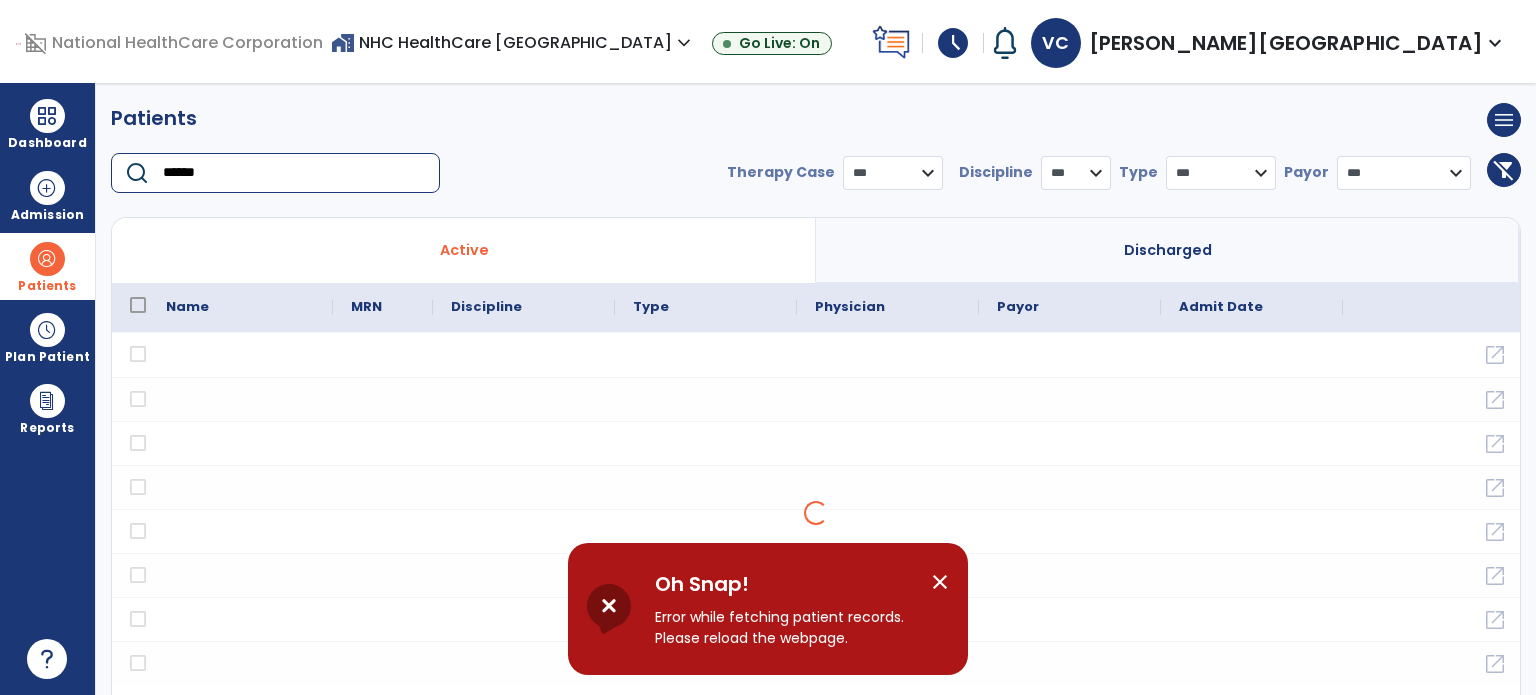 type on "******" 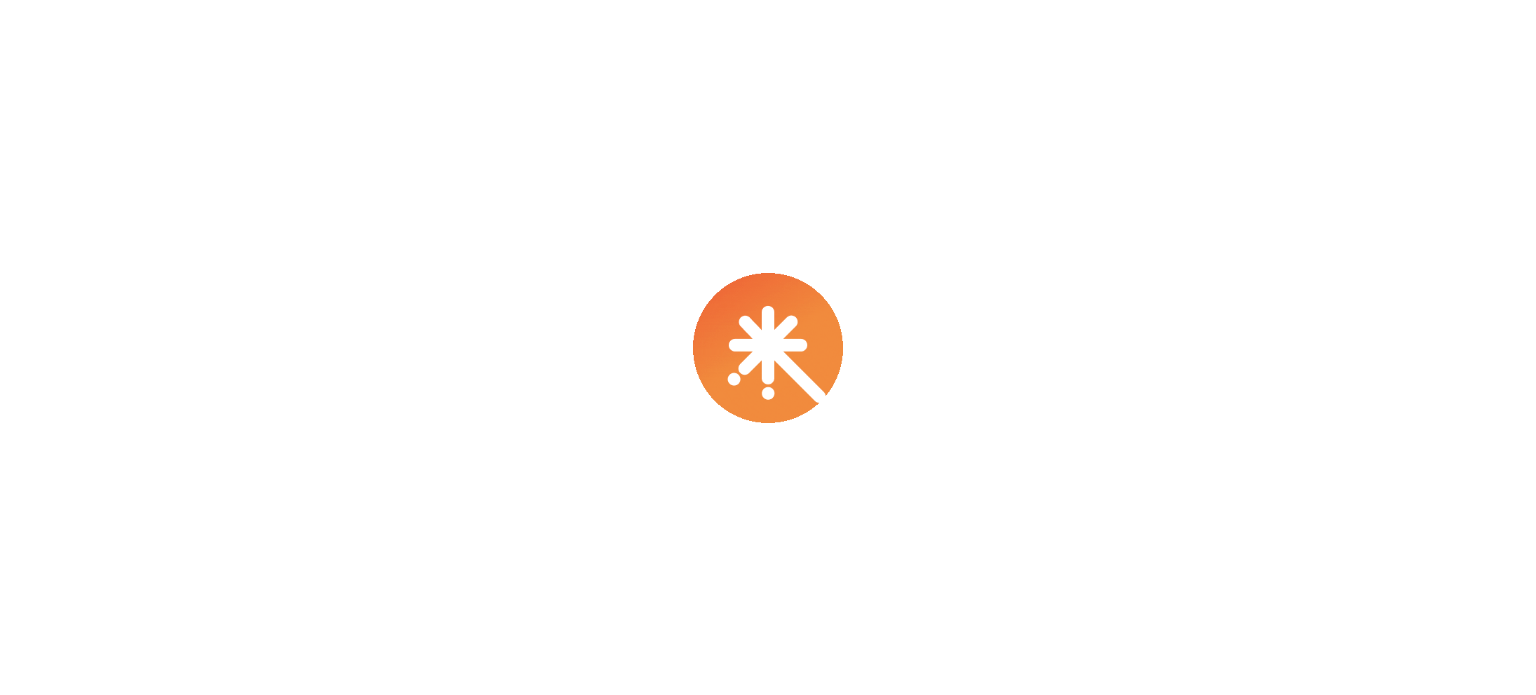scroll, scrollTop: 0, scrollLeft: 0, axis: both 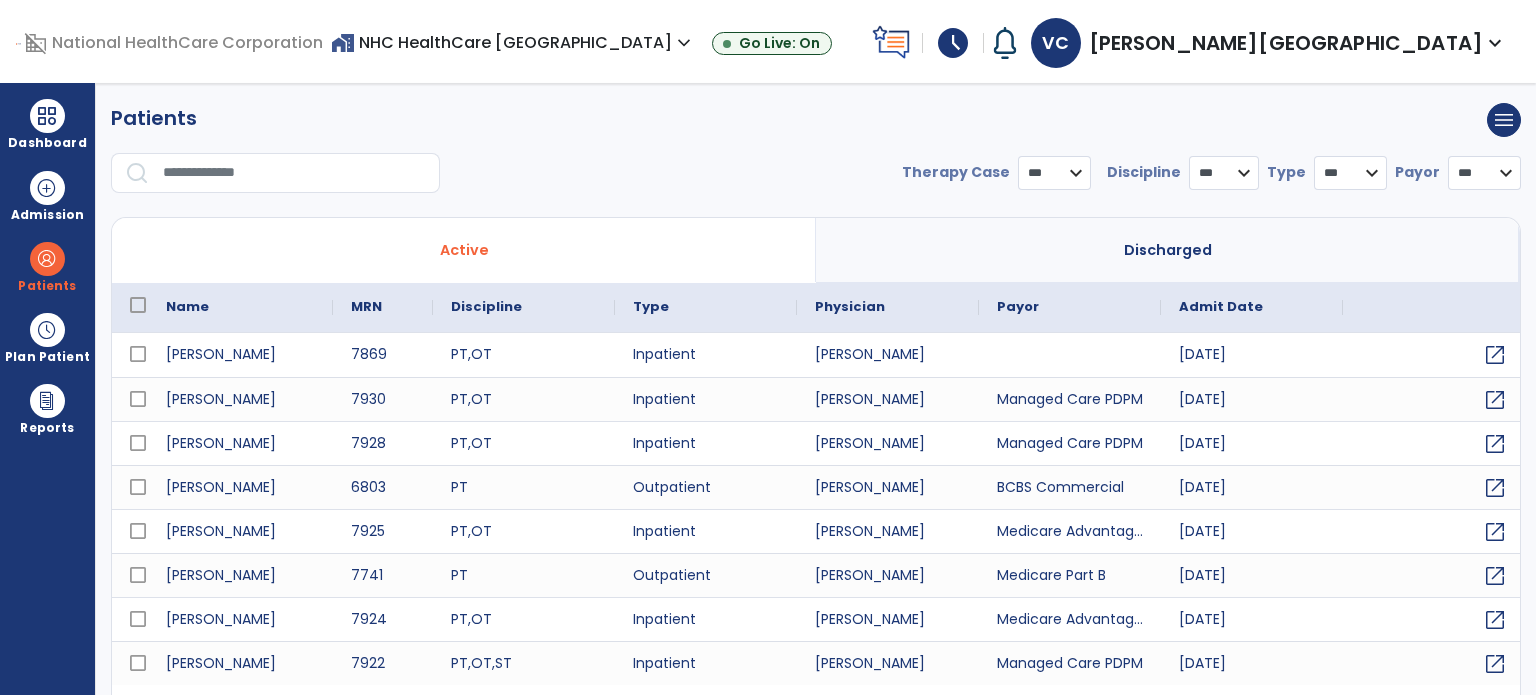 select on "***" 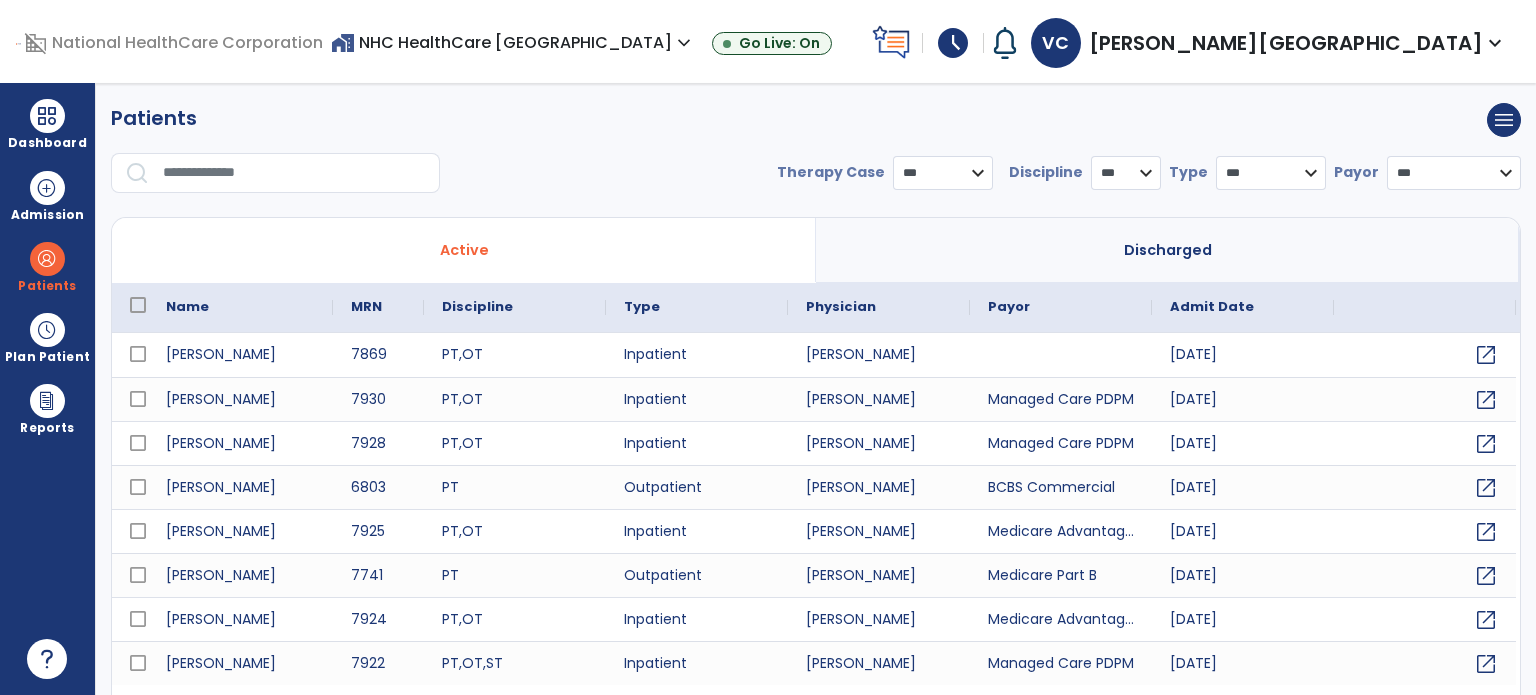 click at bounding box center (294, 173) 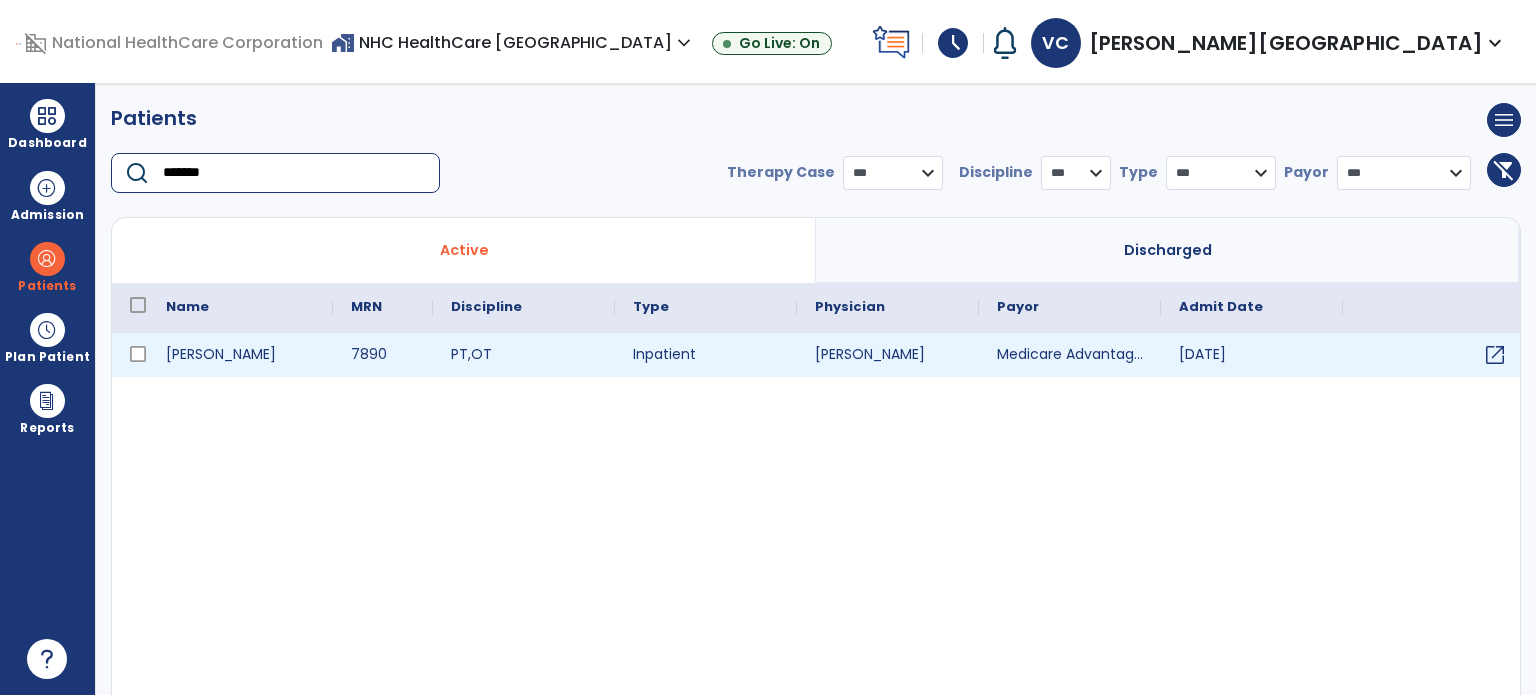 type on "******" 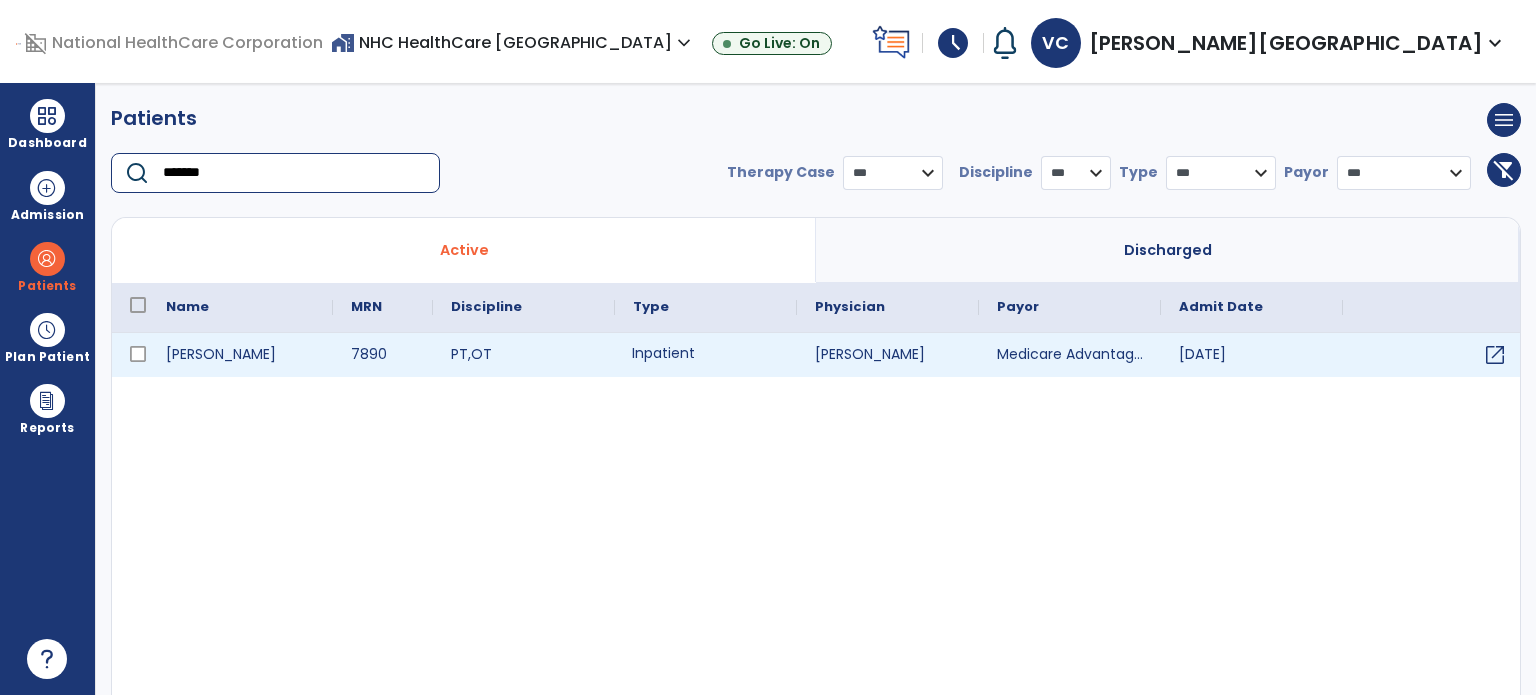 click on "Inpatient" at bounding box center (706, 355) 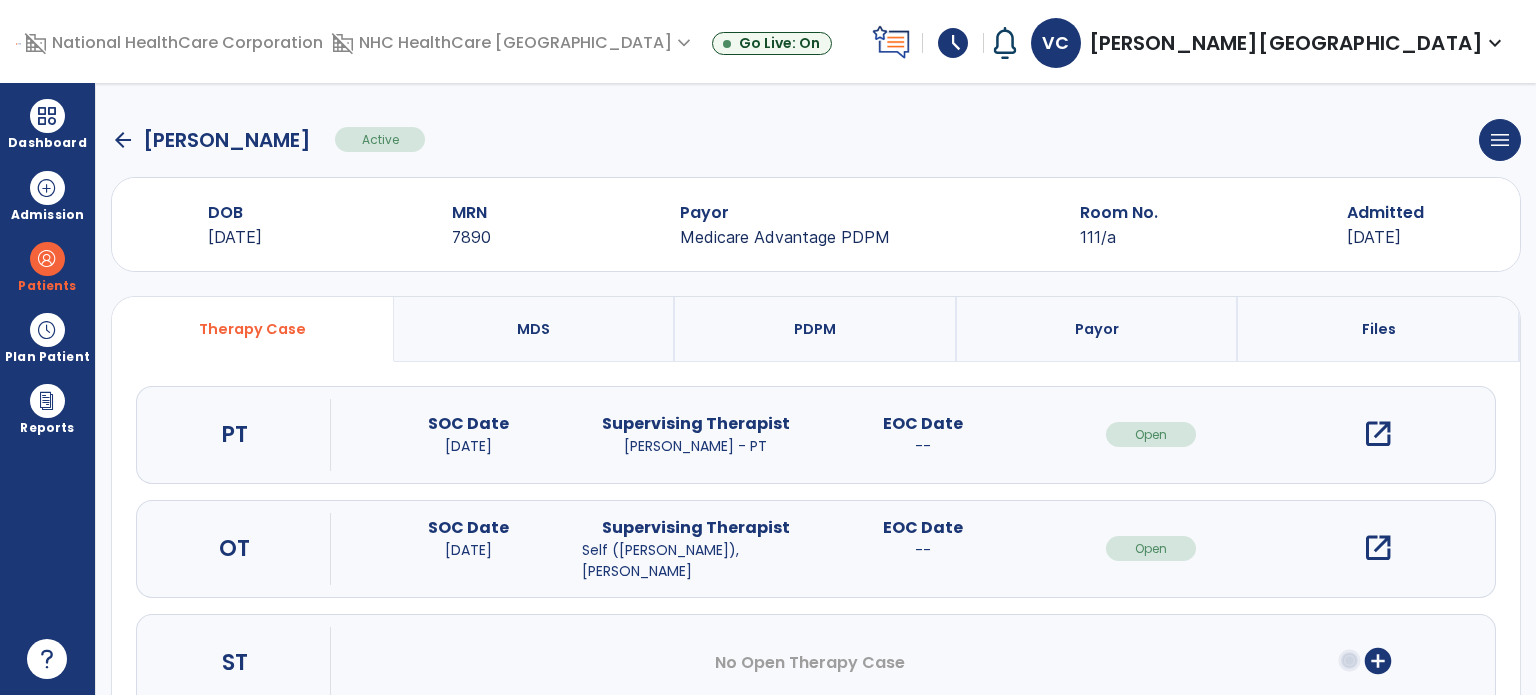 click on "open_in_new" at bounding box center [1378, 434] 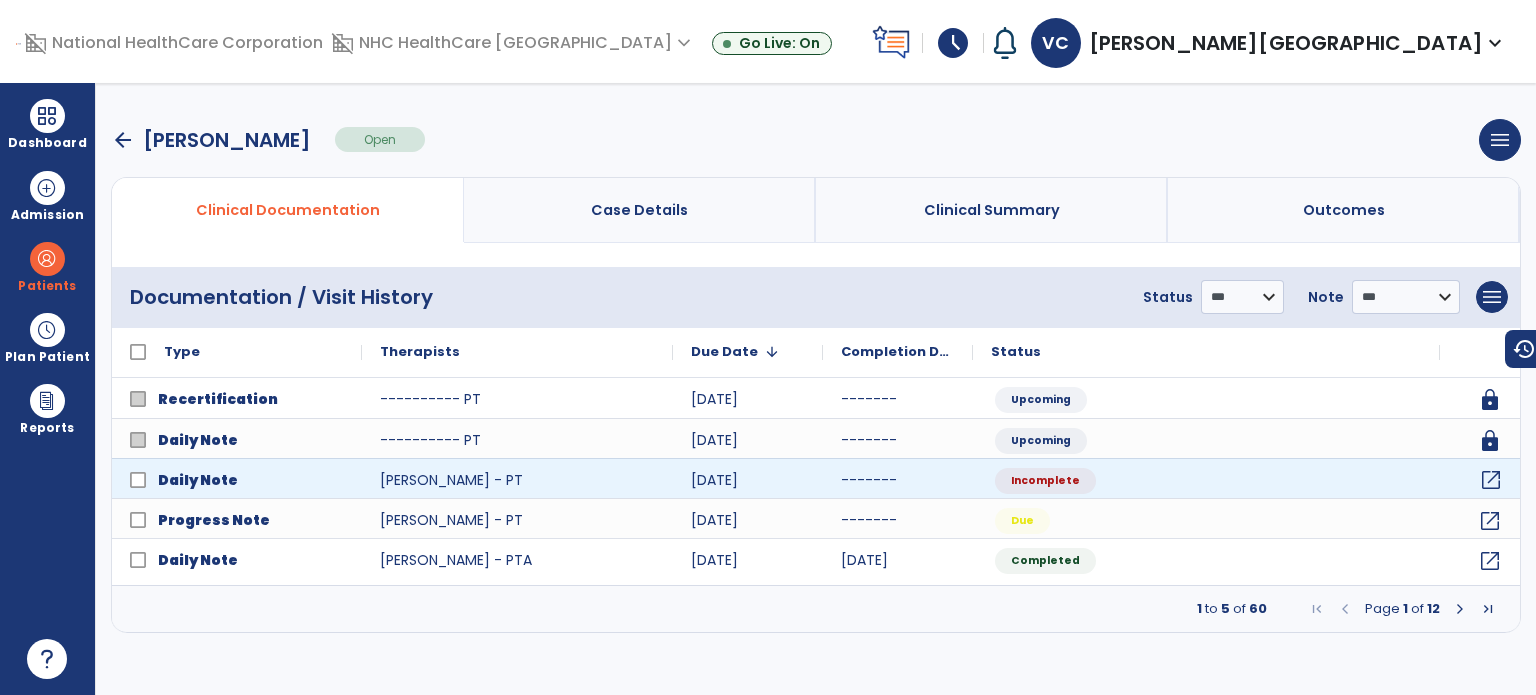 click on "open_in_new" 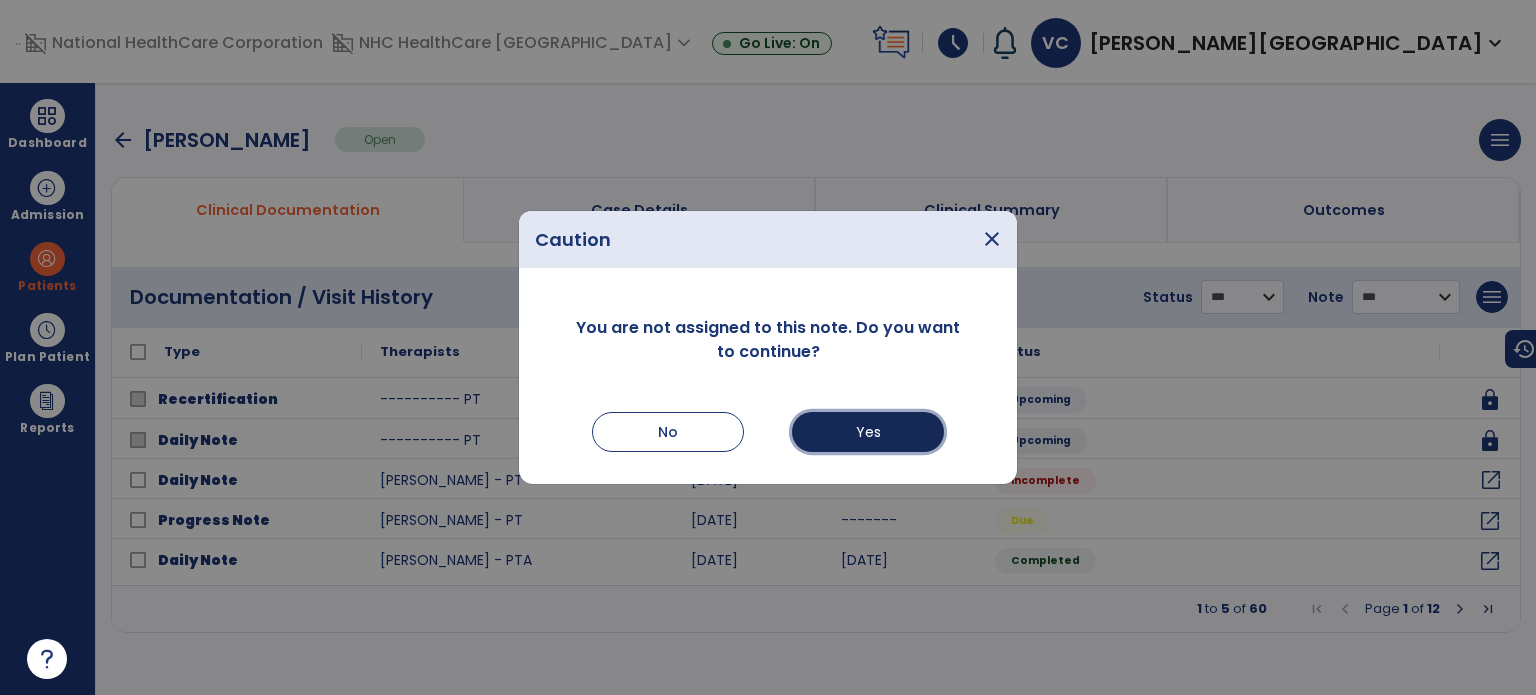 click on "Yes" at bounding box center [868, 432] 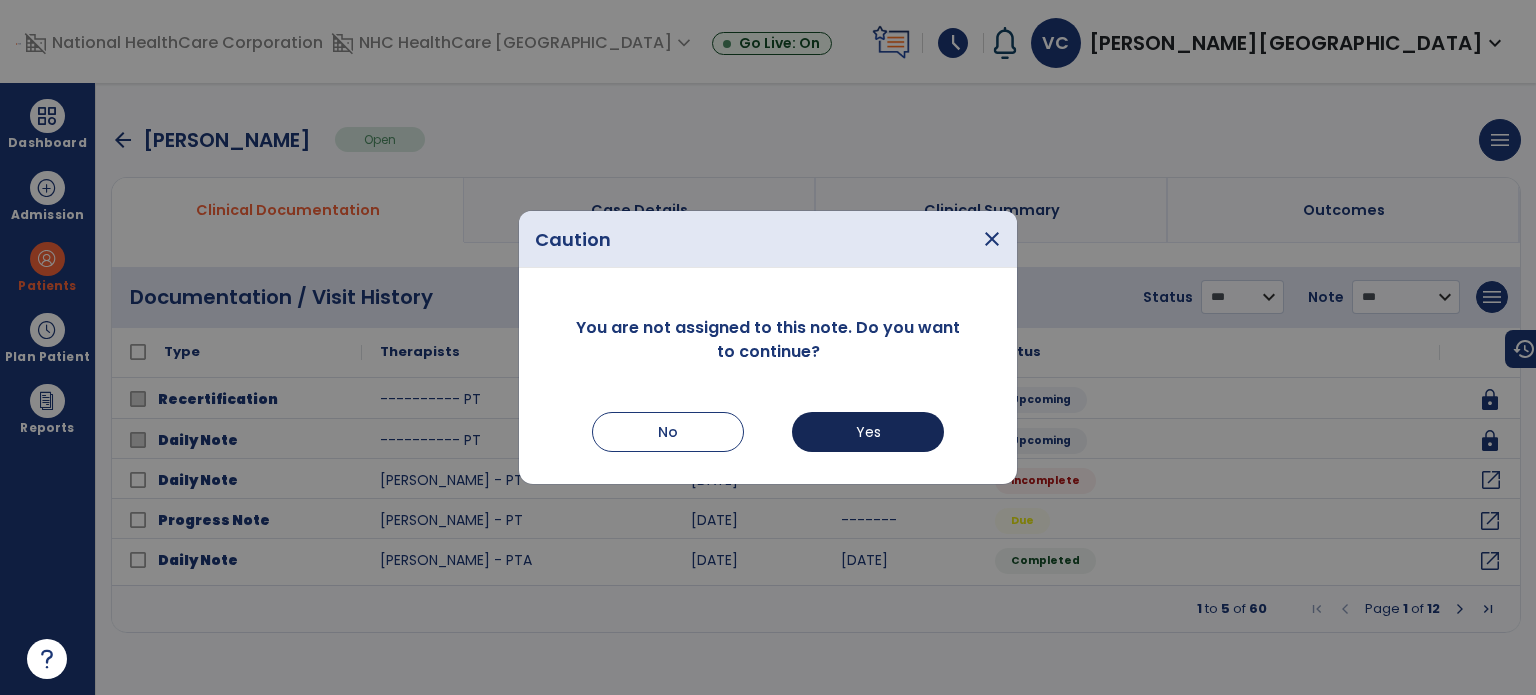select on "*" 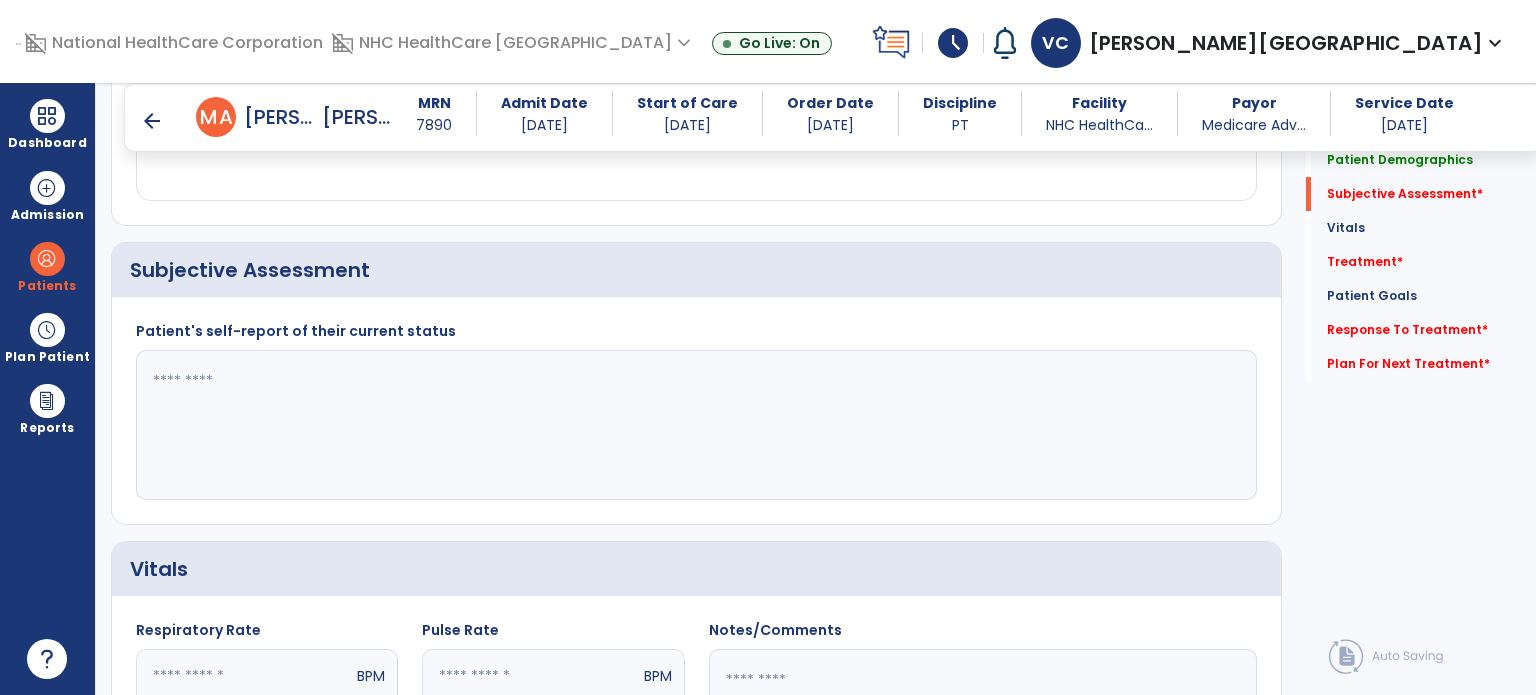 scroll, scrollTop: 399, scrollLeft: 0, axis: vertical 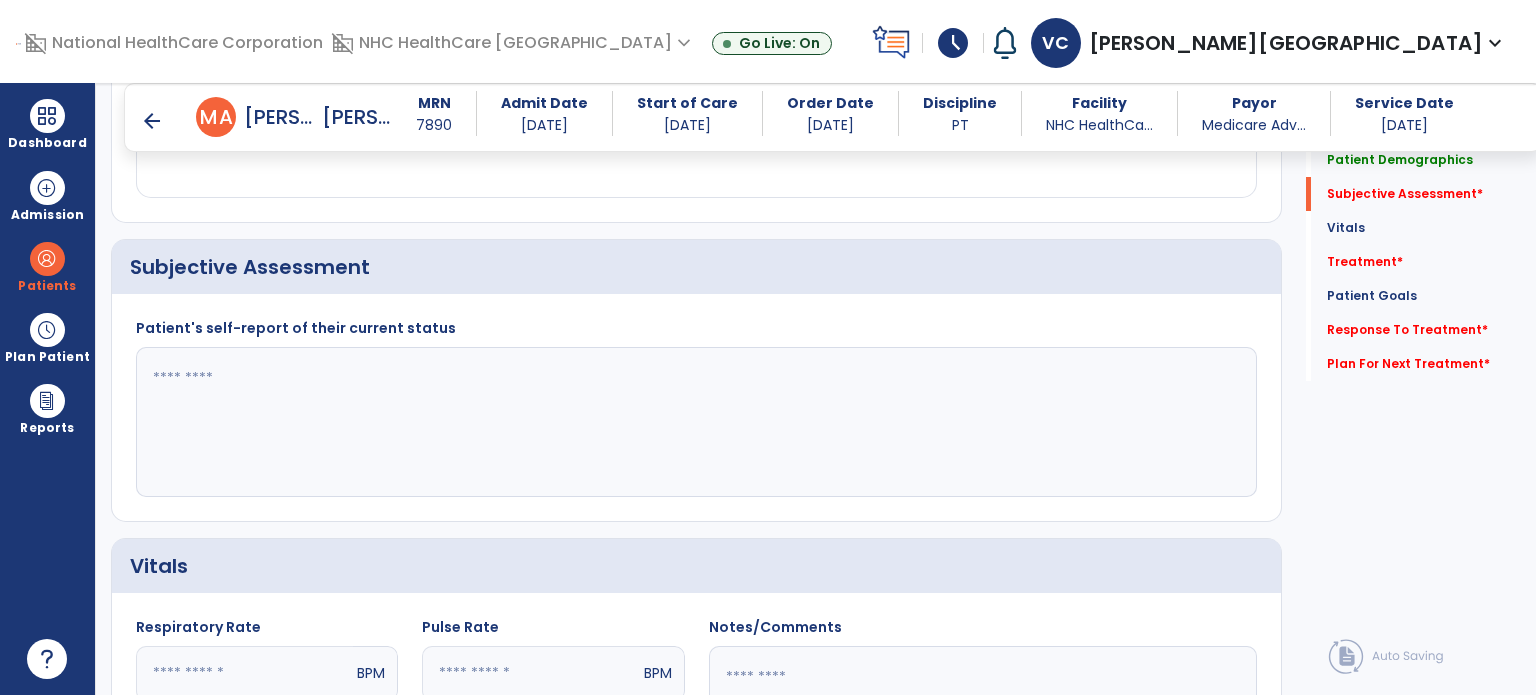 click 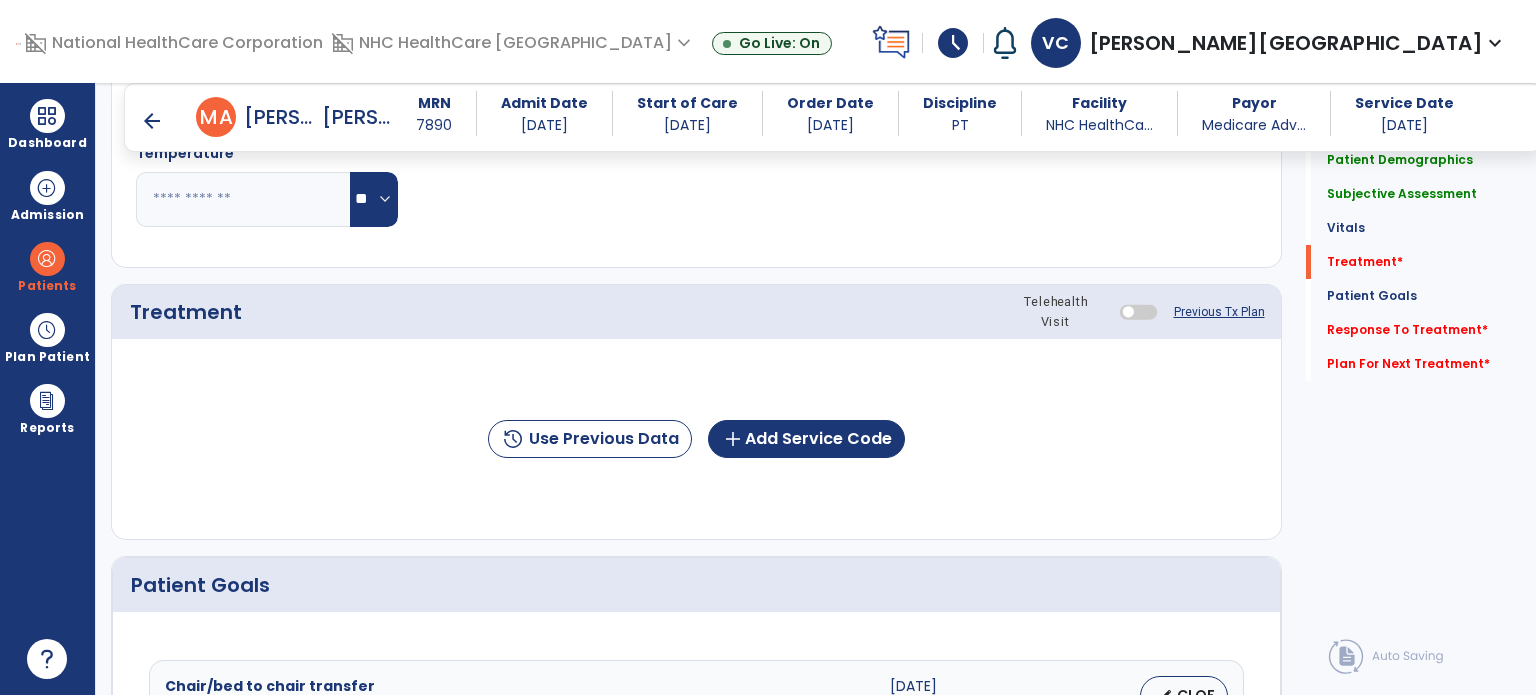 scroll, scrollTop: 1070, scrollLeft: 0, axis: vertical 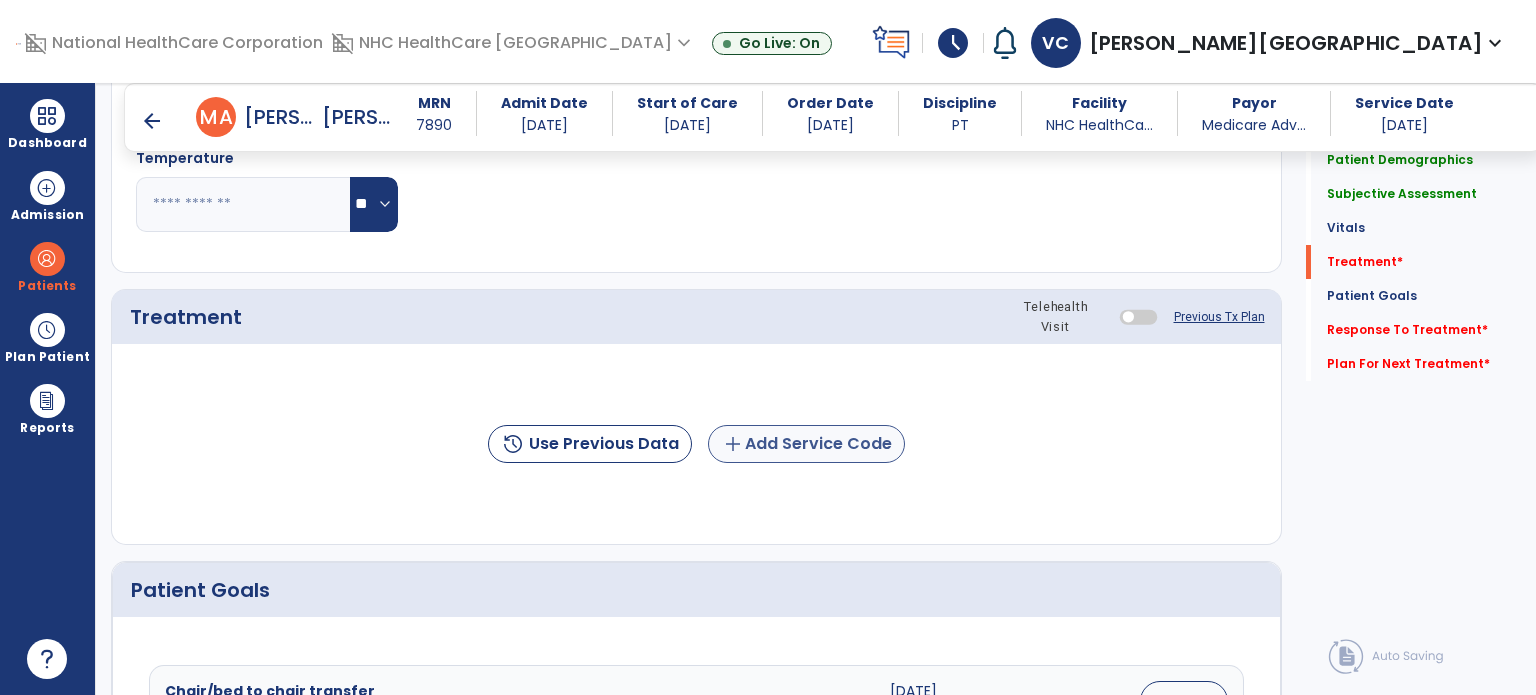 type on "**********" 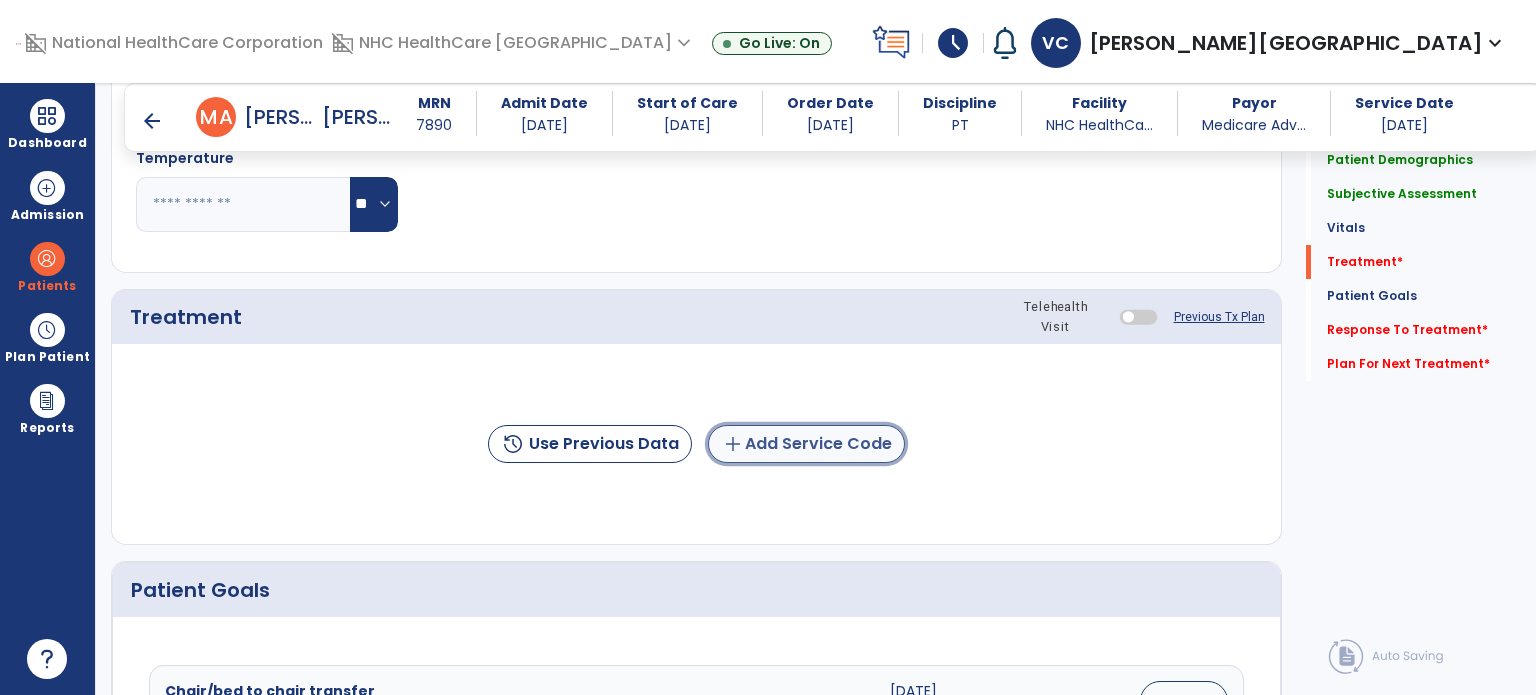 click on "add  Add Service Code" 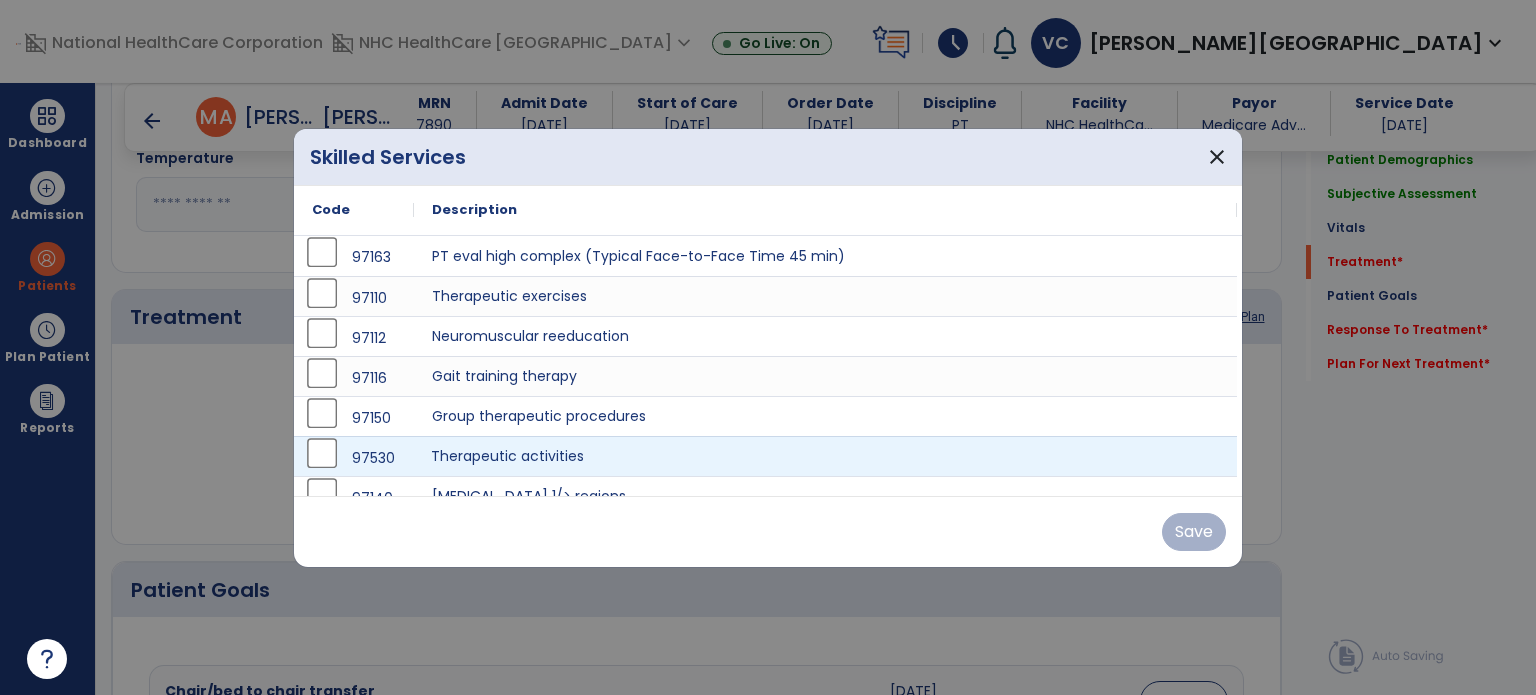 click on "Therapeutic activities" at bounding box center [825, 456] 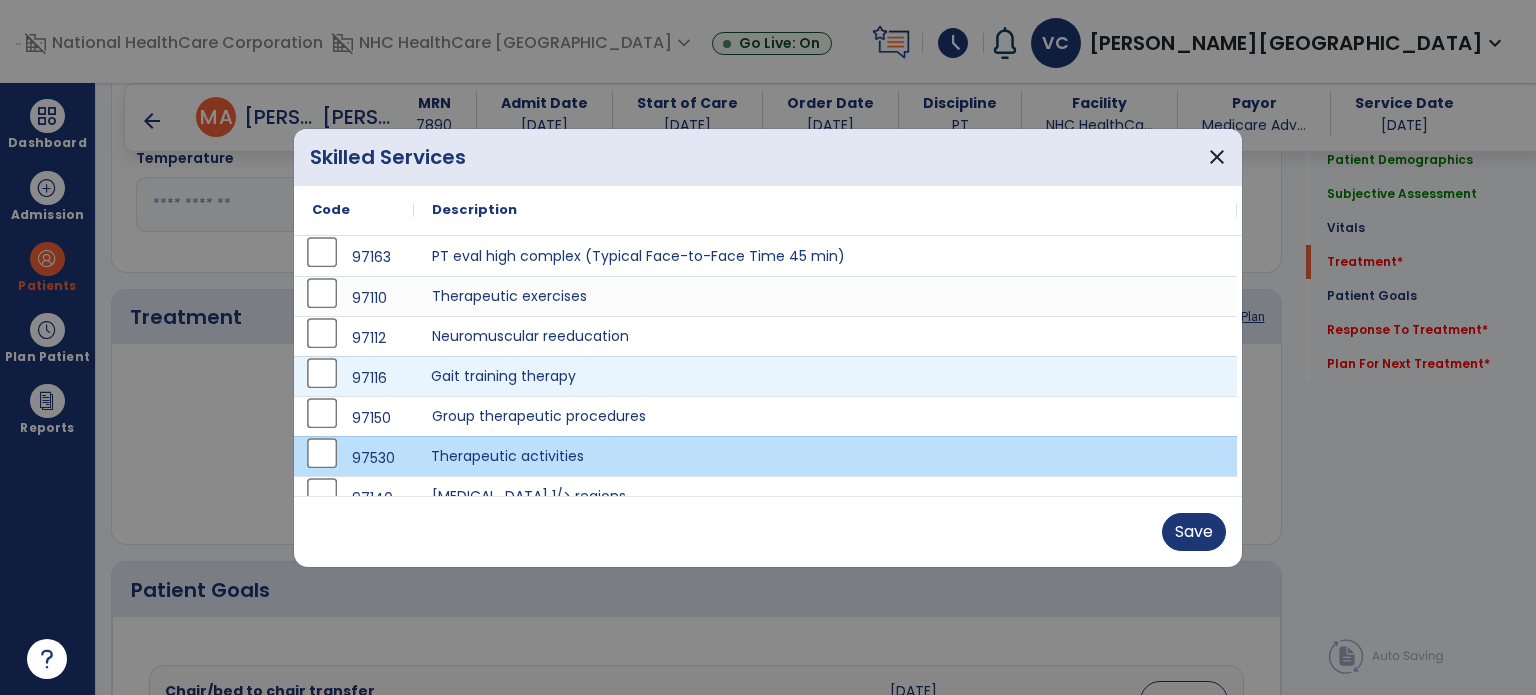 click on "Gait training therapy" at bounding box center (825, 376) 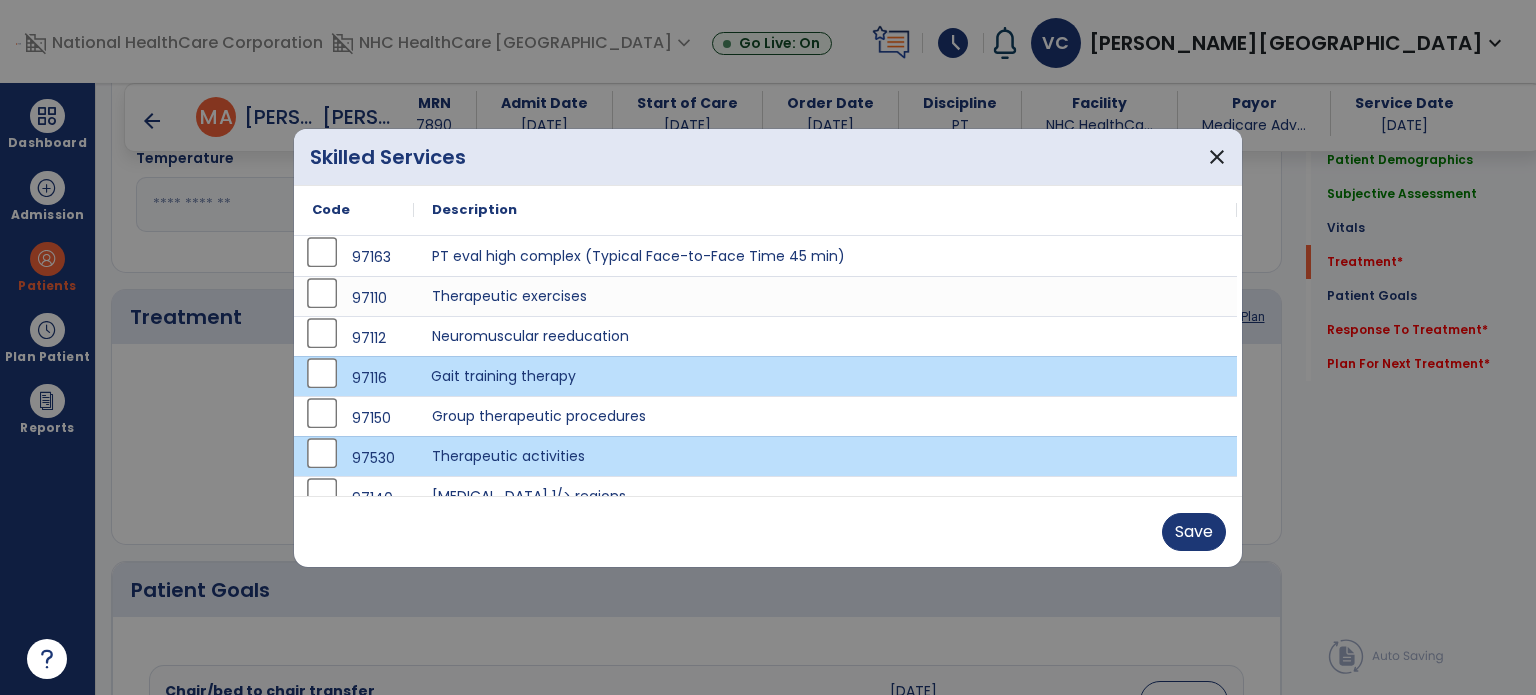 click on "Gait training therapy" at bounding box center (825, 376) 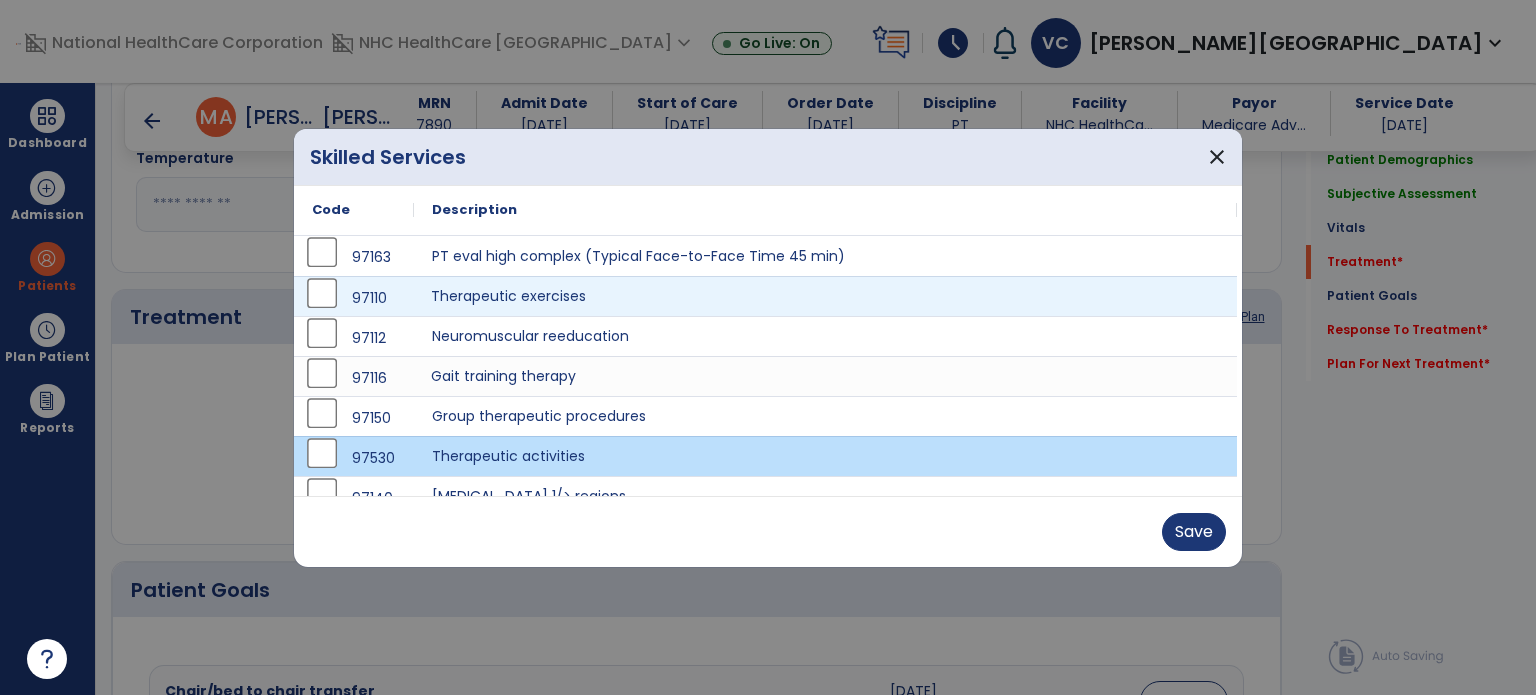 click on "Therapeutic exercises" at bounding box center (825, 296) 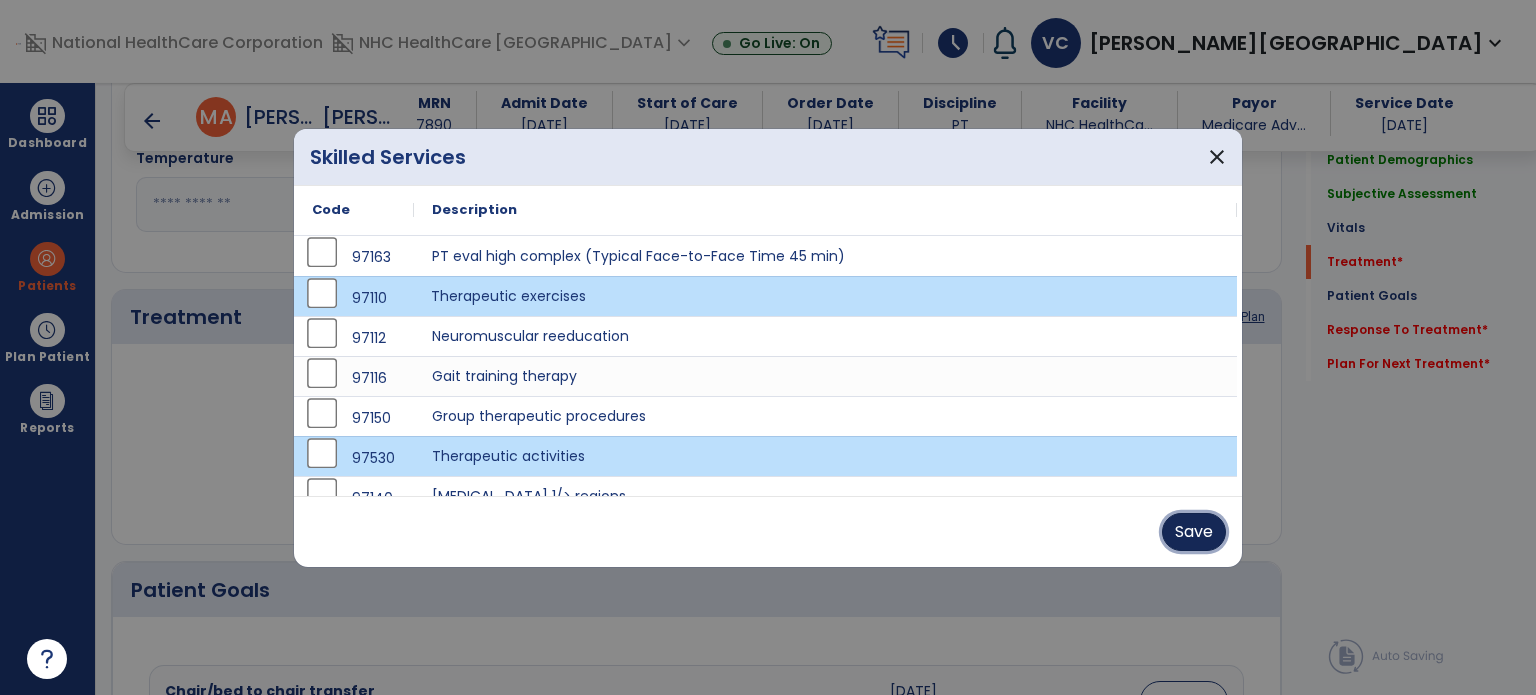 click on "Save" at bounding box center [1194, 532] 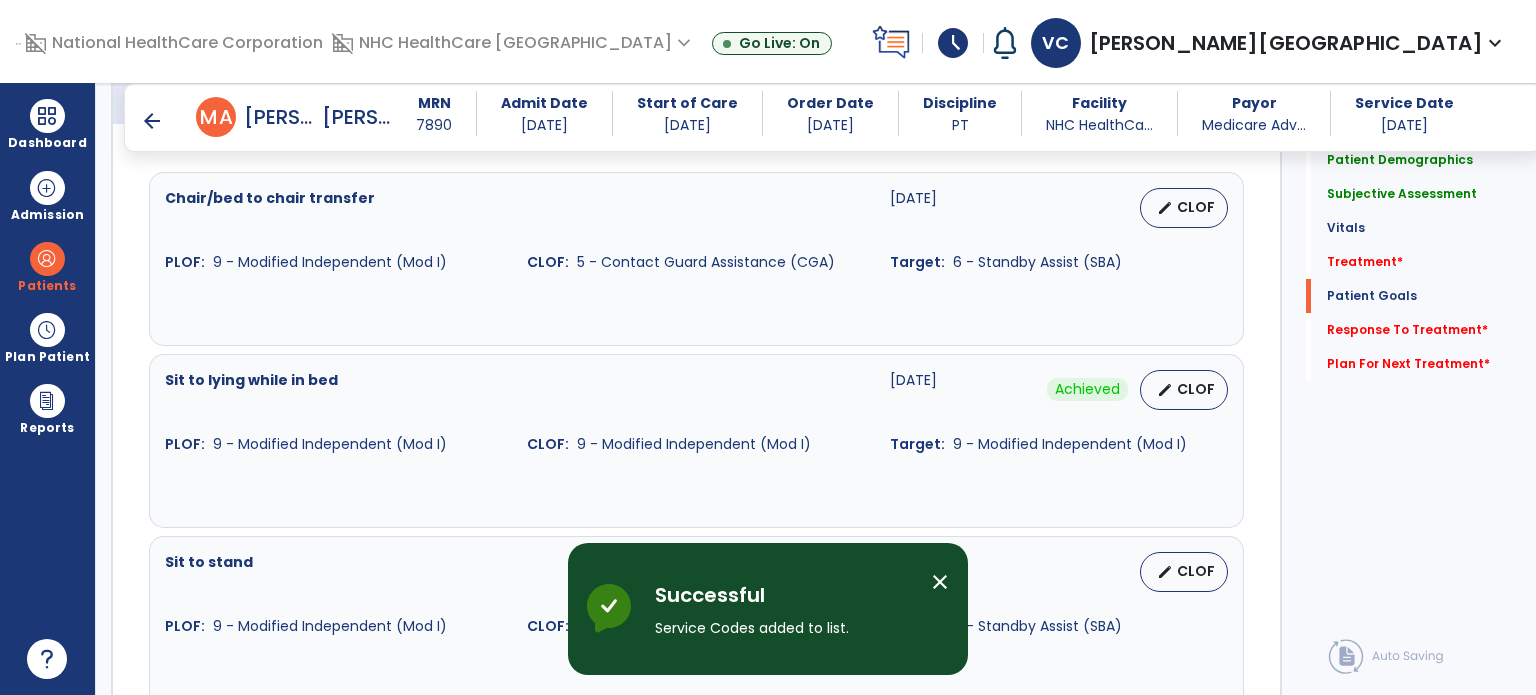 scroll, scrollTop: 1725, scrollLeft: 0, axis: vertical 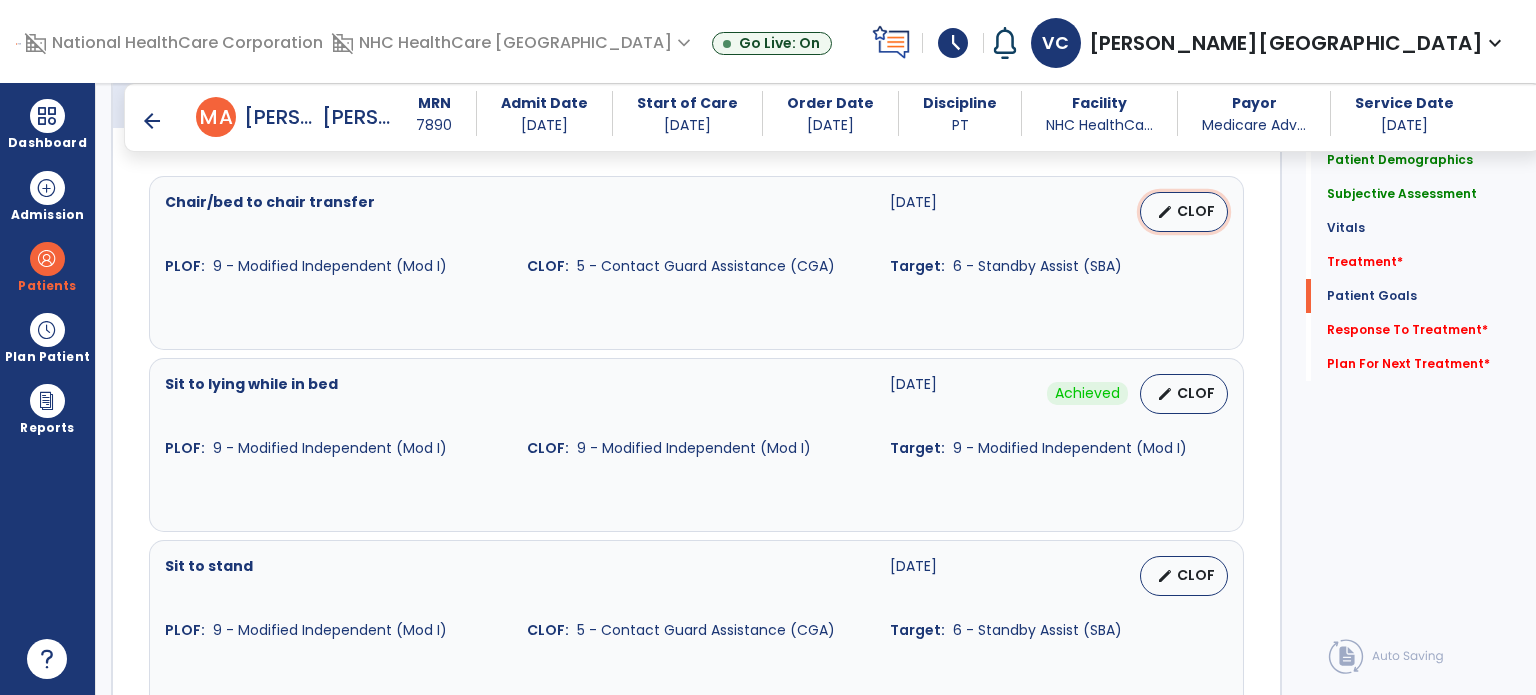 click on "CLOF" at bounding box center [1196, 211] 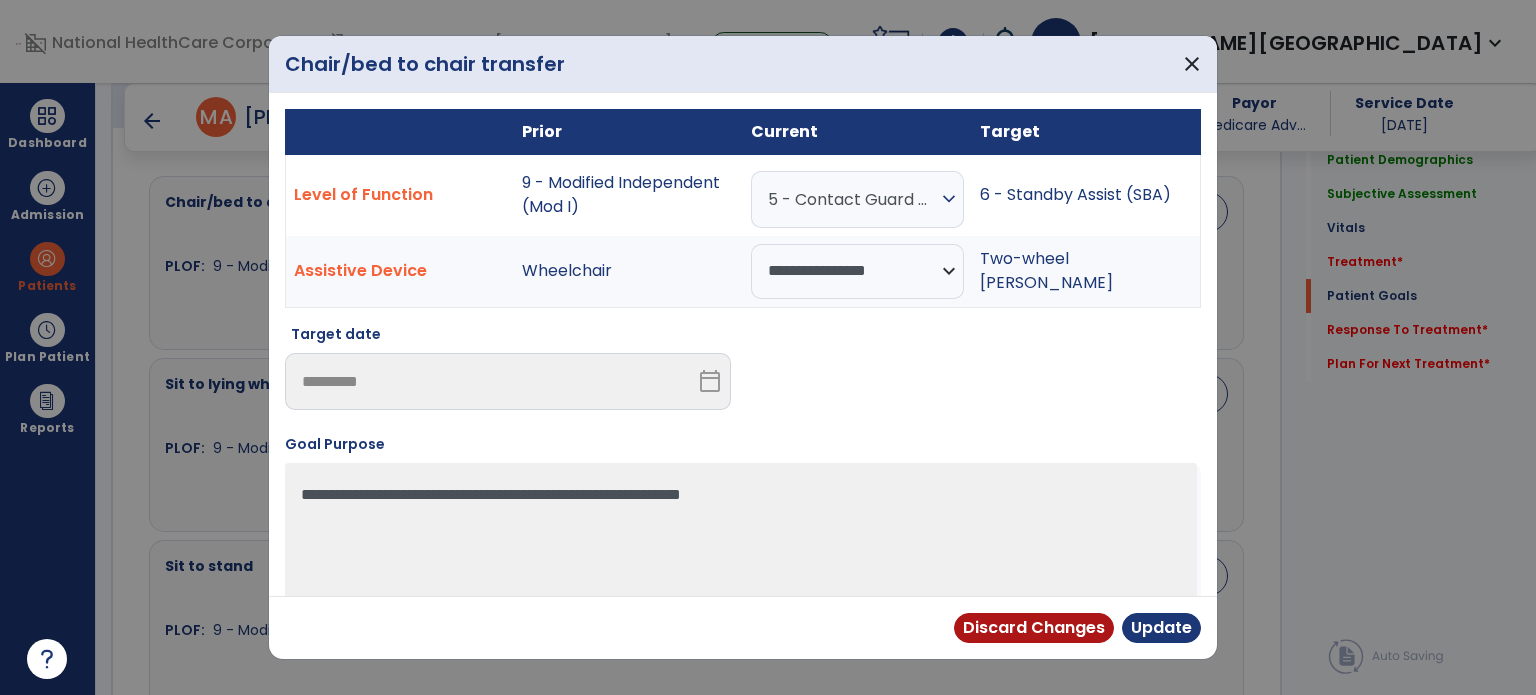 click on "5 - Contact Guard Assistance (CGA)" at bounding box center (852, 199) 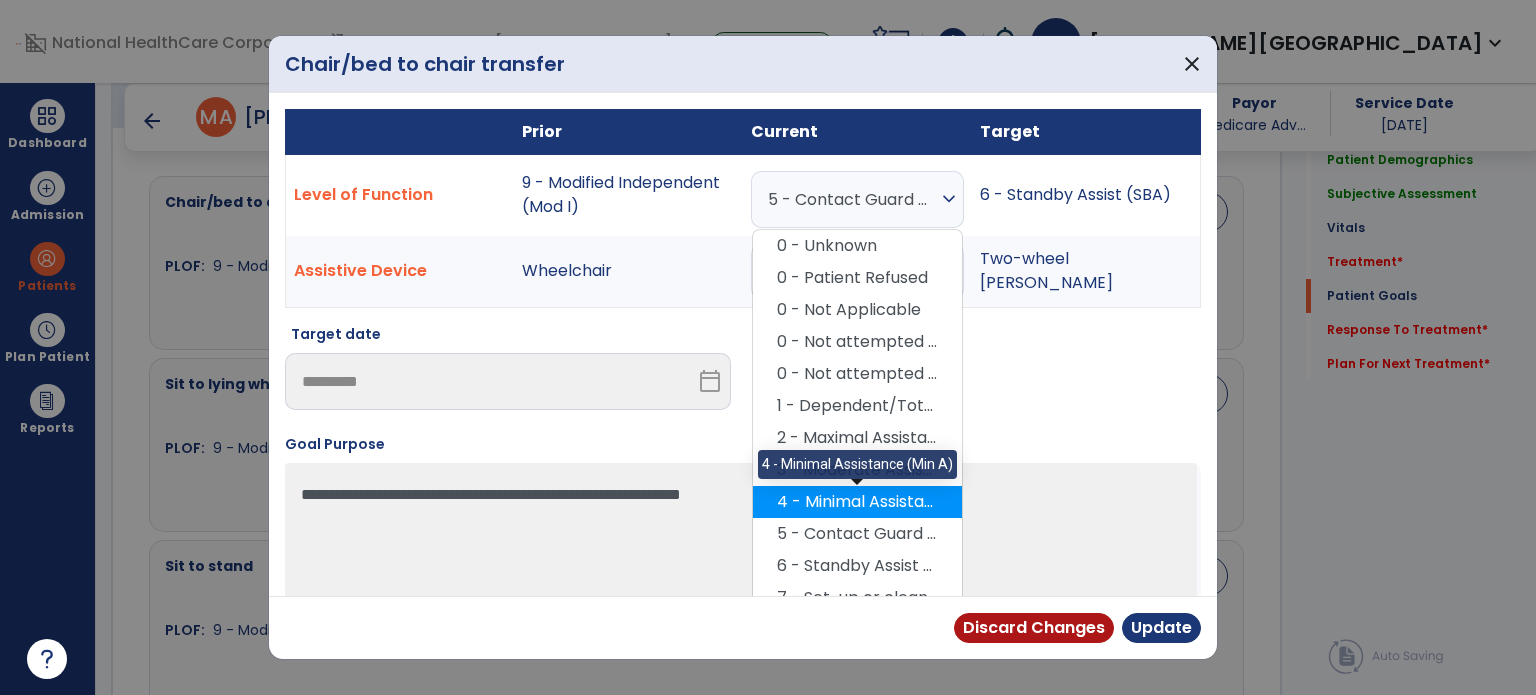 click on "4 - Minimal Assistance (Min A)" at bounding box center [857, 502] 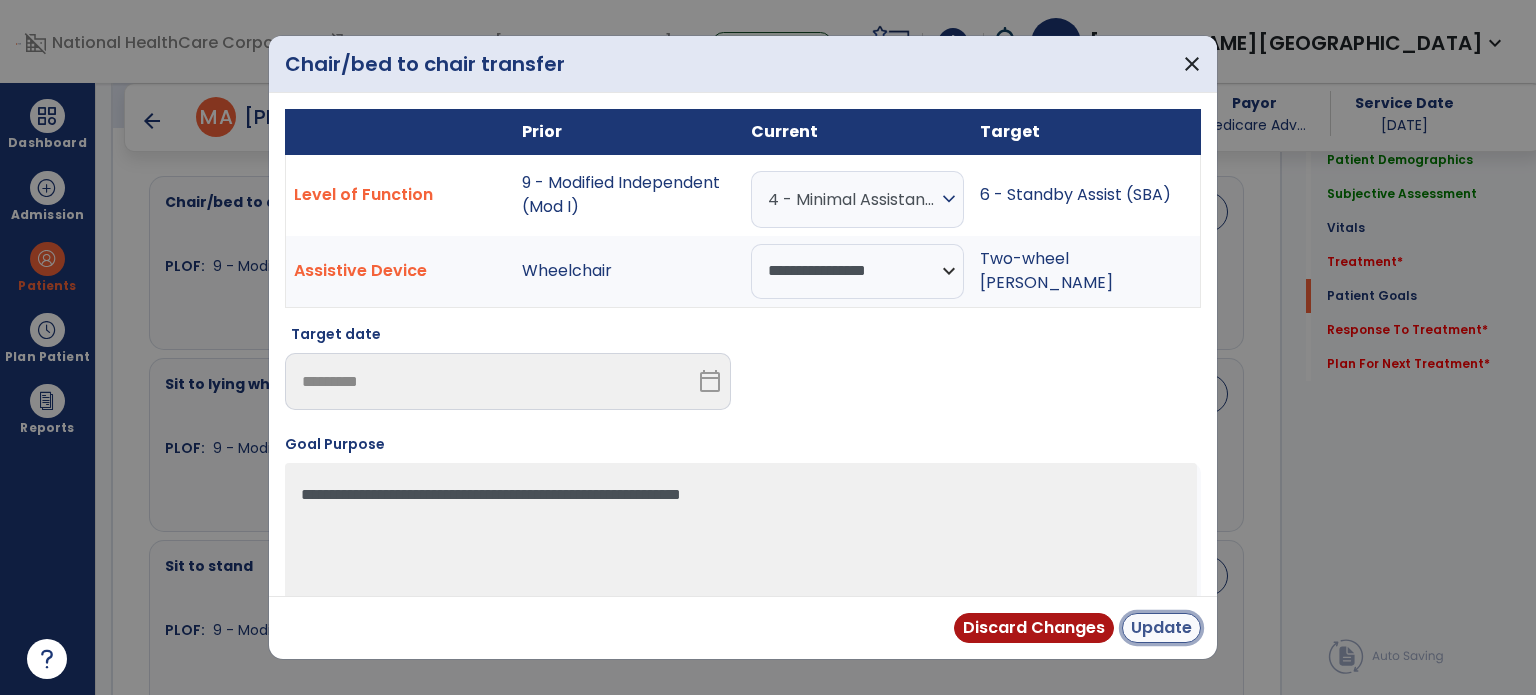click on "Update" at bounding box center (1161, 628) 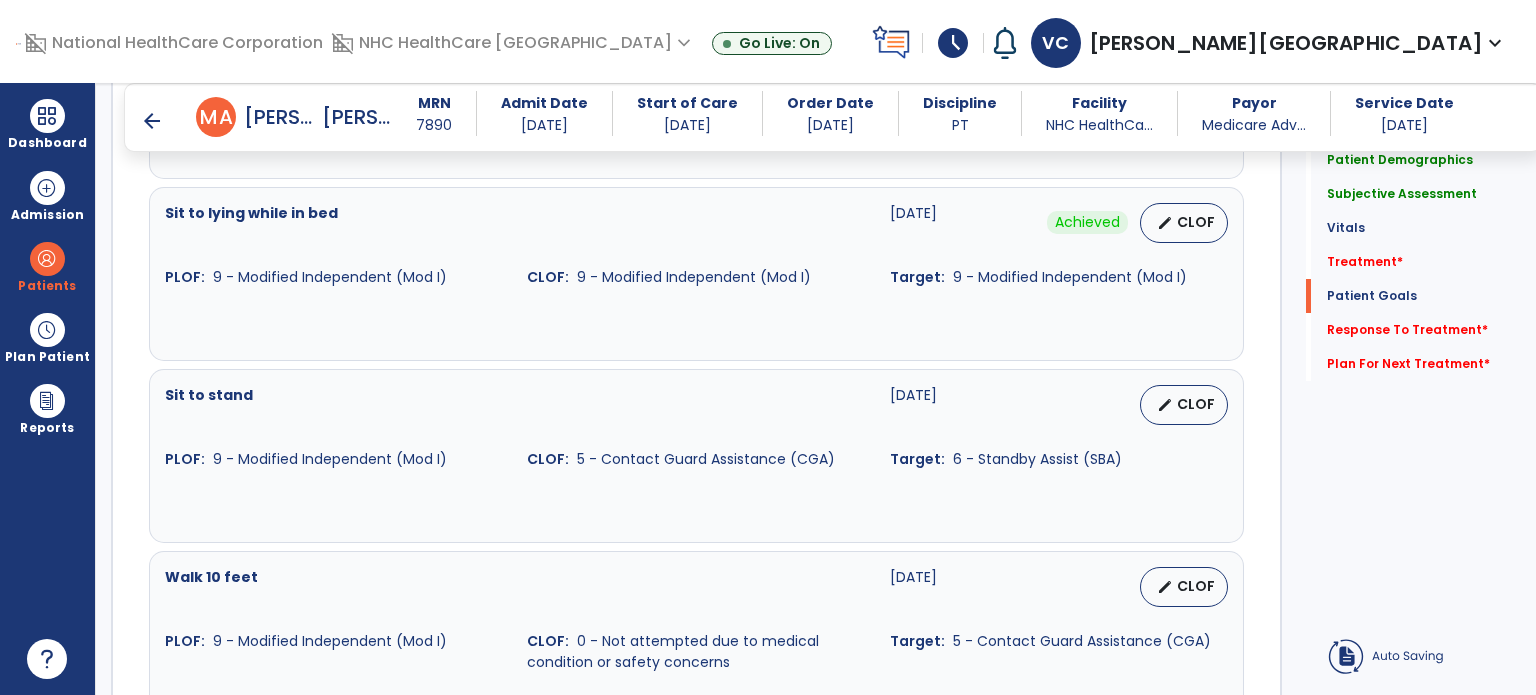scroll, scrollTop: 1904, scrollLeft: 0, axis: vertical 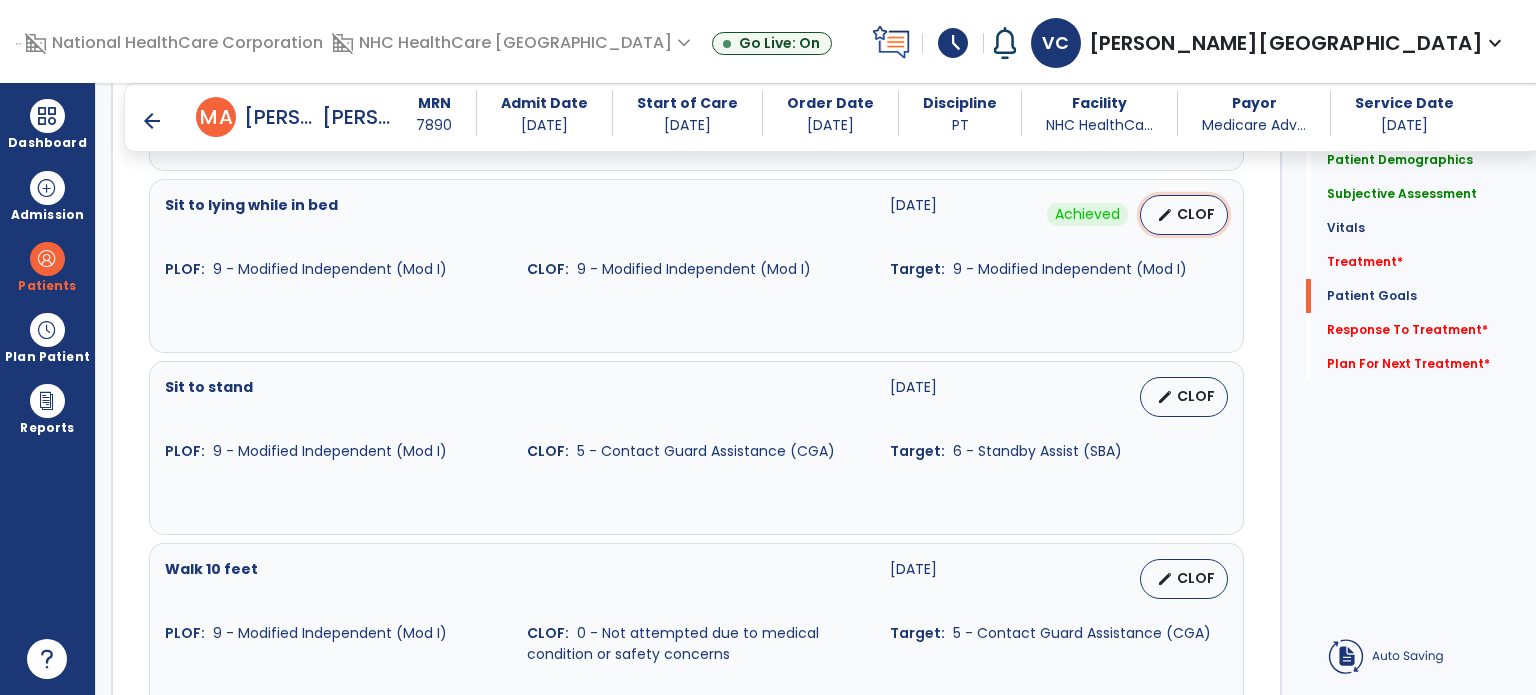 click on "edit" at bounding box center [1165, 215] 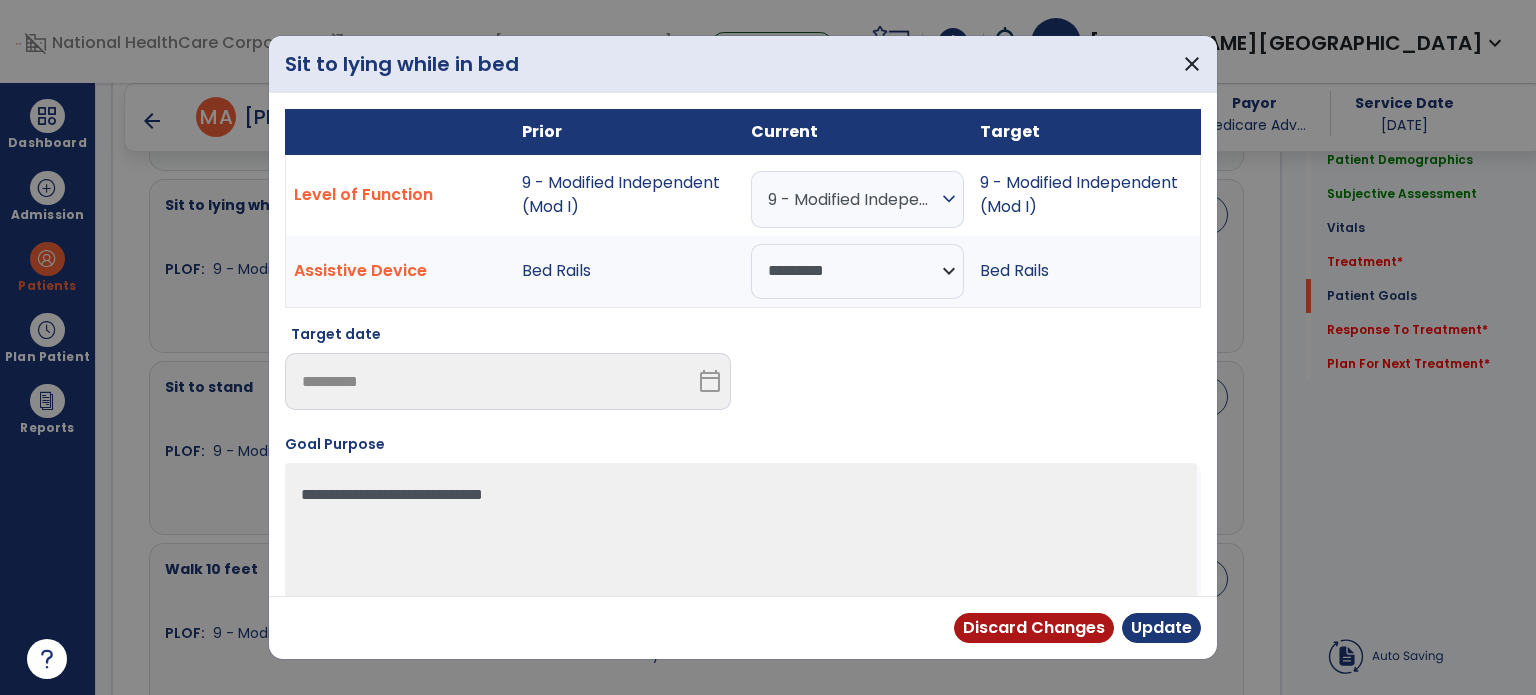 click on "expand_more" at bounding box center (949, 199) 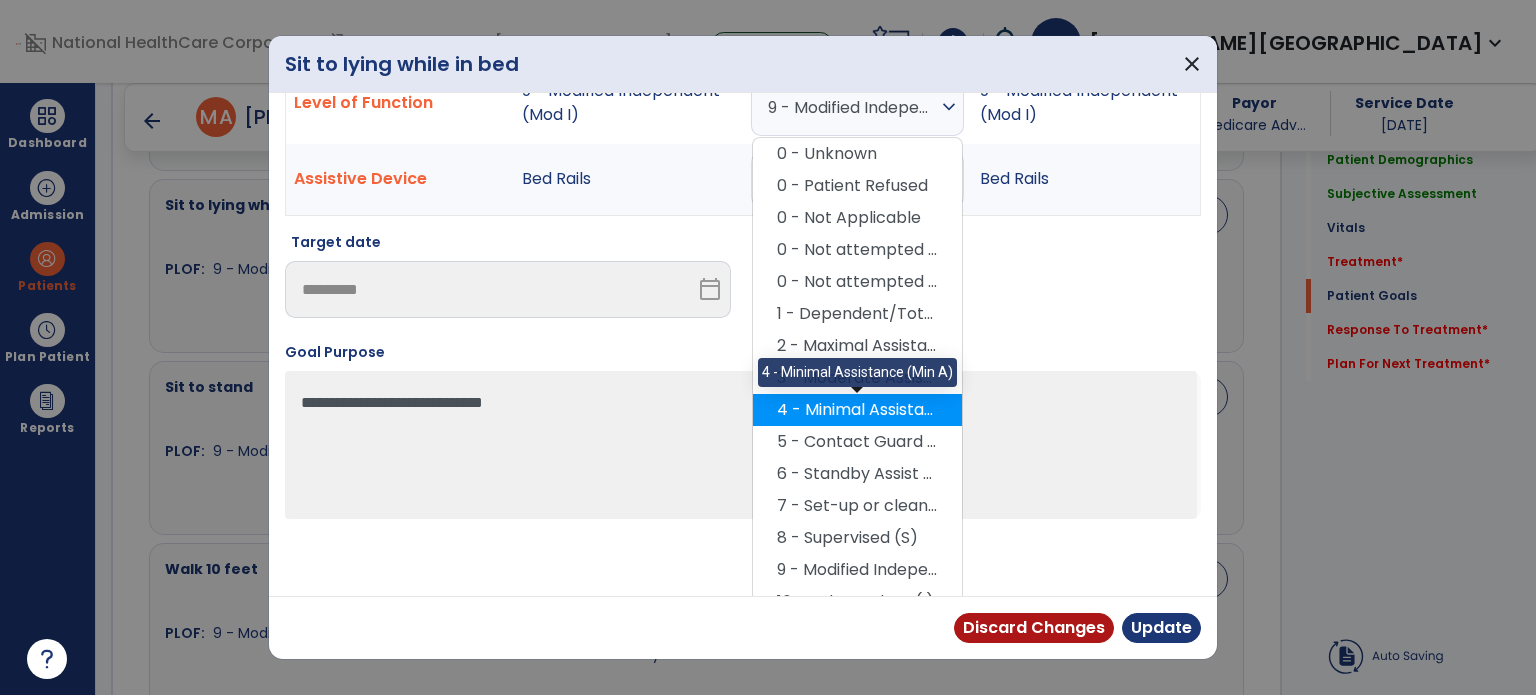 scroll, scrollTop: 112, scrollLeft: 0, axis: vertical 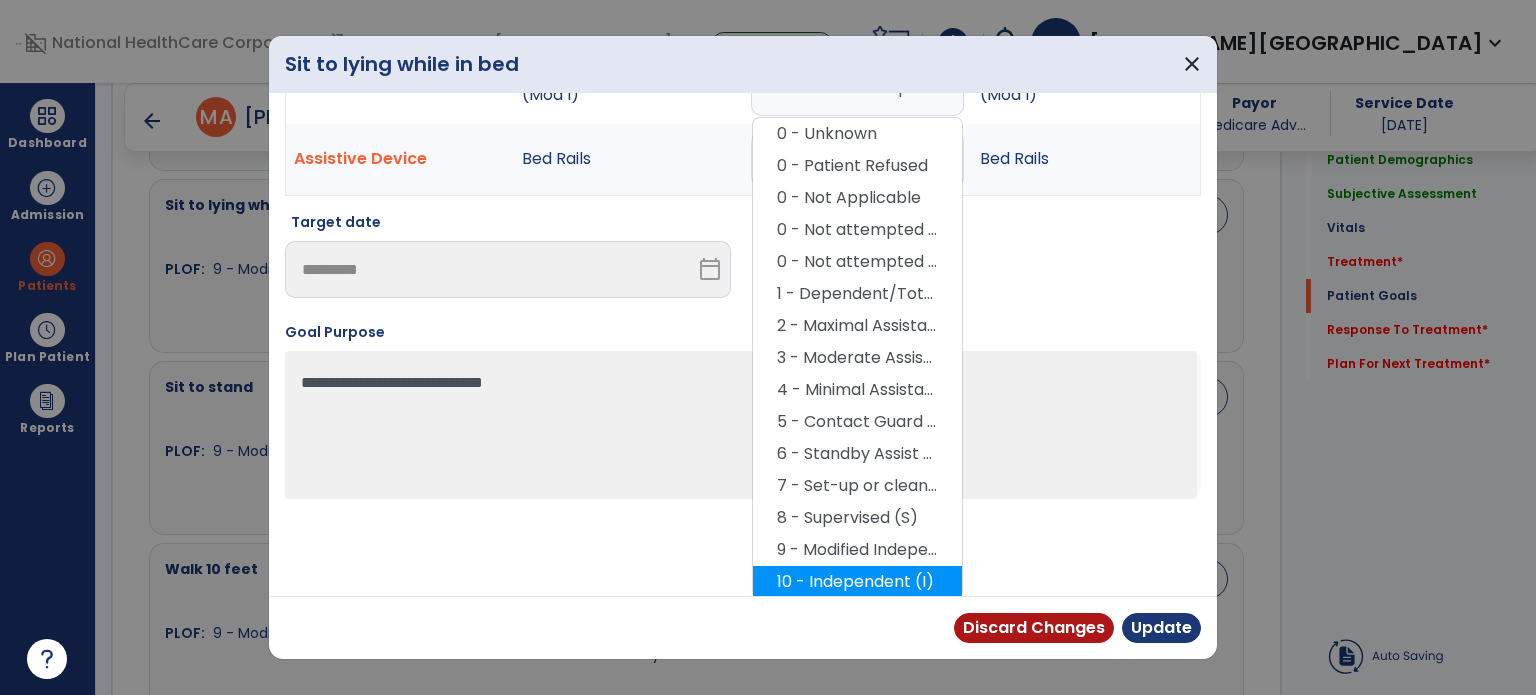 click on "10 - Independent (I)" at bounding box center (857, 582) 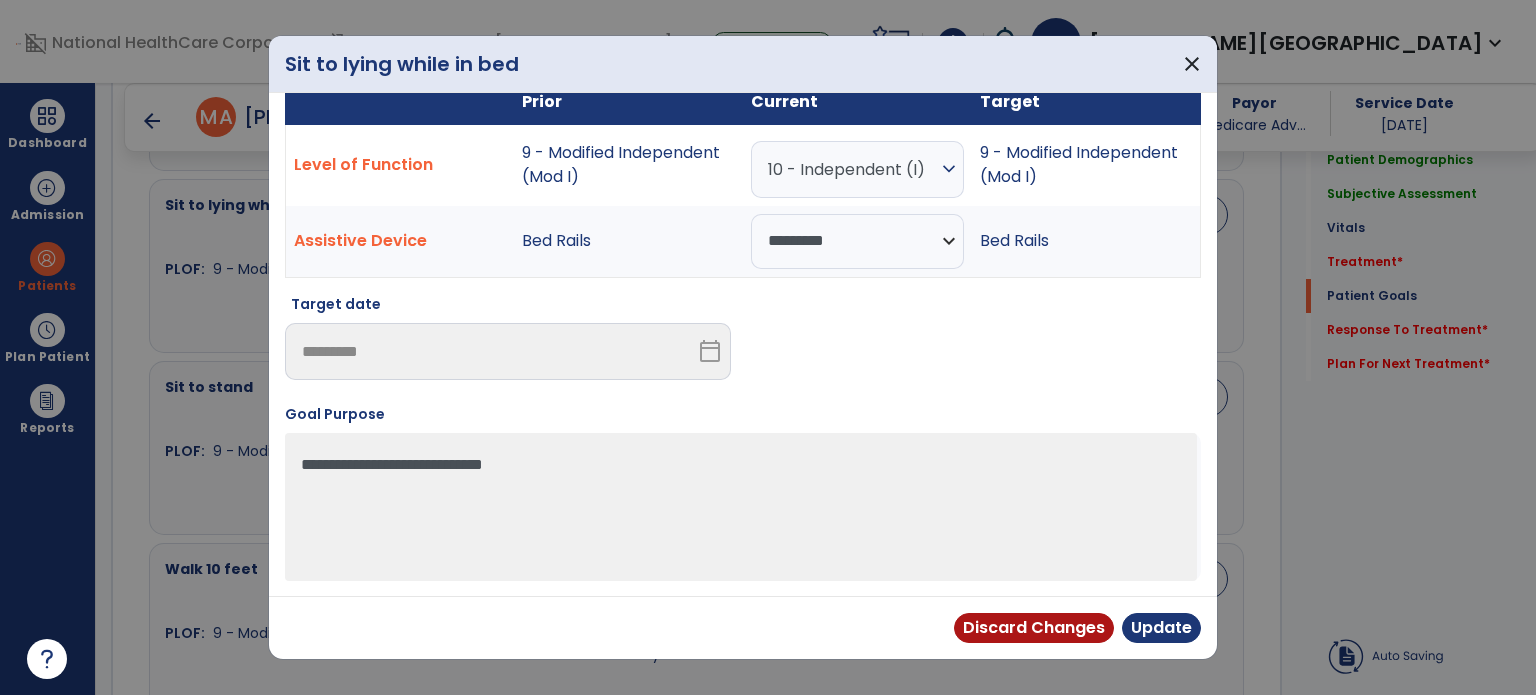scroll, scrollTop: 28, scrollLeft: 0, axis: vertical 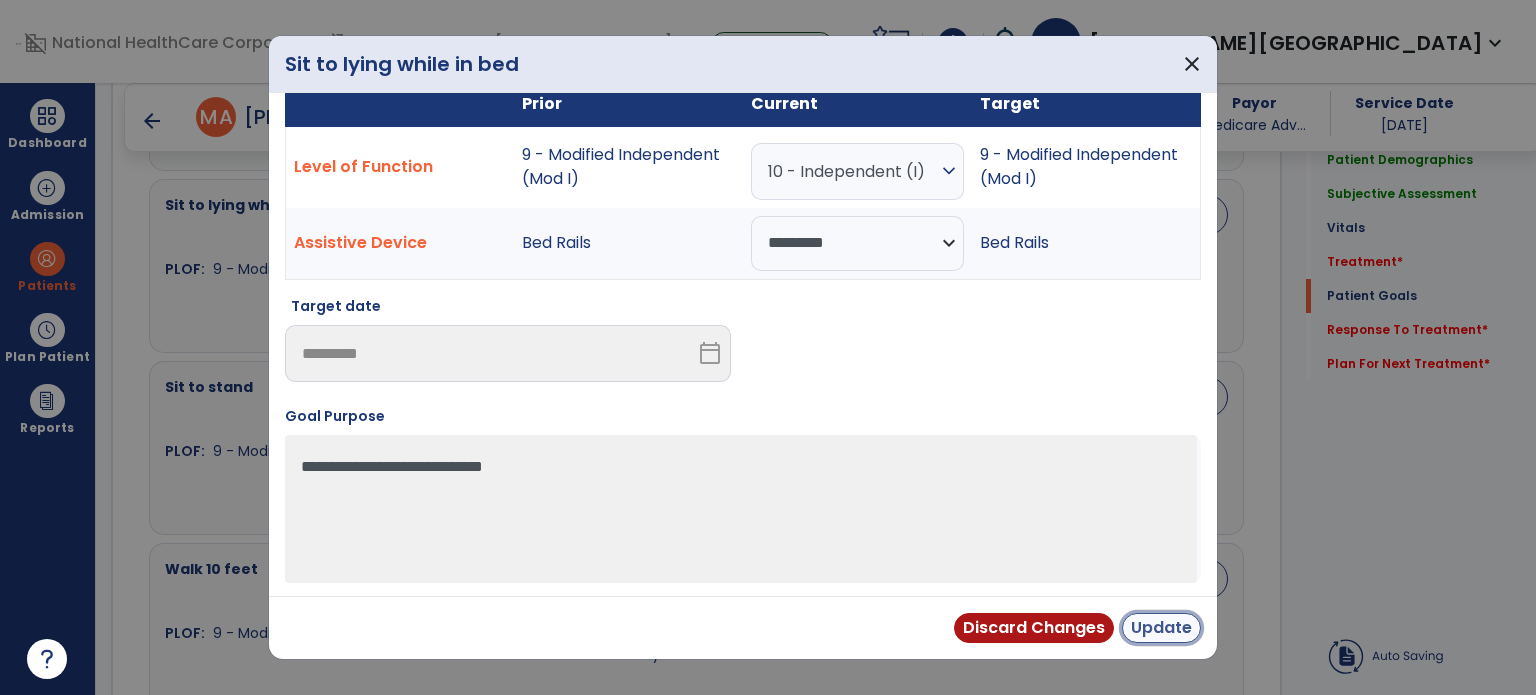click on "Update" at bounding box center [1161, 628] 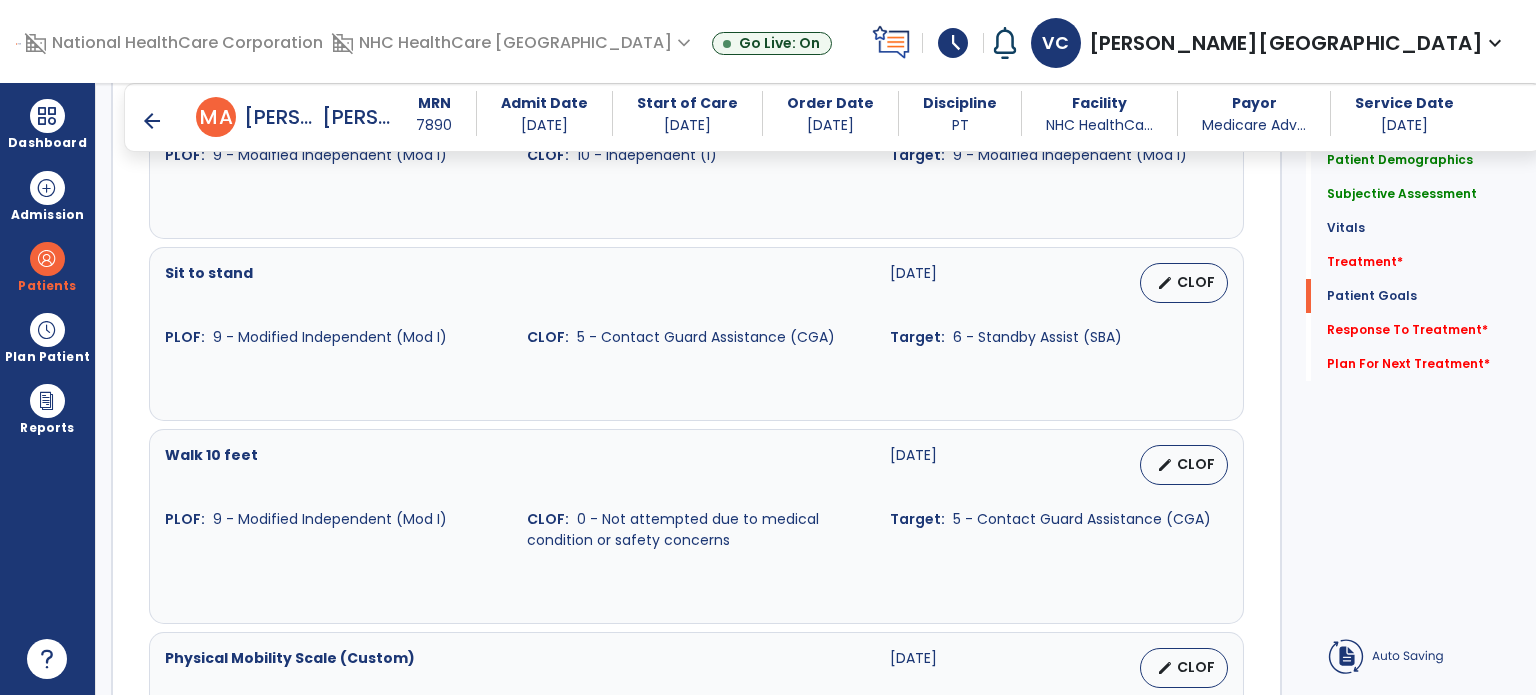 scroll, scrollTop: 2100, scrollLeft: 0, axis: vertical 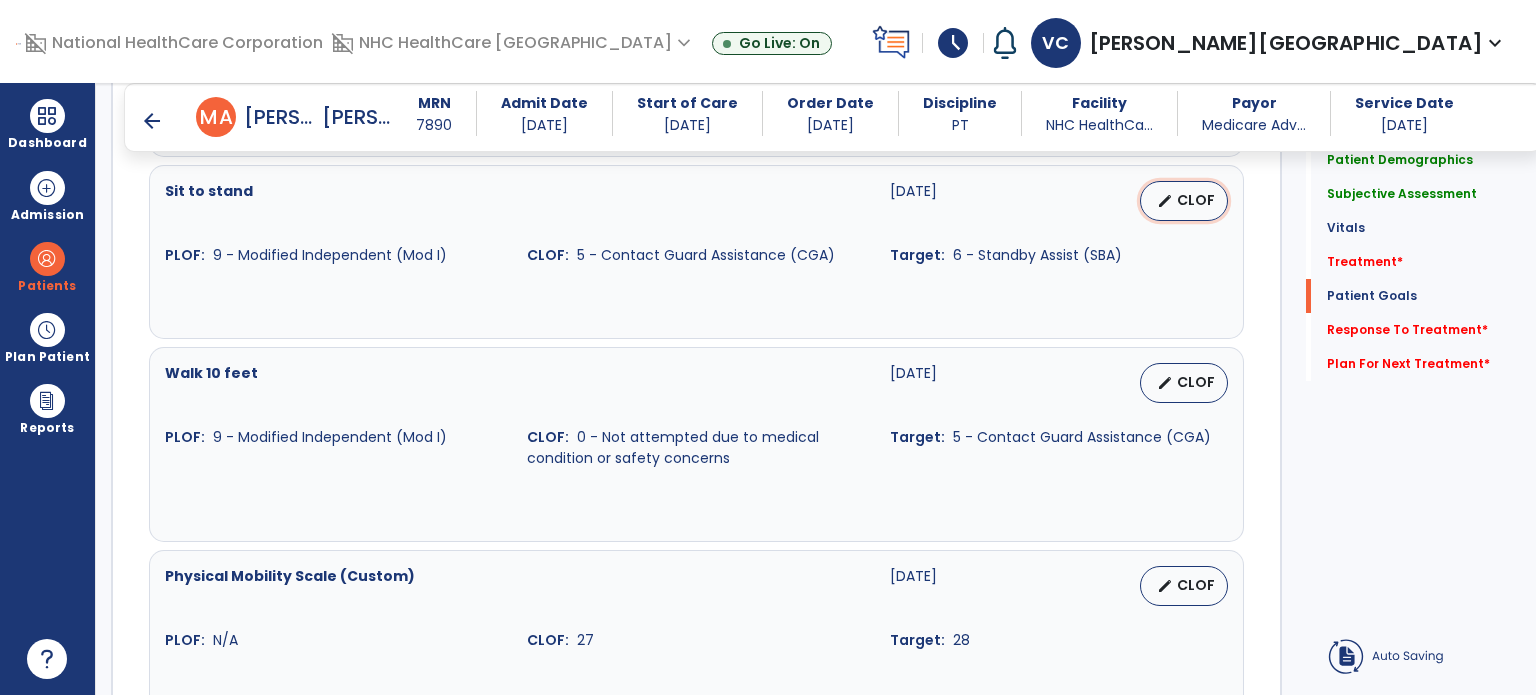 click on "CLOF" at bounding box center [1196, 200] 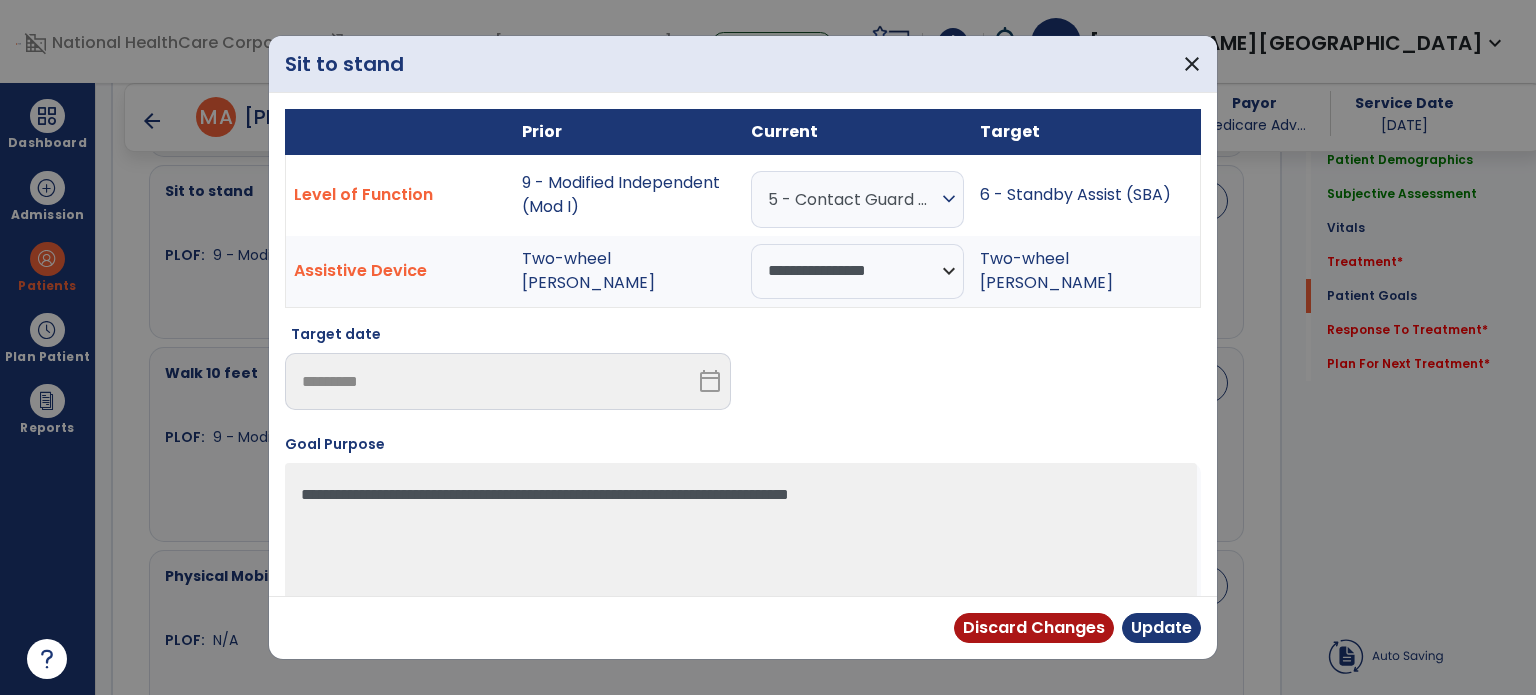 click on "5 - Contact Guard Assistance (CGA)" at bounding box center (852, 199) 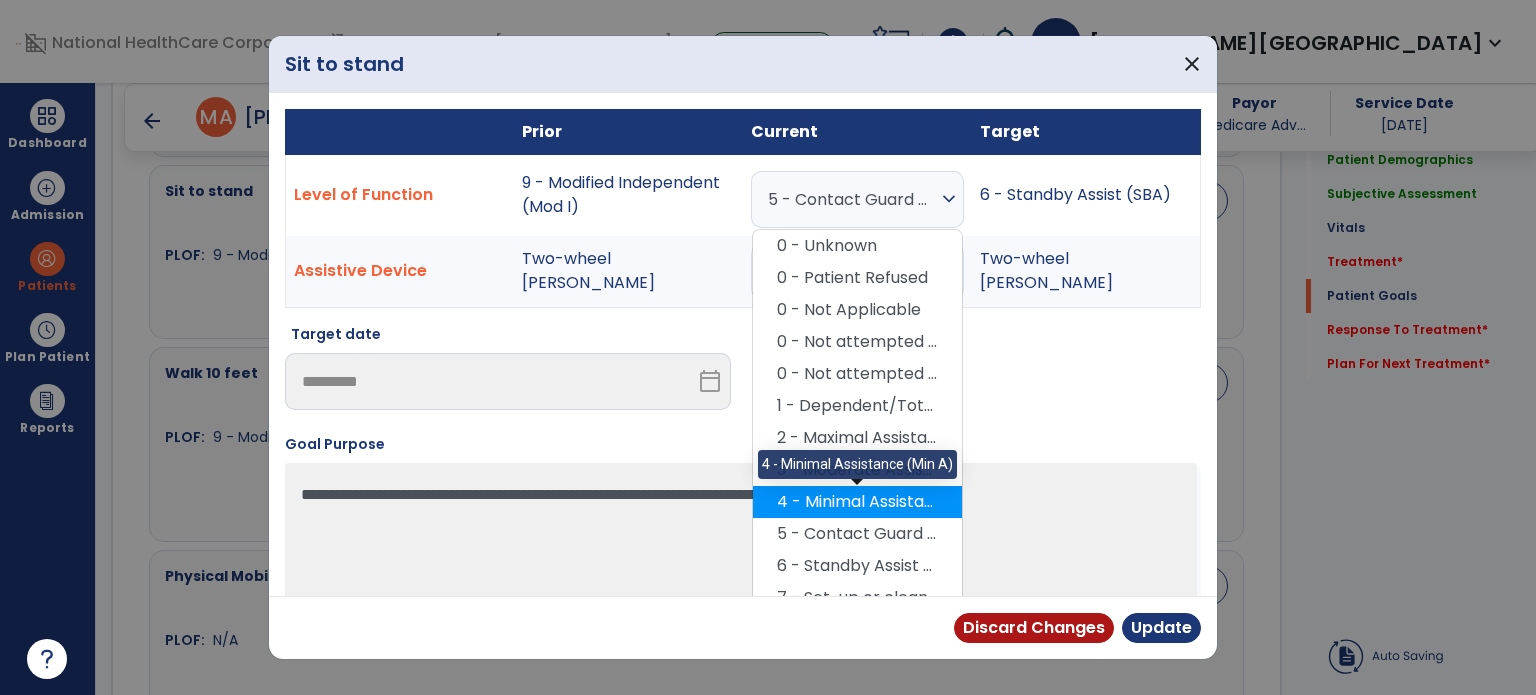 click on "4 - Minimal Assistance (Min A)" at bounding box center [857, 502] 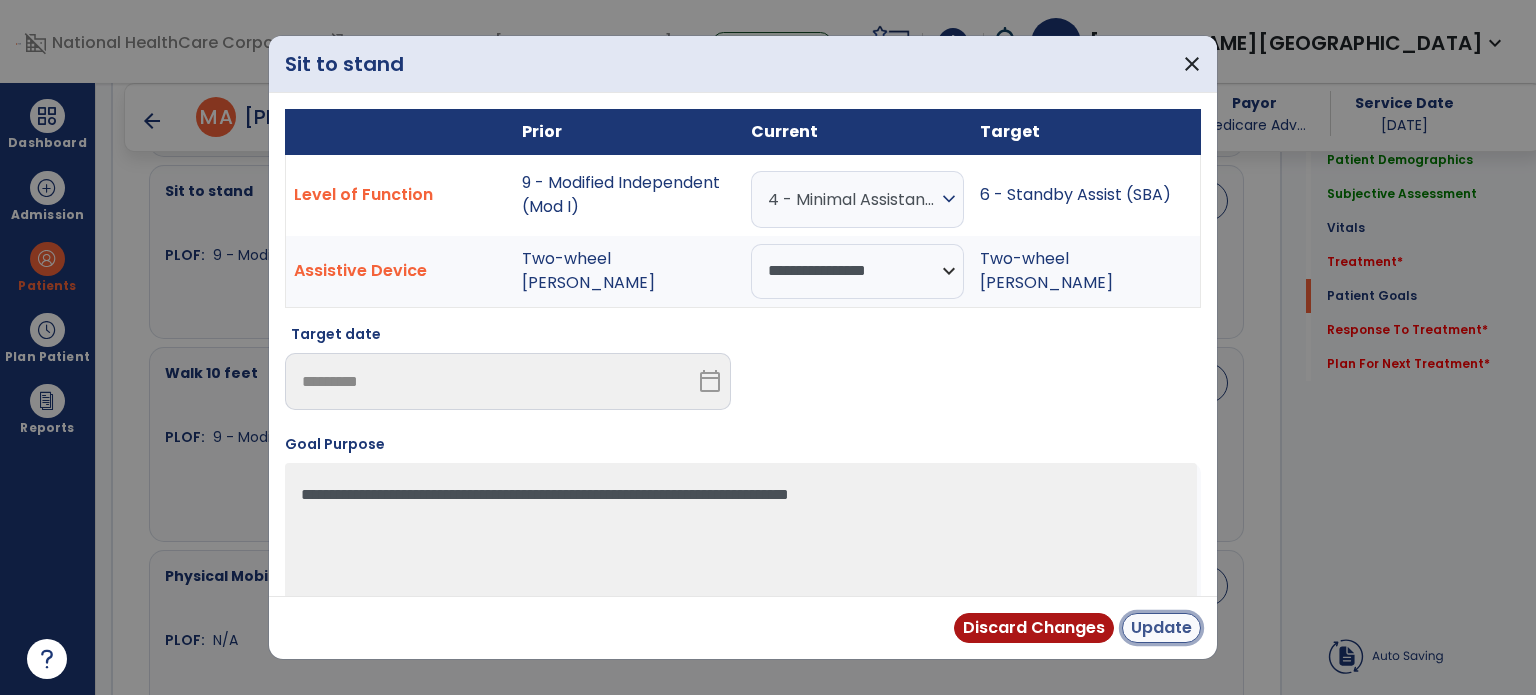 click on "Update" at bounding box center (1161, 628) 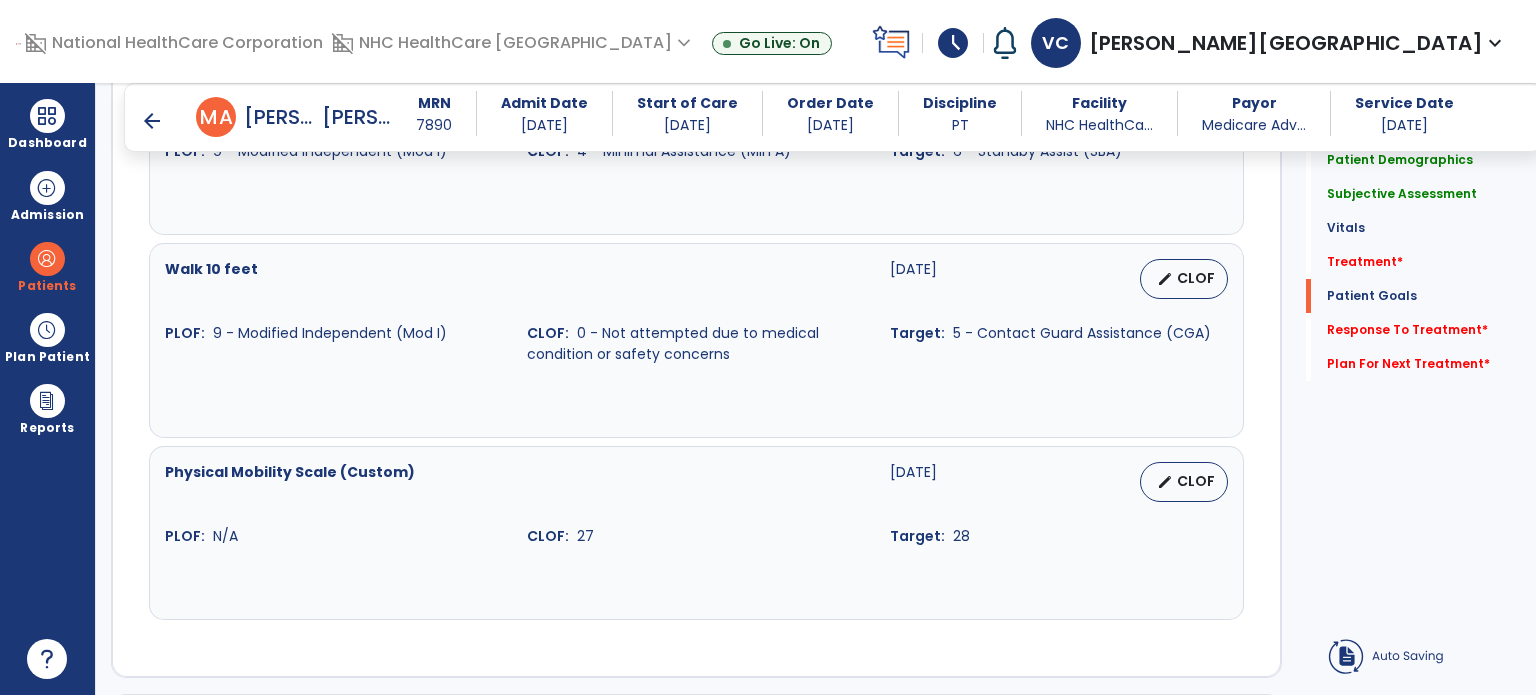 scroll, scrollTop: 2187, scrollLeft: 0, axis: vertical 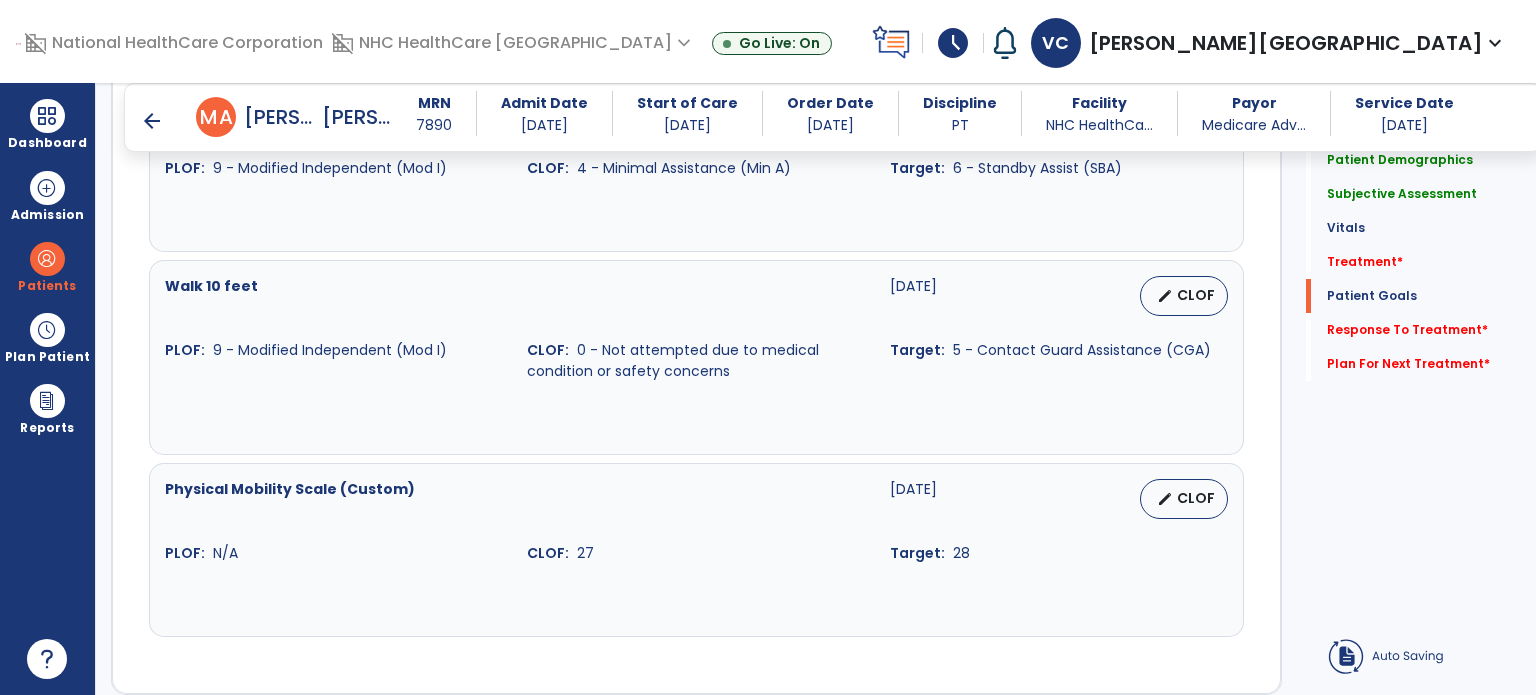 click on "arrow_back" at bounding box center (152, 121) 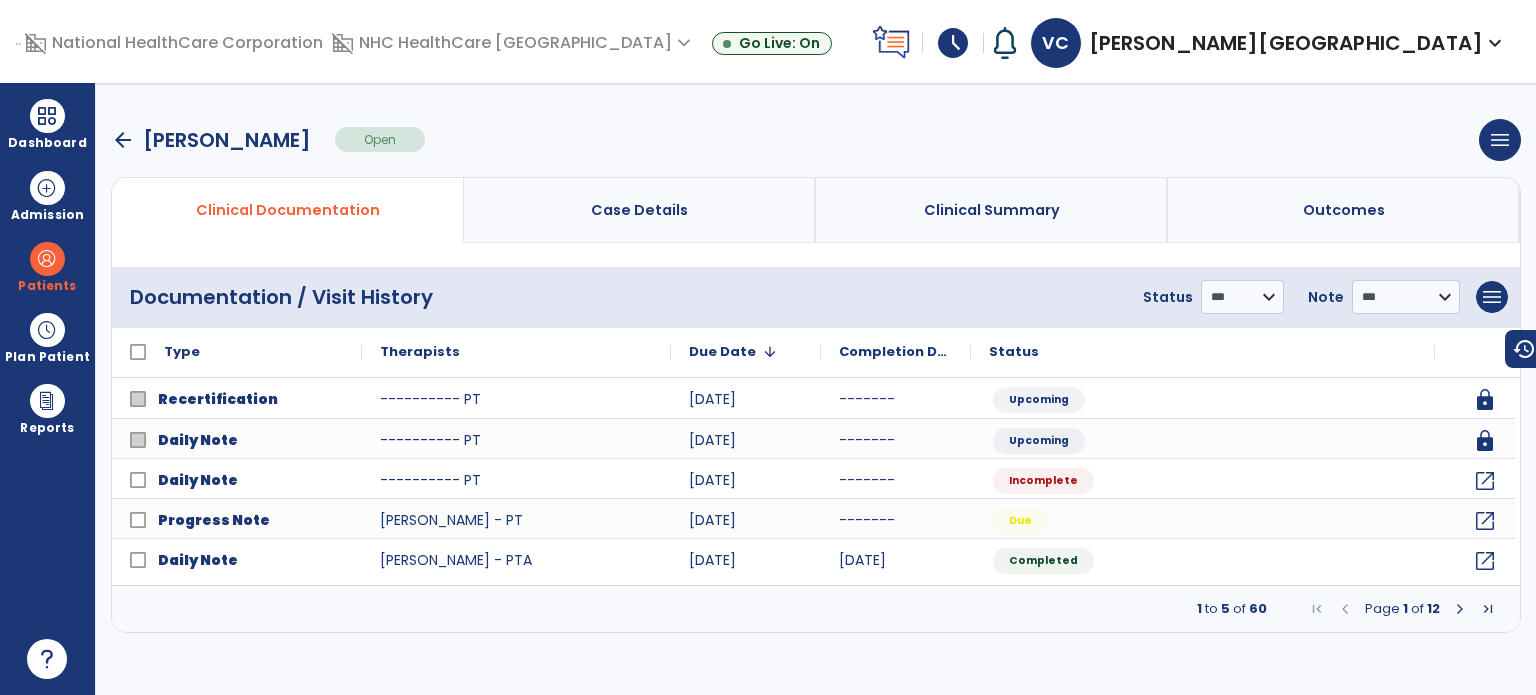 scroll, scrollTop: 0, scrollLeft: 0, axis: both 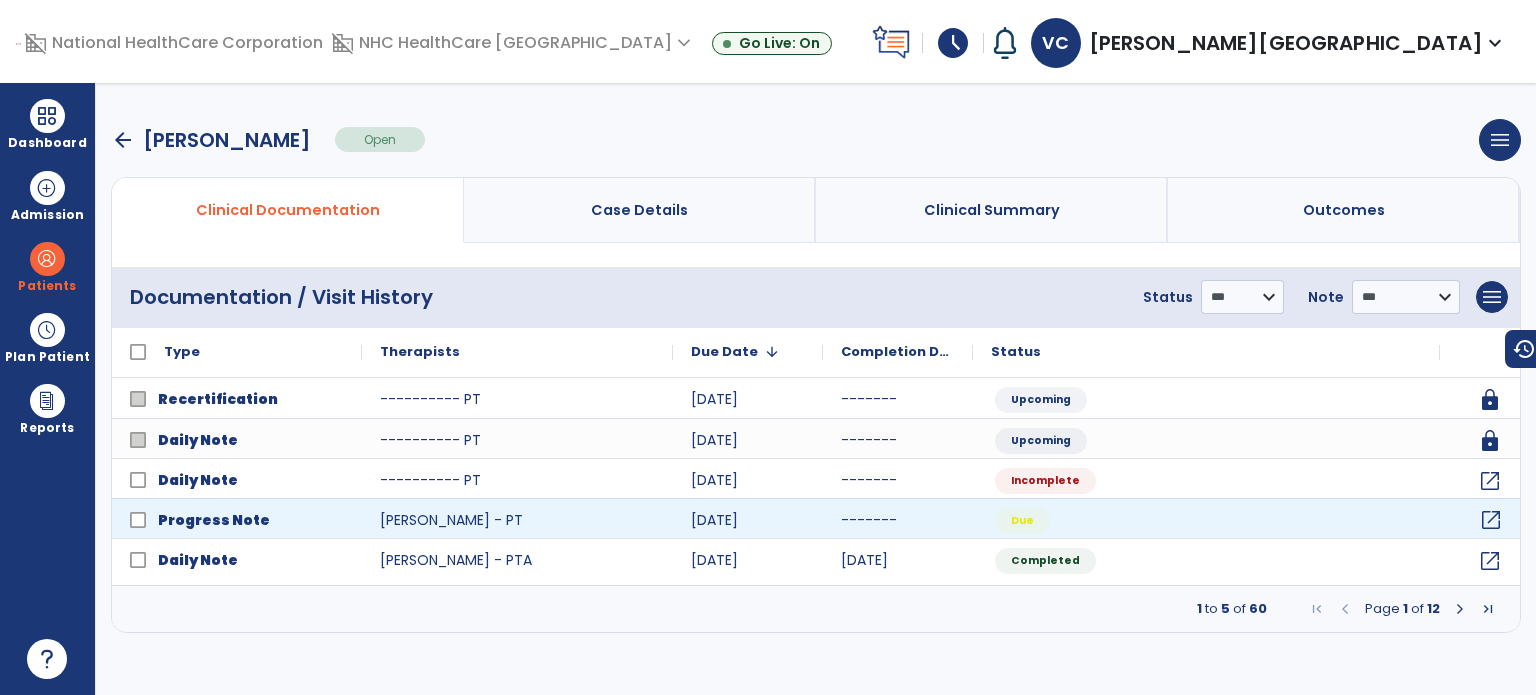 click on "open_in_new" 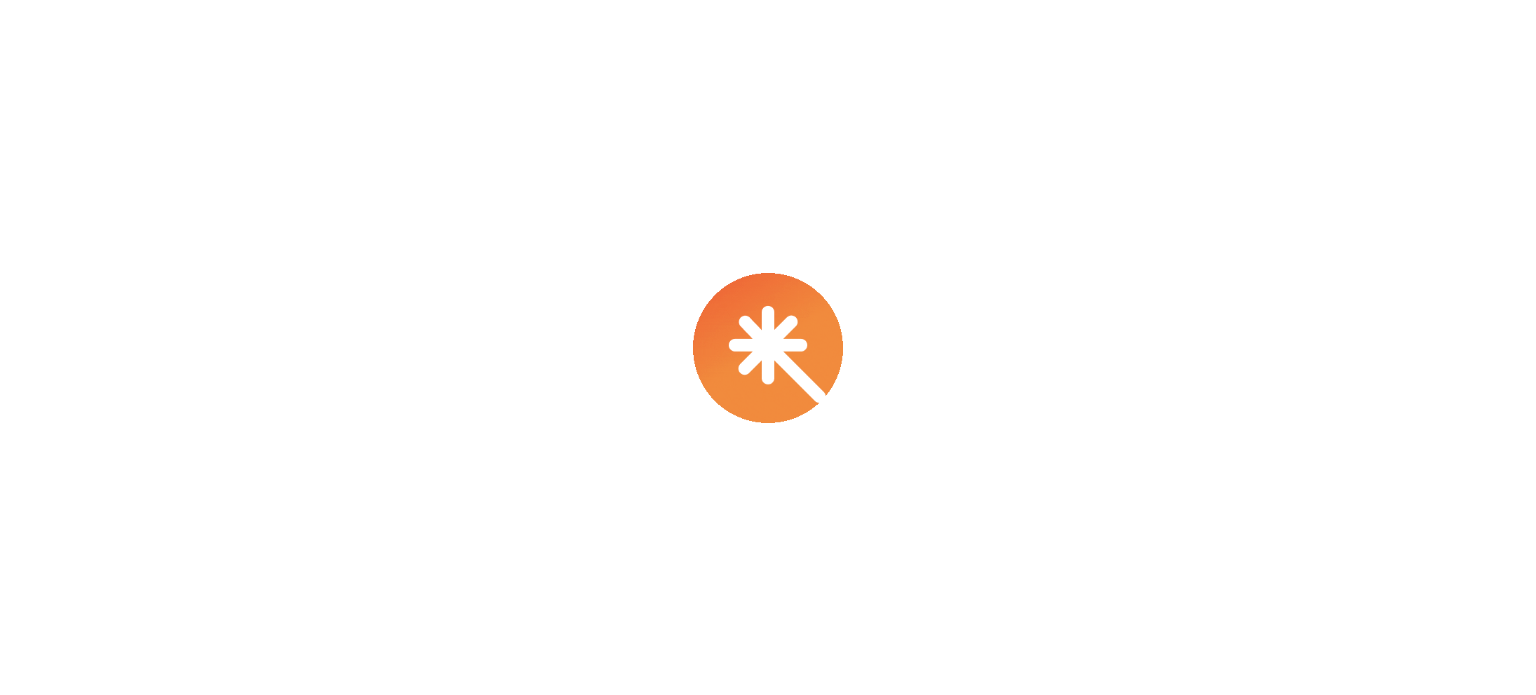 scroll, scrollTop: 0, scrollLeft: 0, axis: both 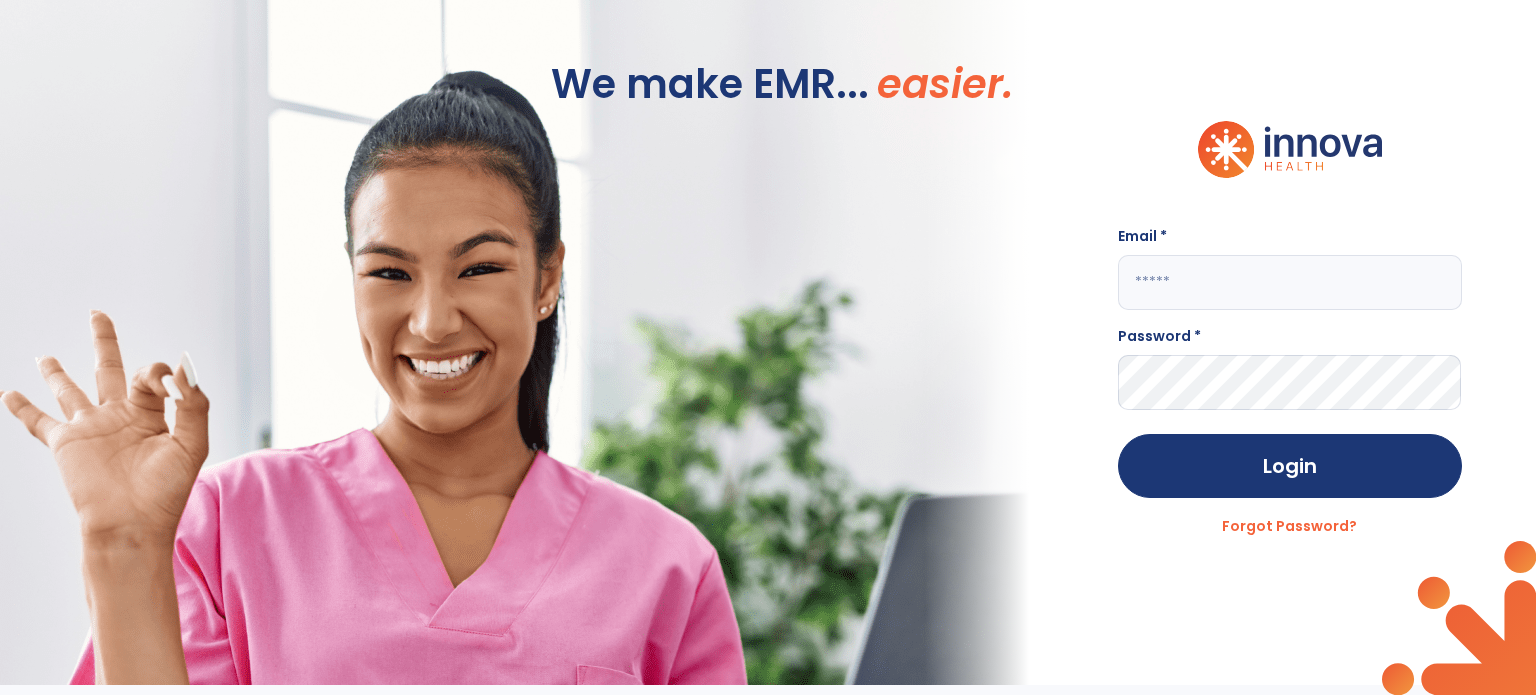 click 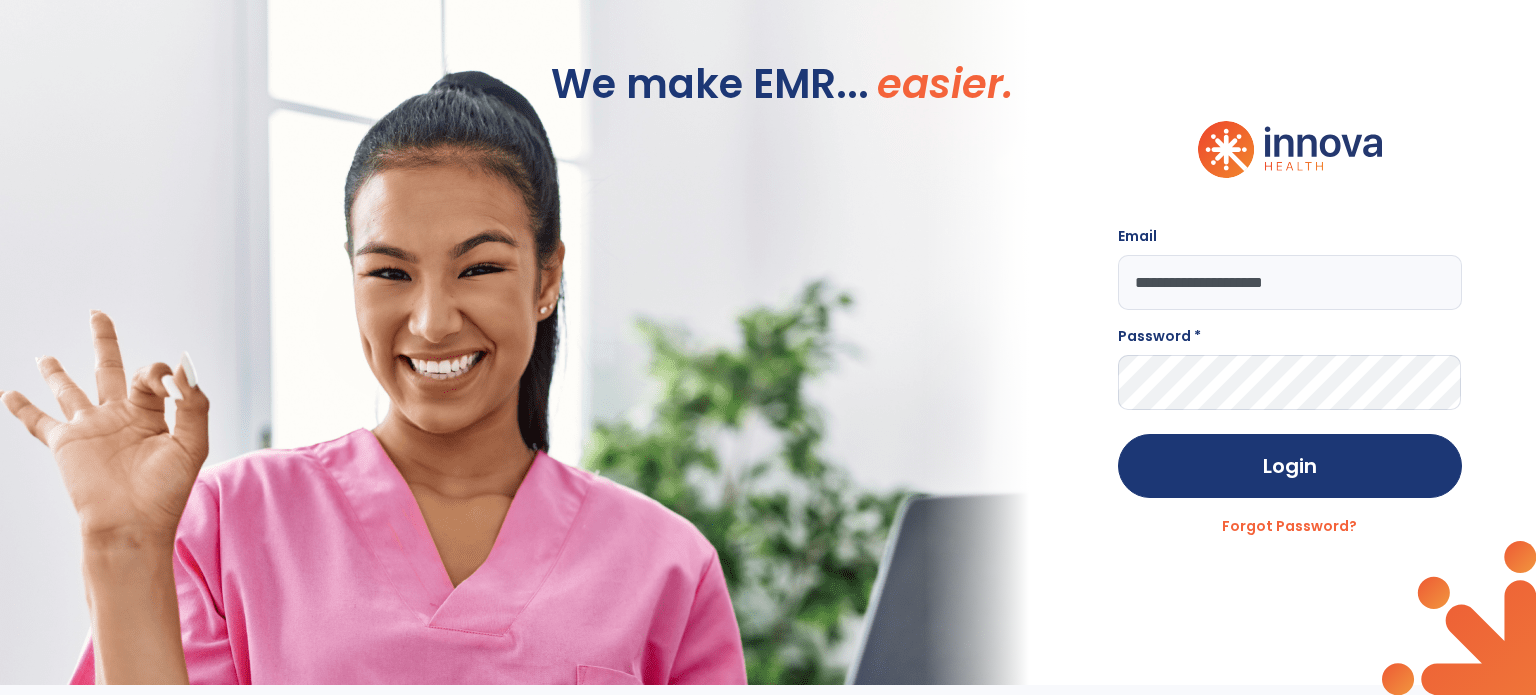 type on "**********" 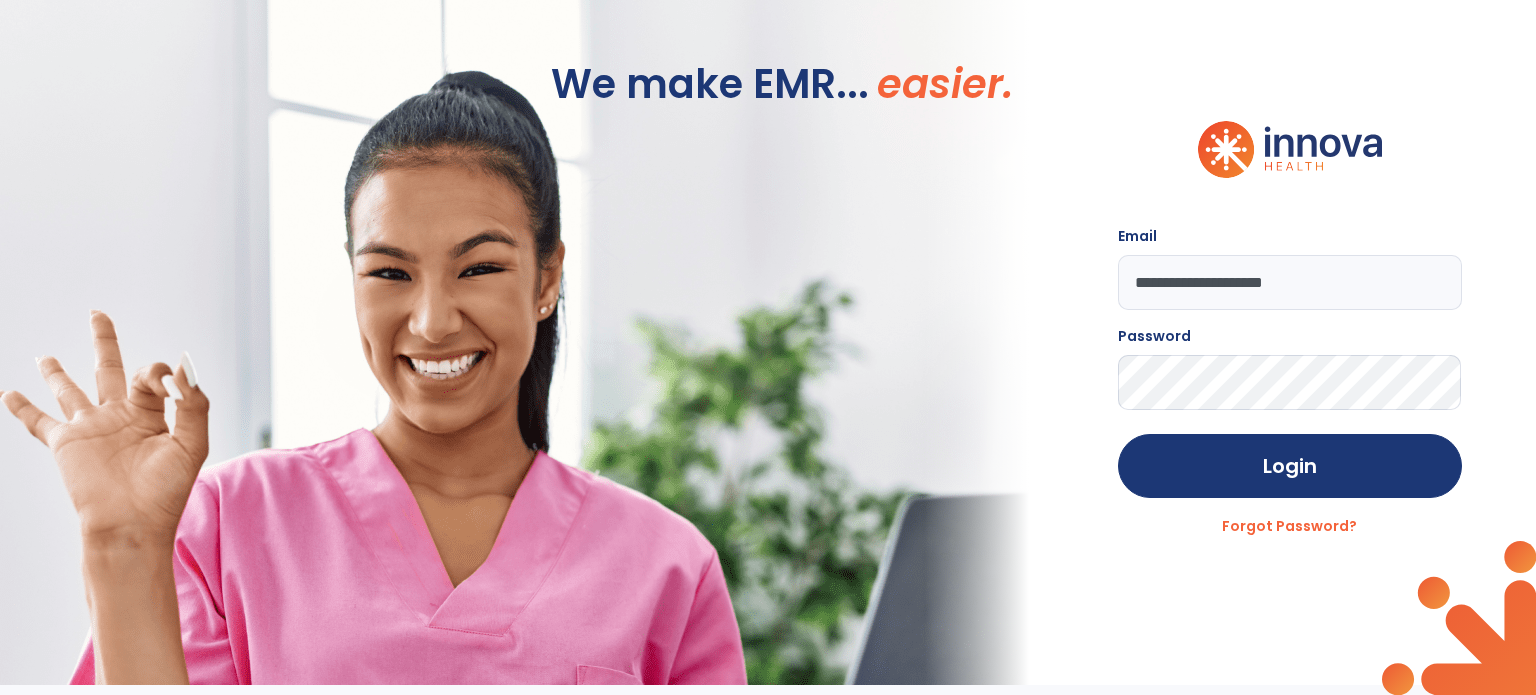 click on "Login" 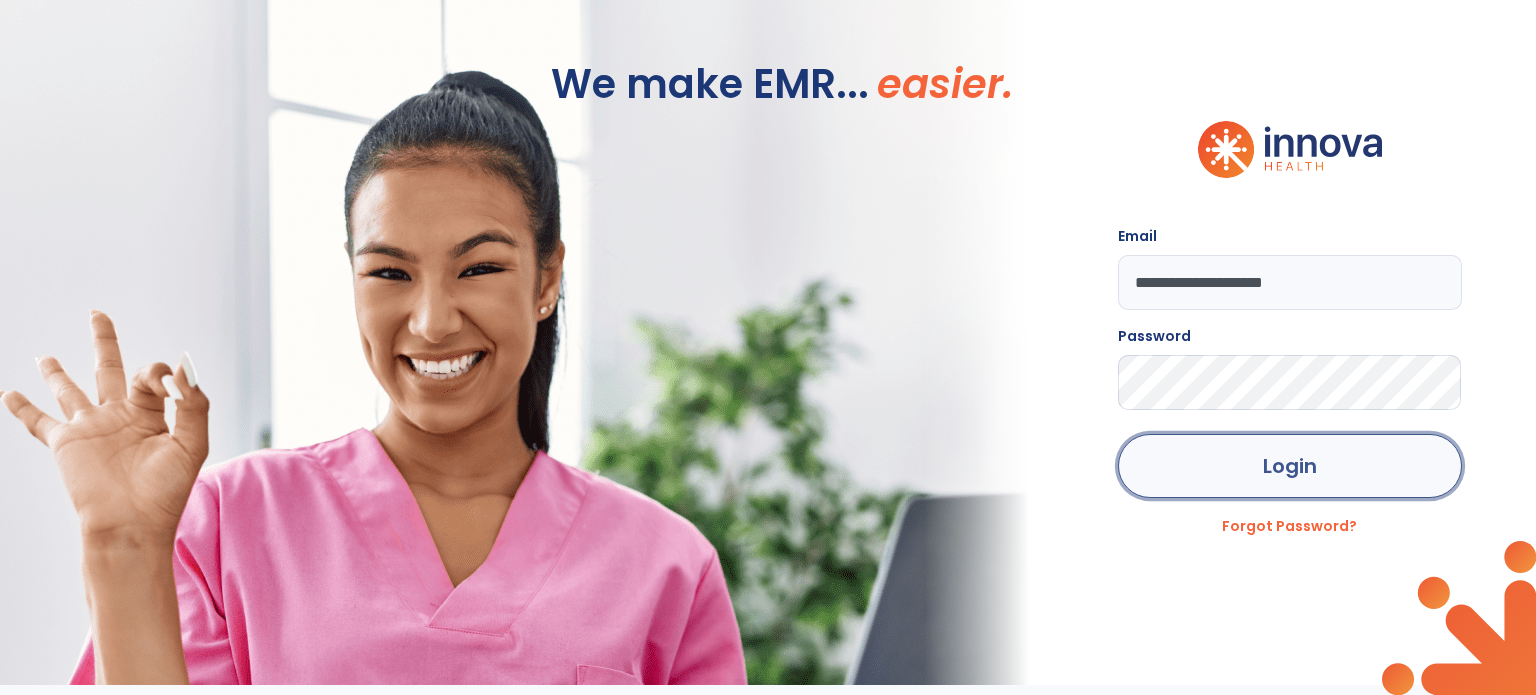 click on "Login" 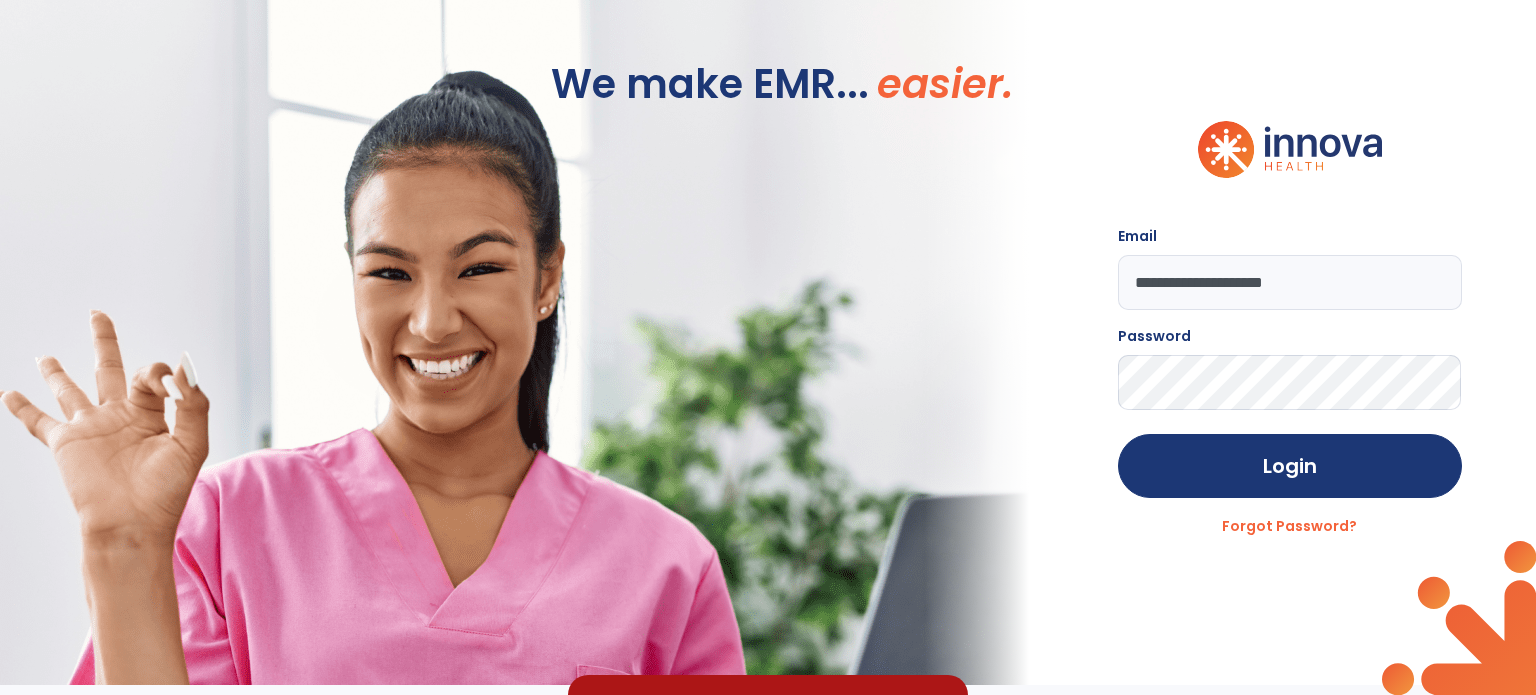 click on "**********" 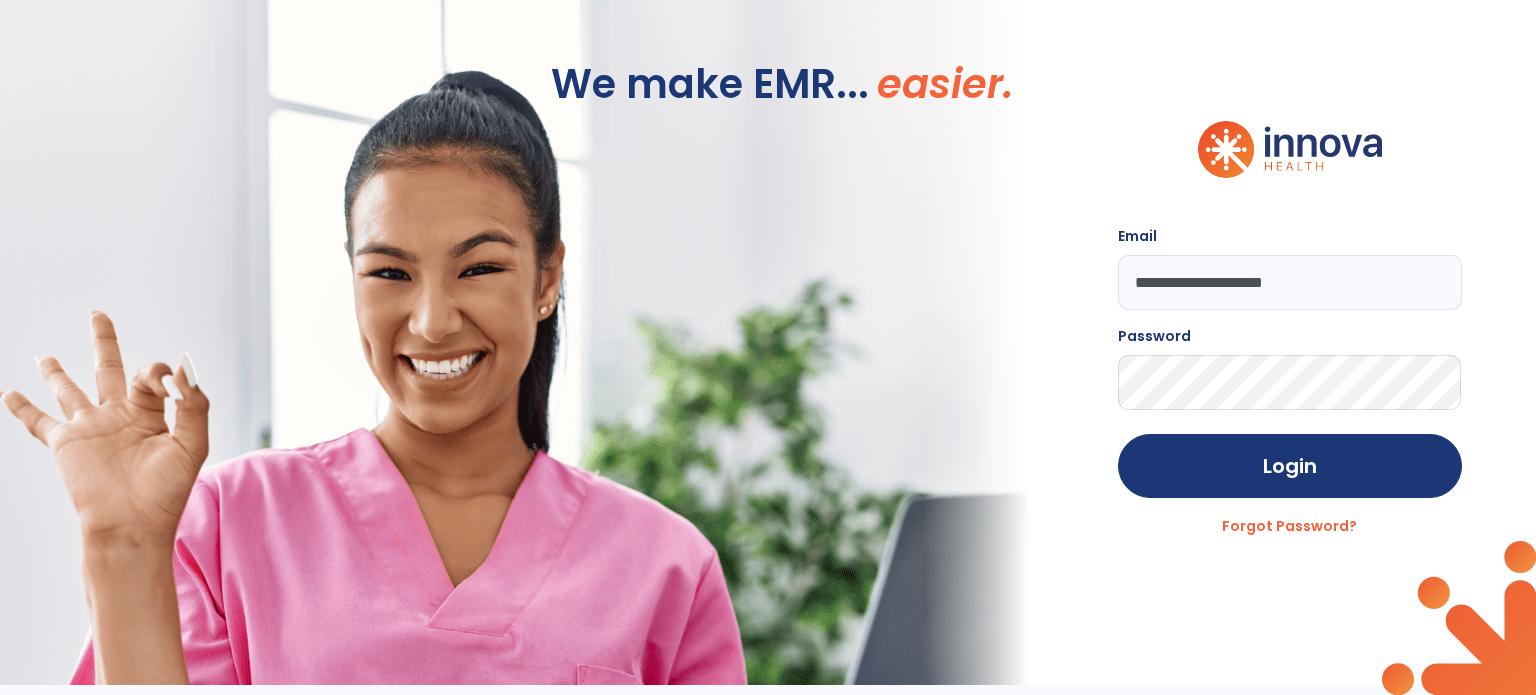 click on "We make EMR... easier." 